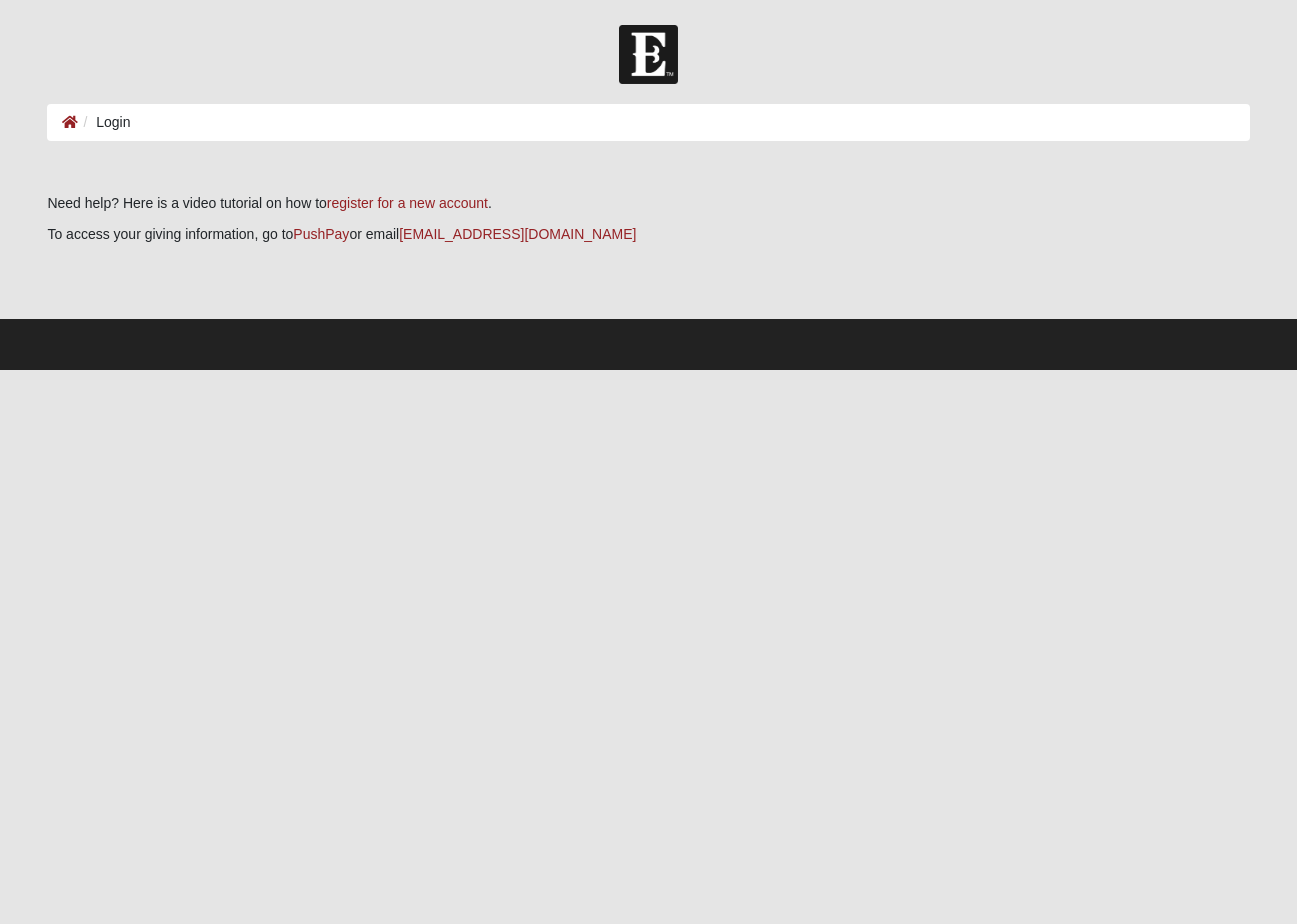 scroll, scrollTop: 0, scrollLeft: 0, axis: both 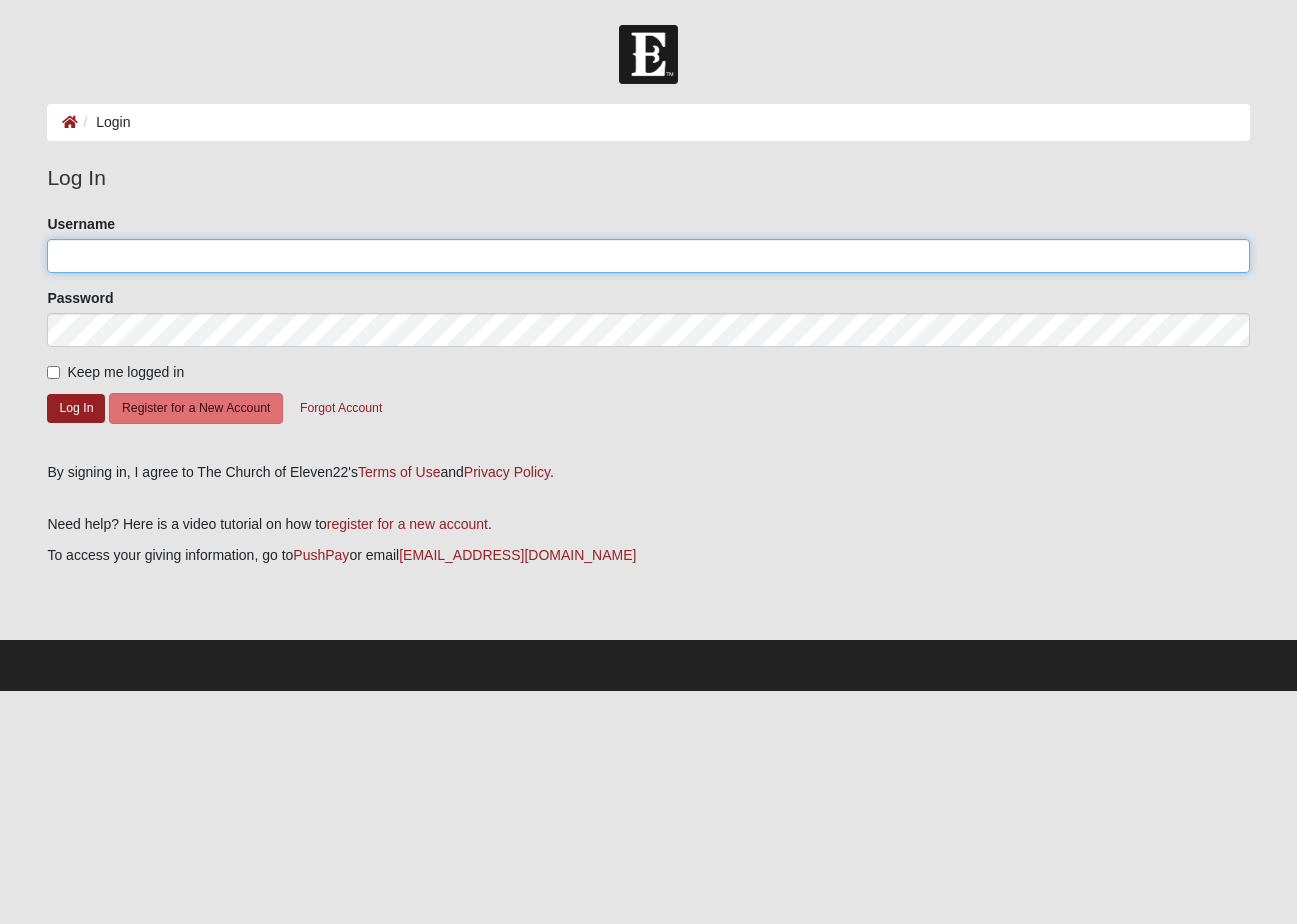 type on "hrstill@gmail.com" 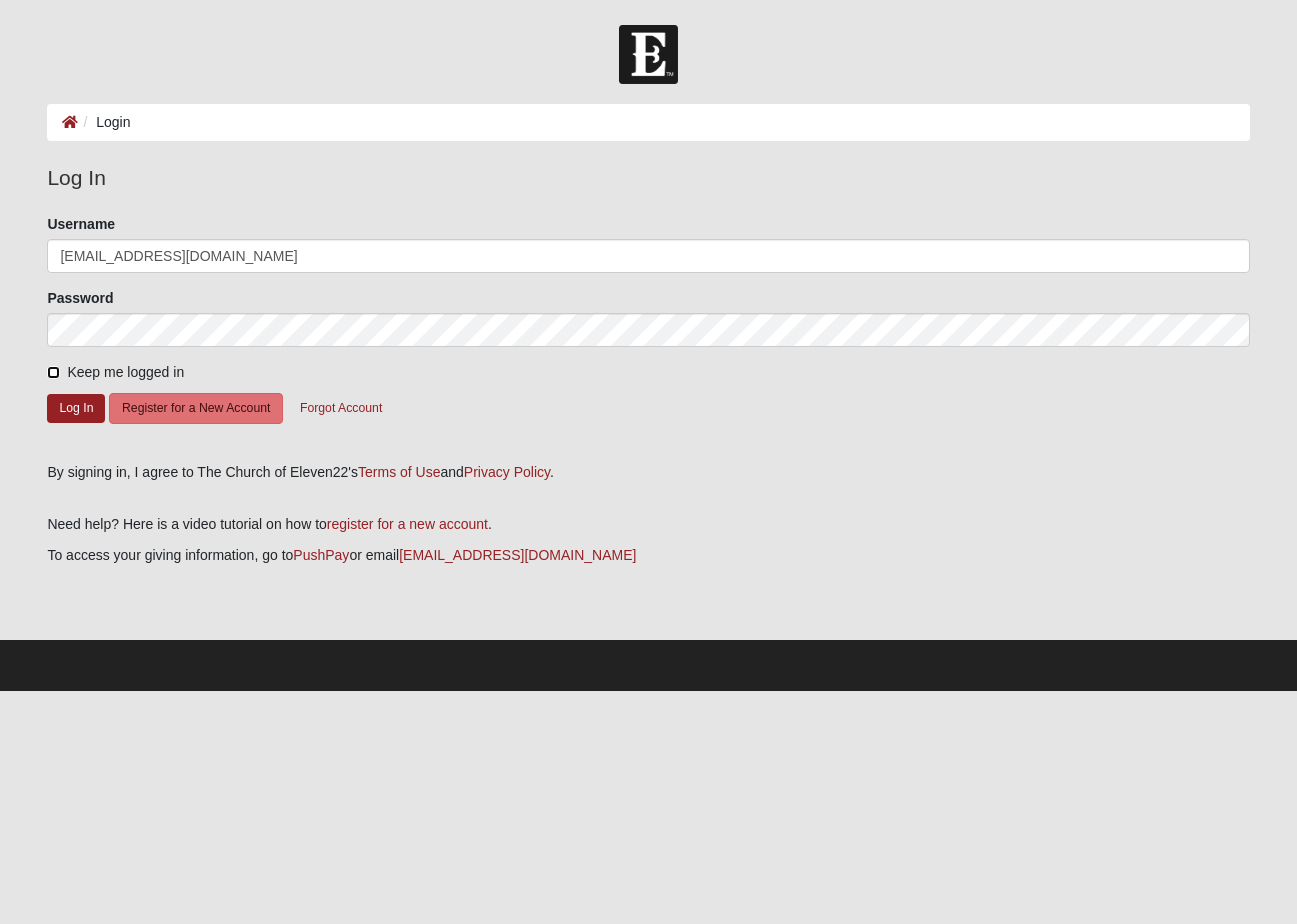 click on "Keep me logged in" at bounding box center (53, 372) 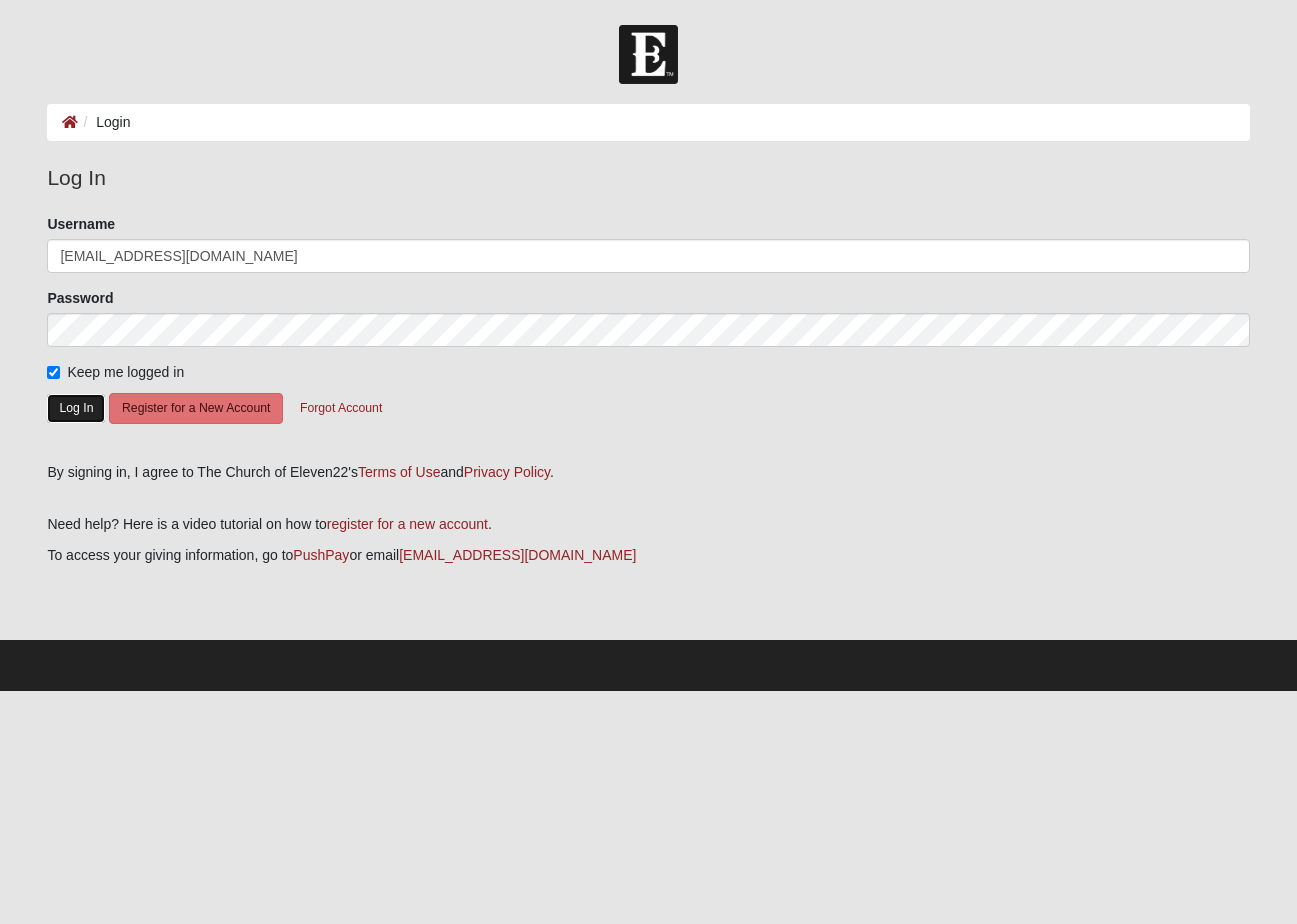 click on "Log In" 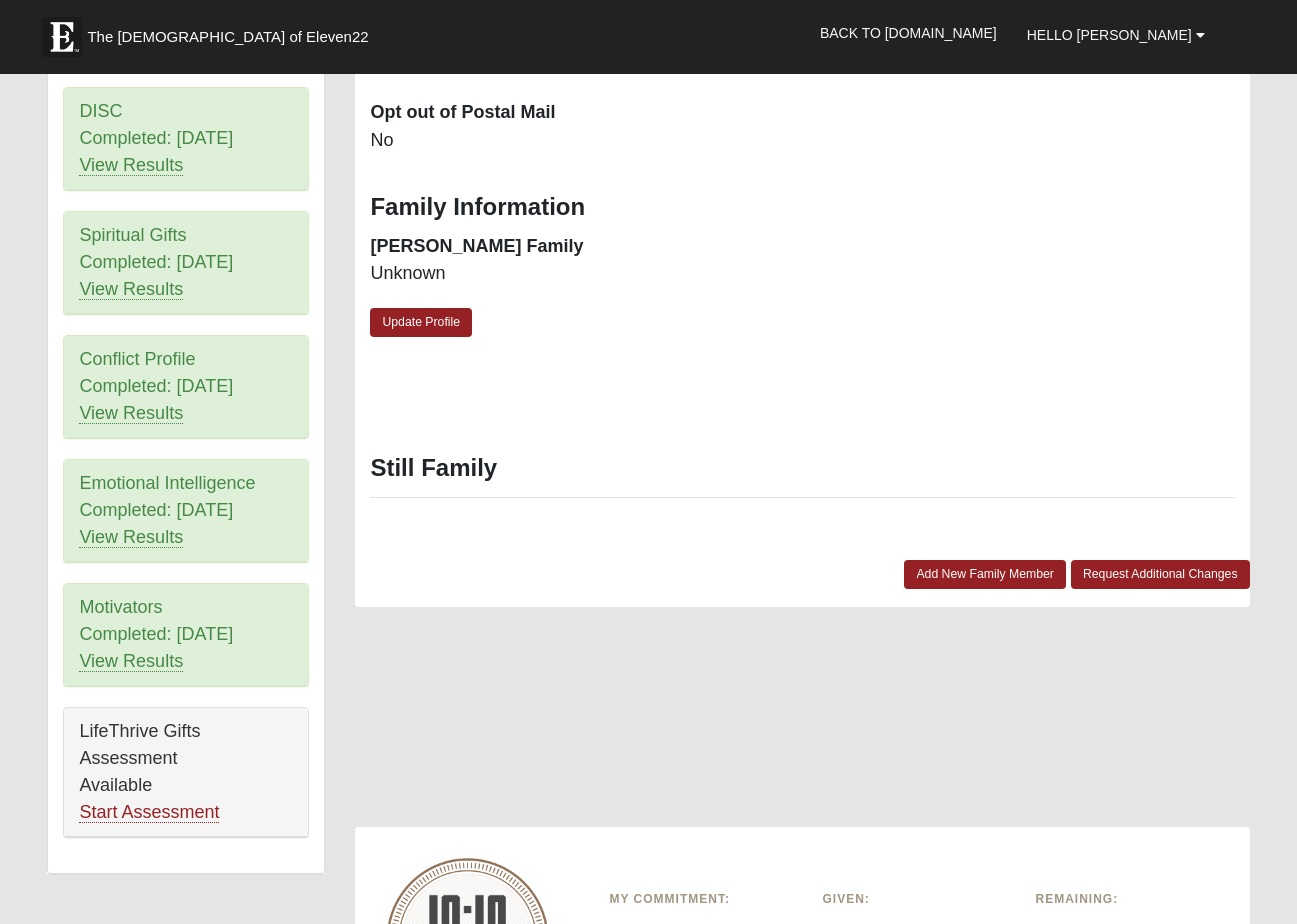 scroll, scrollTop: 880, scrollLeft: 0, axis: vertical 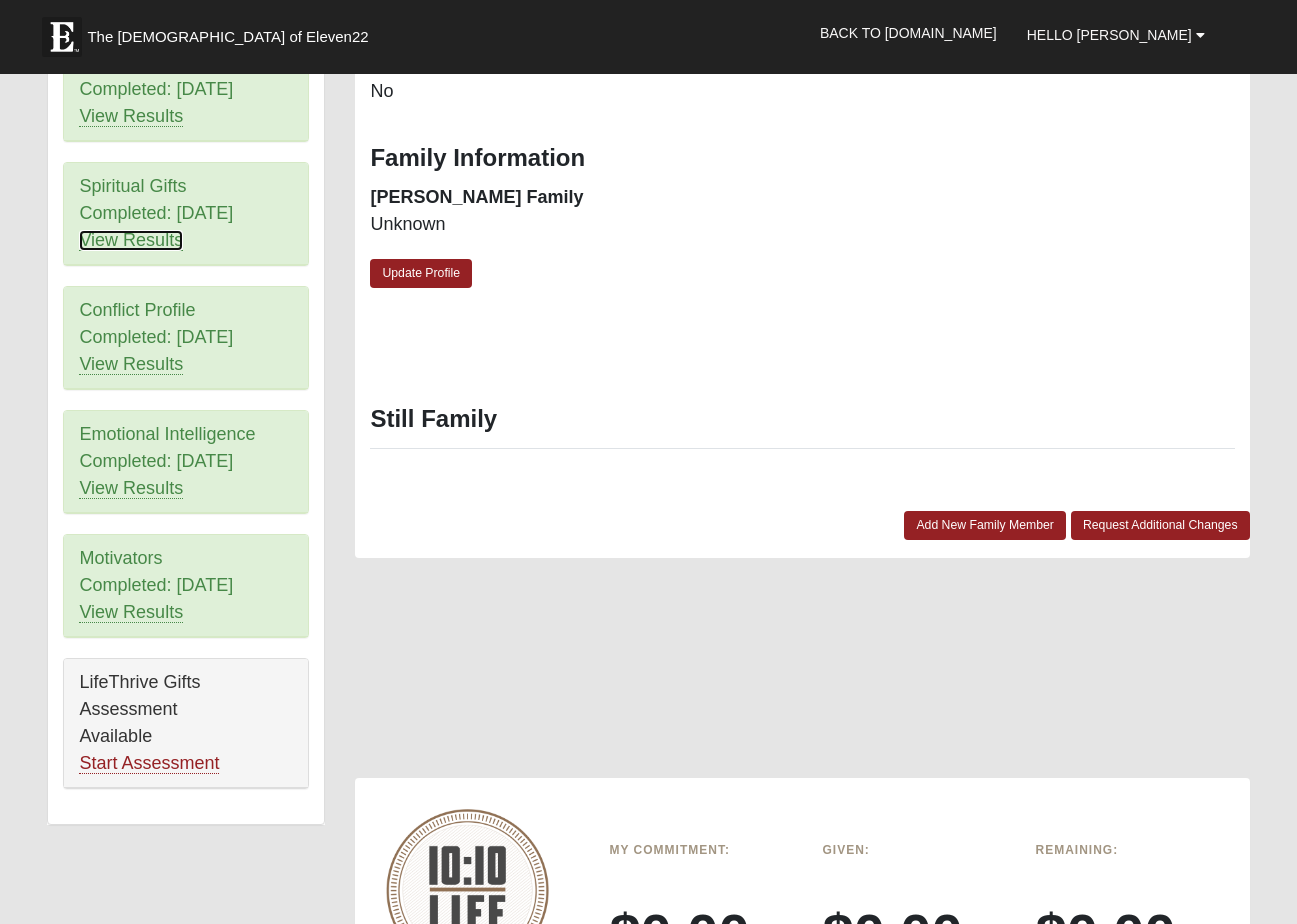 click on "View Results" at bounding box center [131, 240] 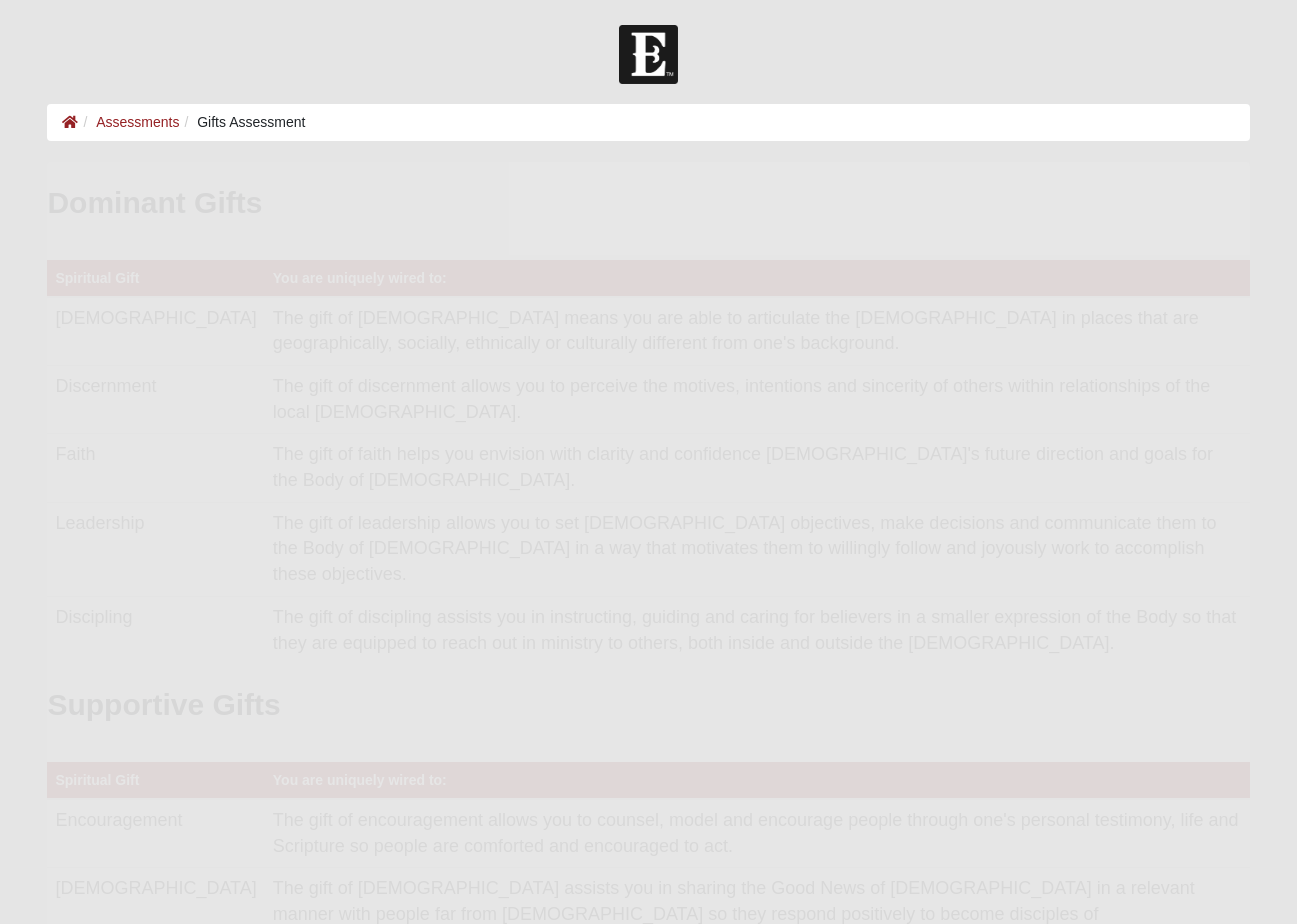 scroll, scrollTop: 0, scrollLeft: 0, axis: both 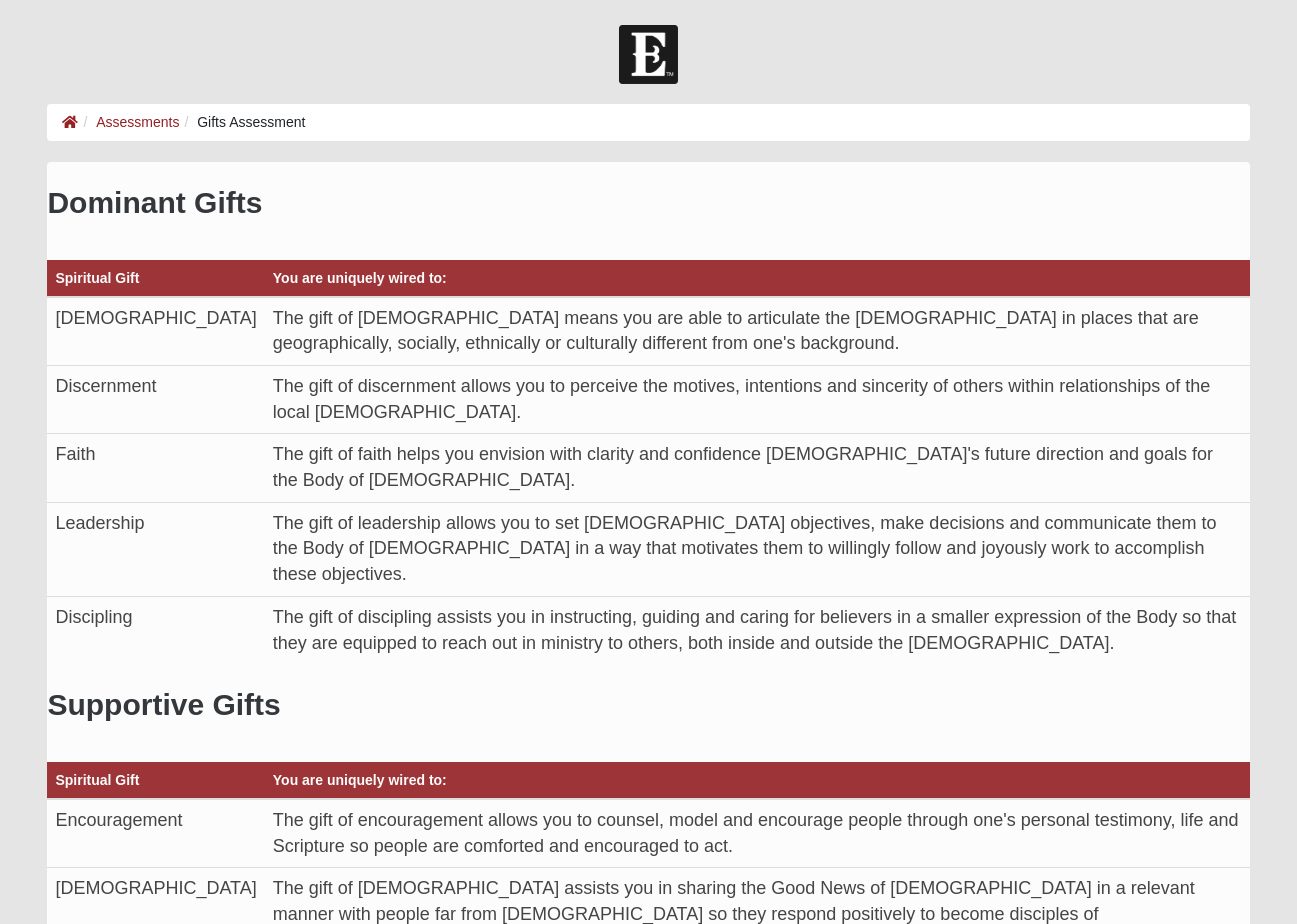 click on "Spiritual Gift
You are uniquely wired to:
[DEMOGRAPHIC_DATA]
The gift of [DEMOGRAPHIC_DATA] means you are able to articulate the [DEMOGRAPHIC_DATA] in places that are geographically, socially, ethnically or culturally different from one's background.
Discernment" at bounding box center [648, 450] 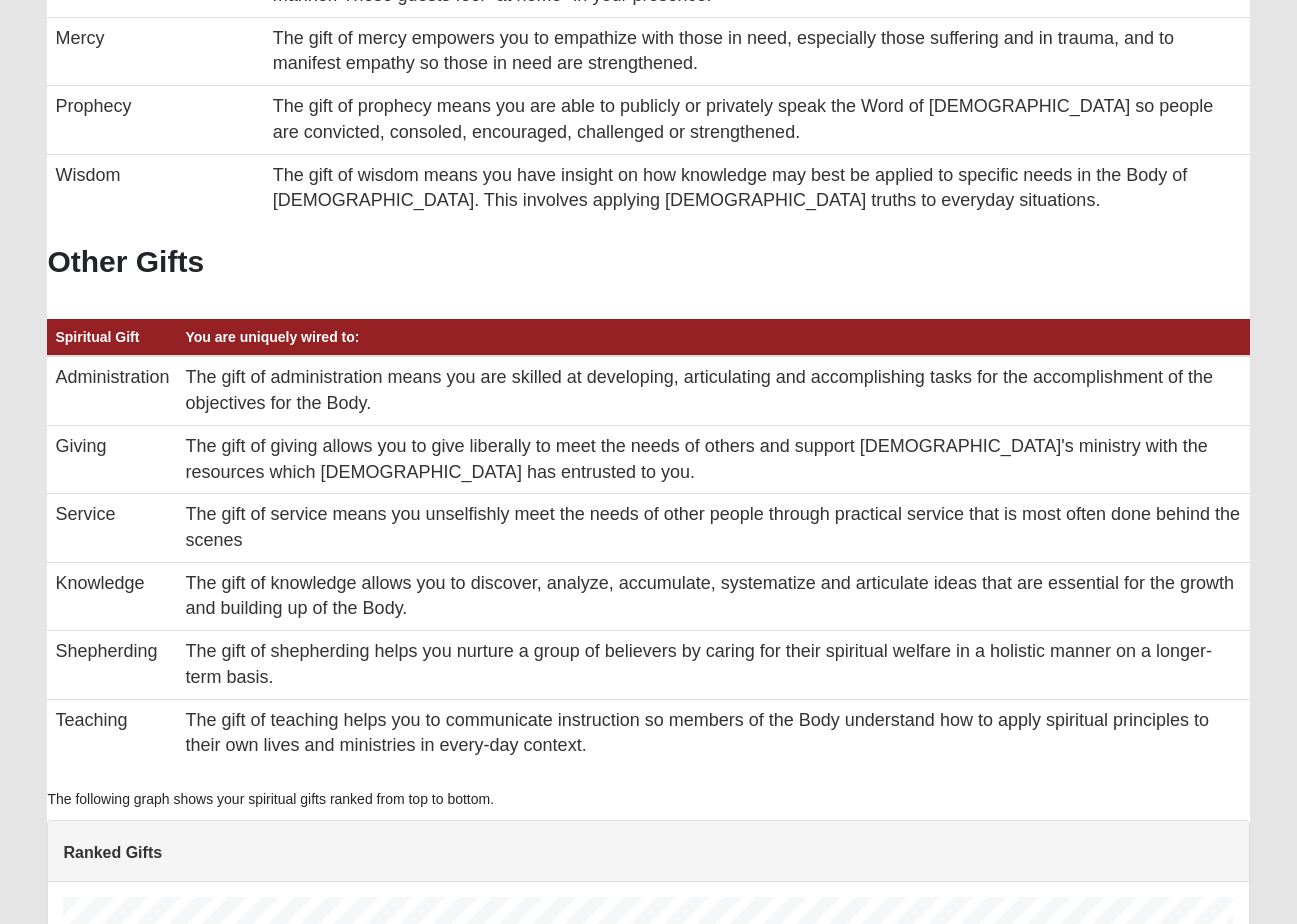 scroll, scrollTop: 1011, scrollLeft: 0, axis: vertical 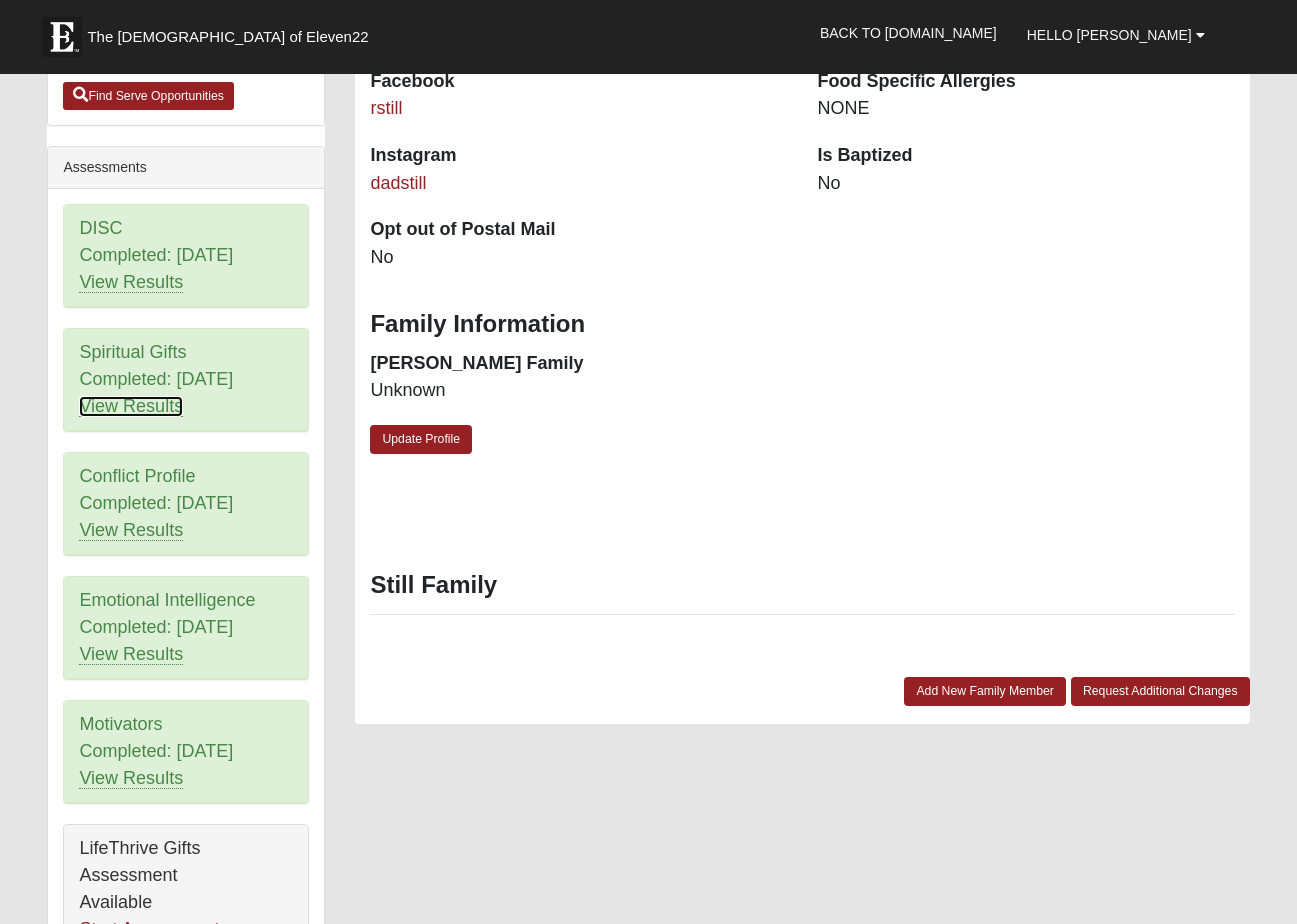 click on "View Results" at bounding box center [131, 406] 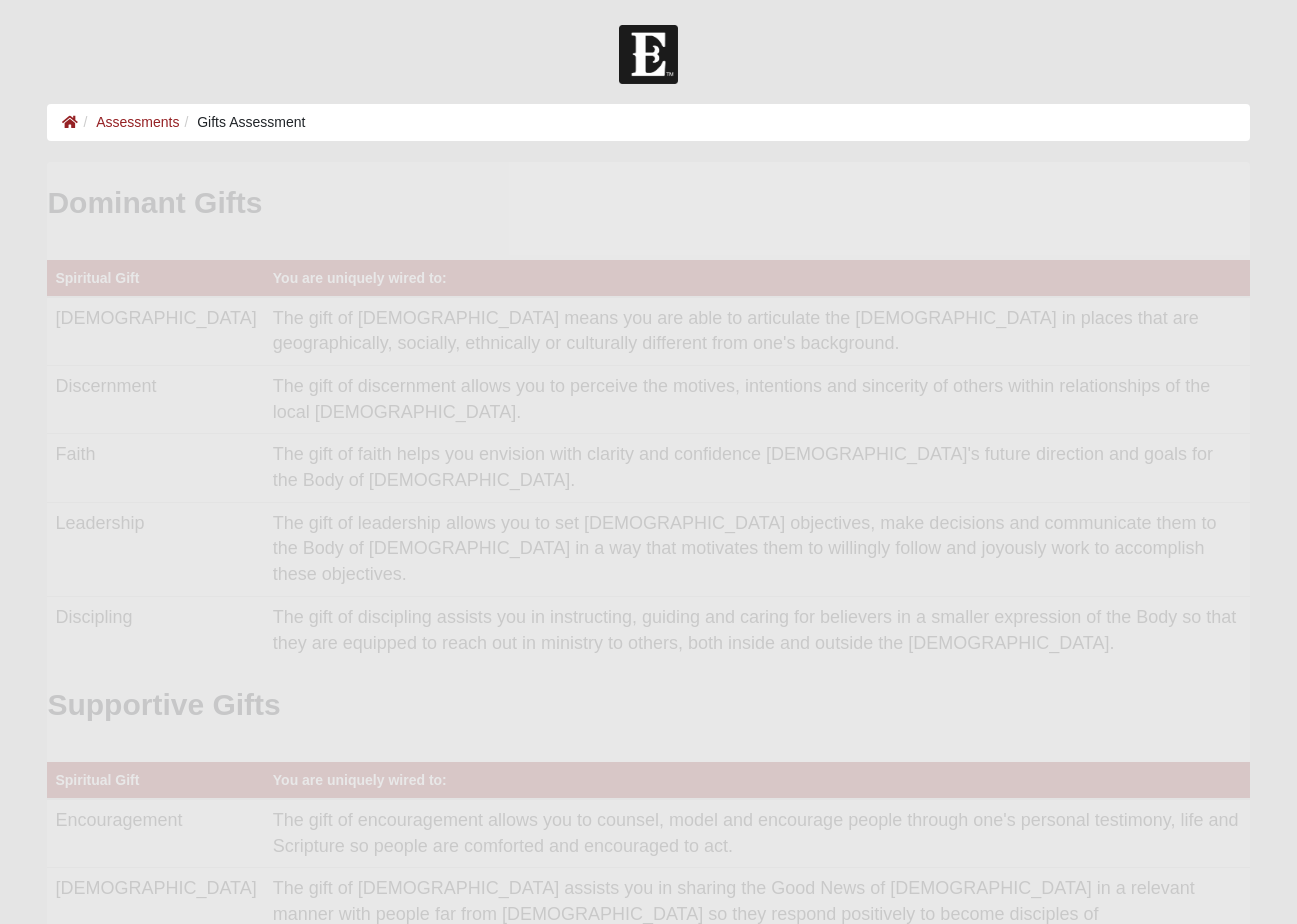scroll, scrollTop: 0, scrollLeft: 0, axis: both 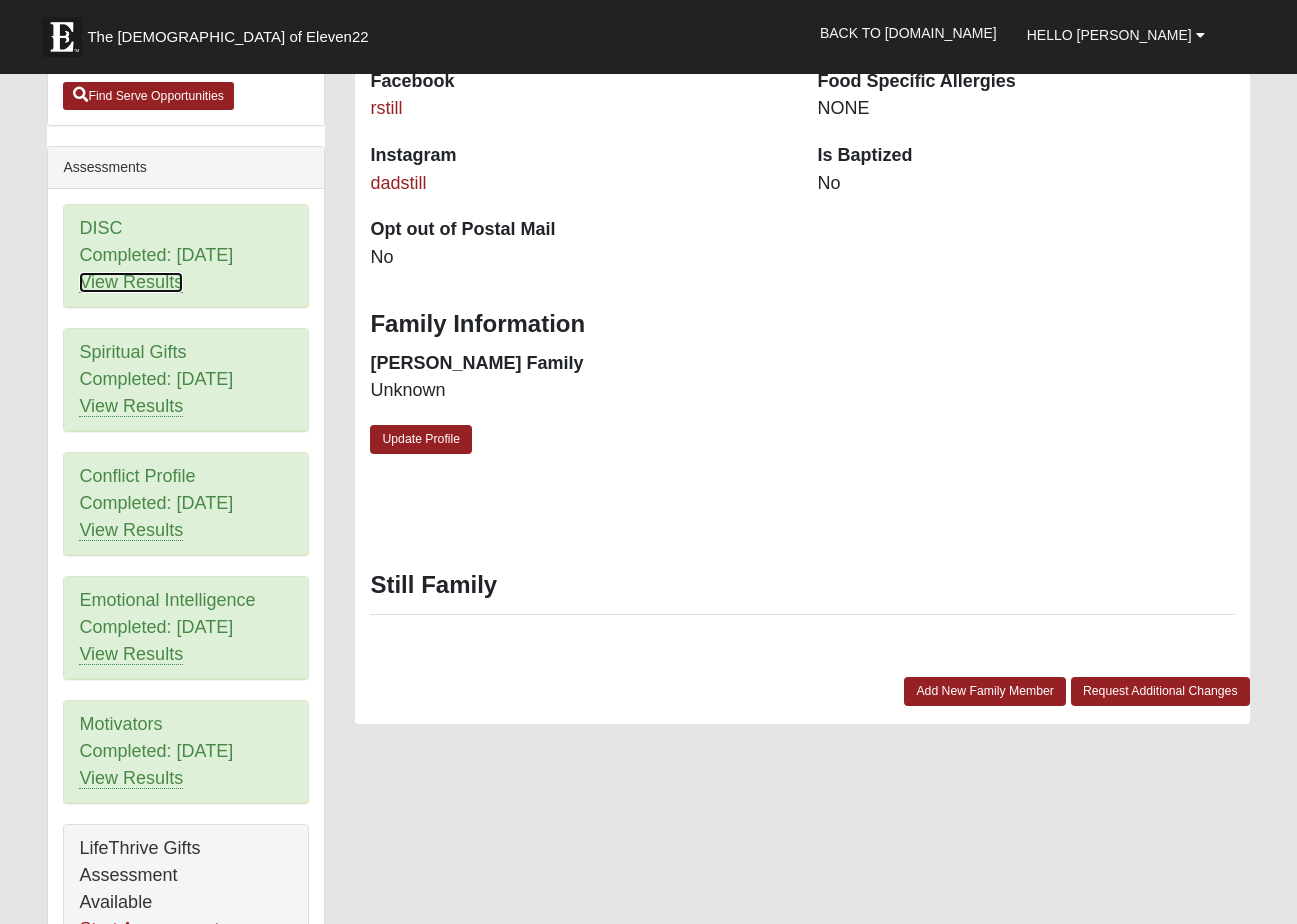 click on "View Results" at bounding box center (131, 282) 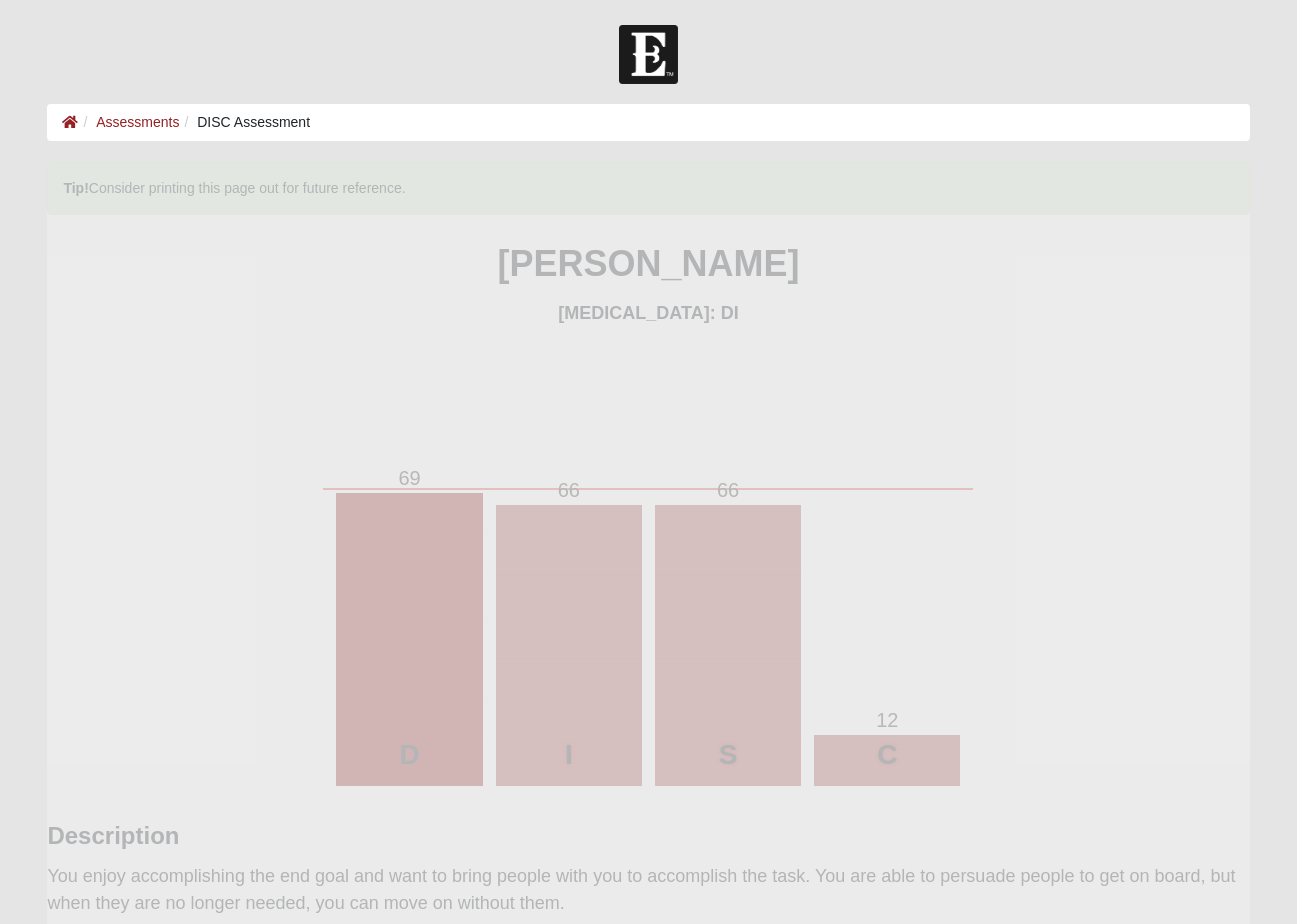 scroll, scrollTop: 0, scrollLeft: 0, axis: both 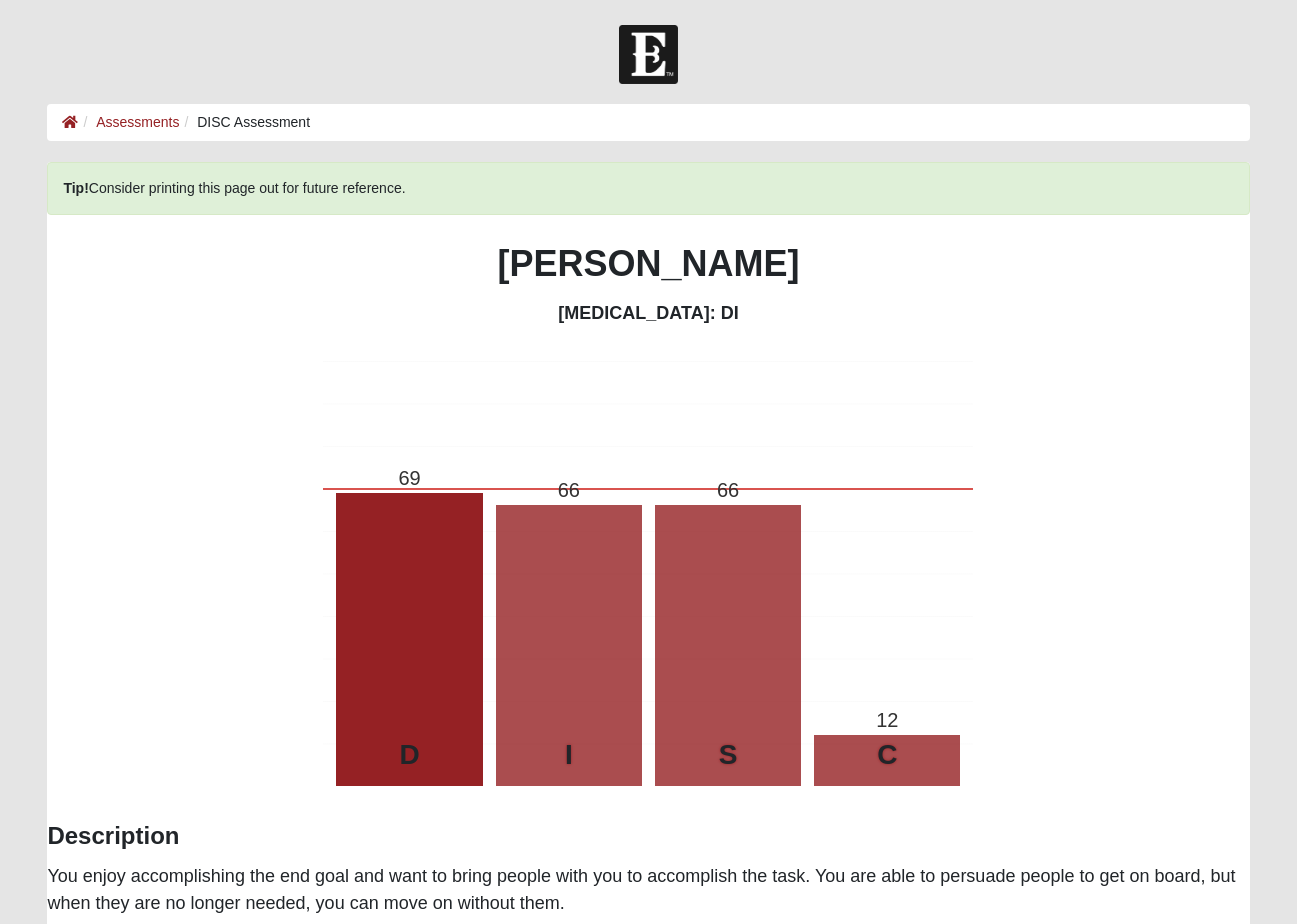 click on "[PERSON_NAME] [MEDICAL_DATA]: DI" at bounding box center (648, 283) 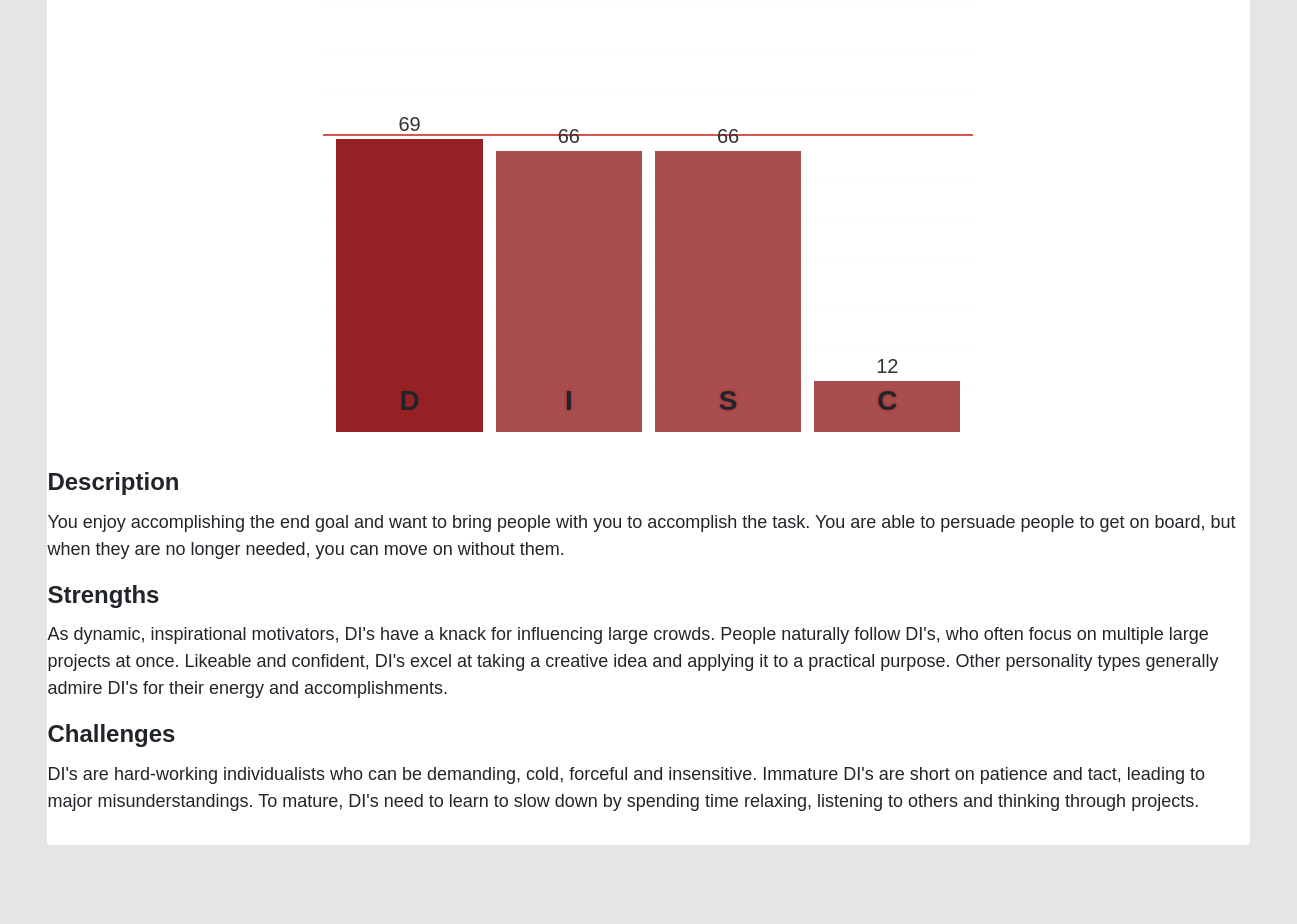 scroll, scrollTop: 0, scrollLeft: 0, axis: both 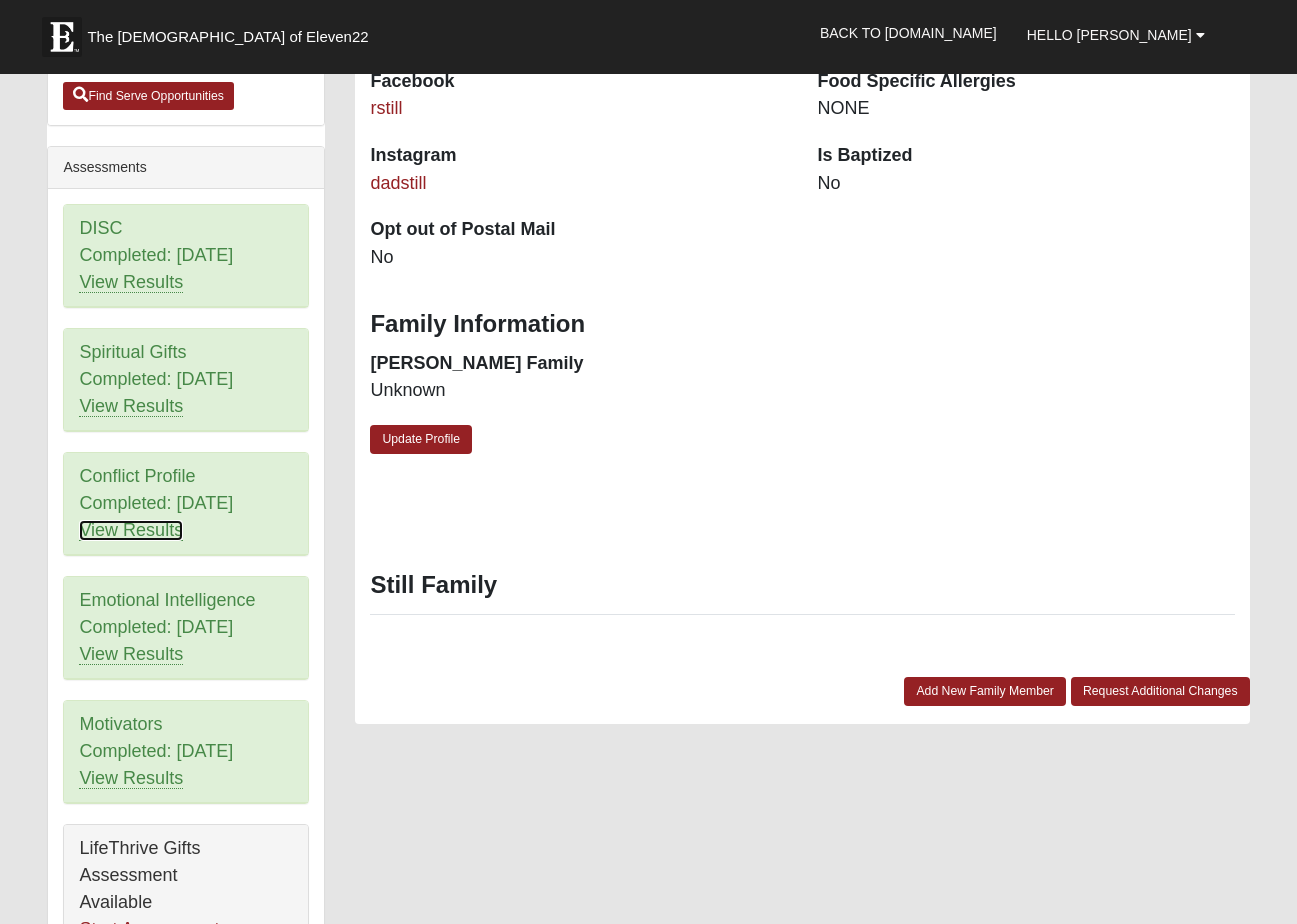 click on "View Results" at bounding box center [131, 530] 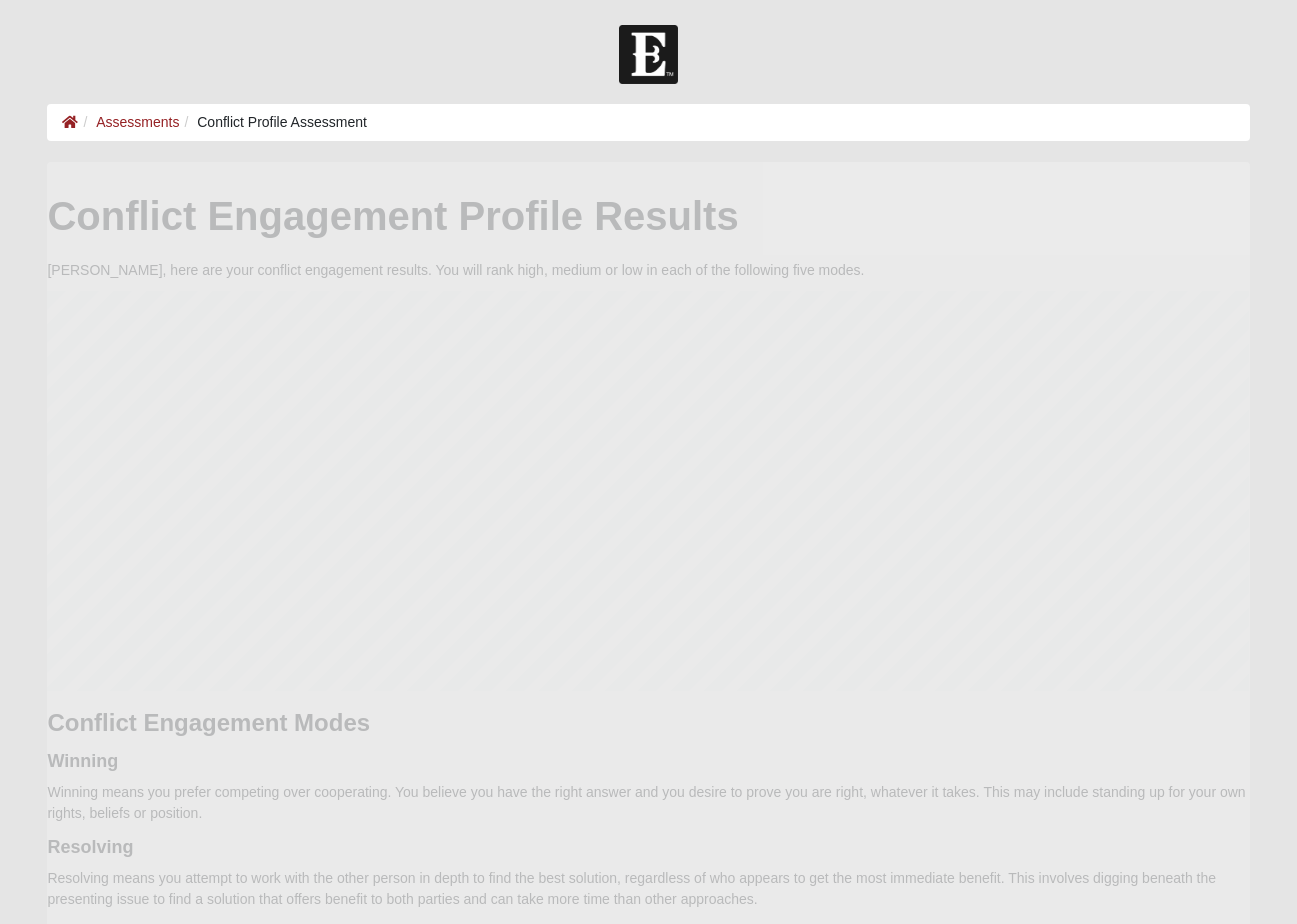 scroll, scrollTop: 0, scrollLeft: 0, axis: both 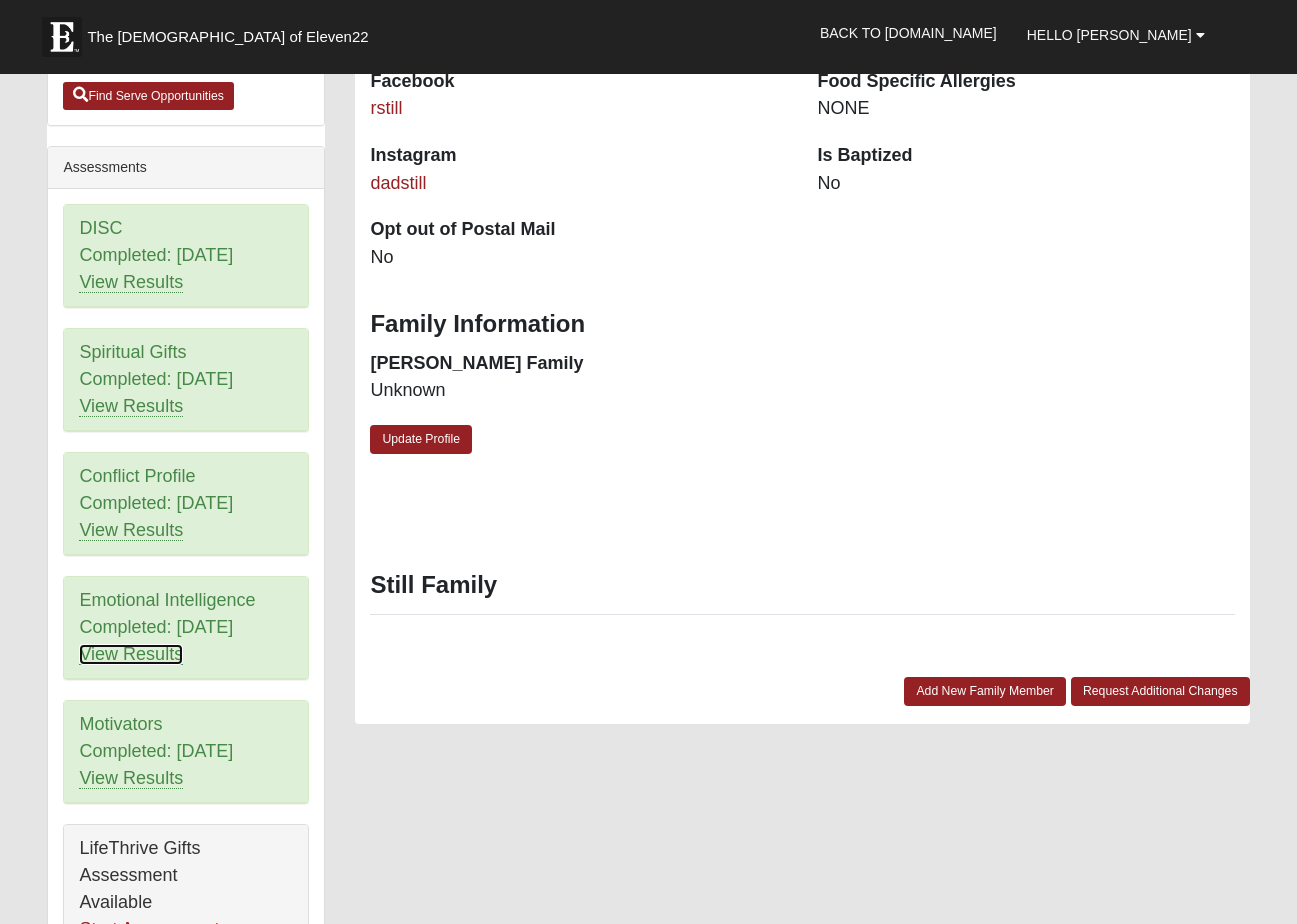 click on "View Results" at bounding box center [131, 654] 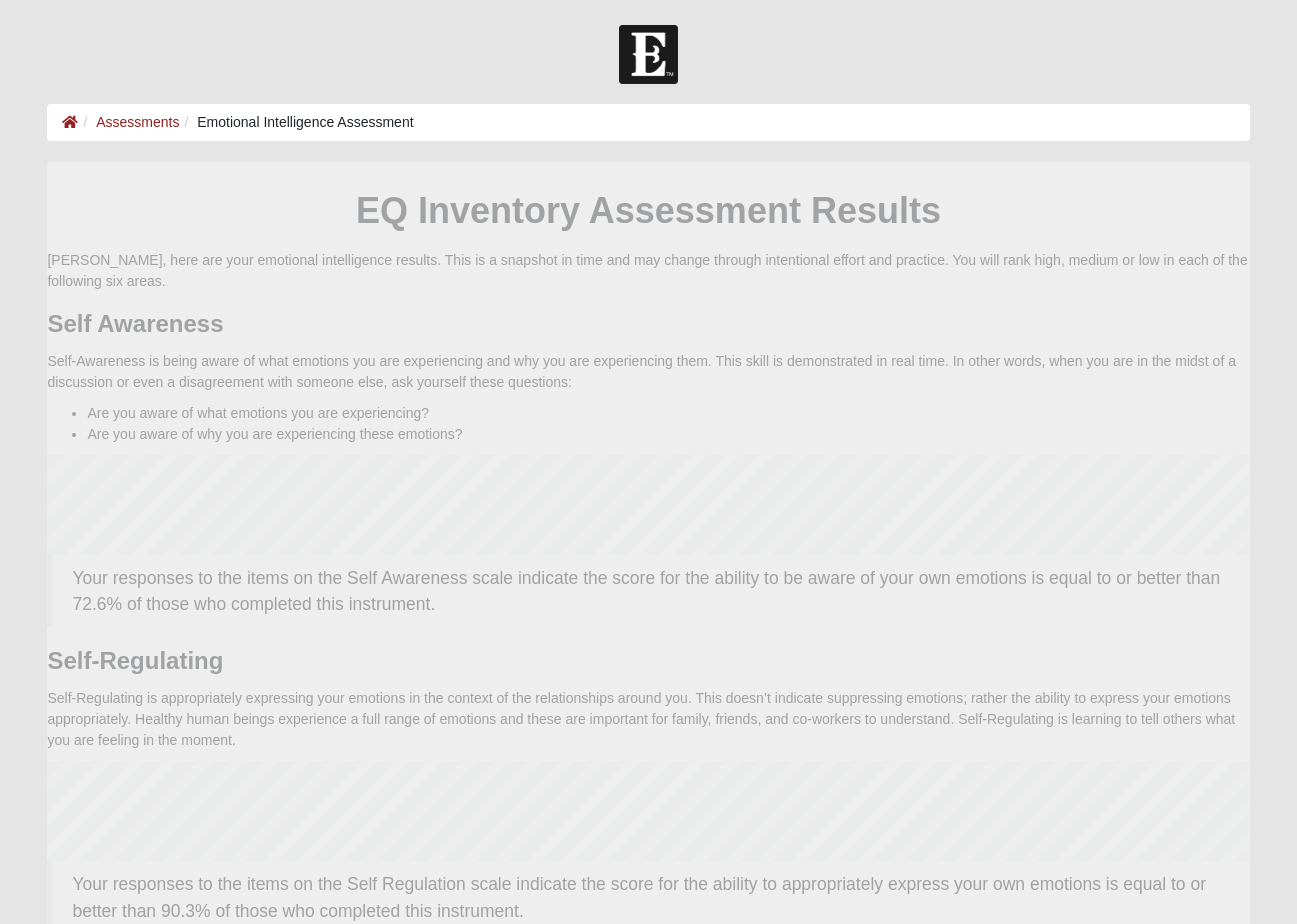 scroll, scrollTop: 0, scrollLeft: 0, axis: both 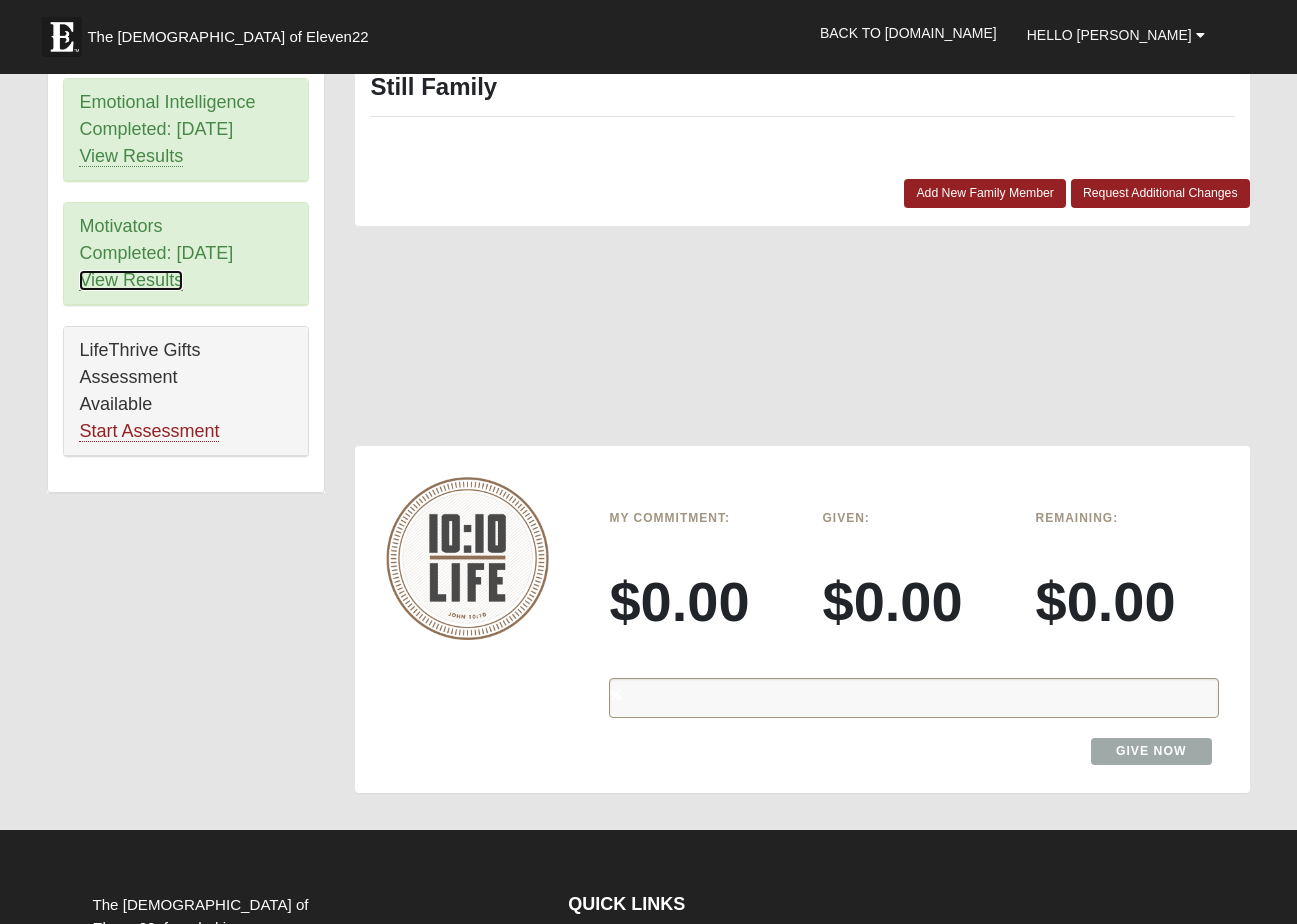 click on "View Results" at bounding box center (131, 280) 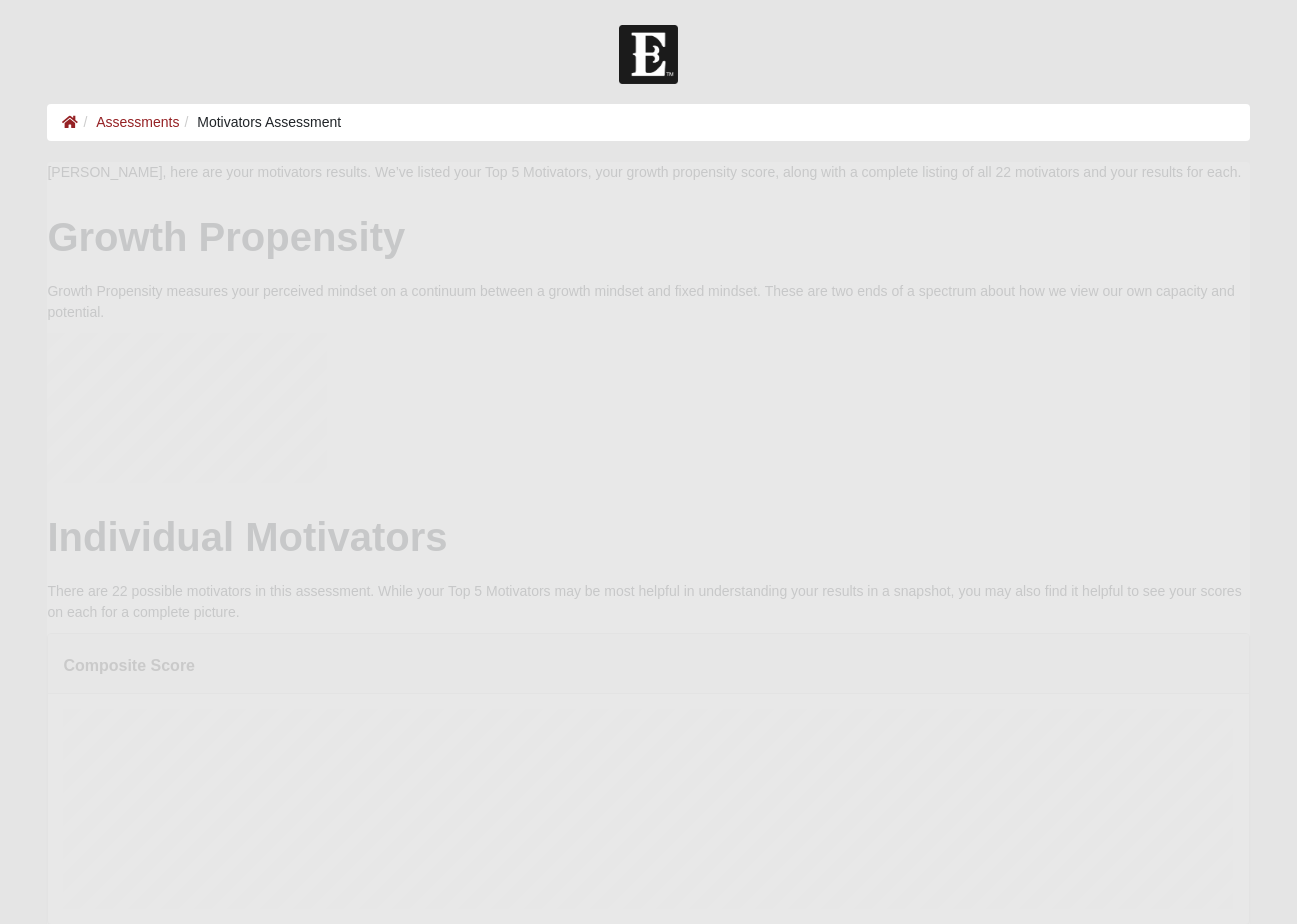 scroll, scrollTop: 0, scrollLeft: 0, axis: both 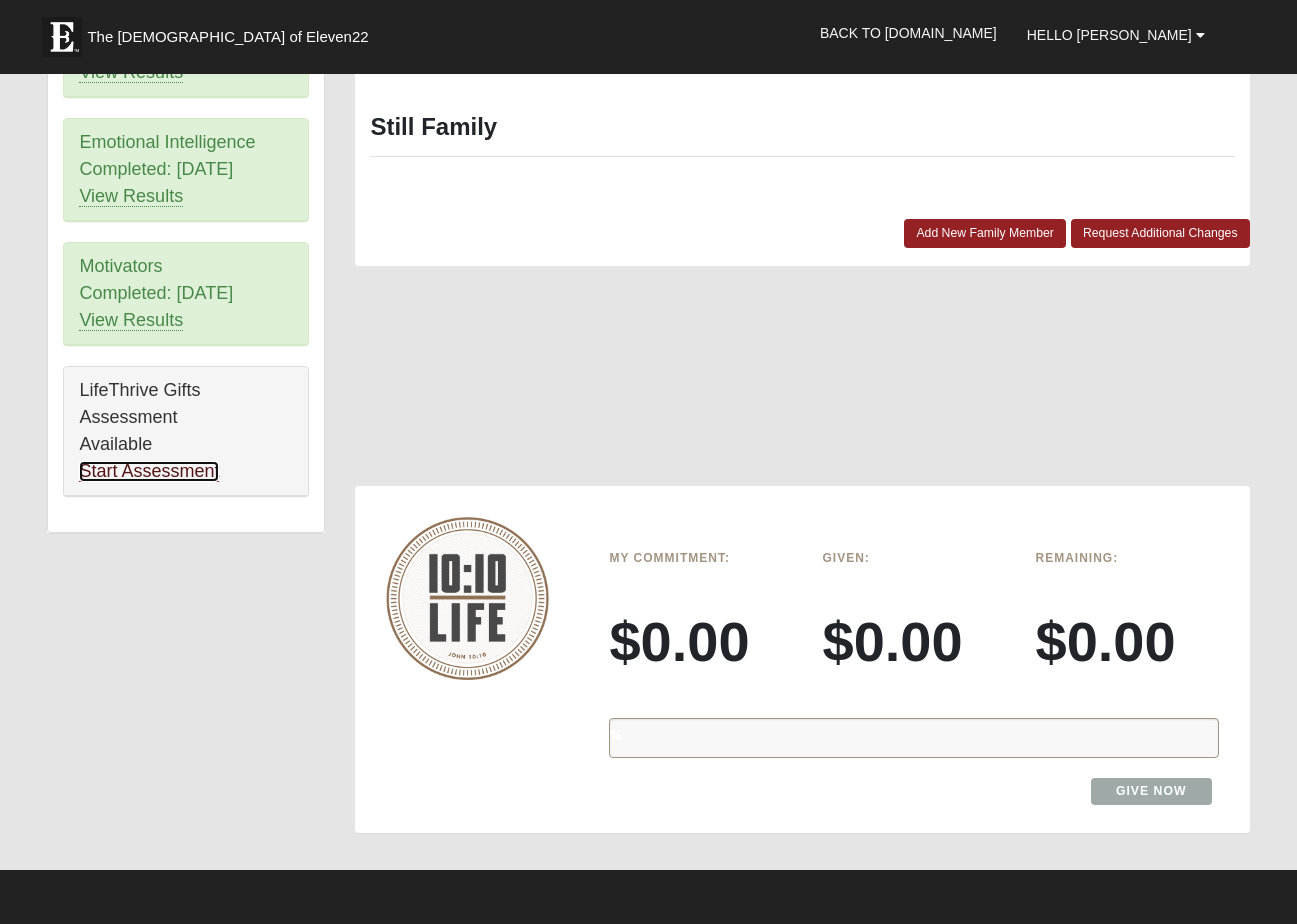 click on "Start Assessment" at bounding box center (149, 471) 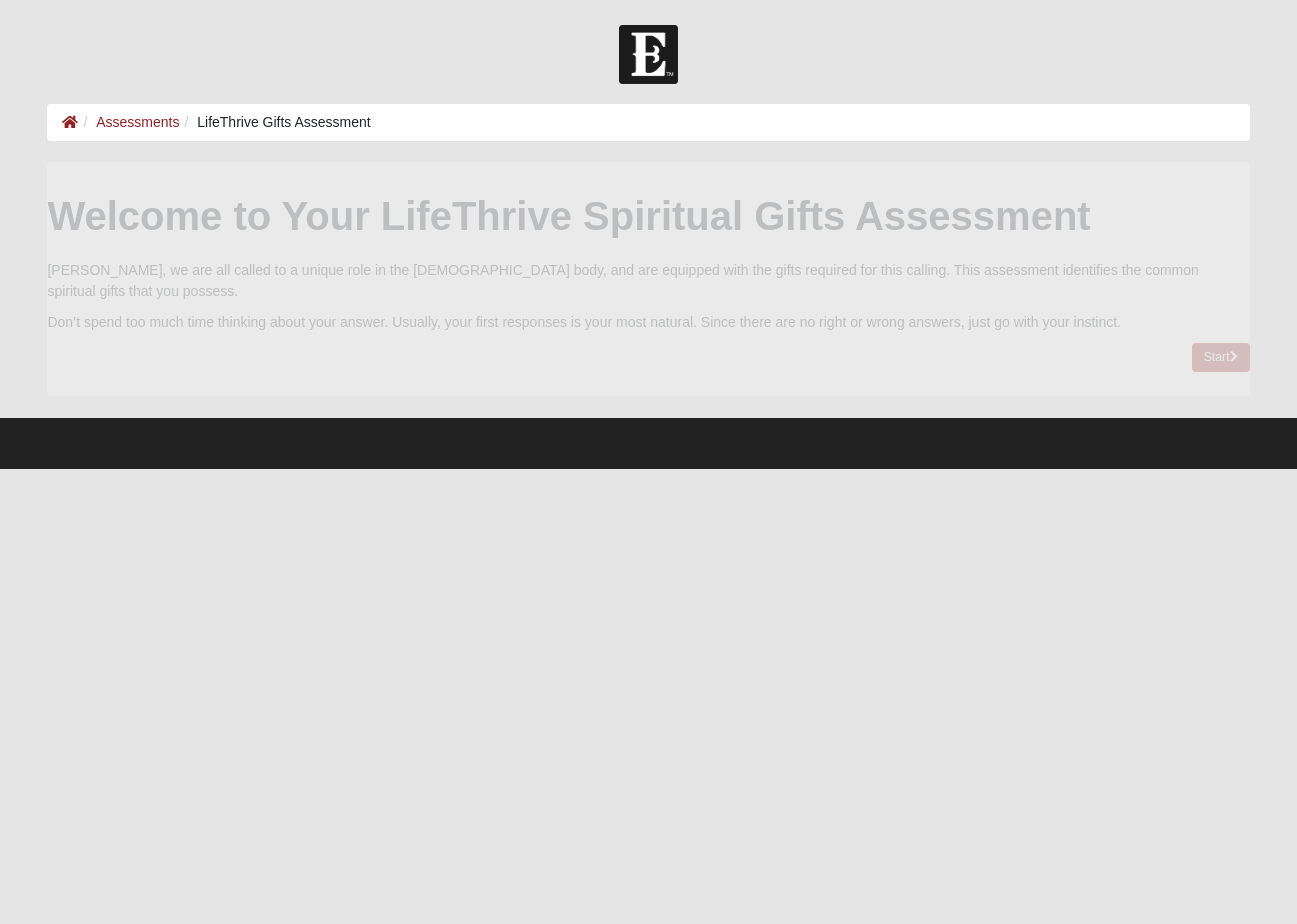 scroll, scrollTop: 0, scrollLeft: 0, axis: both 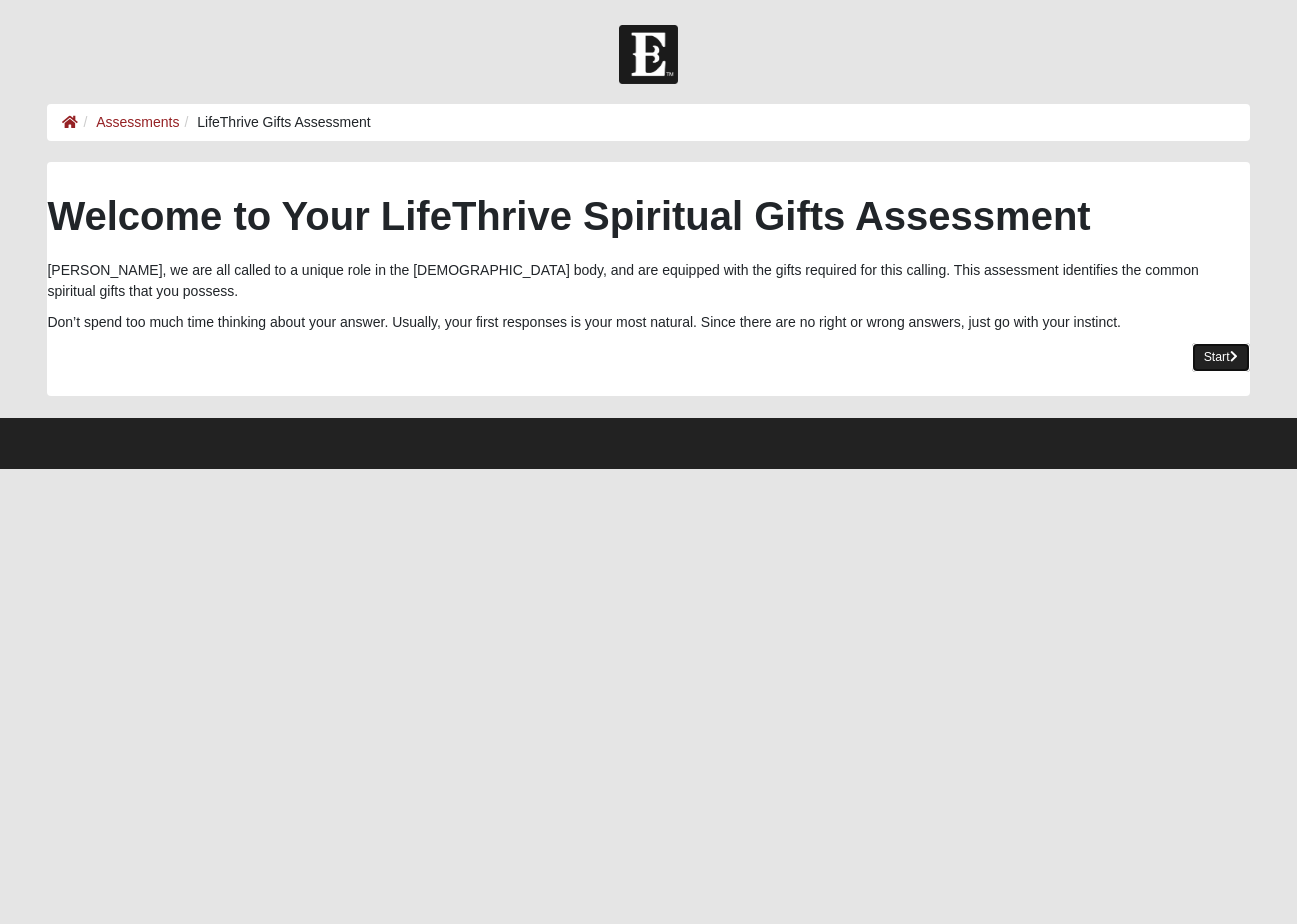 click on "Start" at bounding box center (1221, 357) 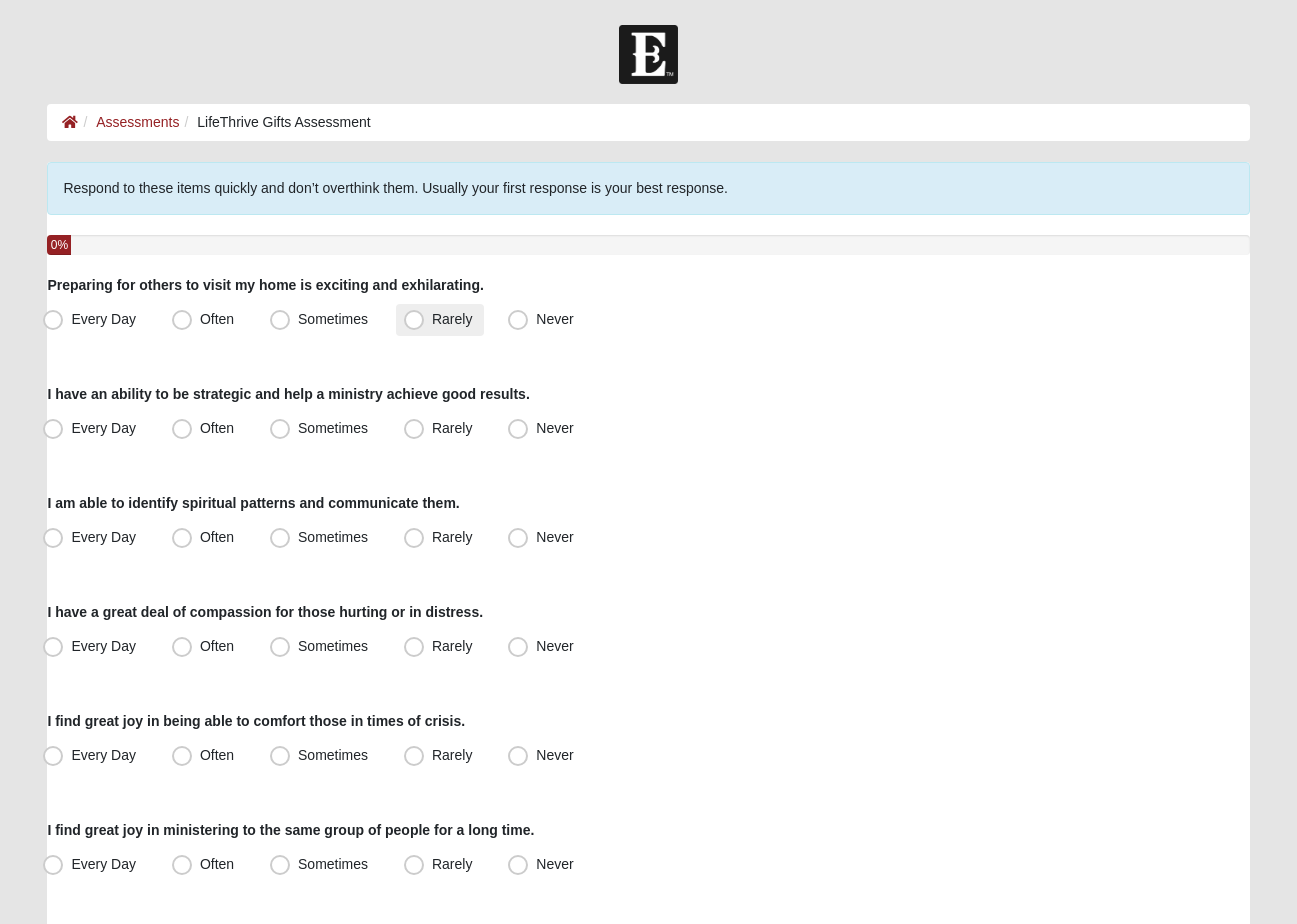 click on "Rarely" at bounding box center (452, 319) 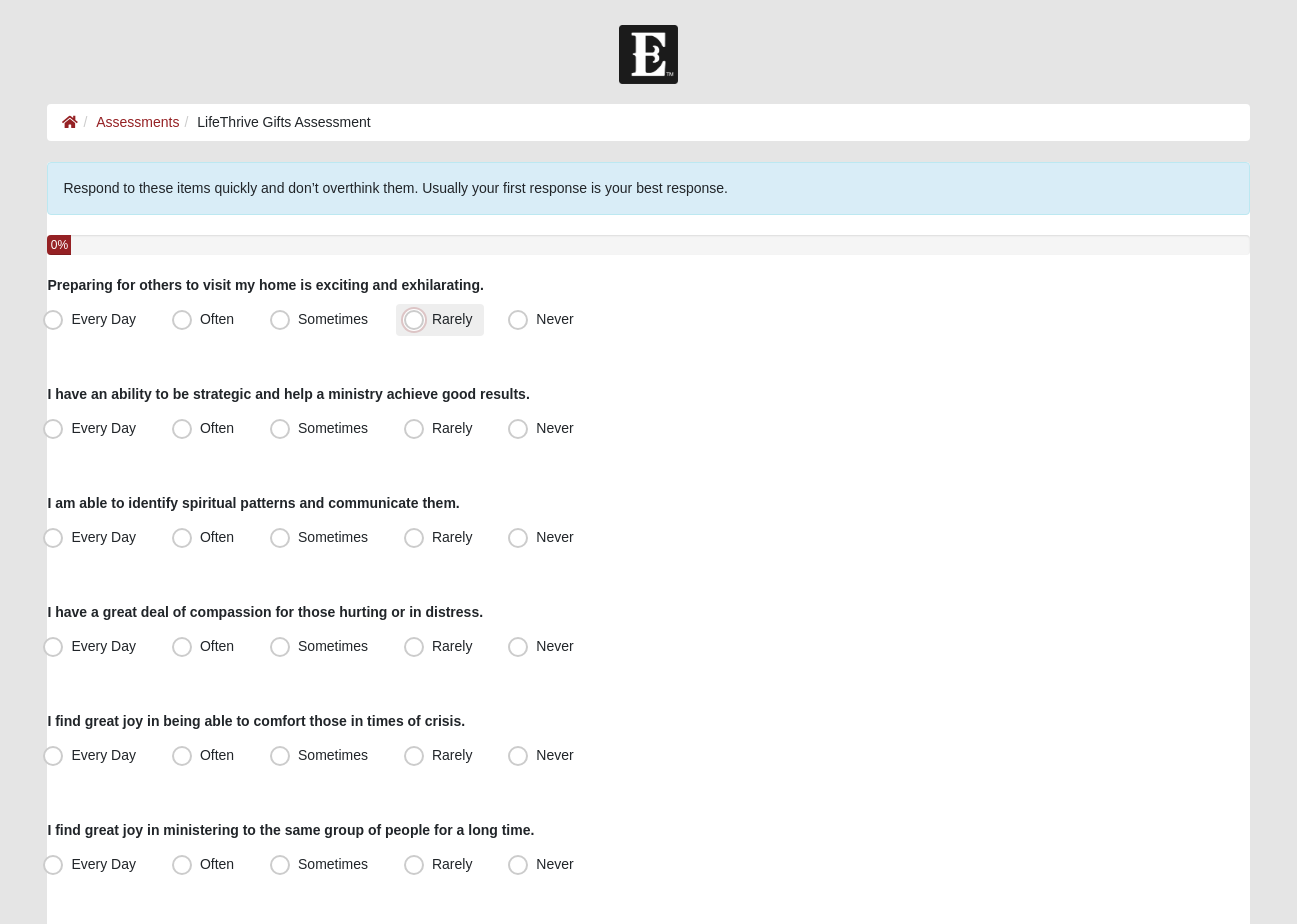 click on "Rarely" at bounding box center (418, 319) 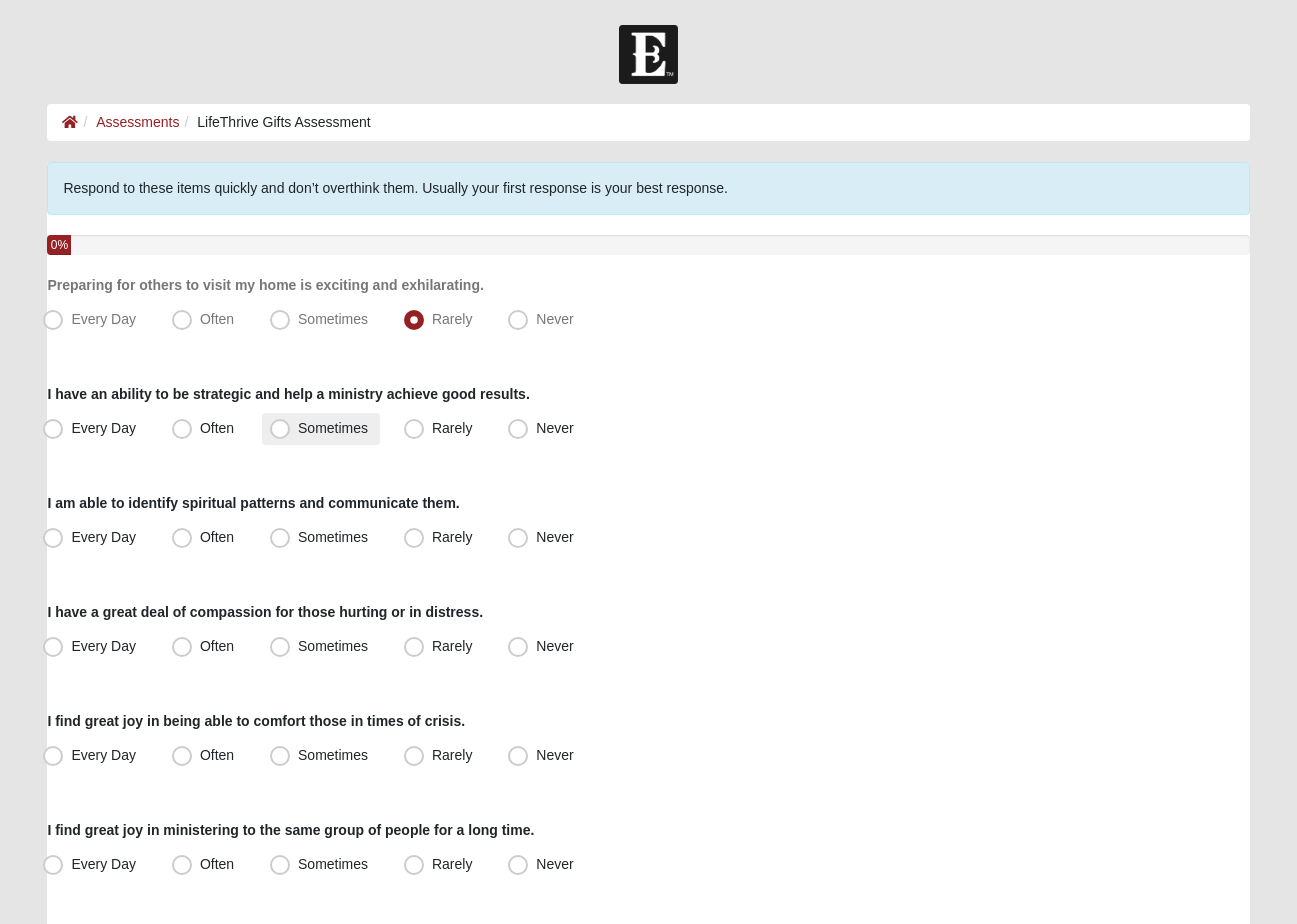 click on "Sometimes" at bounding box center (333, 428) 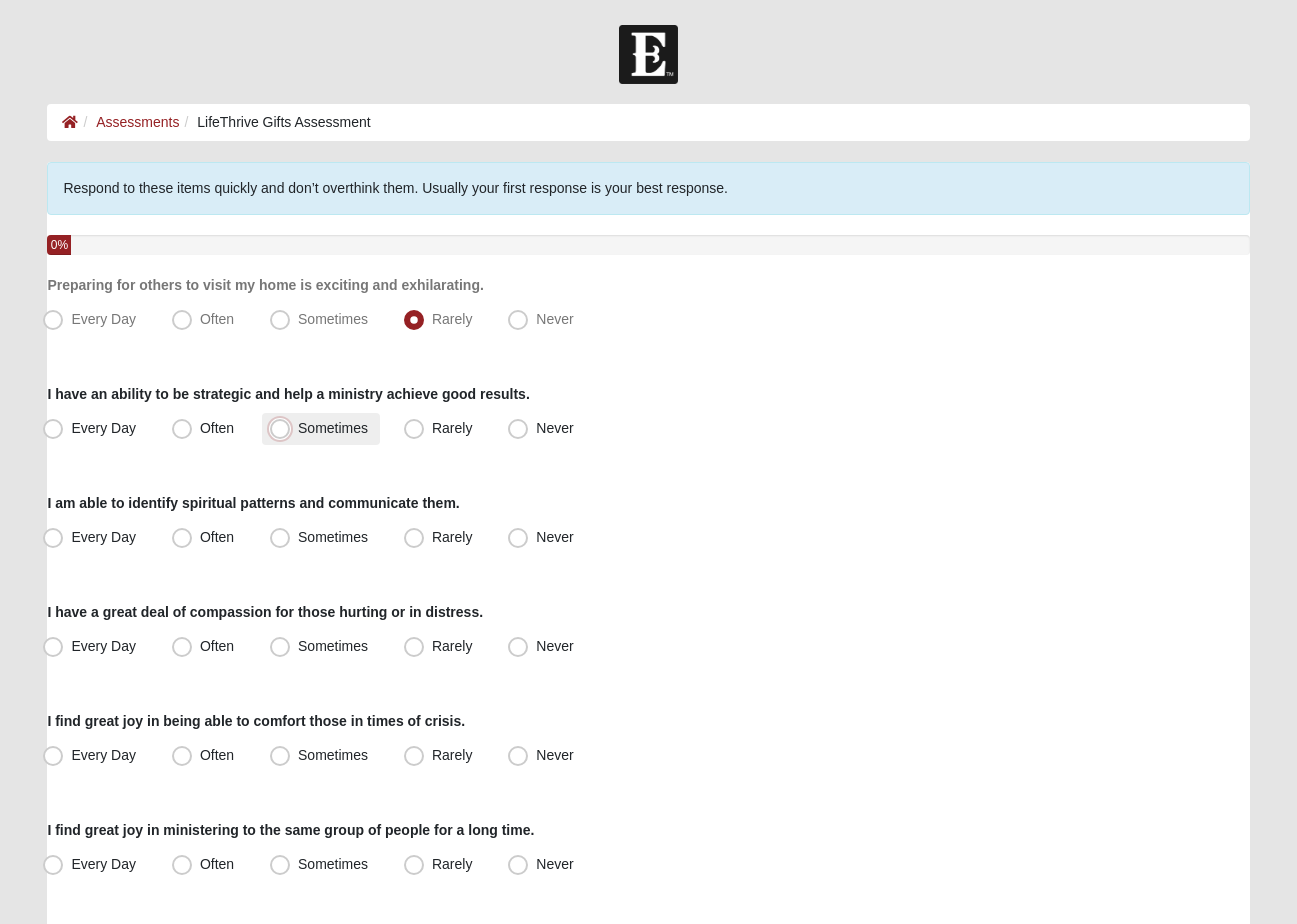 click on "Sometimes" at bounding box center [284, 428] 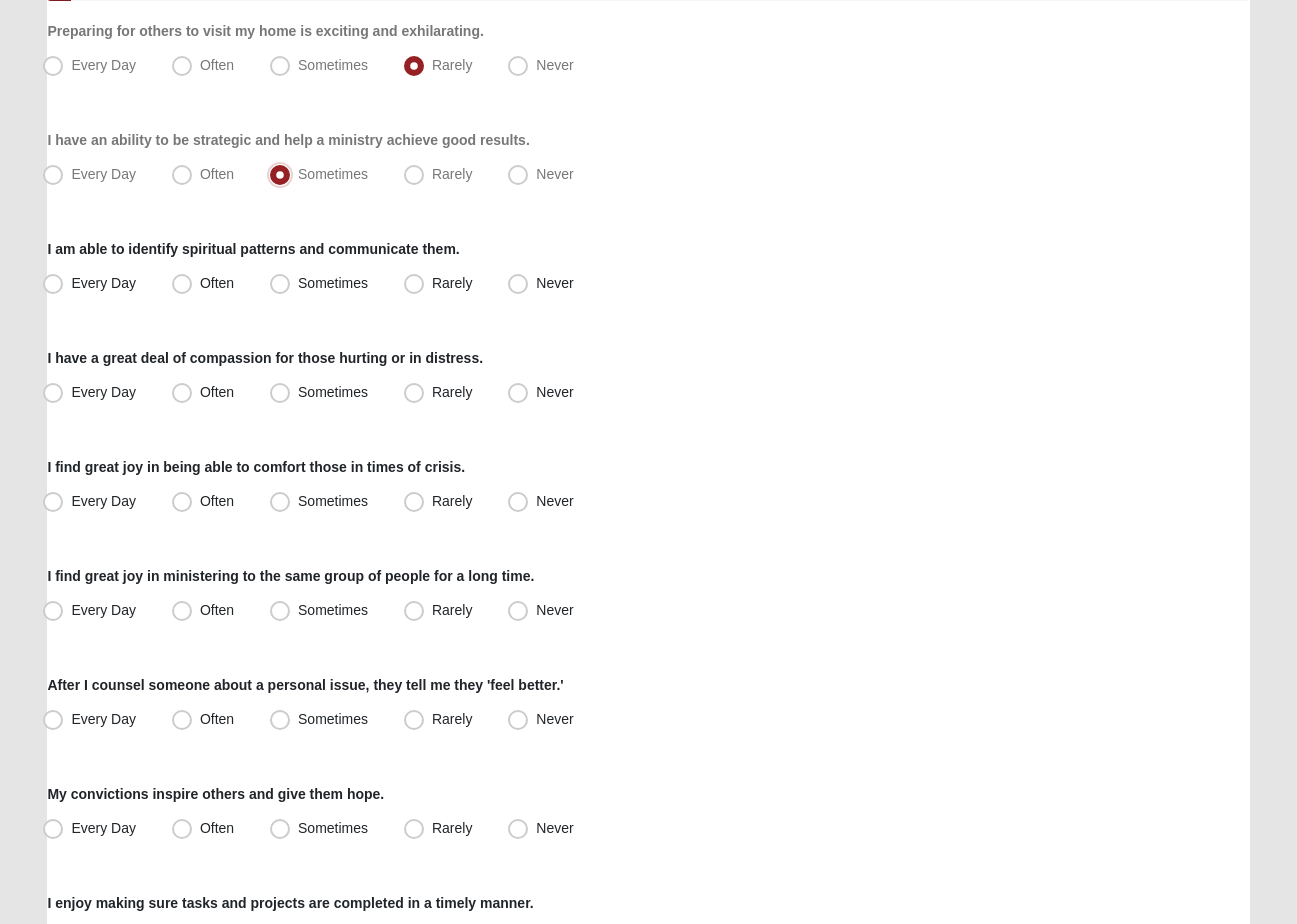 scroll, scrollTop: 260, scrollLeft: 0, axis: vertical 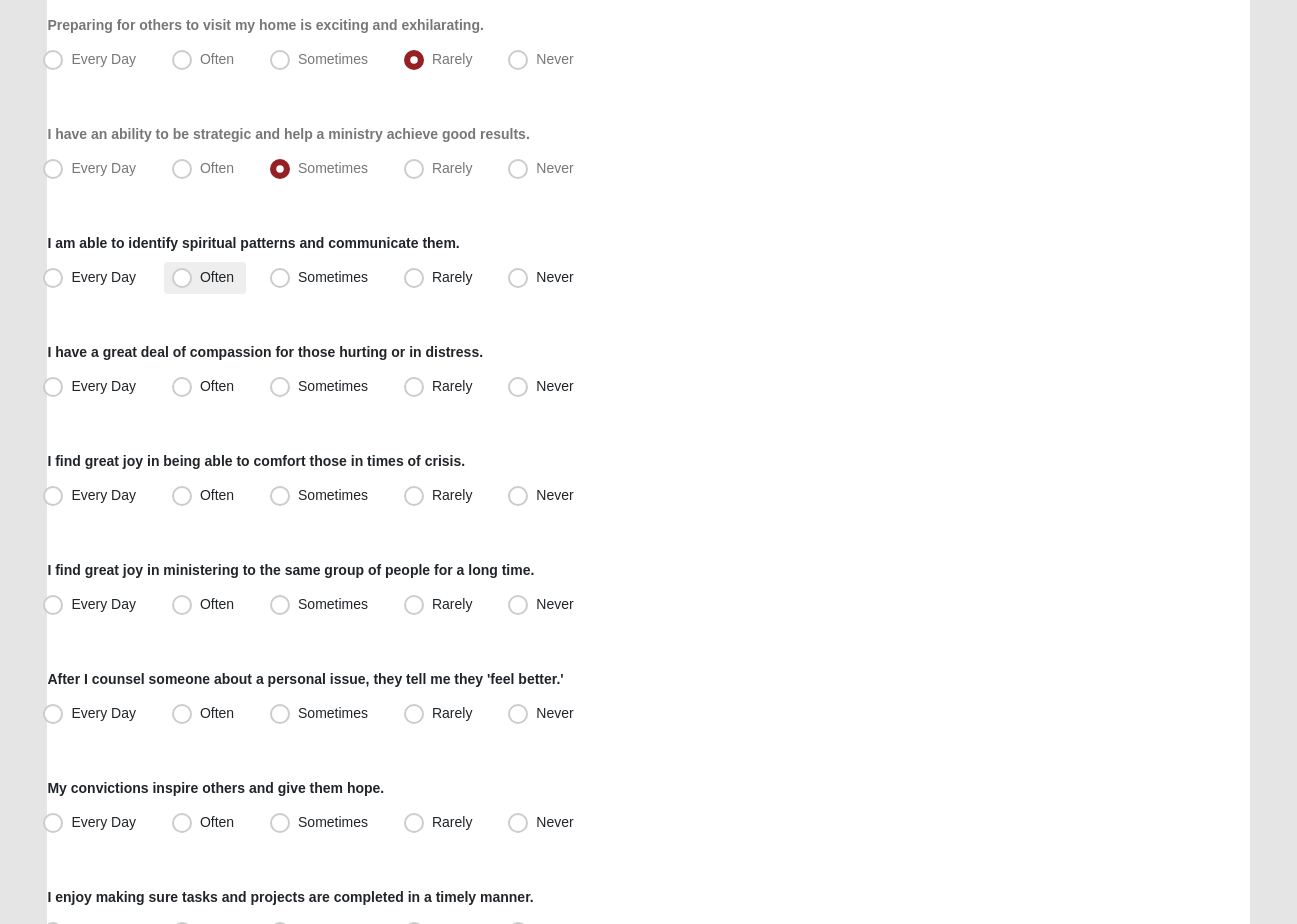 click on "Often" at bounding box center [217, 277] 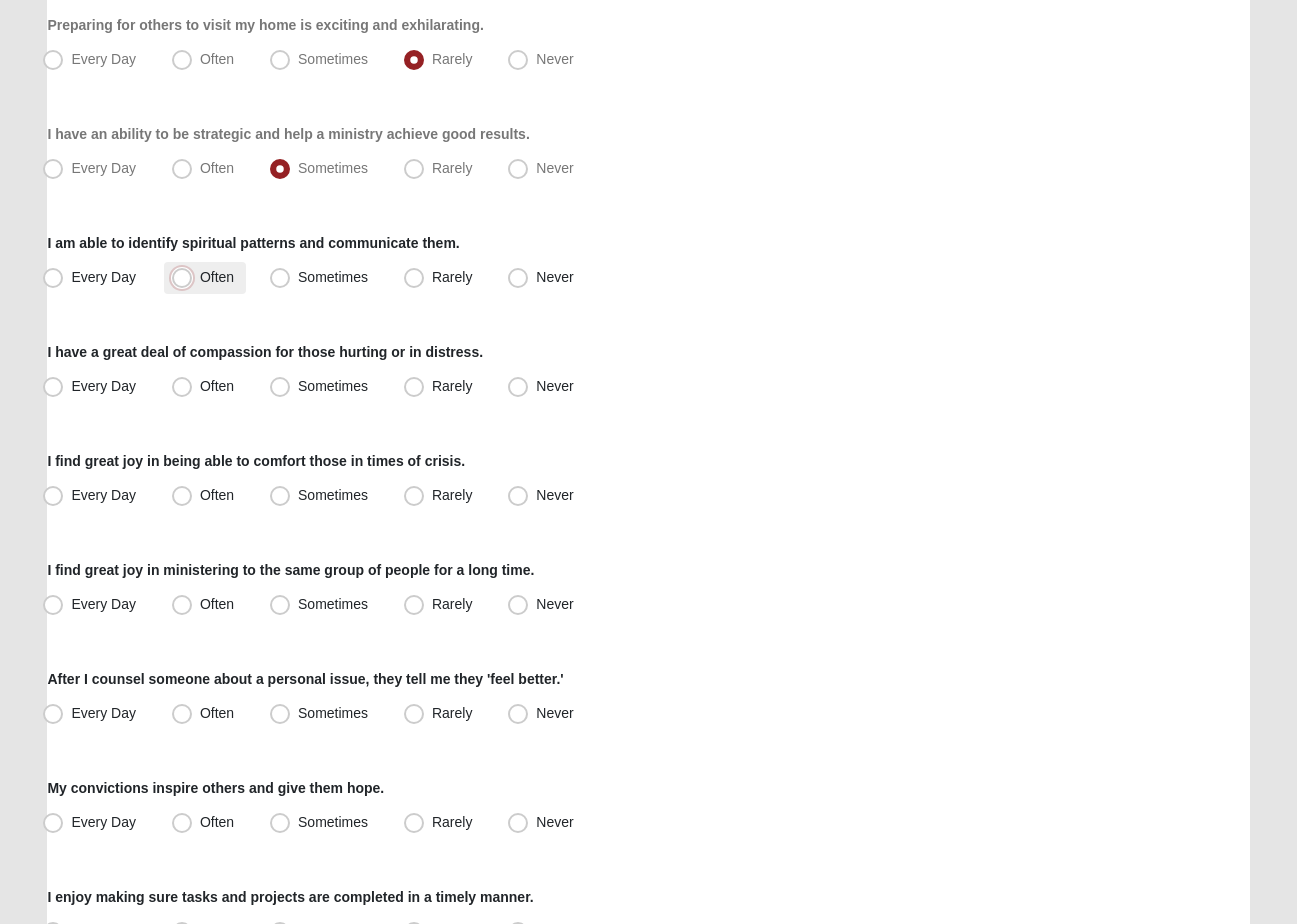 click on "Often" at bounding box center [186, 277] 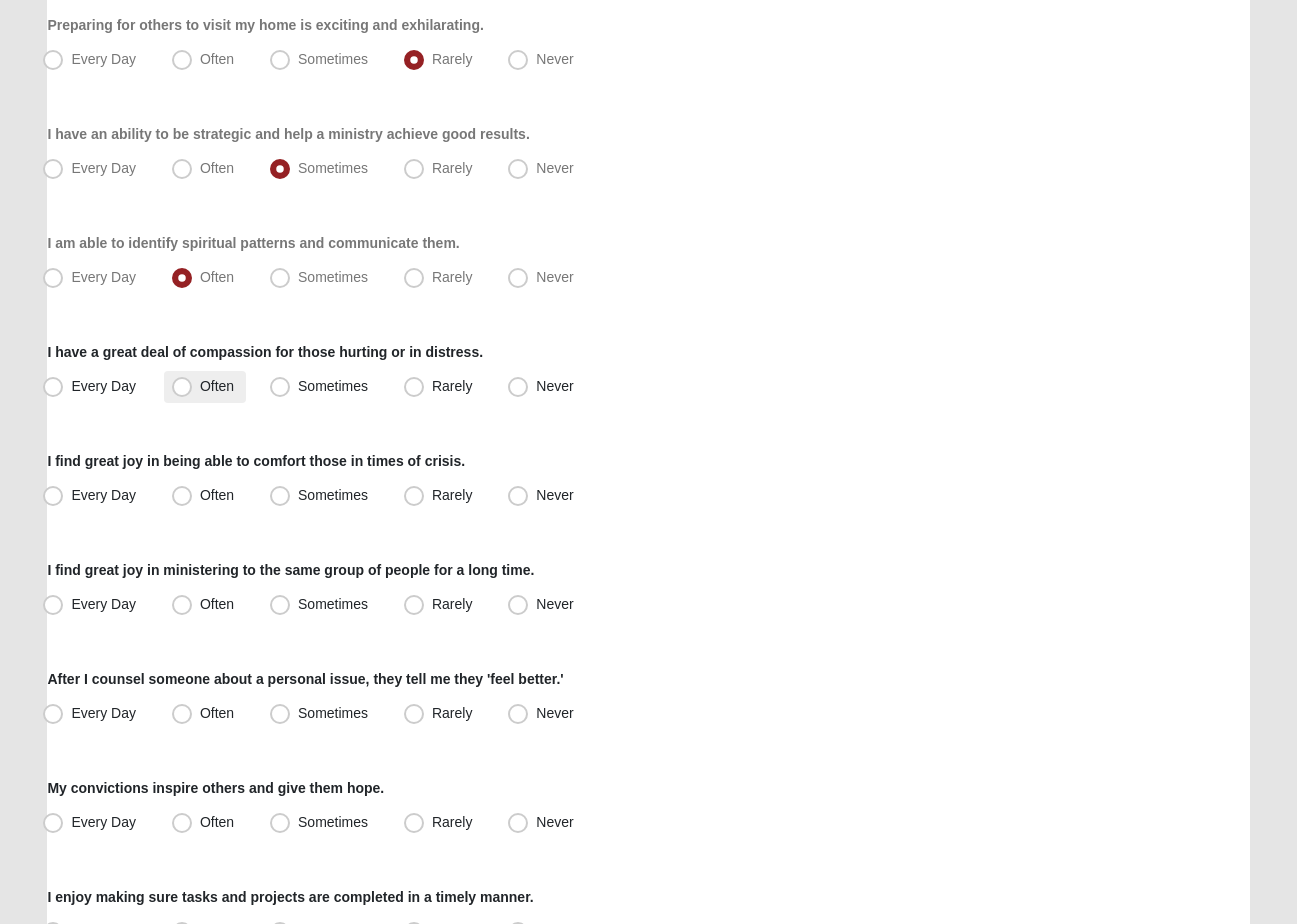 click on "Often" at bounding box center [217, 386] 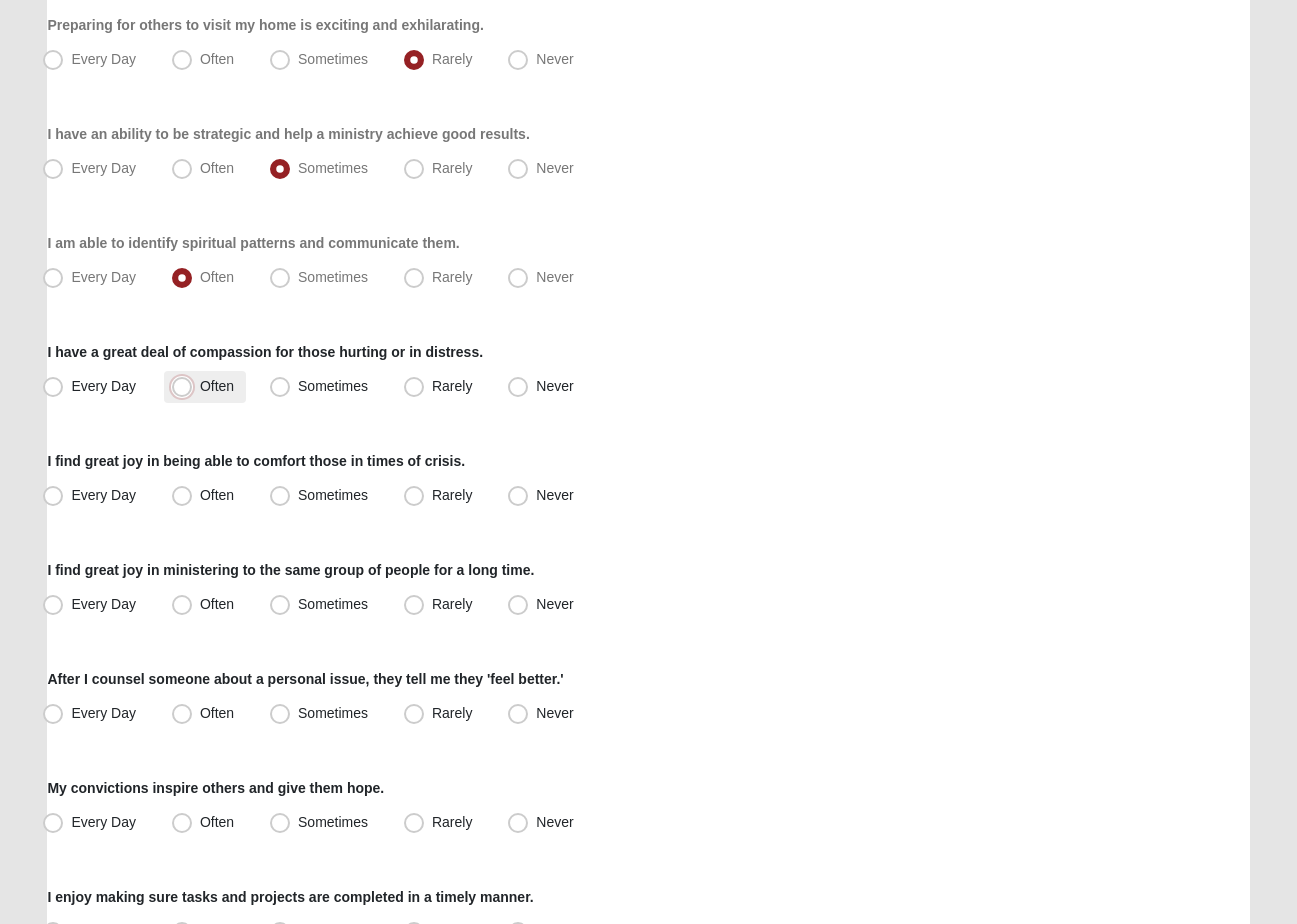 click on "Often" at bounding box center (186, 386) 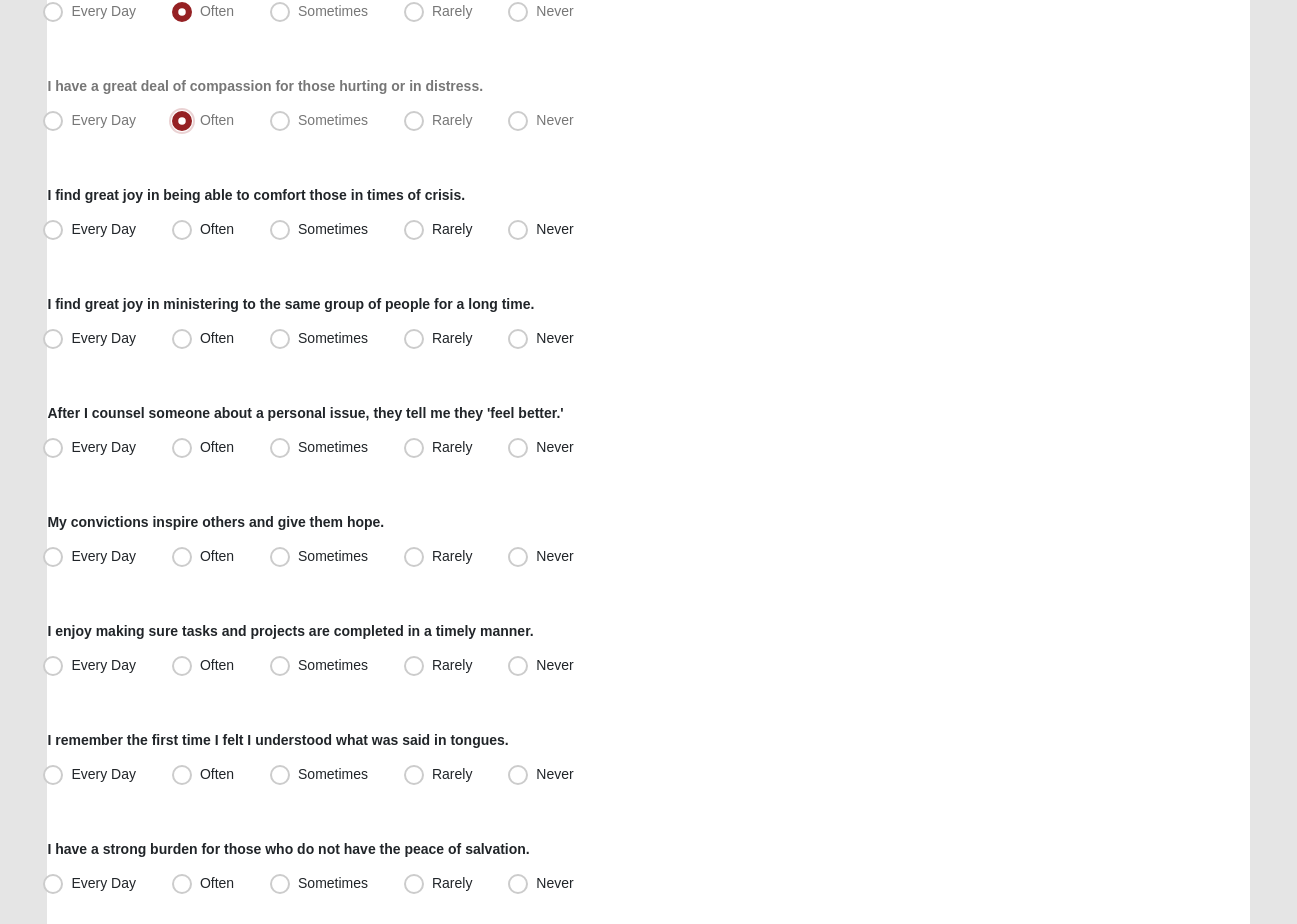 scroll, scrollTop: 528, scrollLeft: 0, axis: vertical 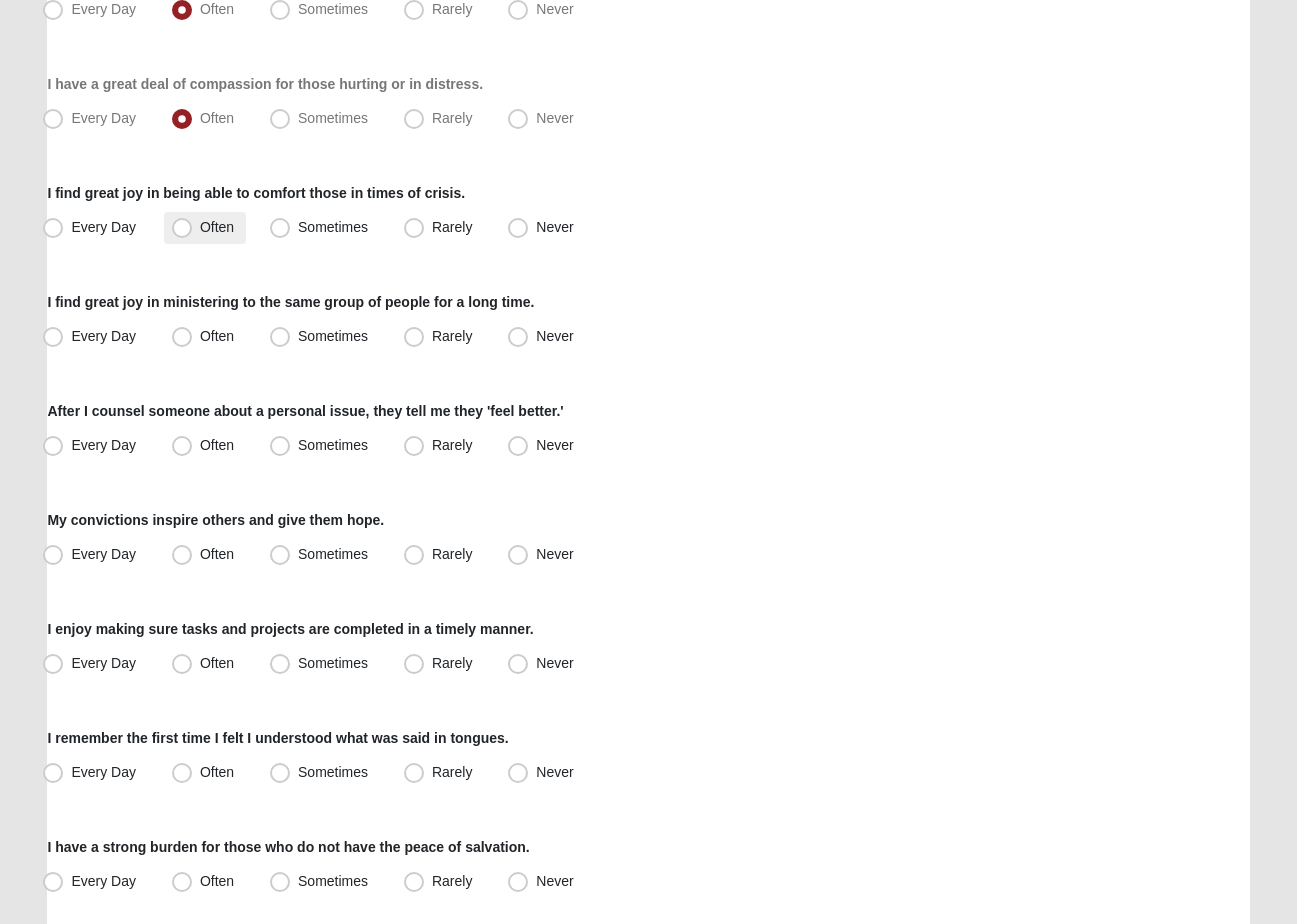 click on "Often" at bounding box center [217, 227] 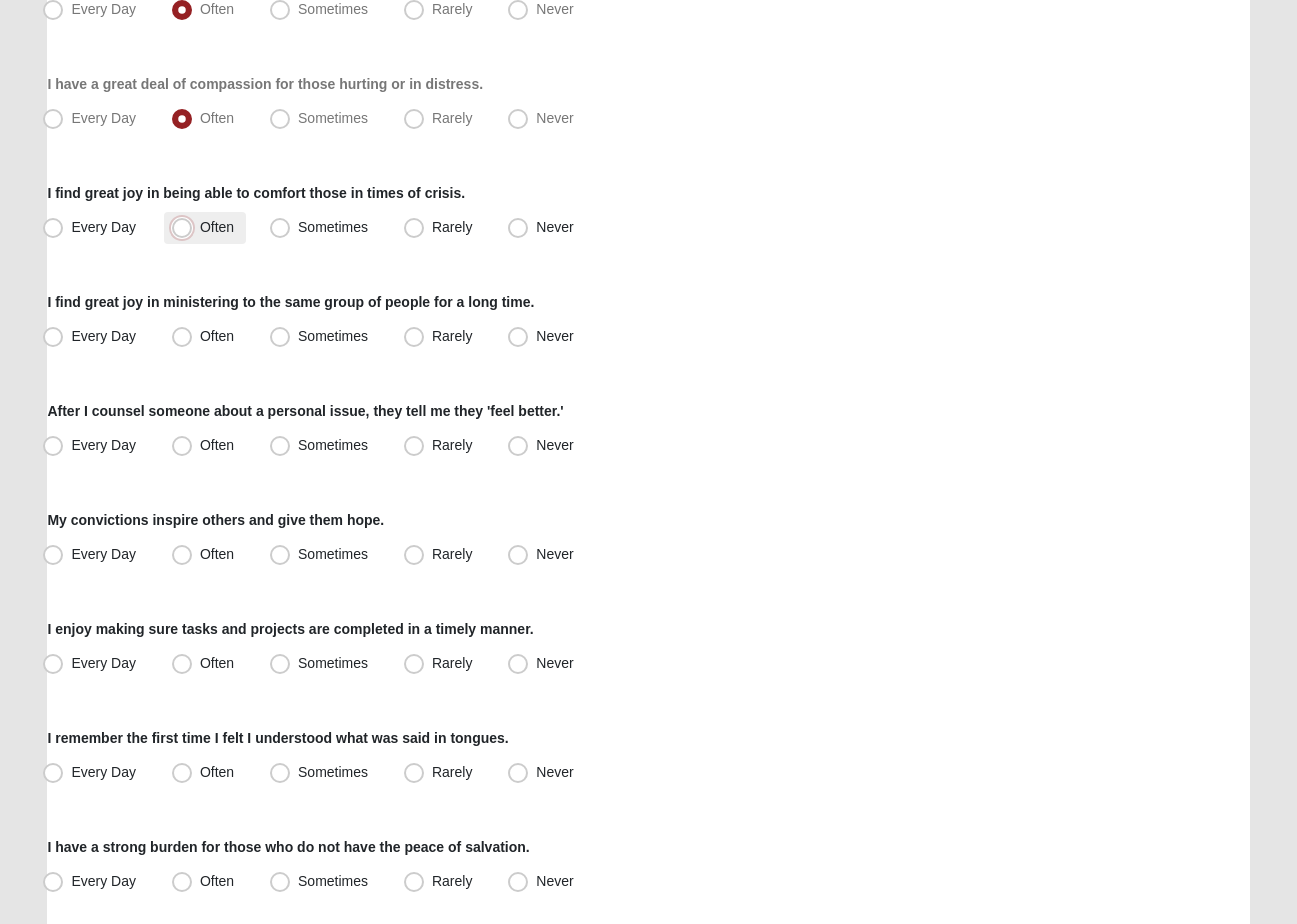 click on "Often" at bounding box center [186, 227] 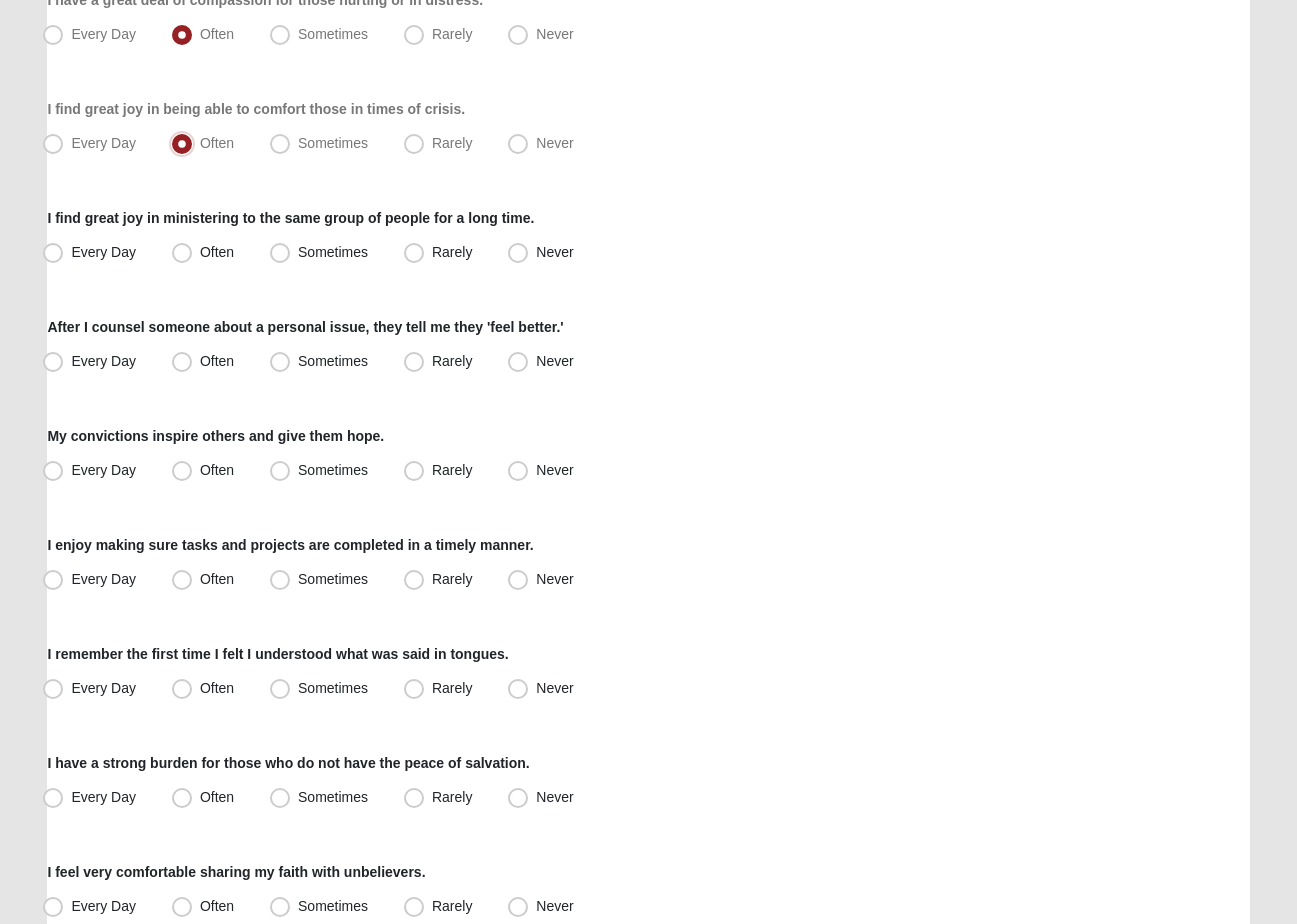 scroll, scrollTop: 616, scrollLeft: 0, axis: vertical 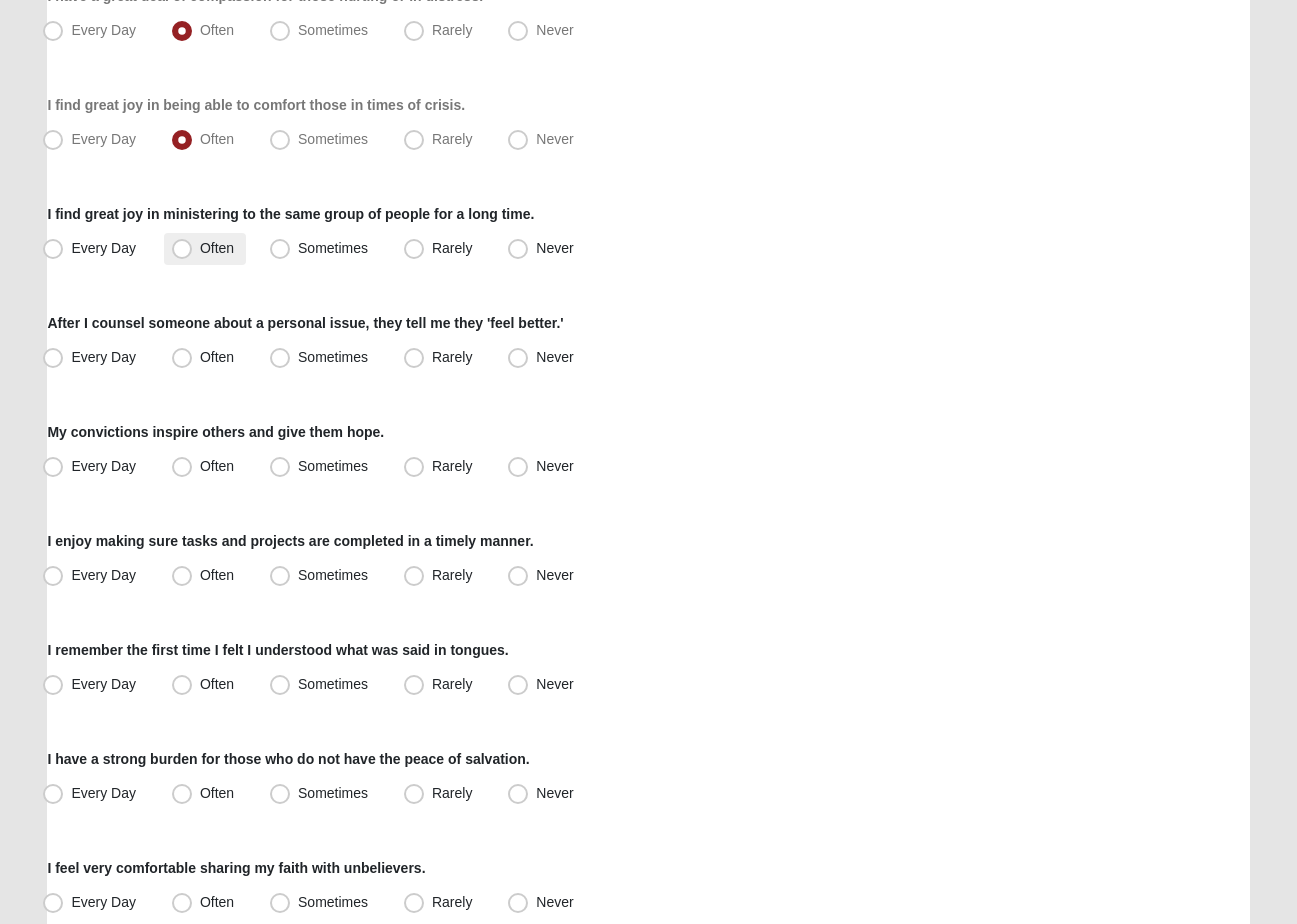 click on "Often" at bounding box center (217, 248) 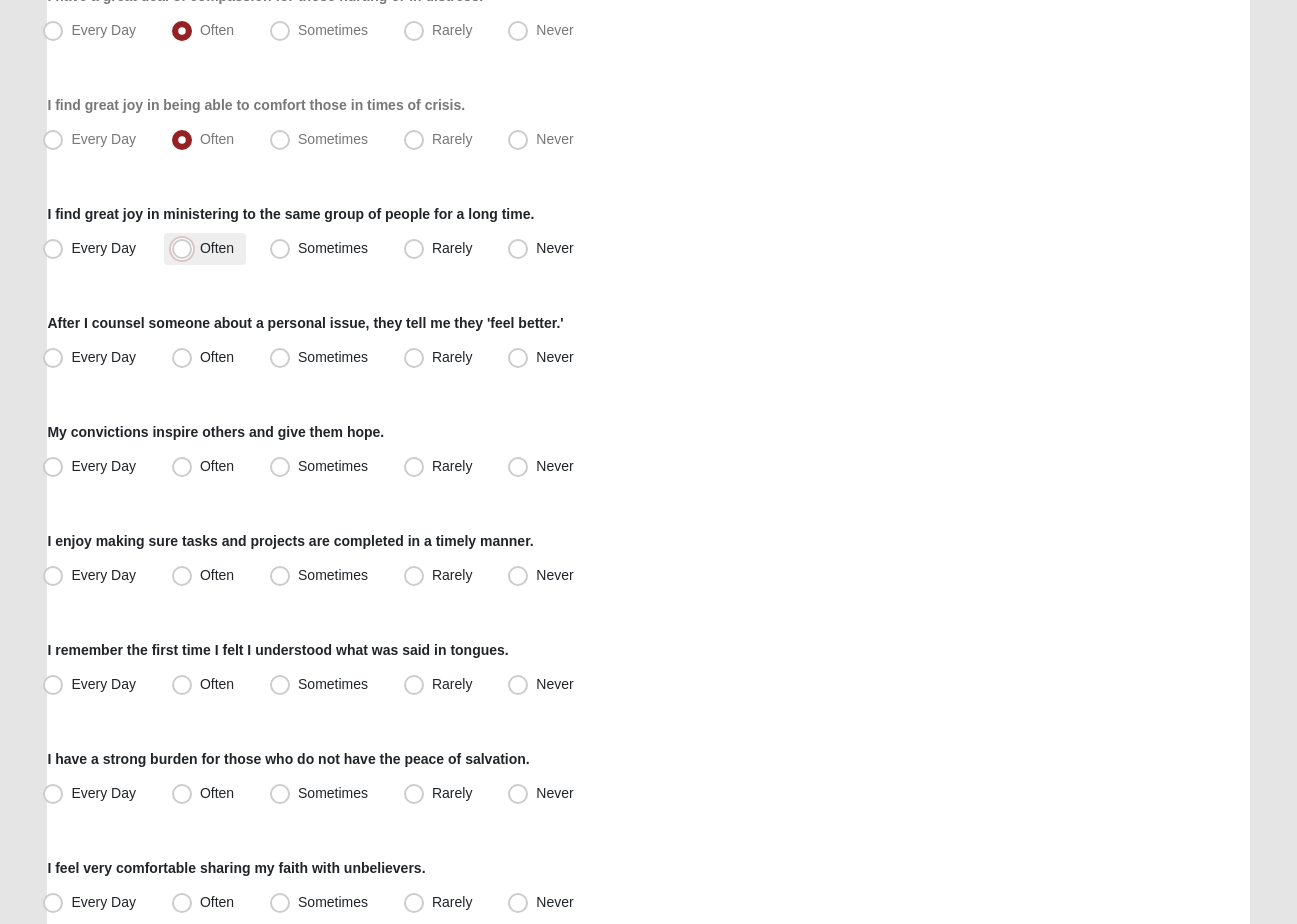 radio on "true" 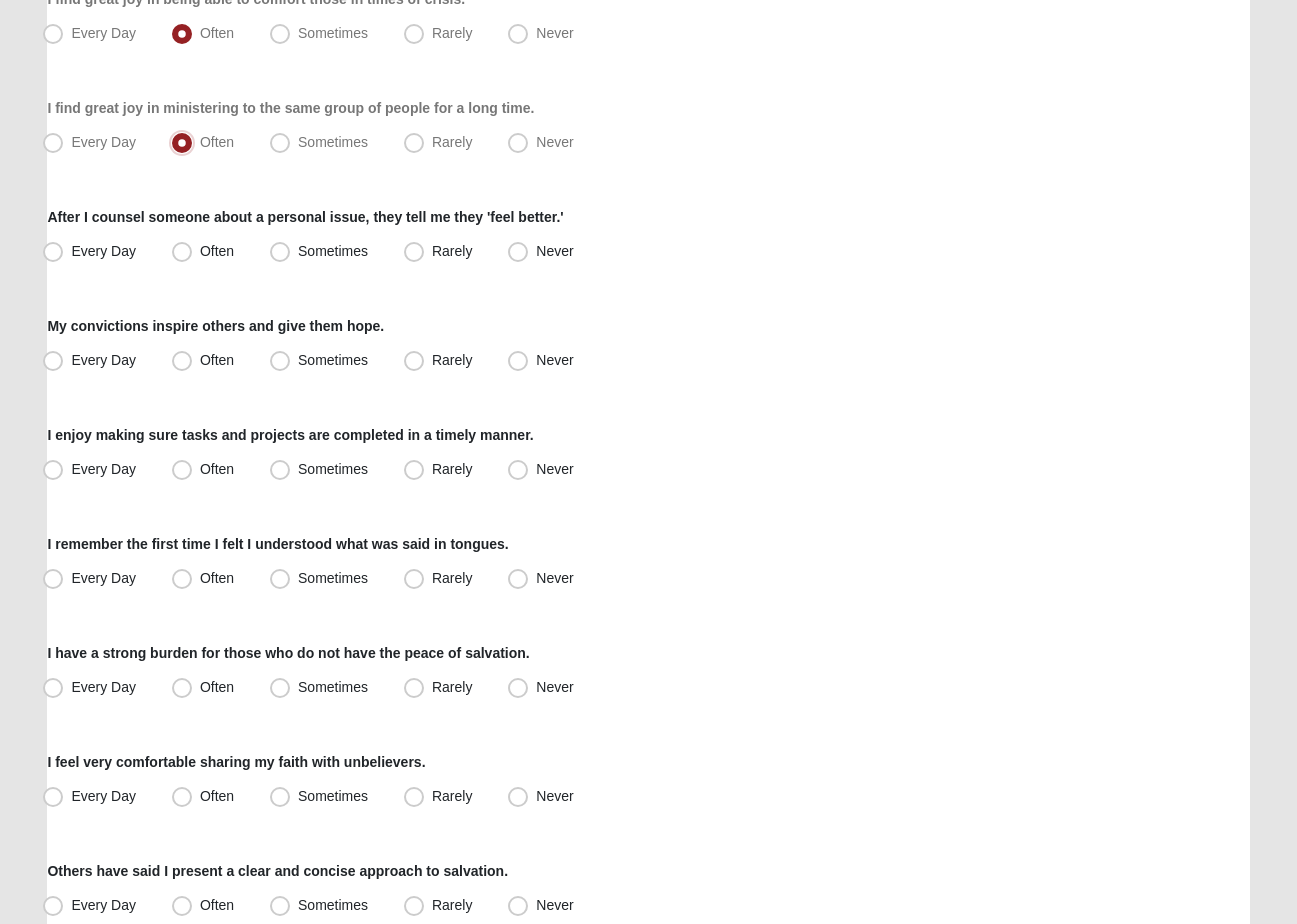 scroll, scrollTop: 730, scrollLeft: 0, axis: vertical 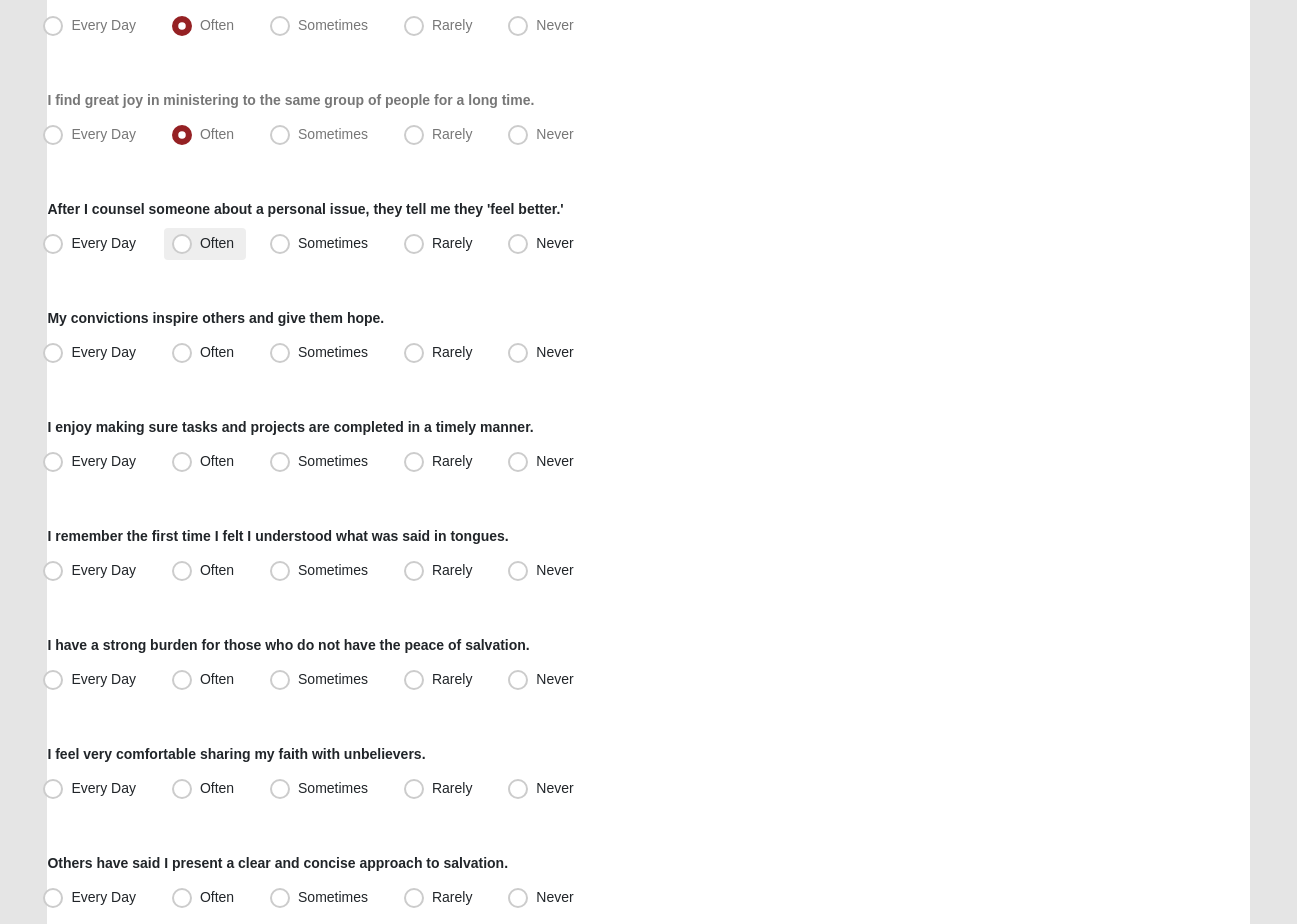 click on "Often" at bounding box center [217, 243] 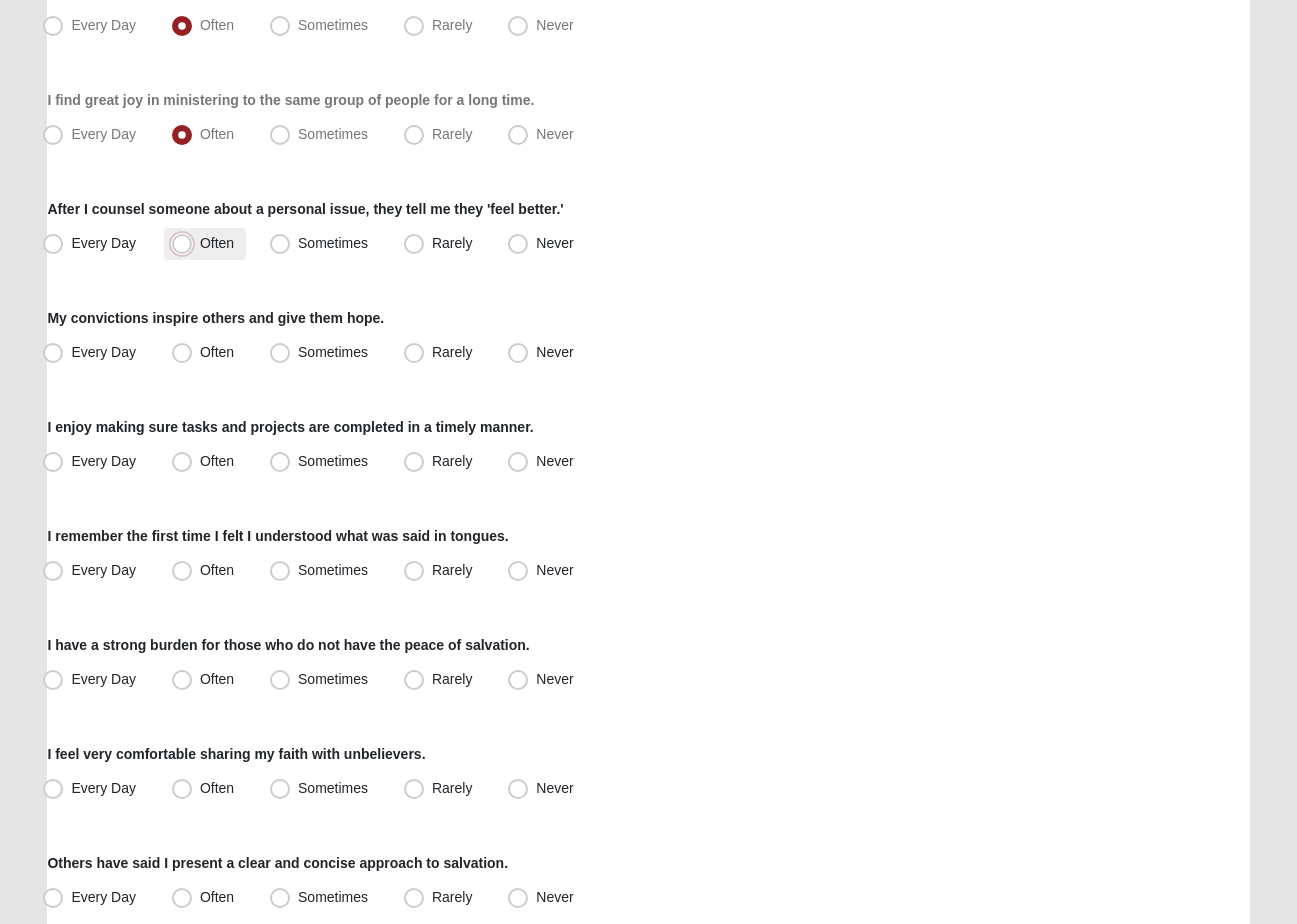 click on "Often" at bounding box center [186, 243] 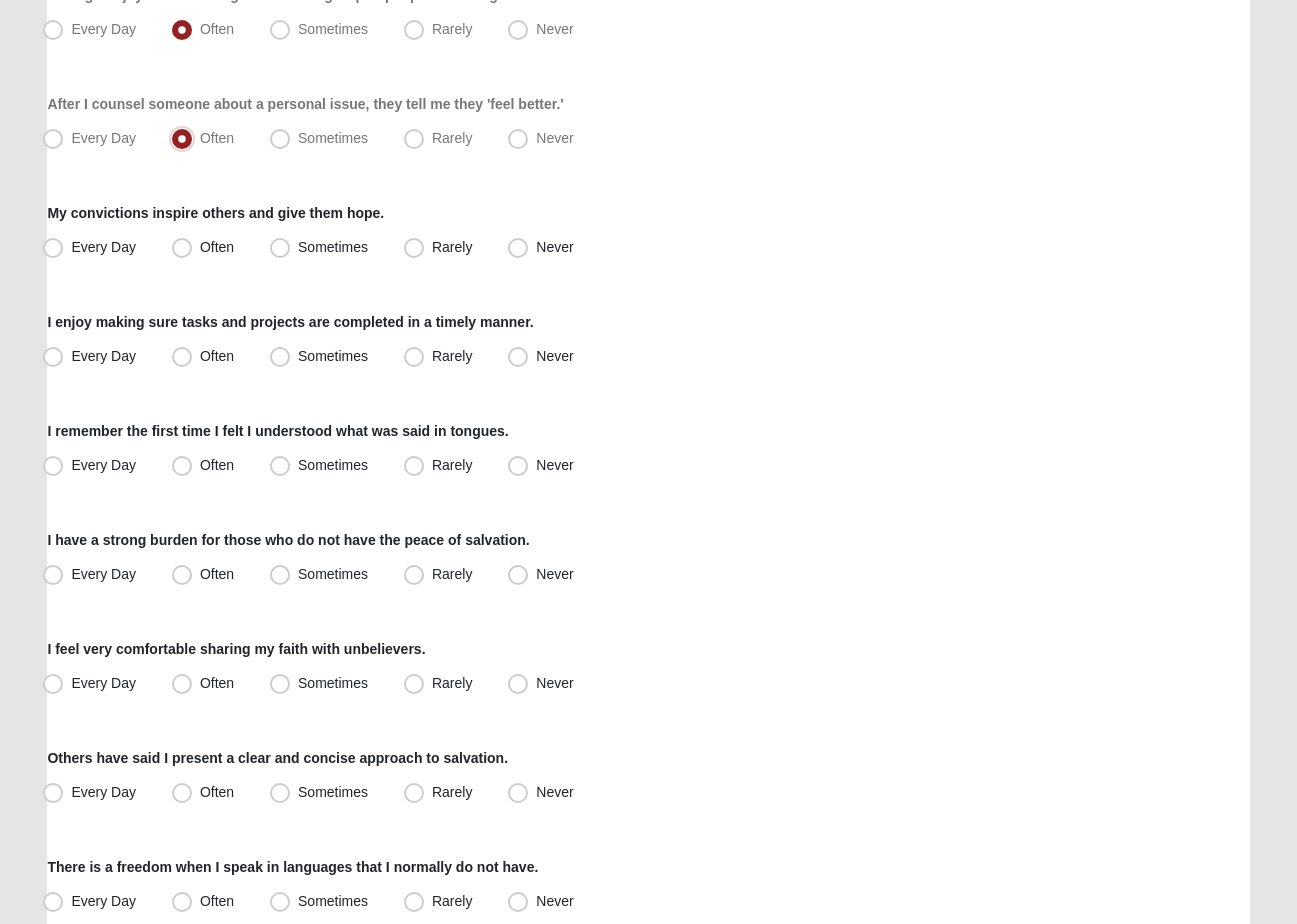 scroll, scrollTop: 847, scrollLeft: 0, axis: vertical 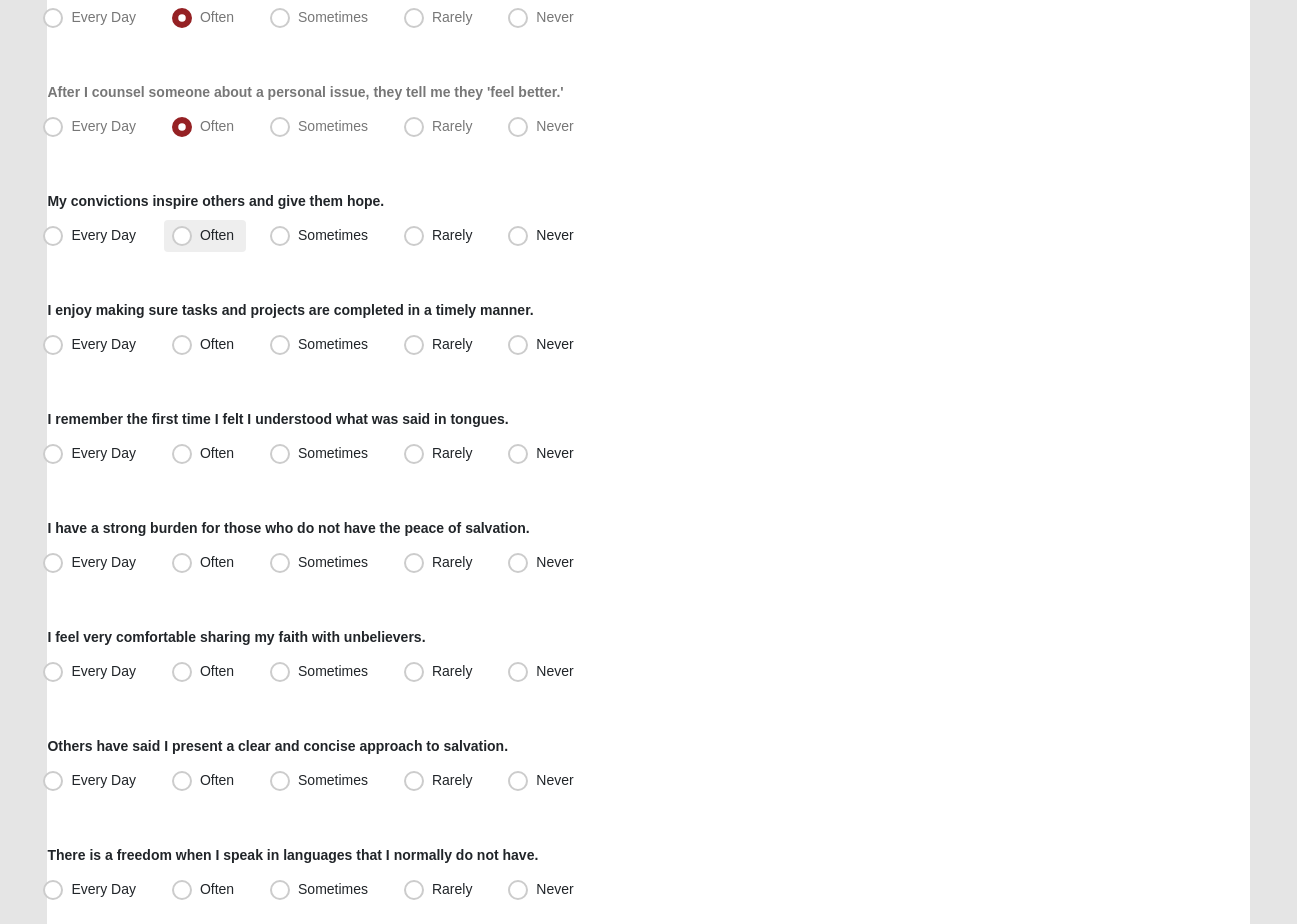 click on "Often" at bounding box center [217, 235] 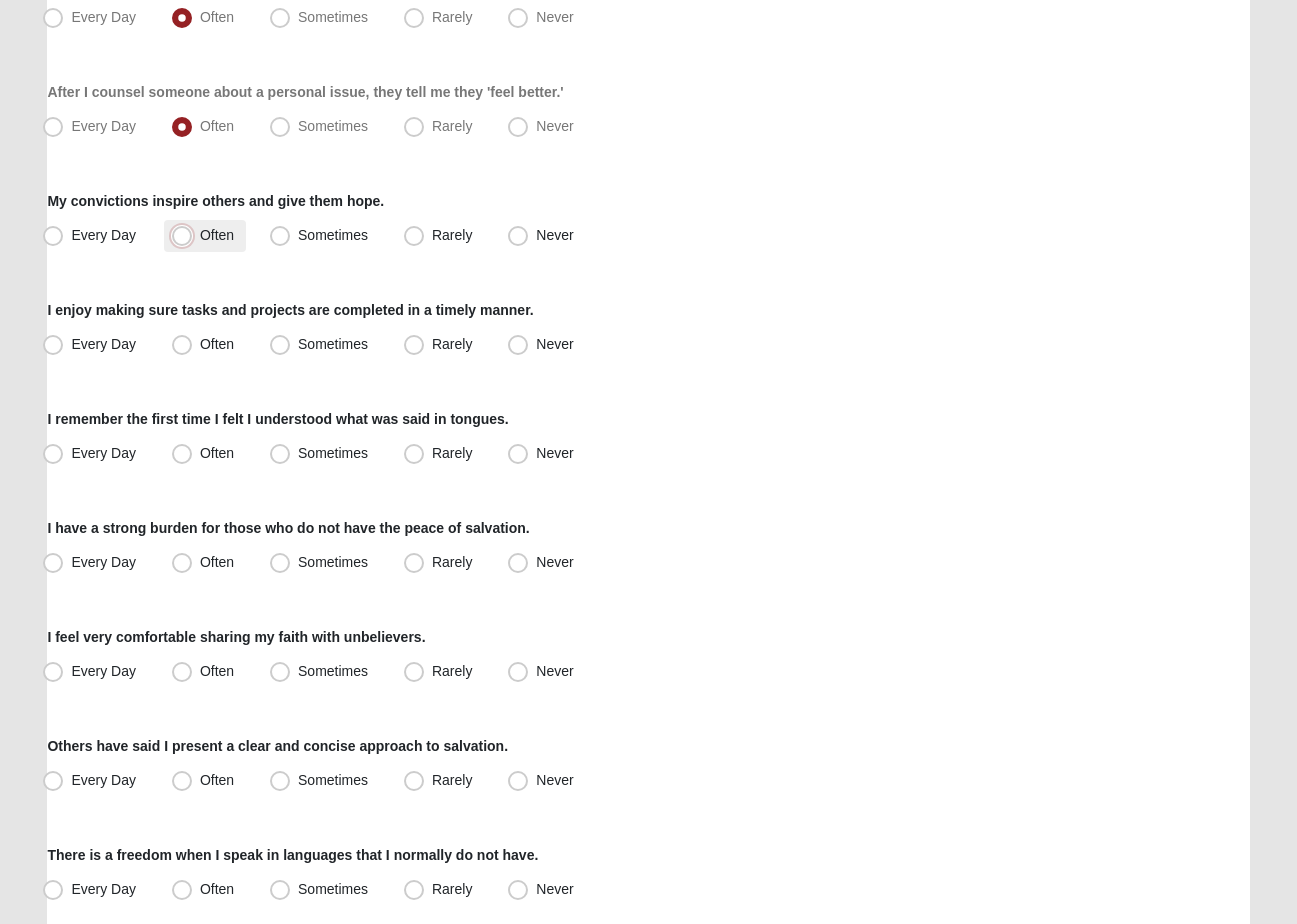 click on "Often" at bounding box center [186, 235] 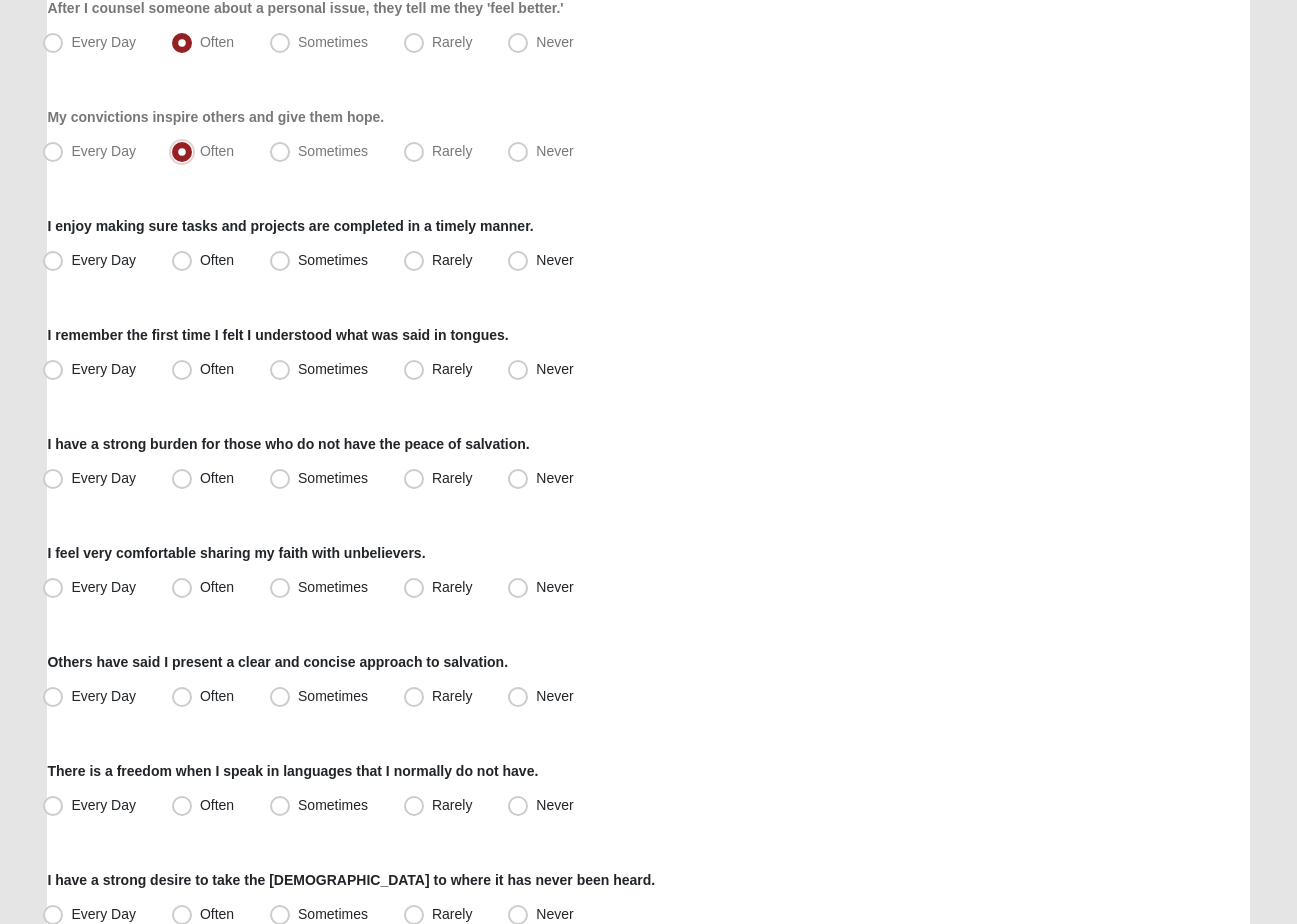 scroll, scrollTop: 940, scrollLeft: 0, axis: vertical 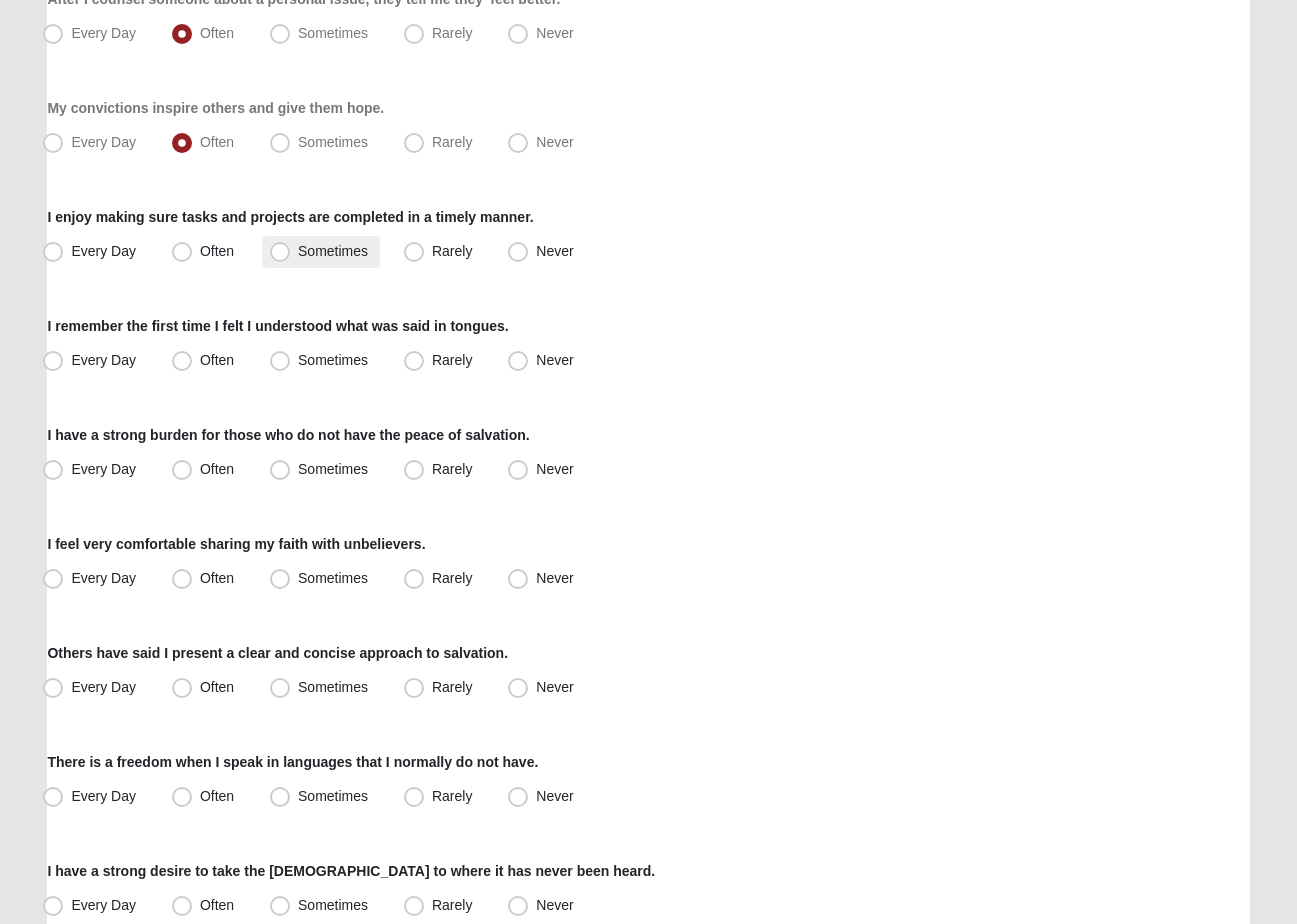 click on "Sometimes" at bounding box center [333, 251] 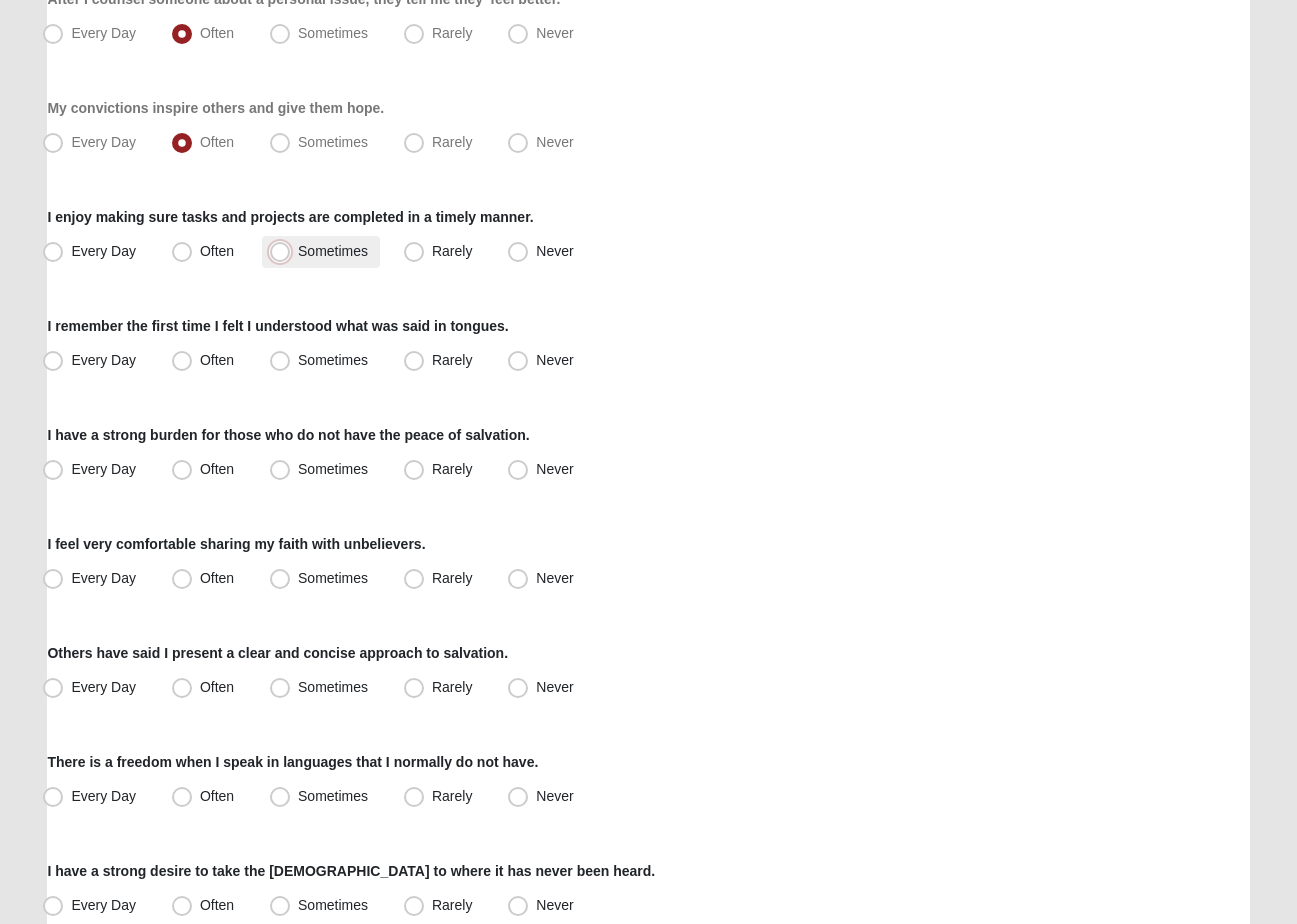 click on "Sometimes" at bounding box center (284, 251) 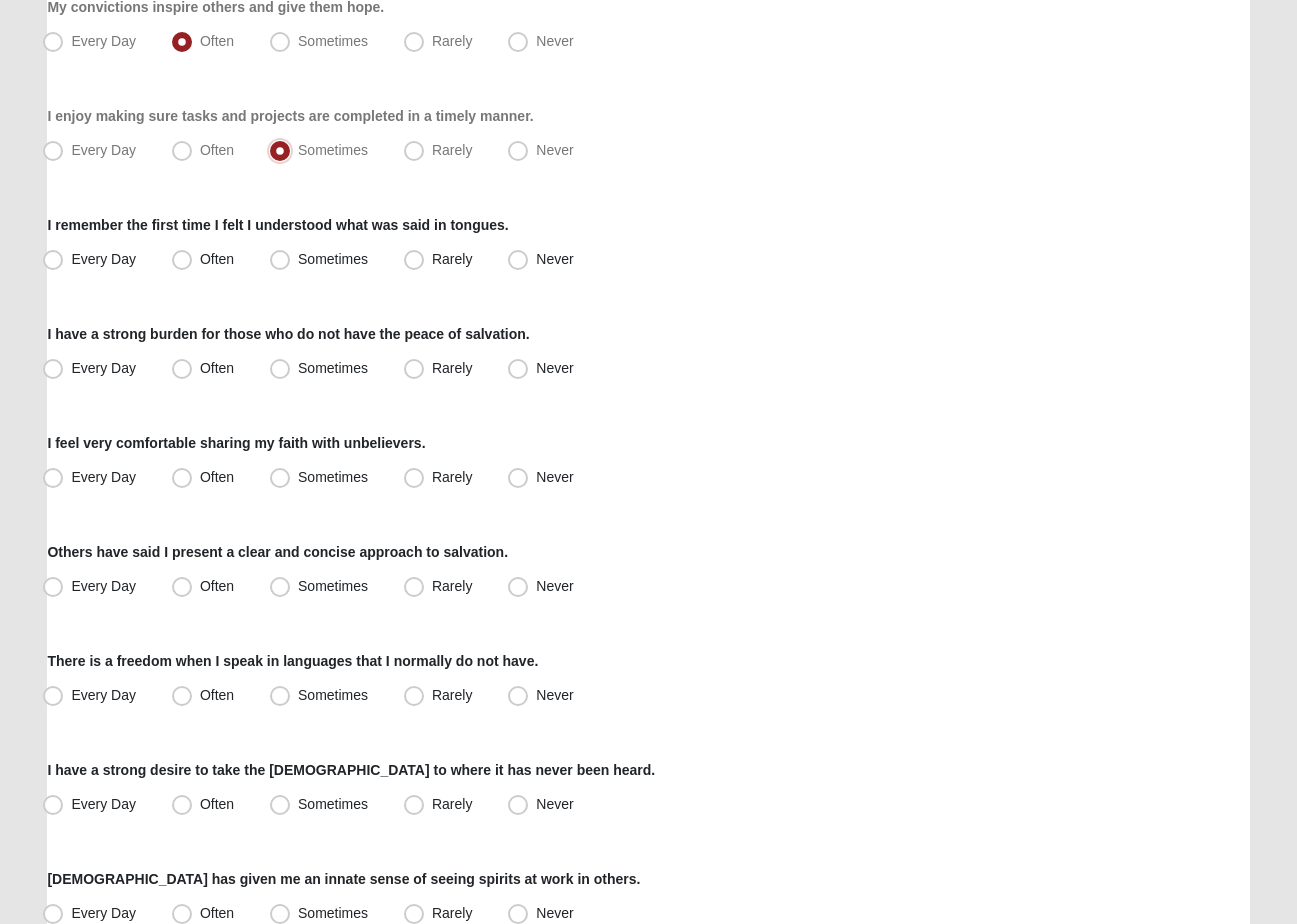 scroll, scrollTop: 1045, scrollLeft: 0, axis: vertical 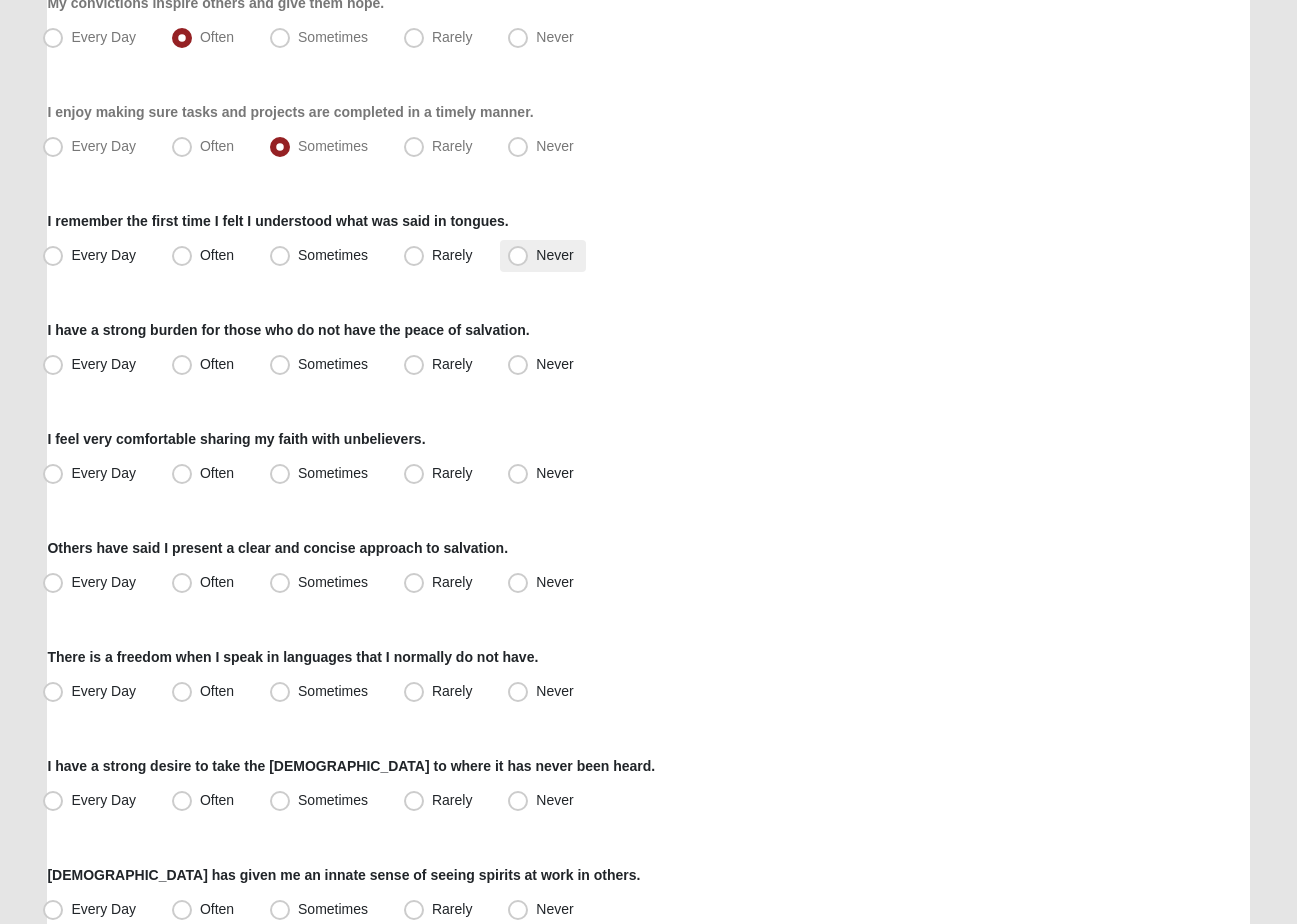 click on "Never" at bounding box center (554, 255) 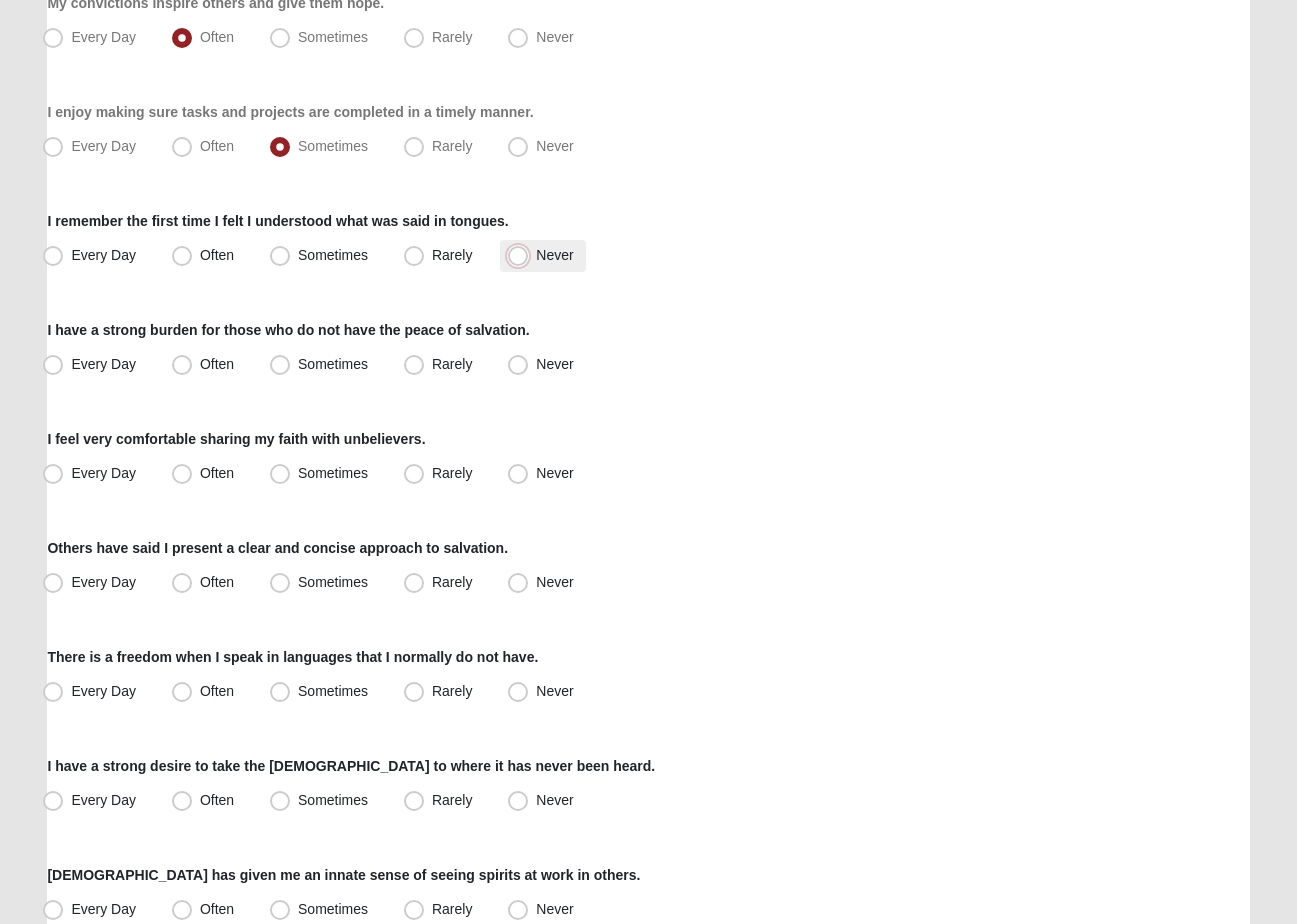 click on "Never" at bounding box center [522, 255] 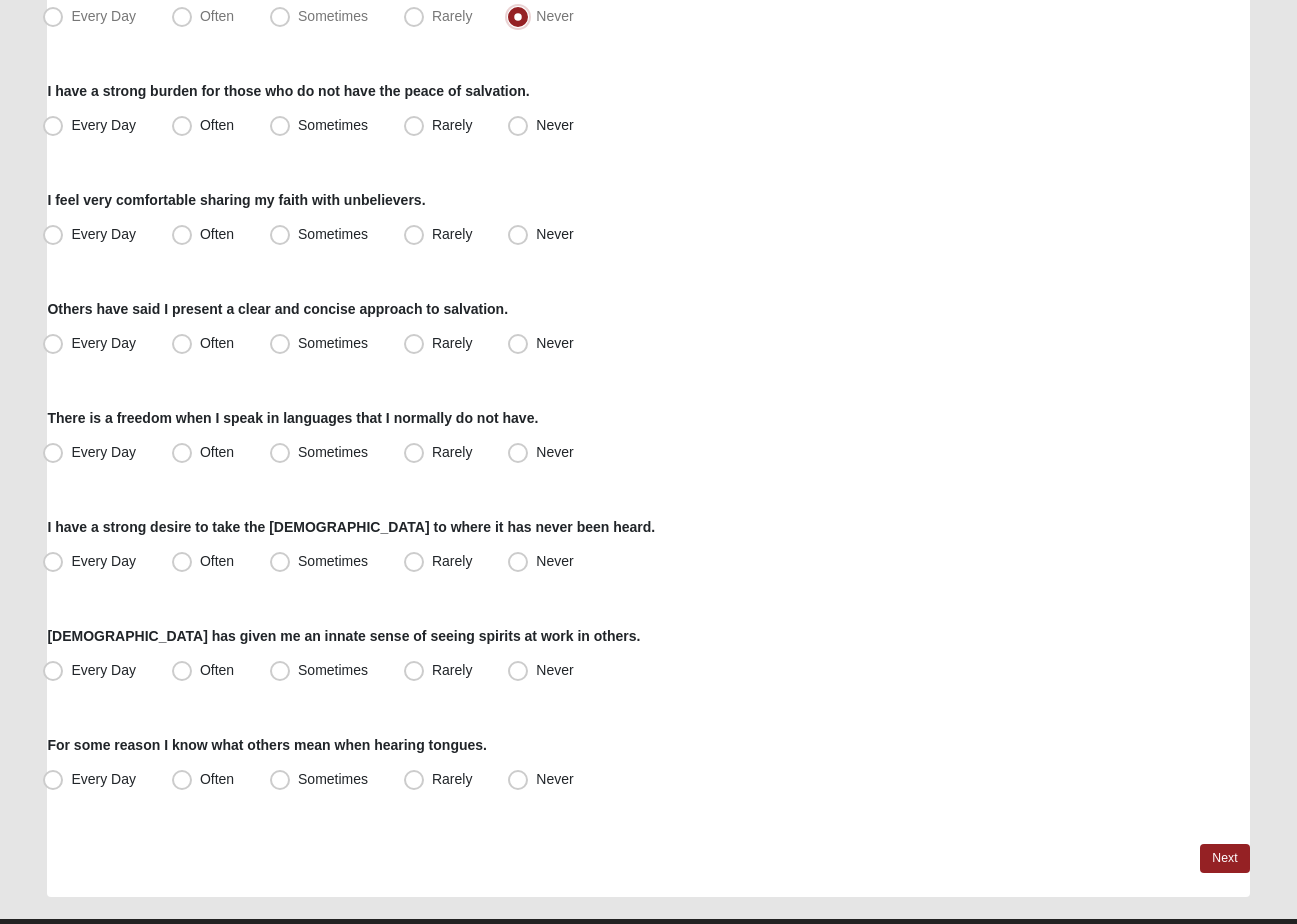 scroll, scrollTop: 1330, scrollLeft: 0, axis: vertical 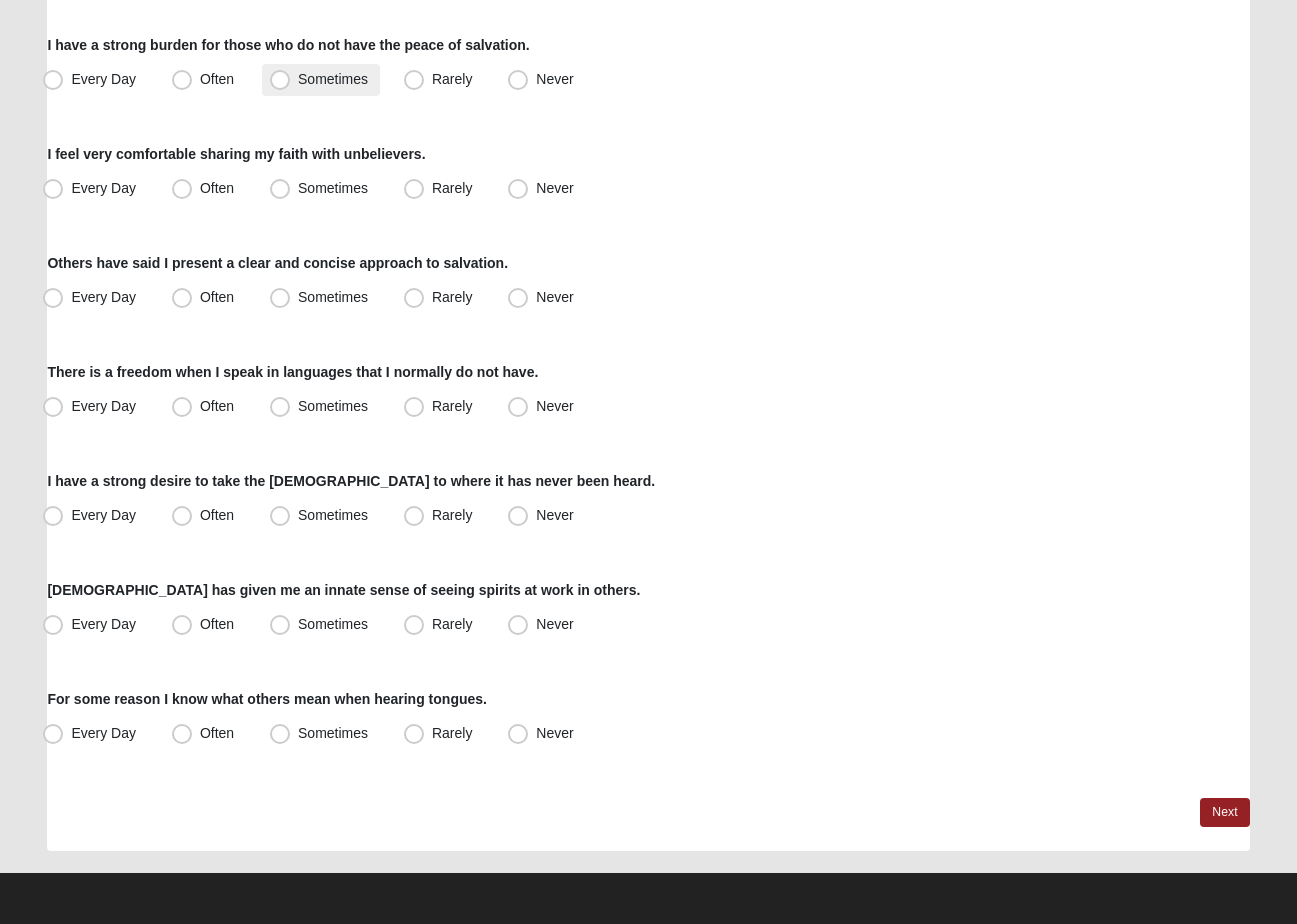 click on "Sometimes" at bounding box center (333, 79) 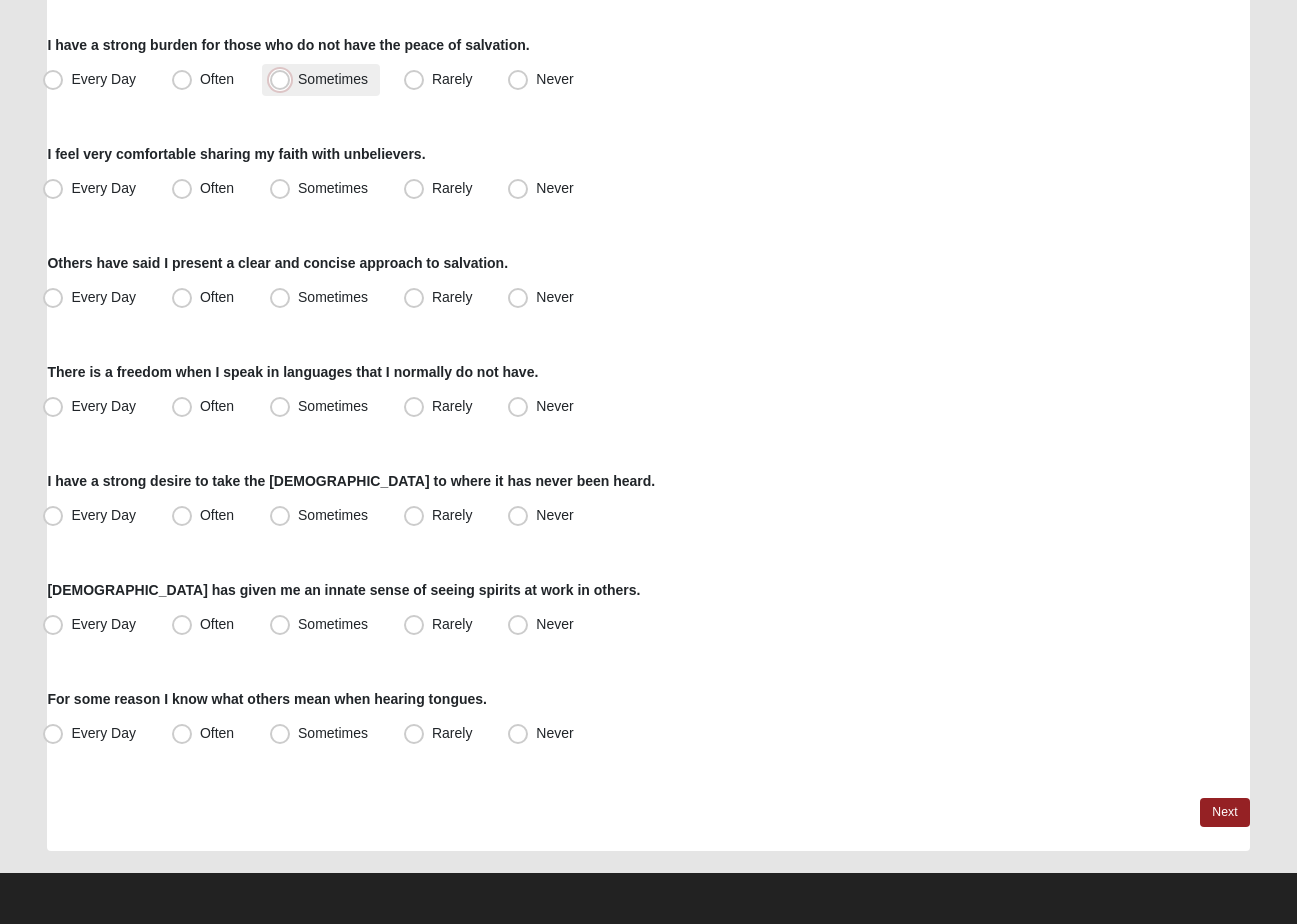 click on "Sometimes" at bounding box center [284, 79] 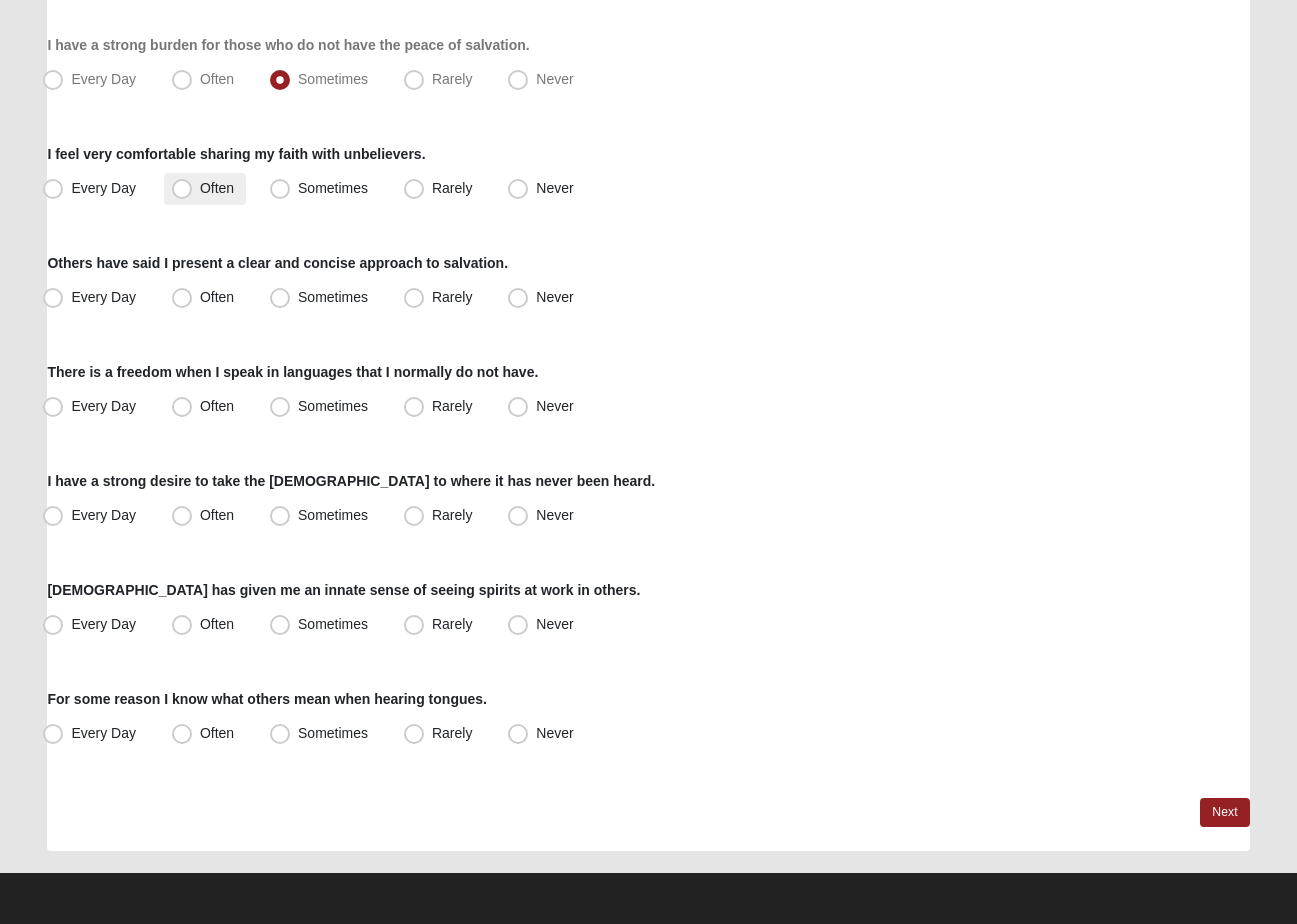 click on "Often" at bounding box center (217, 188) 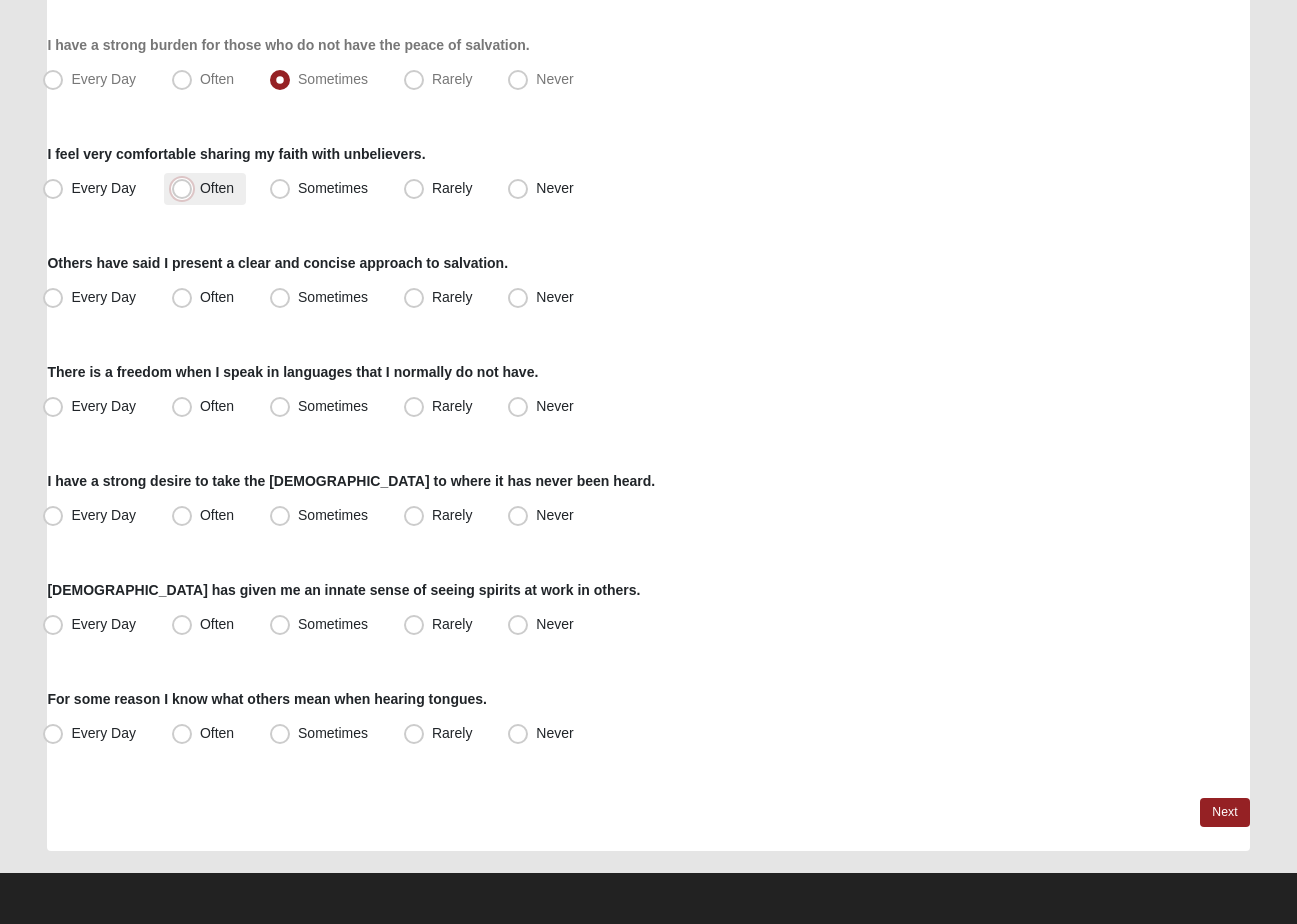 click on "Often" at bounding box center (186, 188) 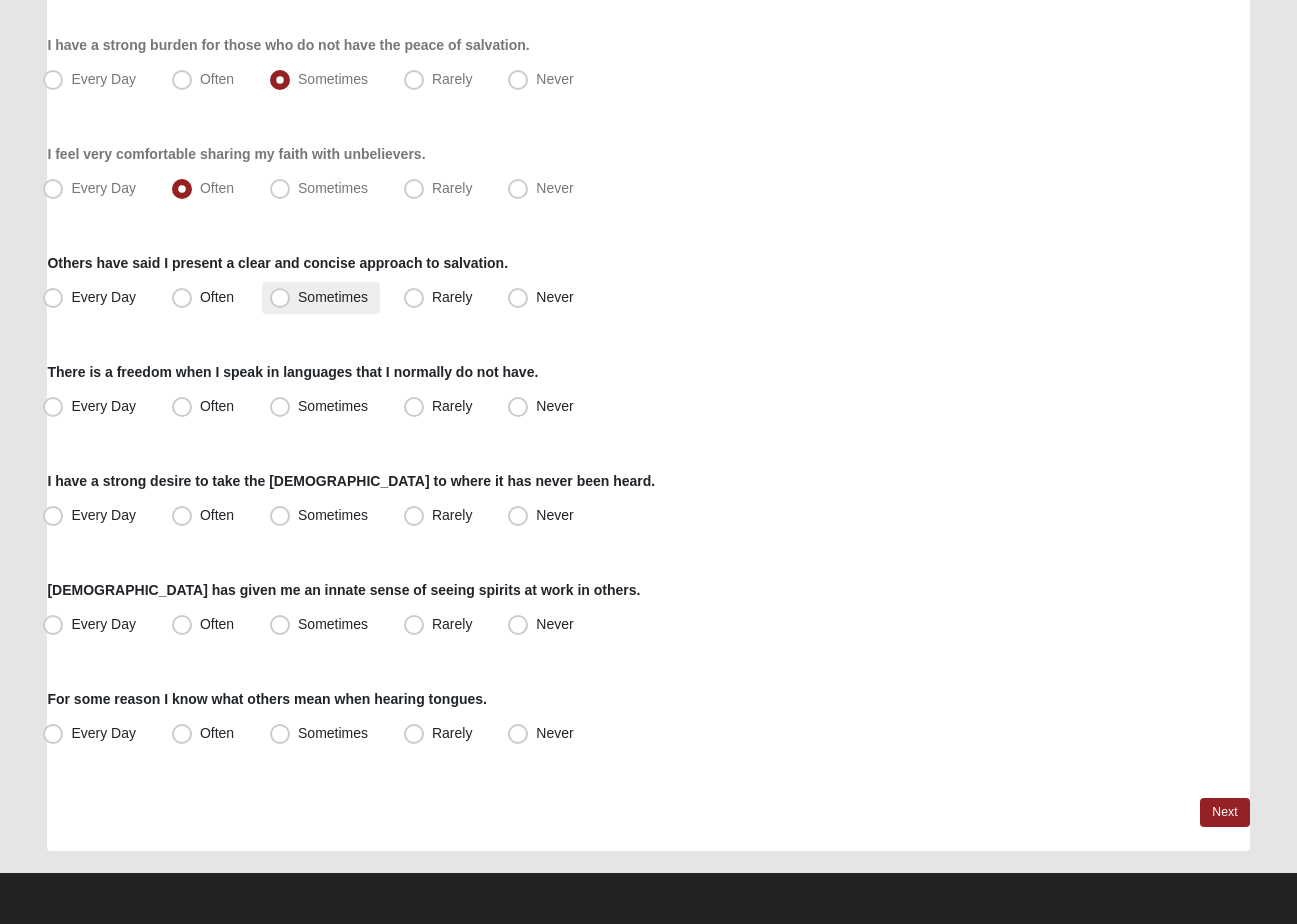 click on "Sometimes" at bounding box center (333, 297) 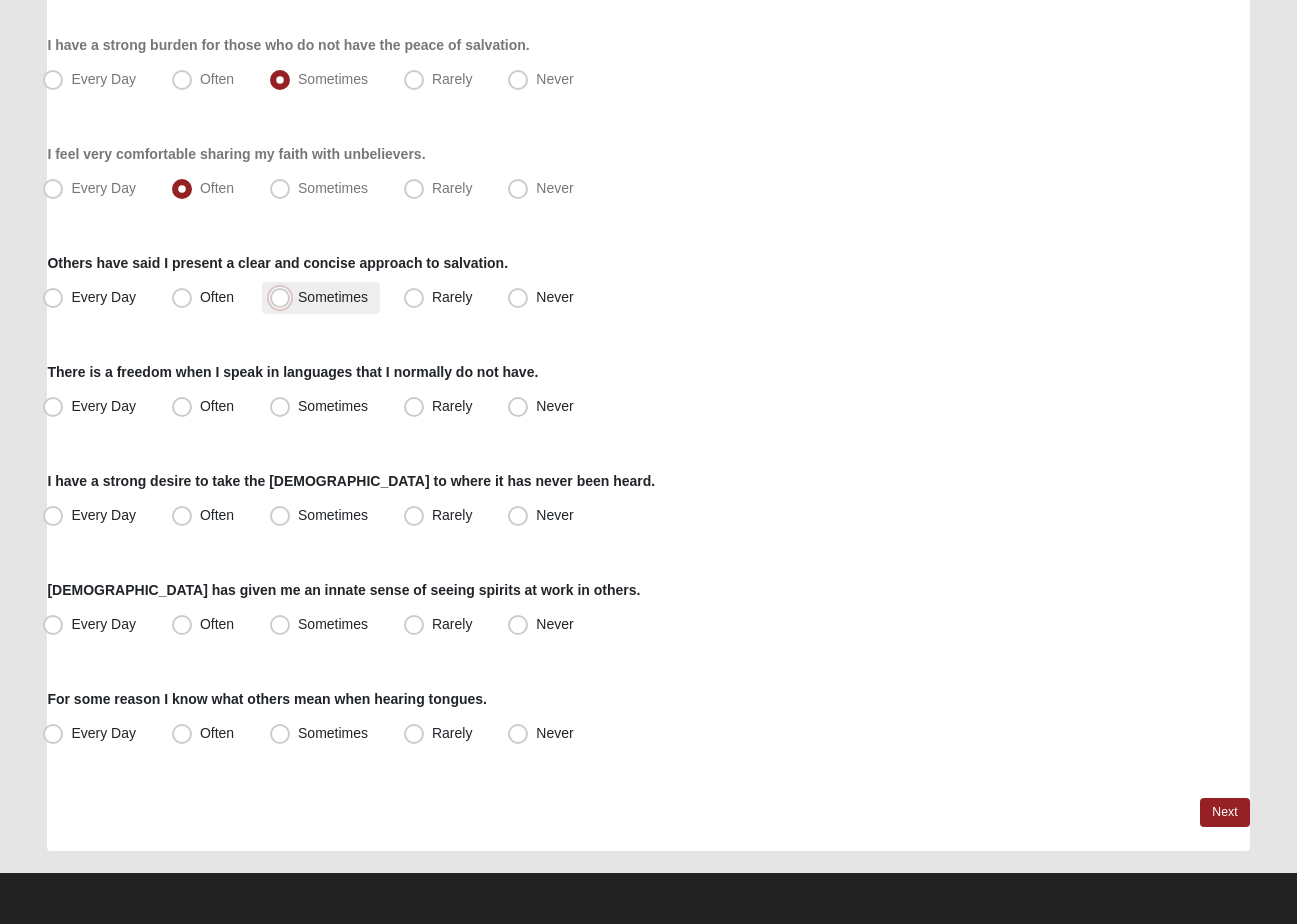 click on "Sometimes" at bounding box center (284, 297) 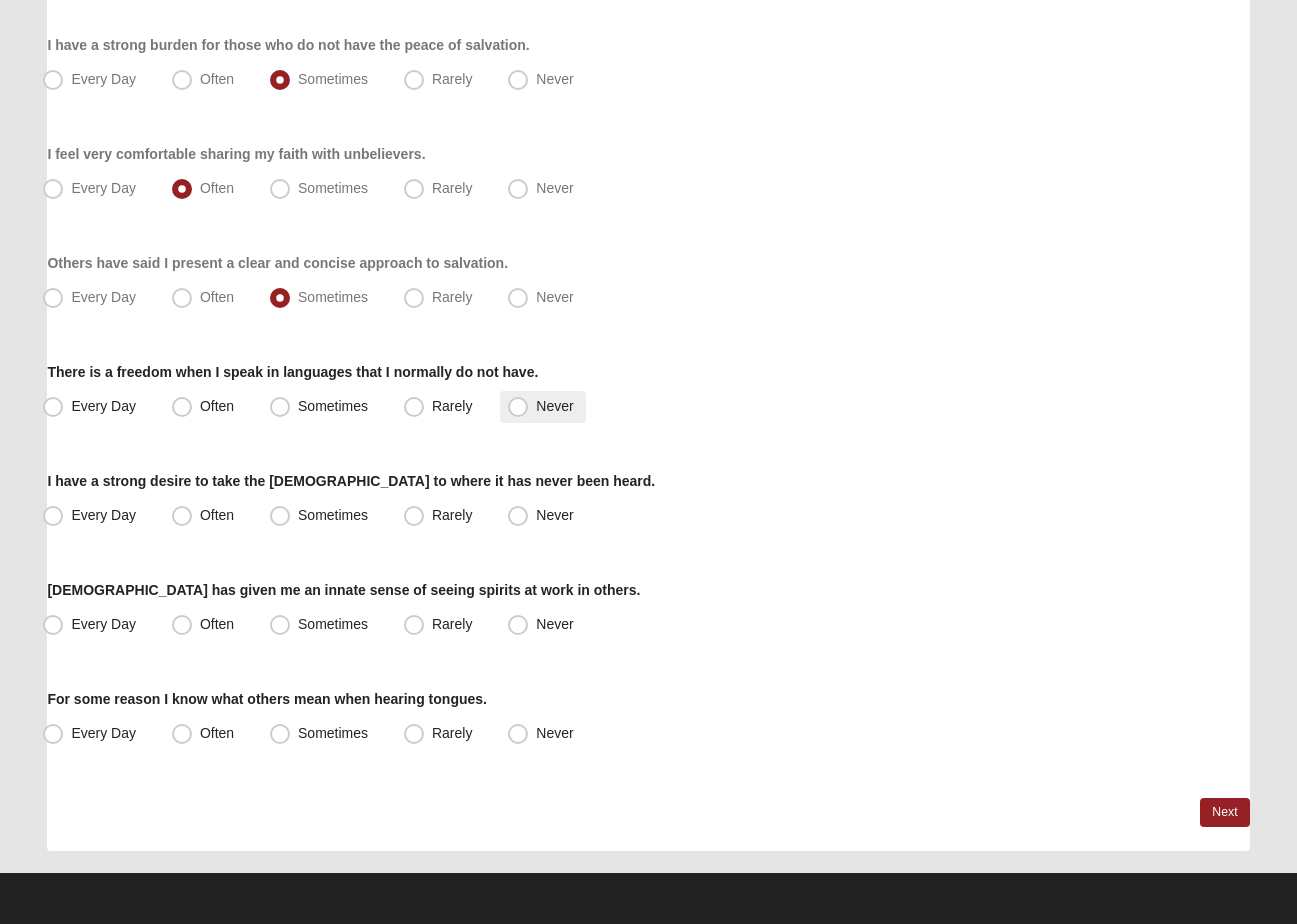 click on "Never" at bounding box center (554, 406) 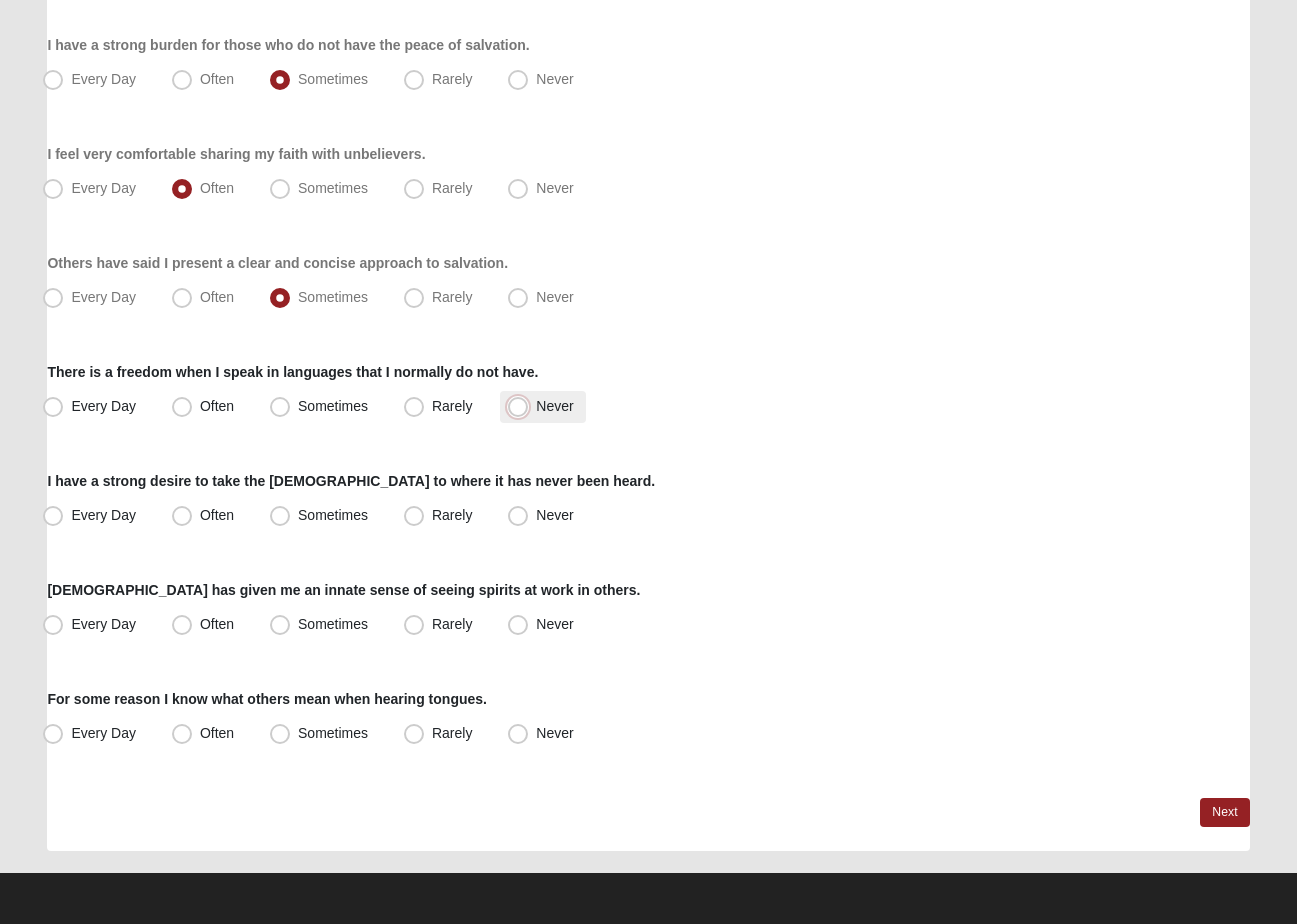 click on "Never" at bounding box center [522, 406] 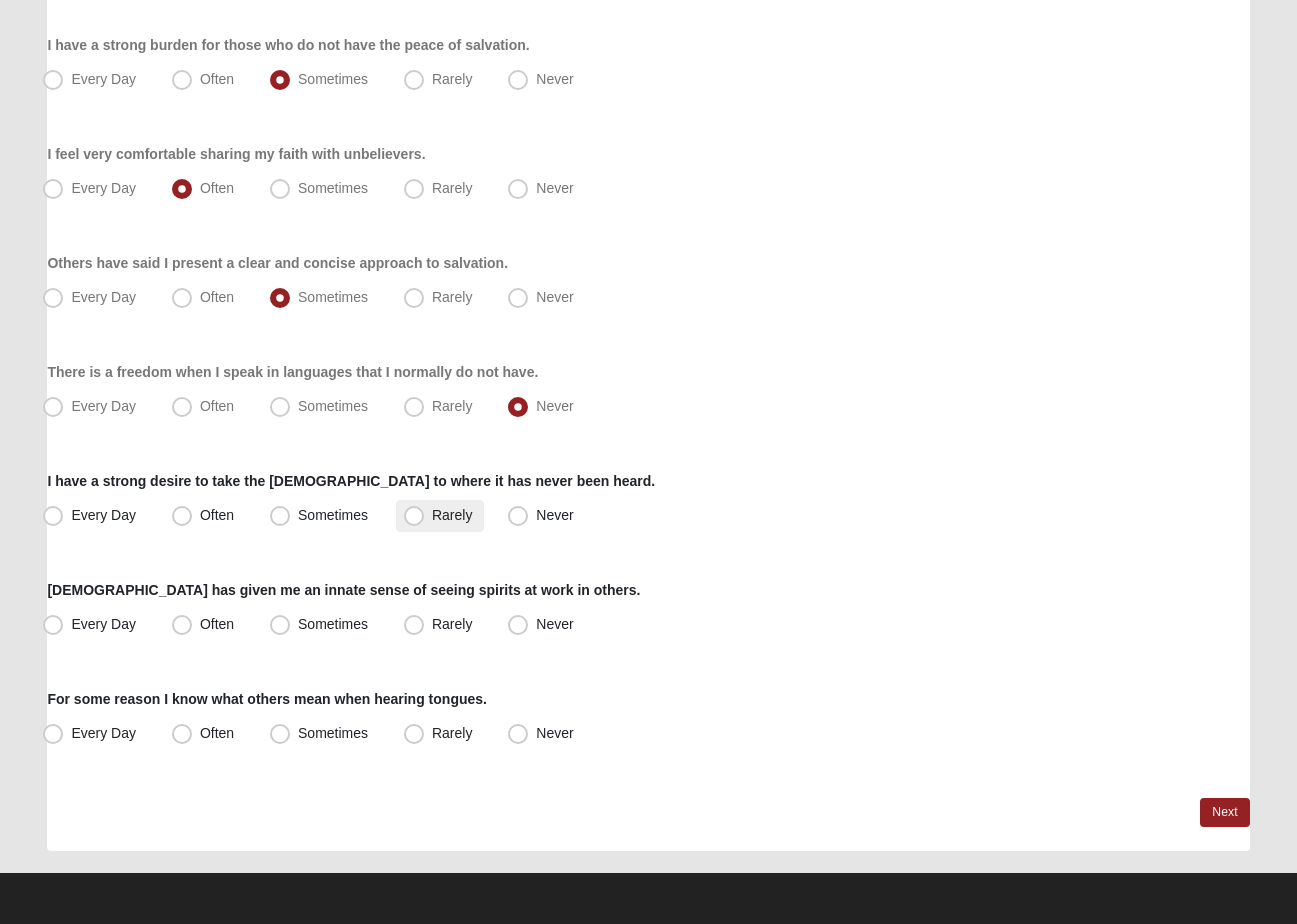 click on "Rarely" at bounding box center (452, 515) 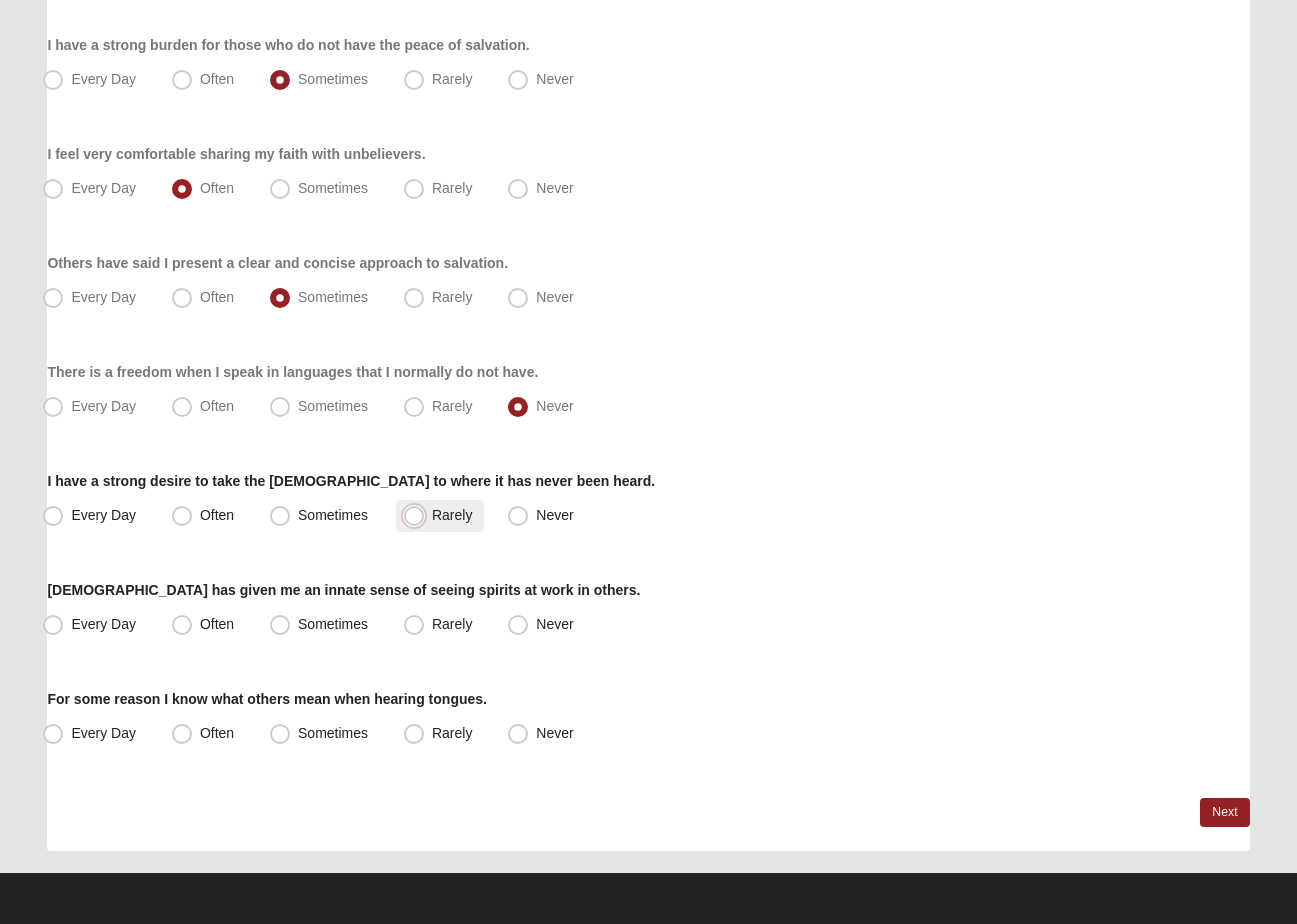 click on "Rarely" at bounding box center (418, 515) 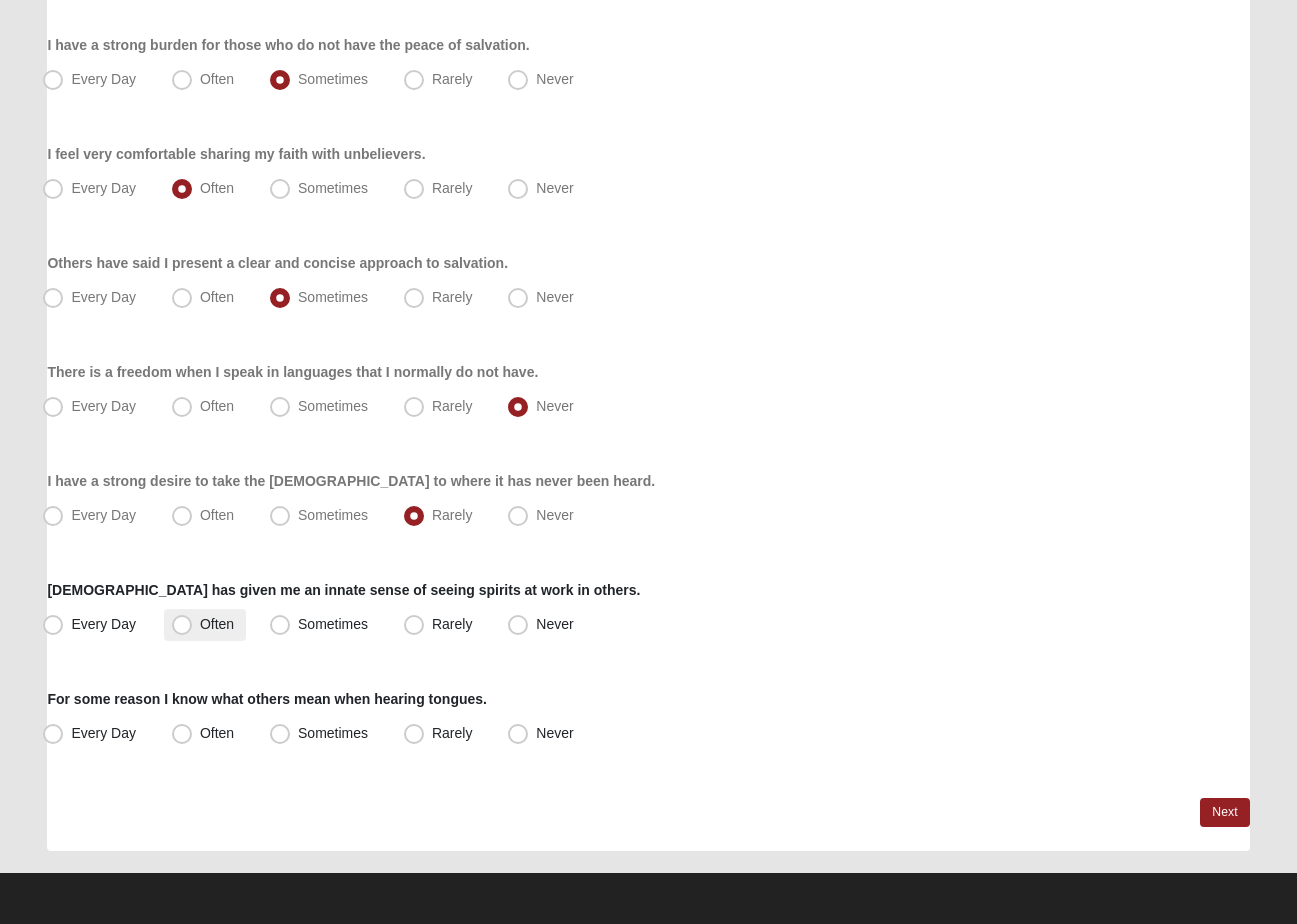 click on "Often" at bounding box center [217, 624] 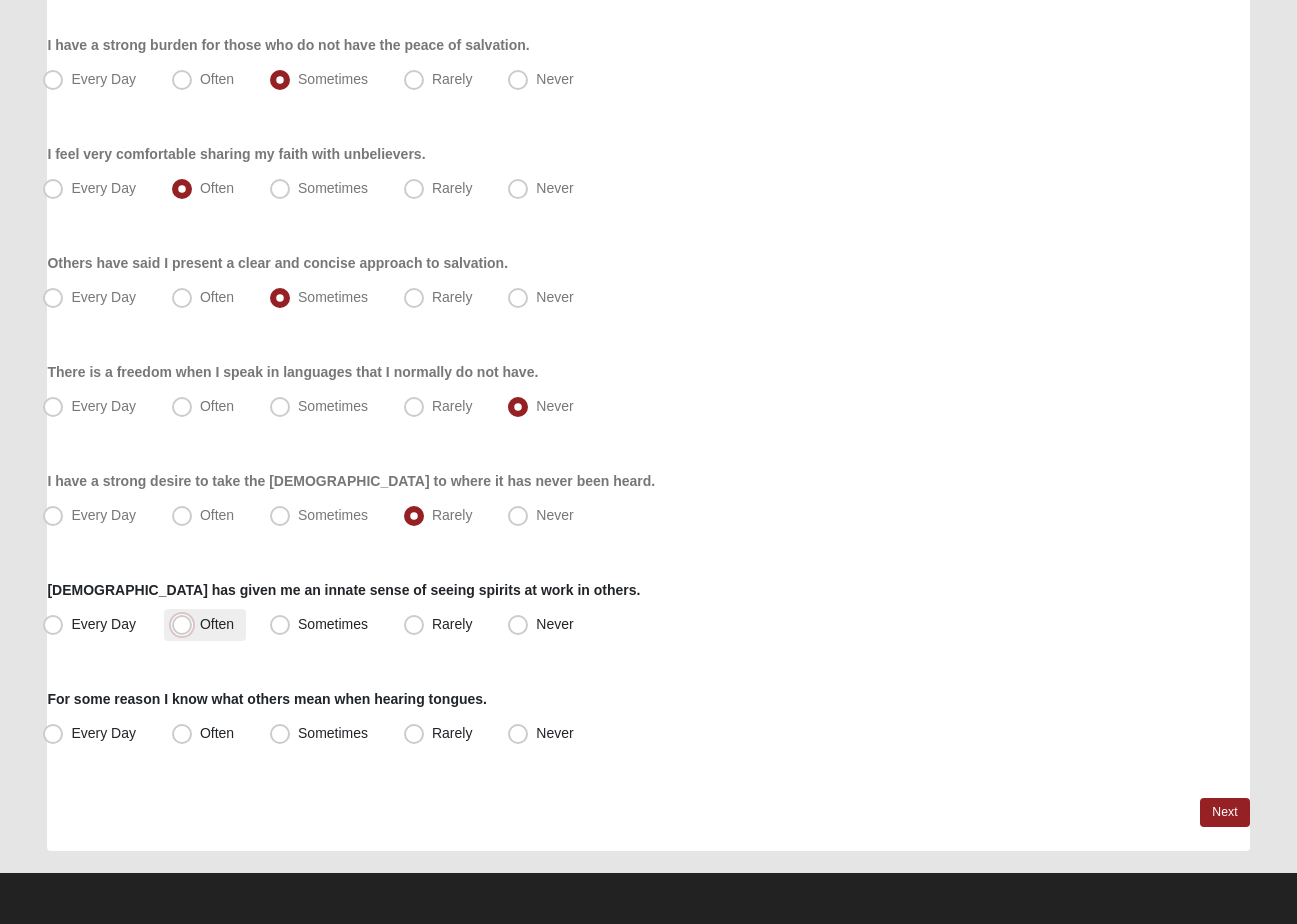 click on "Often" at bounding box center (186, 624) 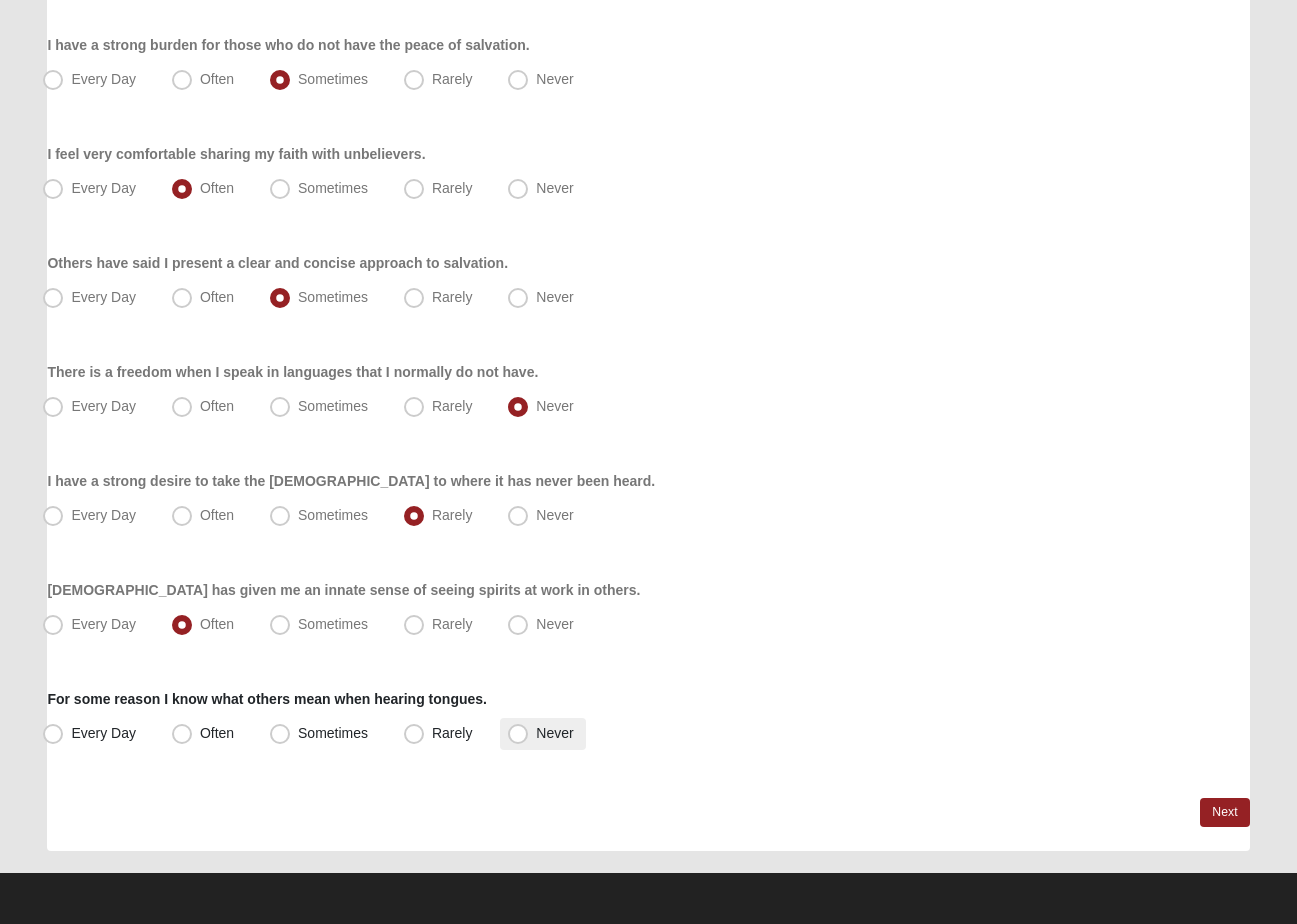 click on "Never" at bounding box center (554, 733) 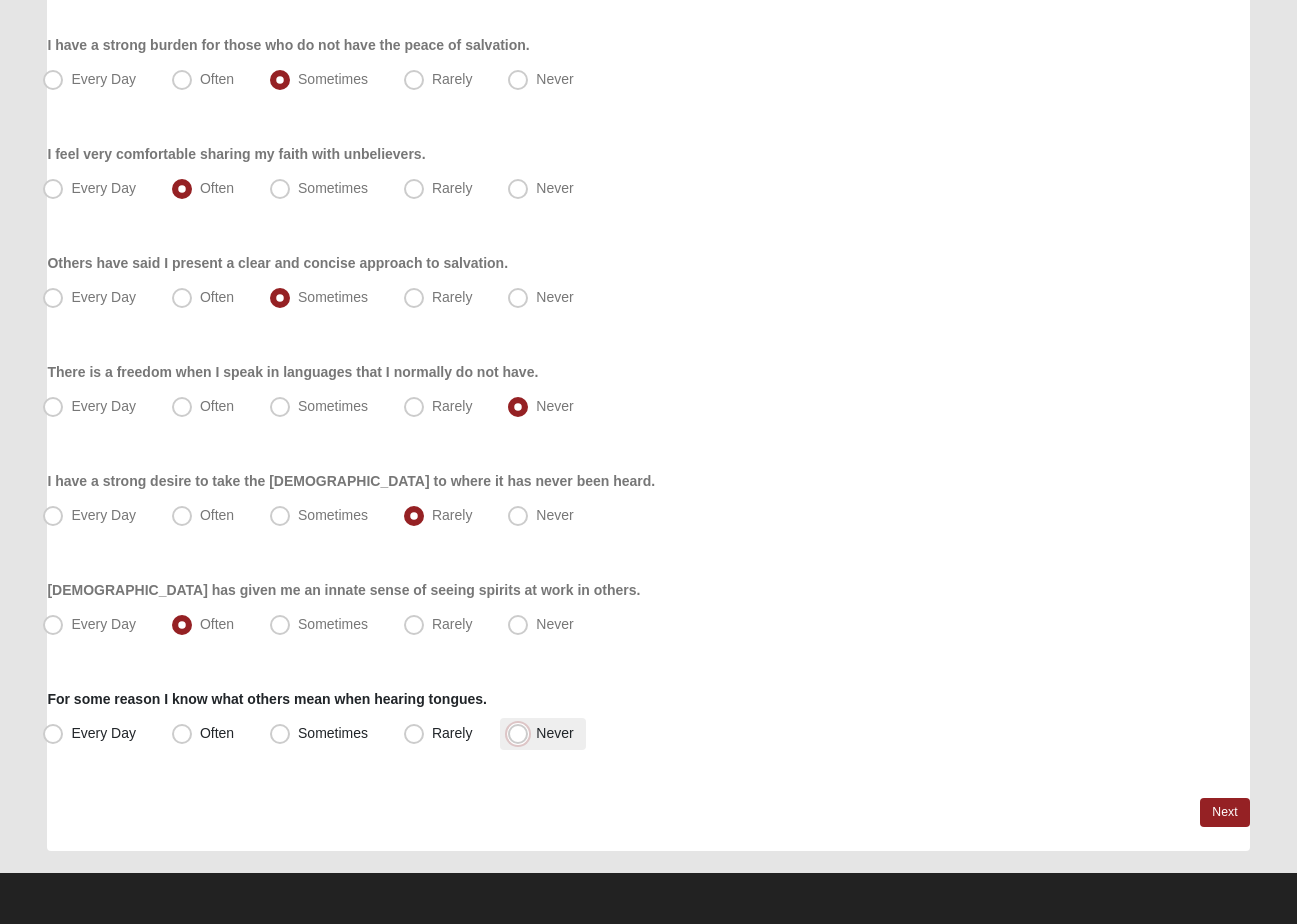 click on "Never" at bounding box center (522, 733) 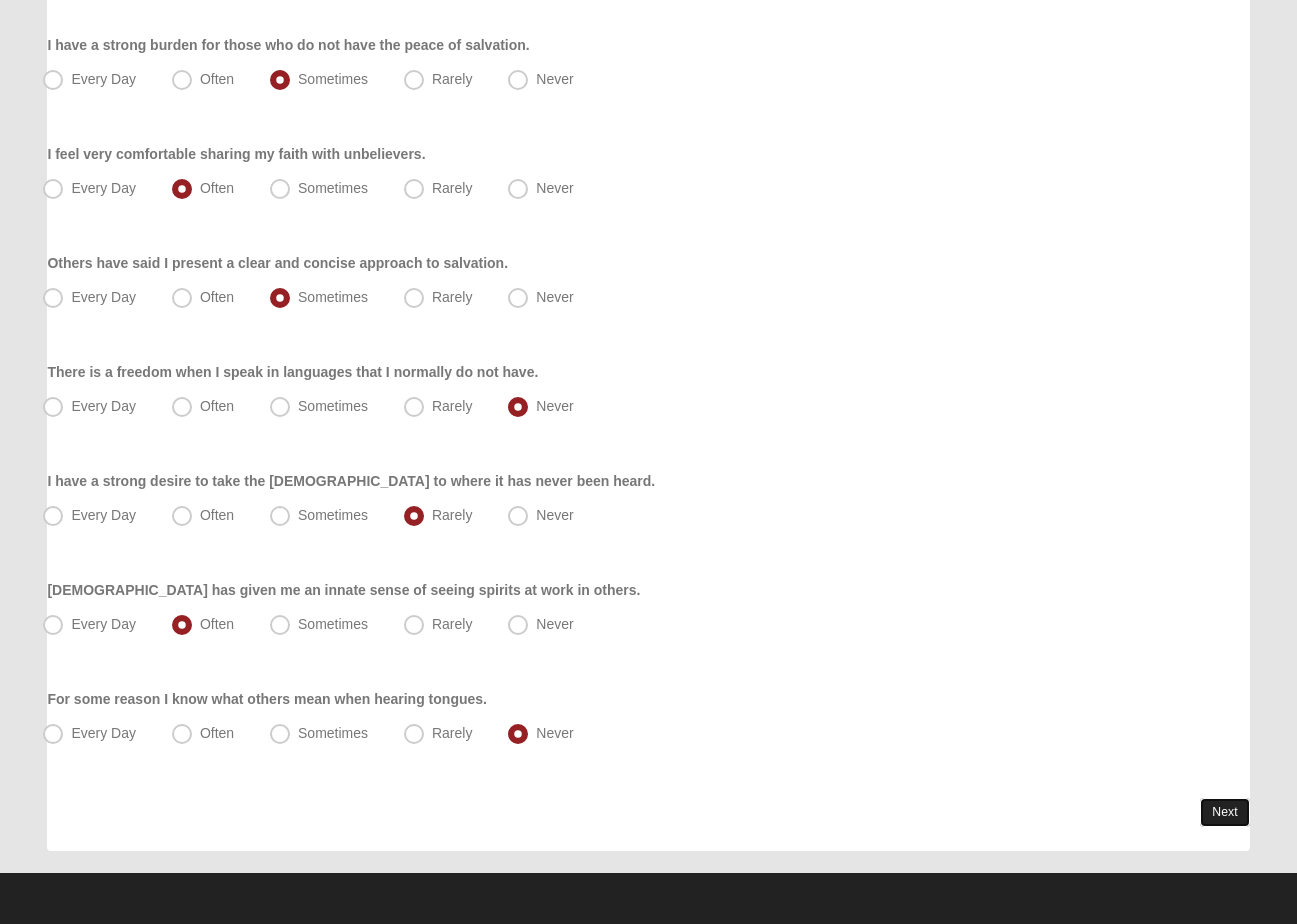 click on "Next" at bounding box center (1224, 812) 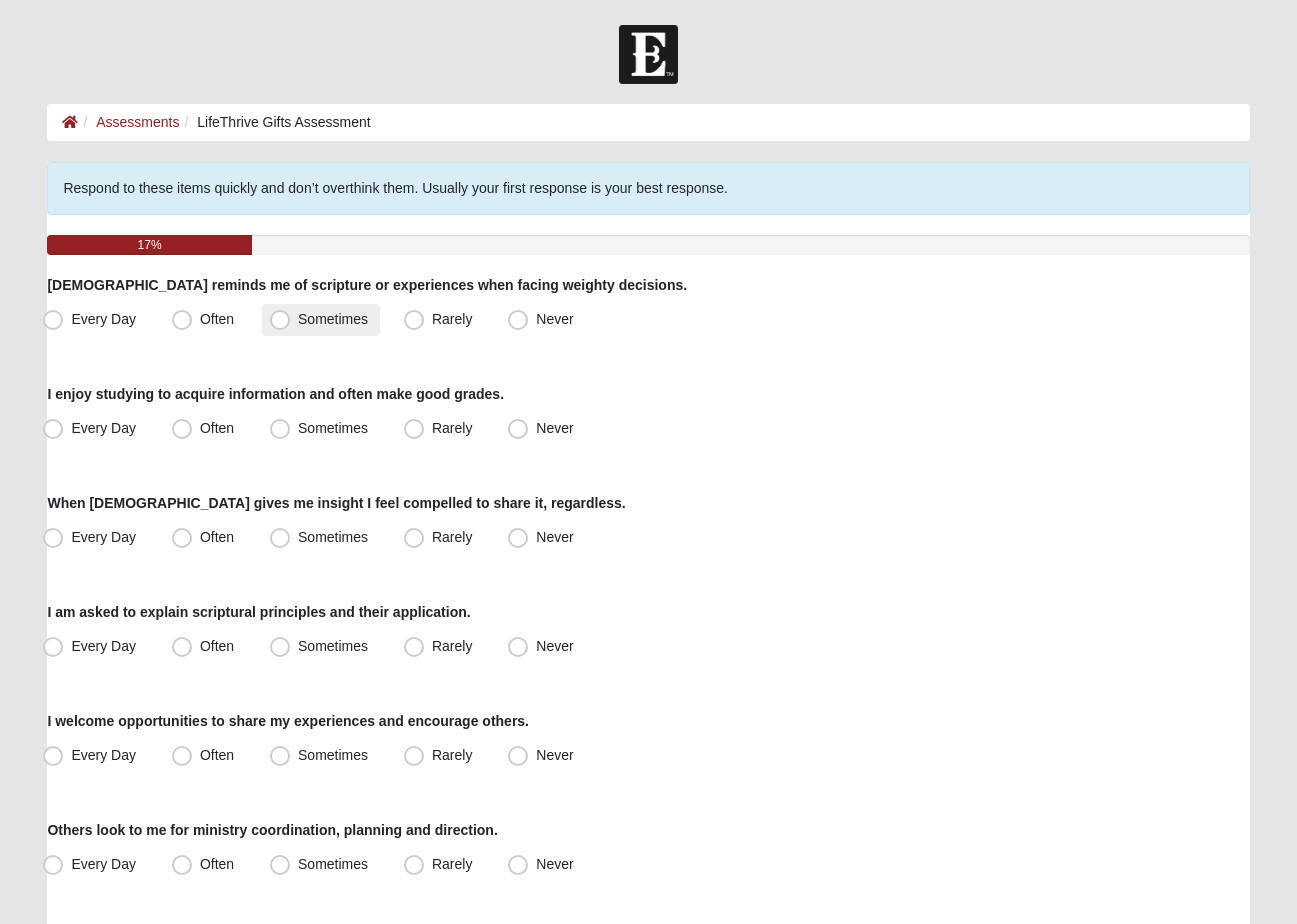 click on "Sometimes" at bounding box center [333, 319] 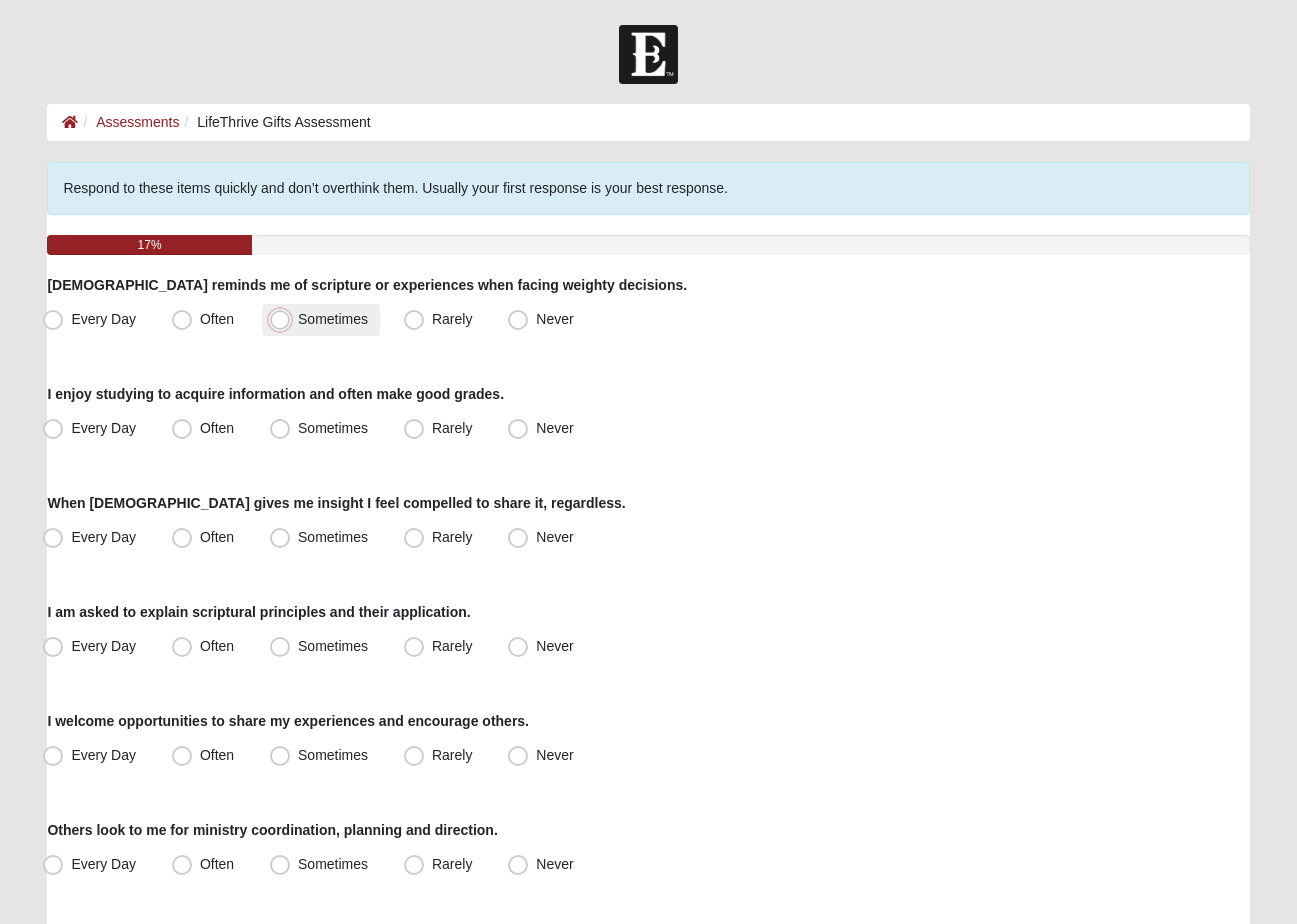 click on "Sometimes" at bounding box center (284, 319) 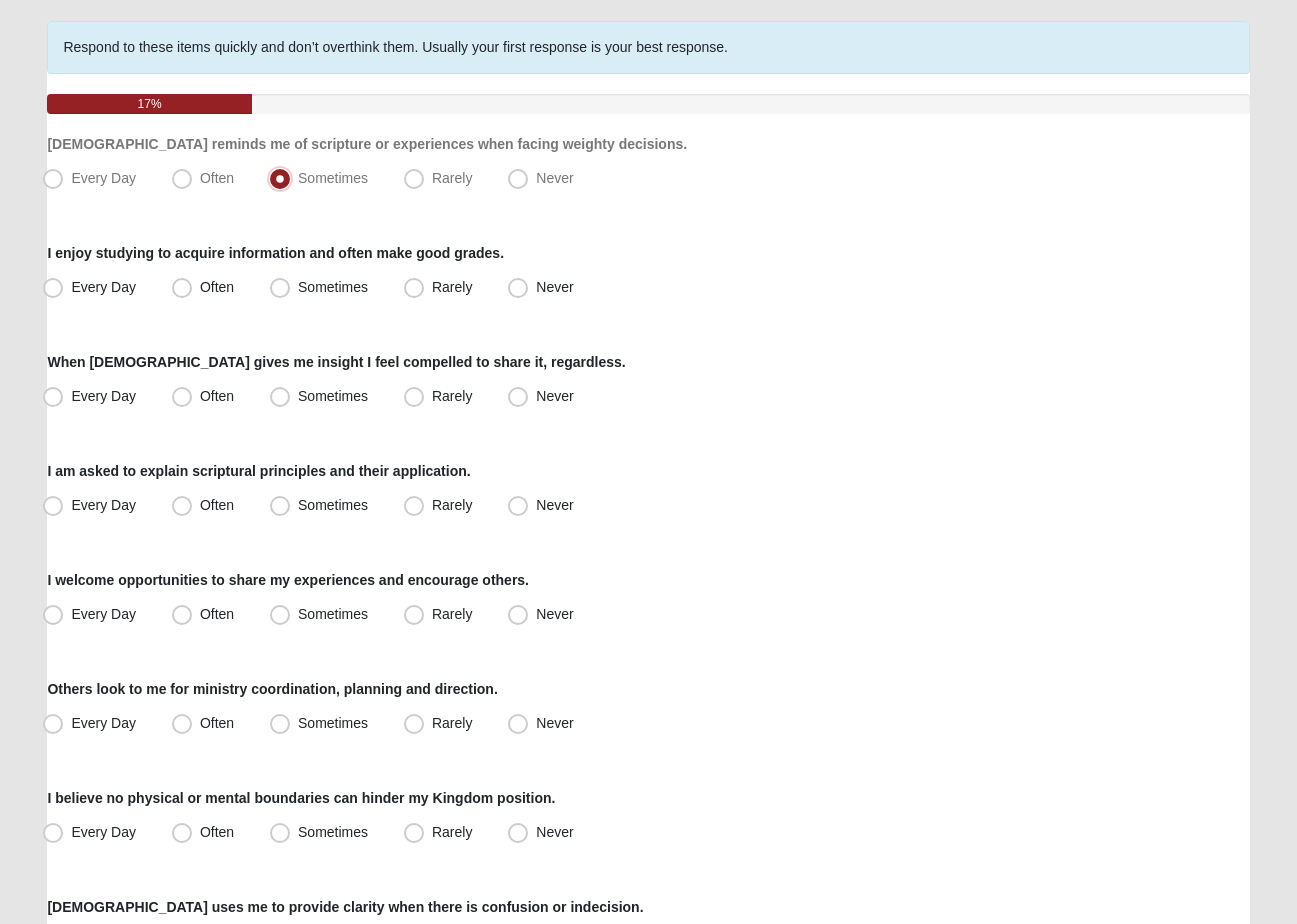 scroll, scrollTop: 142, scrollLeft: 0, axis: vertical 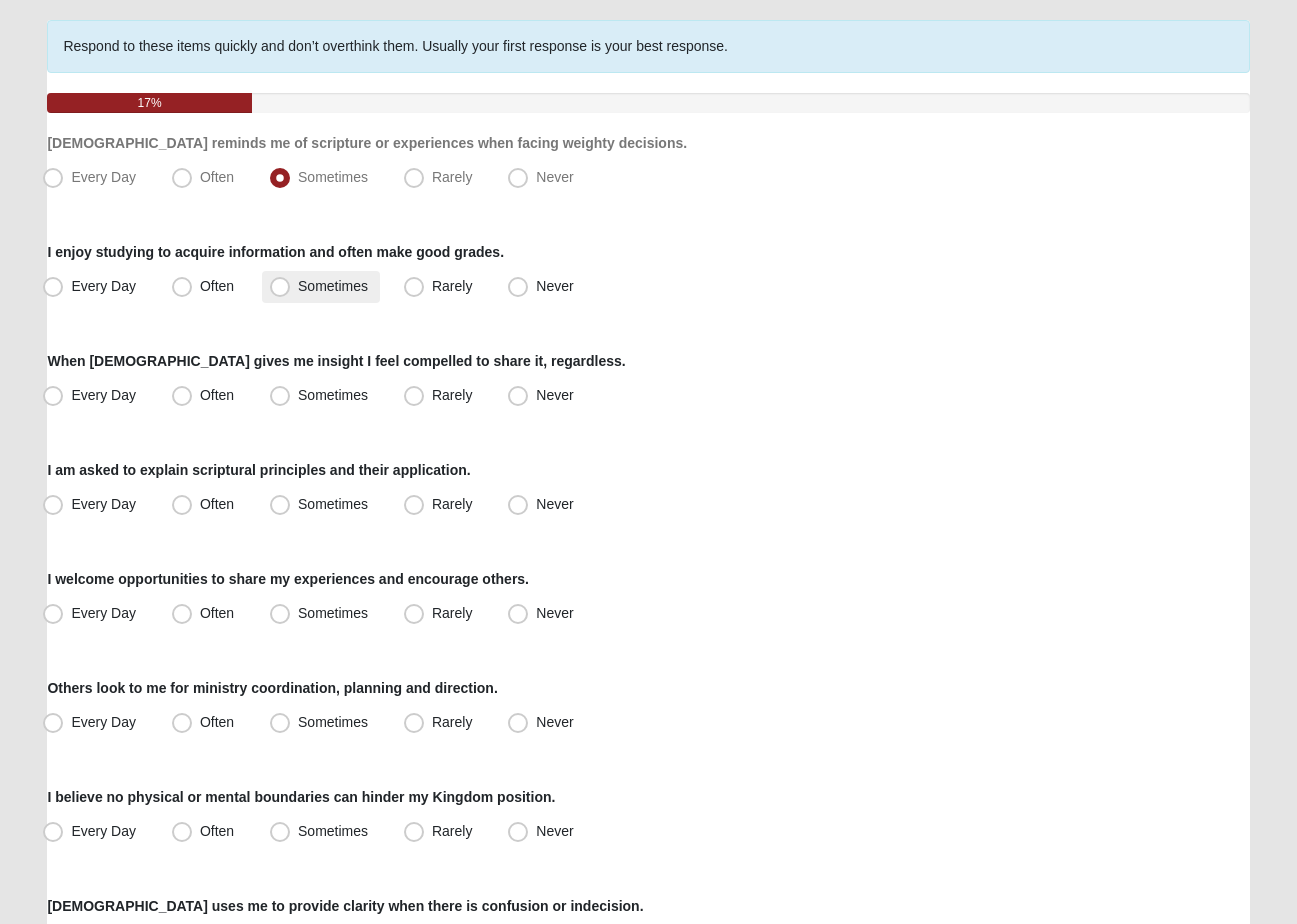 click on "Sometimes" at bounding box center [333, 286] 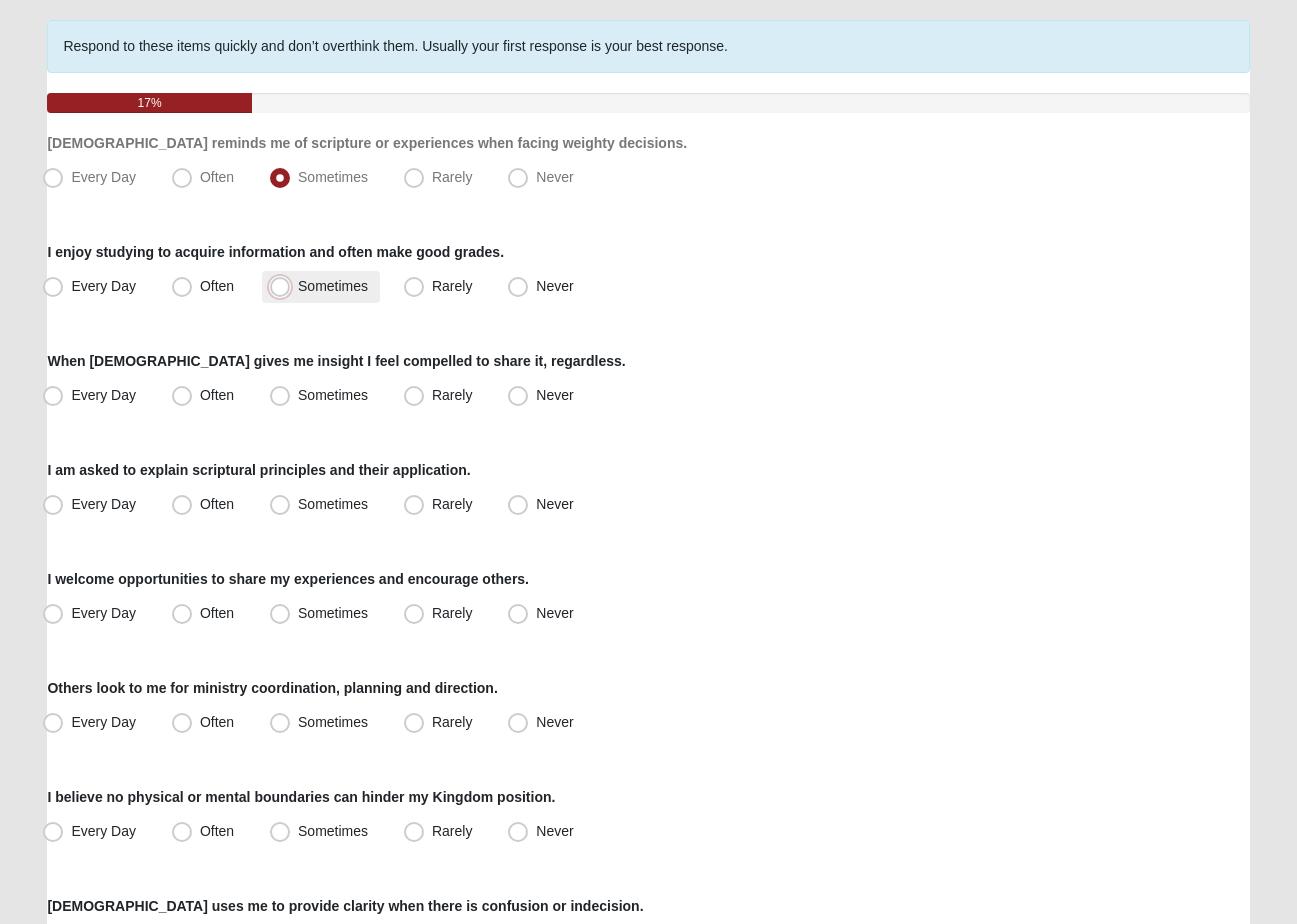 click on "Sometimes" at bounding box center (284, 286) 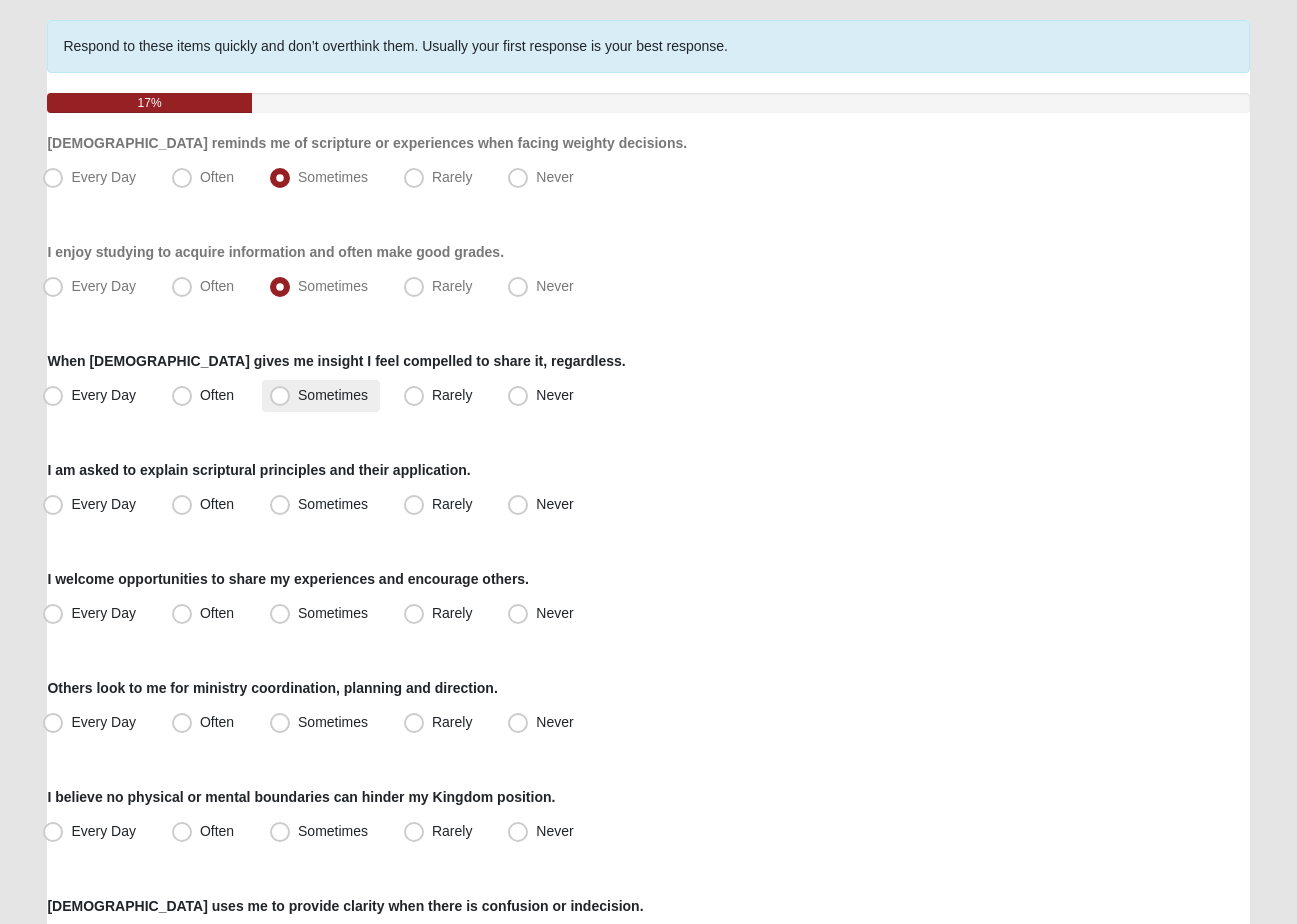 click on "Sometimes" at bounding box center (333, 395) 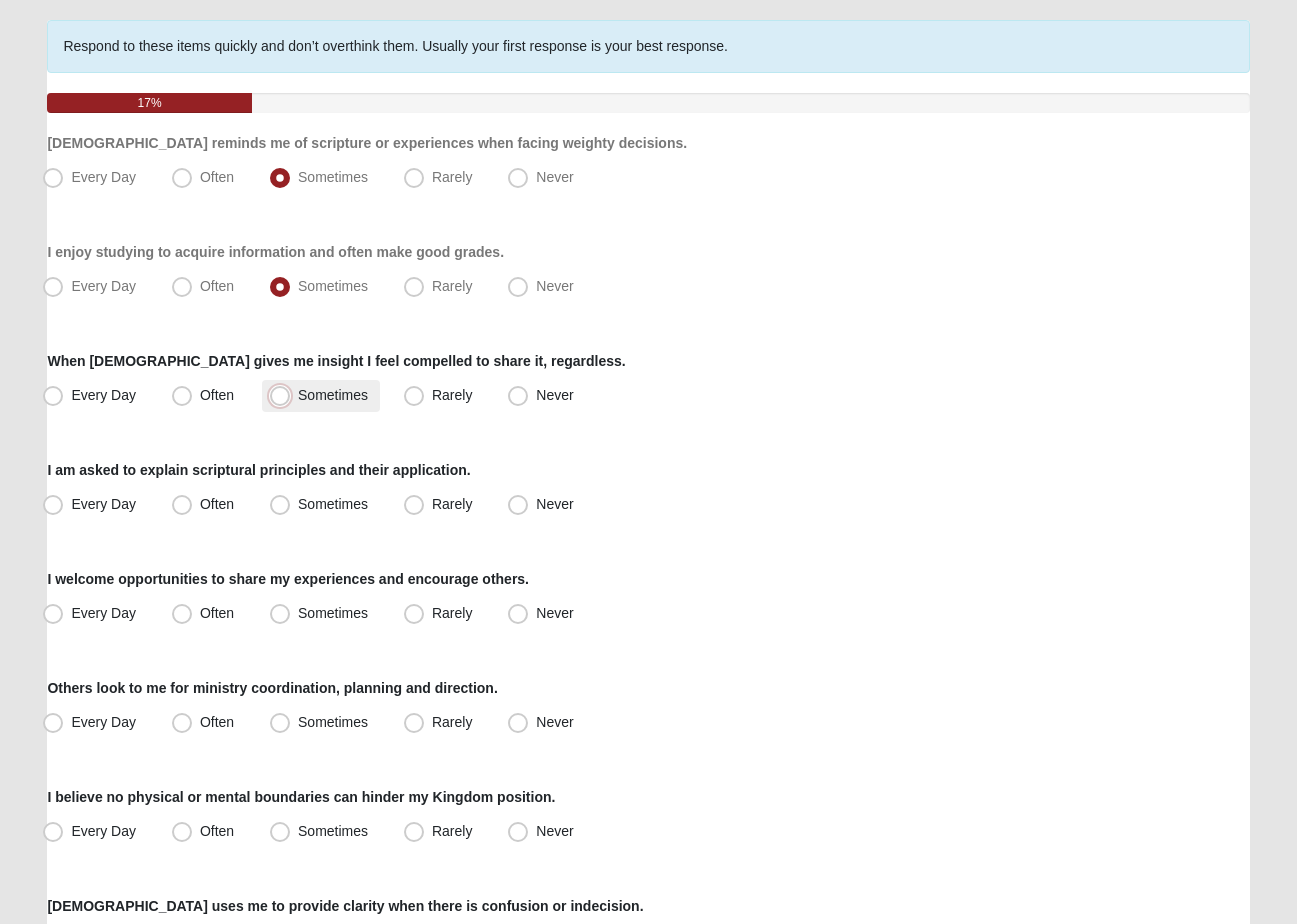 click on "Sometimes" at bounding box center [284, 395] 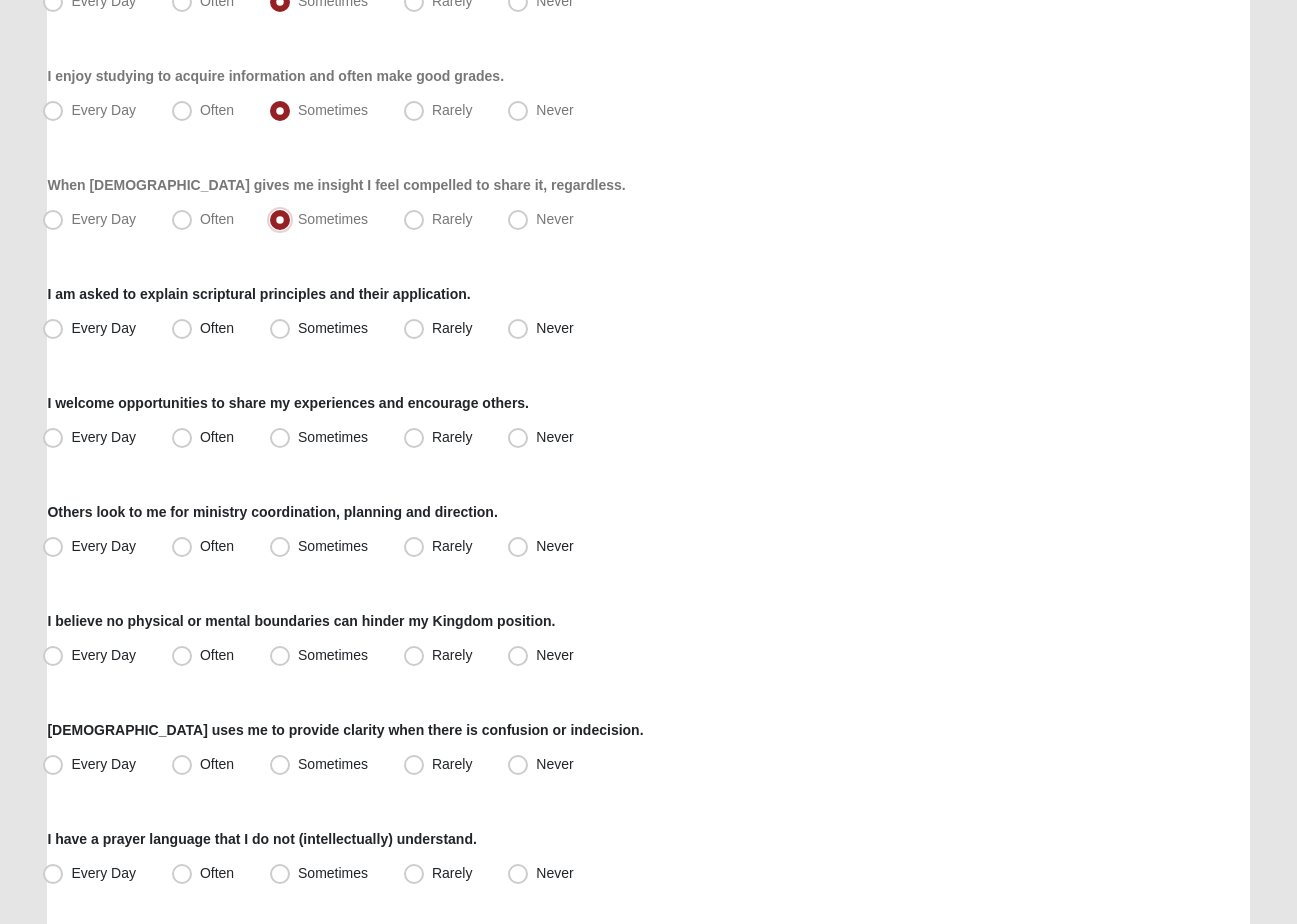 scroll, scrollTop: 319, scrollLeft: 0, axis: vertical 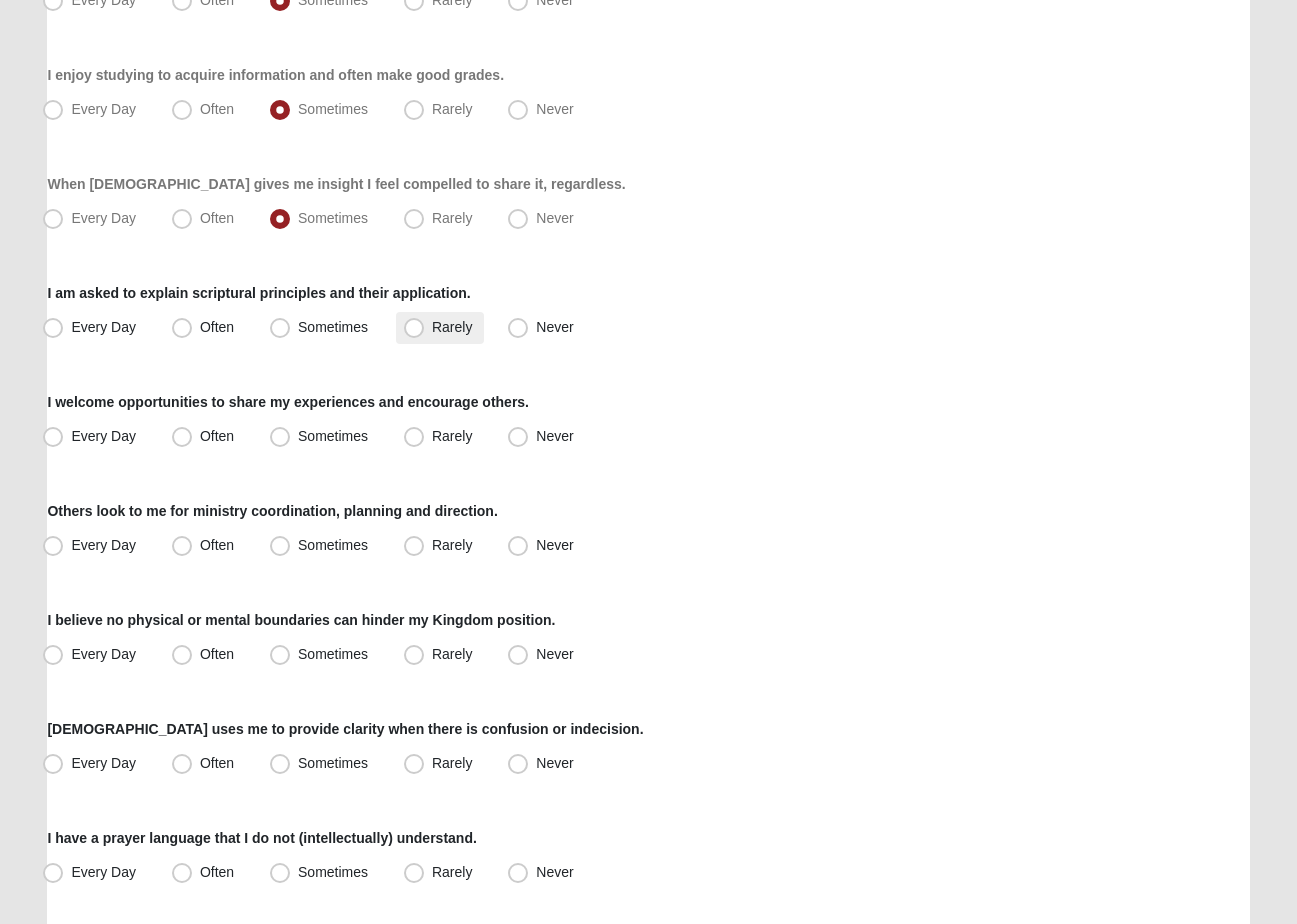 click on "Rarely" at bounding box center [452, 327] 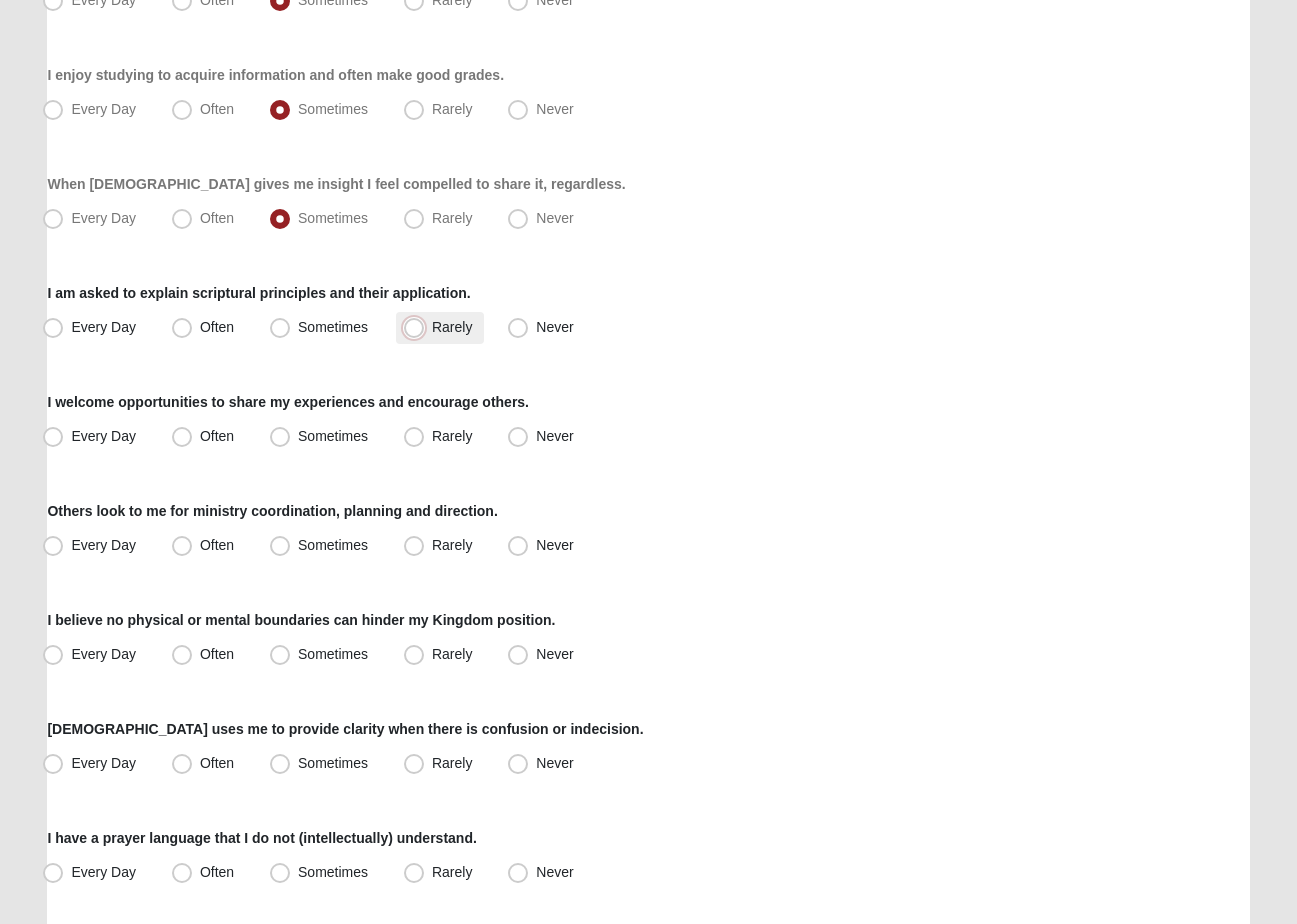 click on "Rarely" at bounding box center (418, 327) 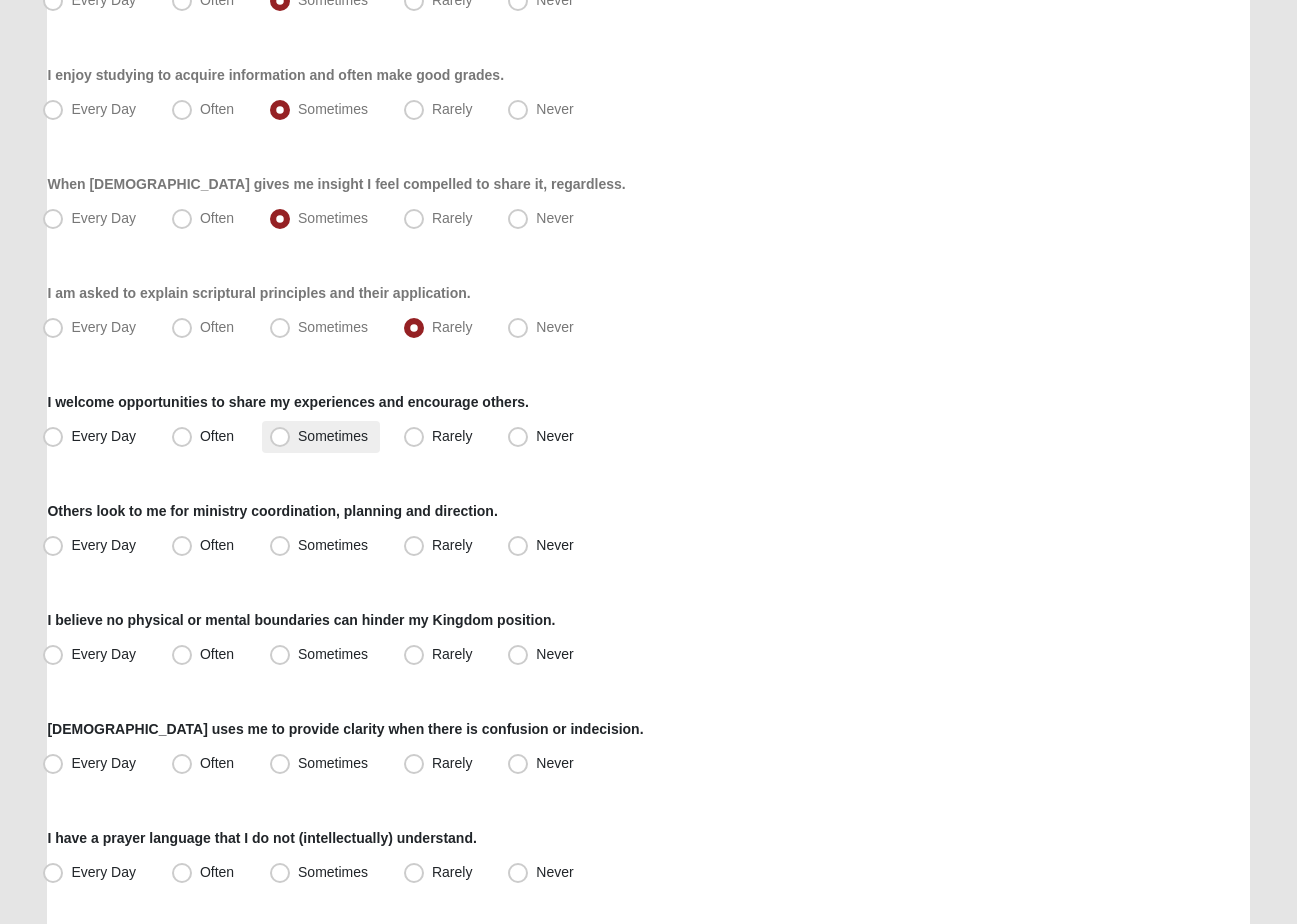click on "Sometimes" at bounding box center [333, 436] 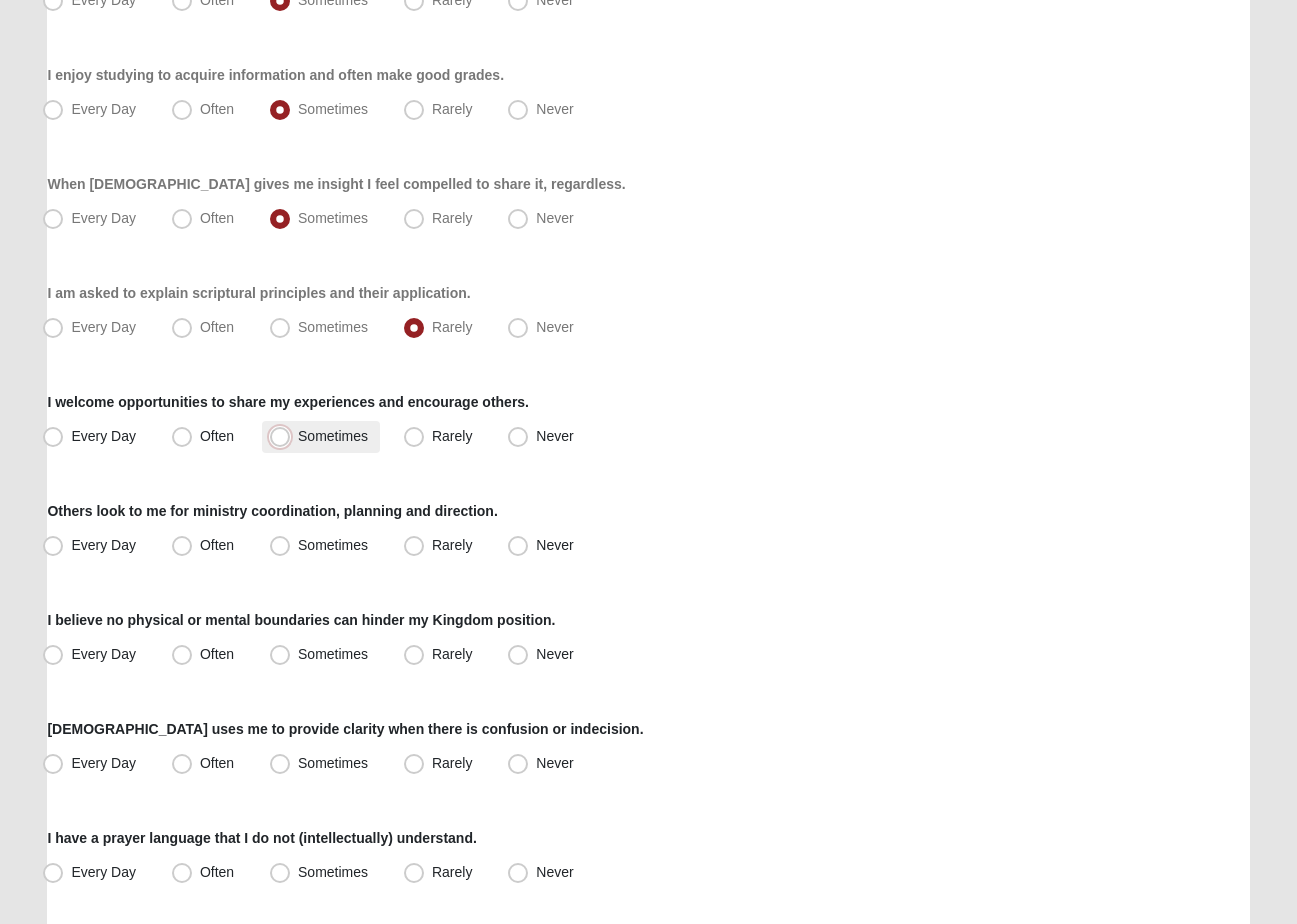 click on "Sometimes" at bounding box center [284, 436] 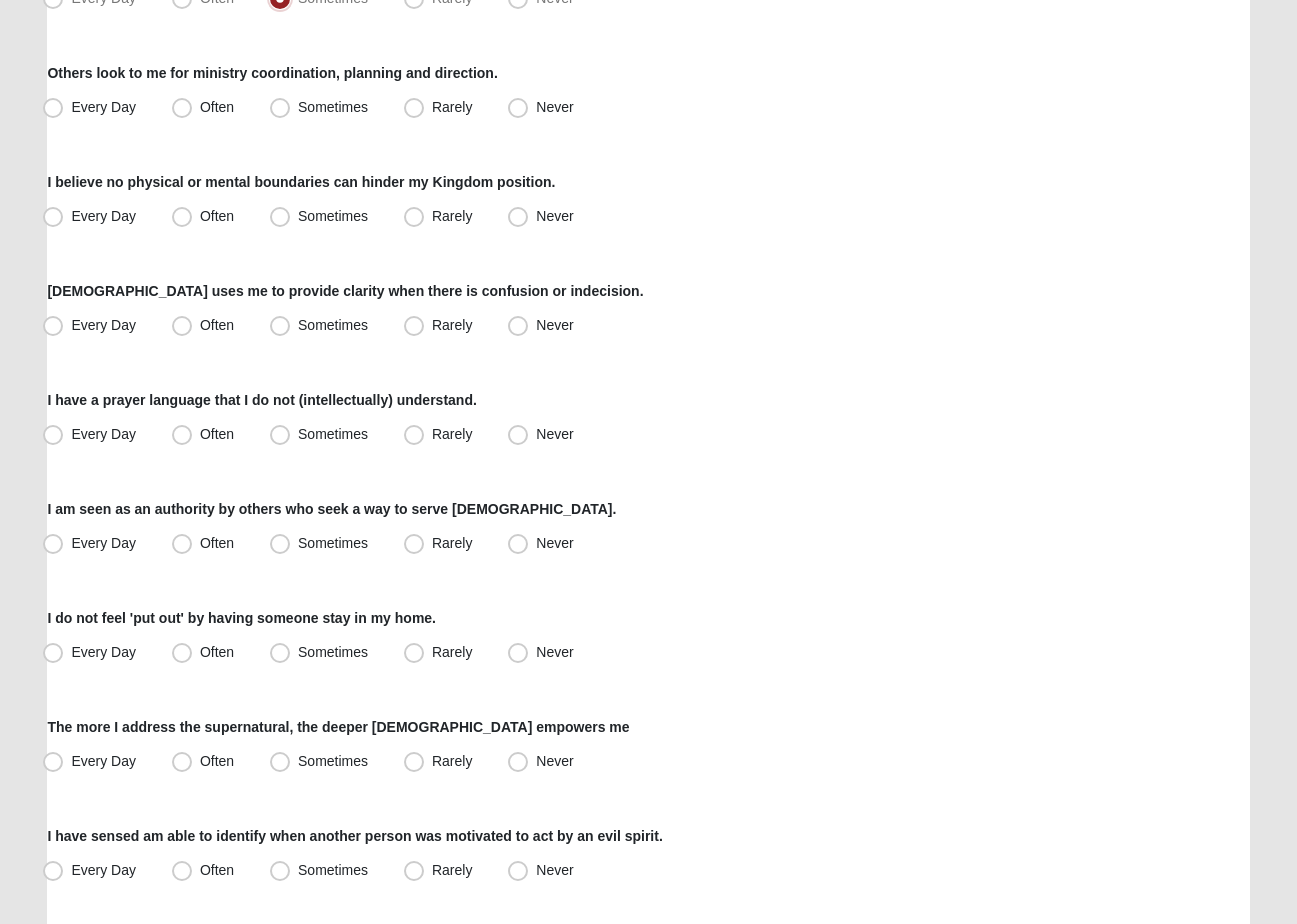 scroll, scrollTop: 762, scrollLeft: 0, axis: vertical 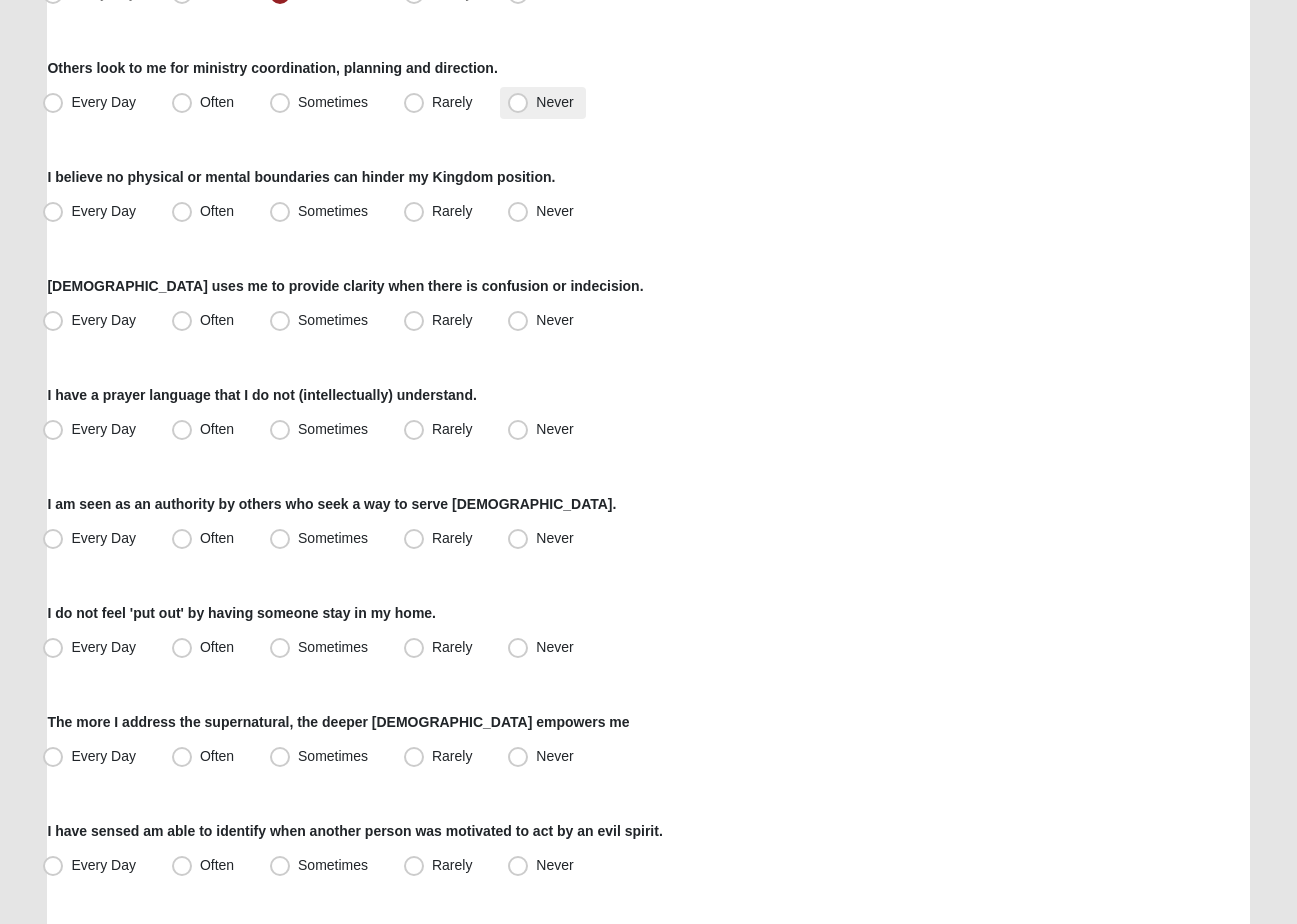 click on "Never" at bounding box center (554, 102) 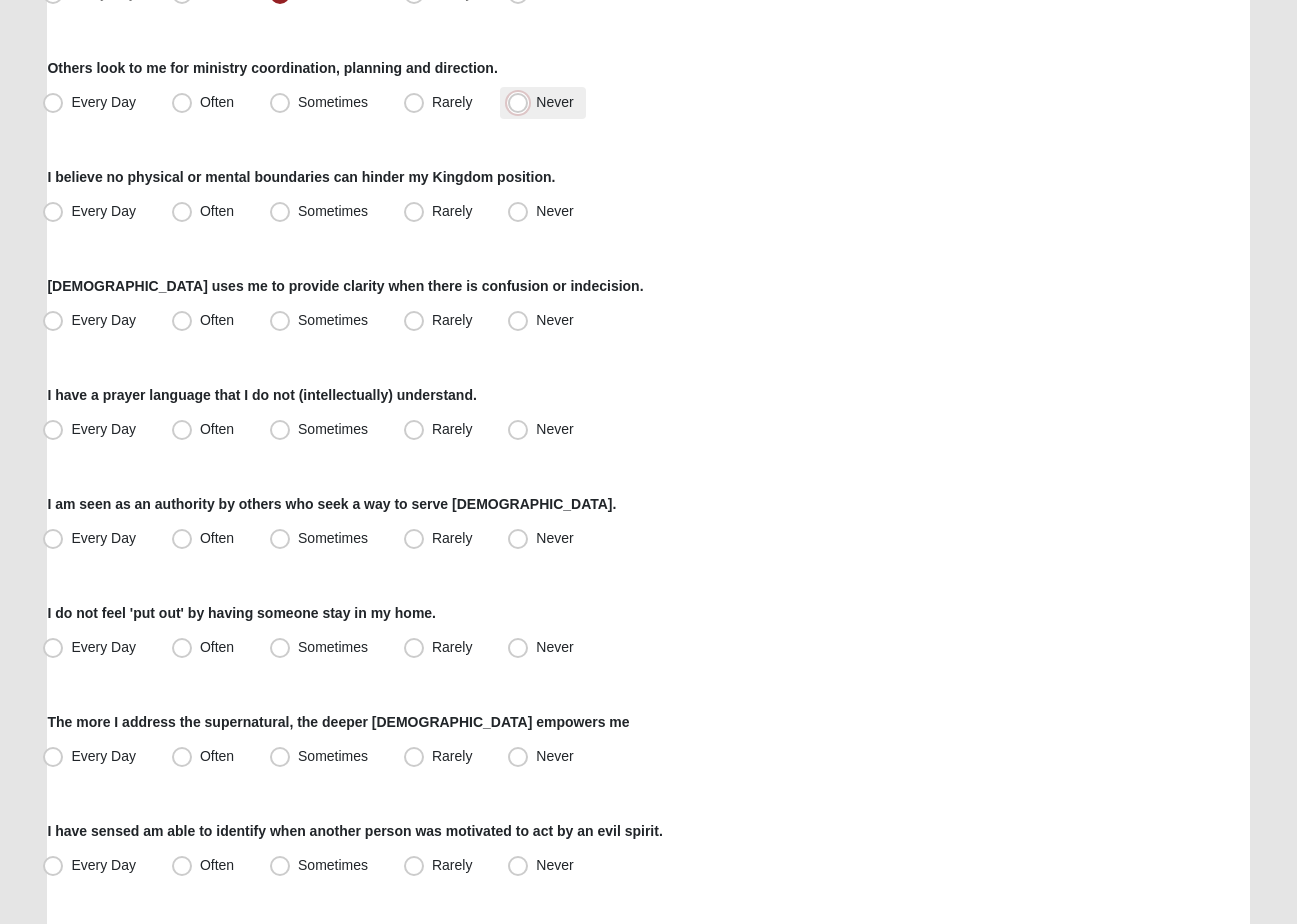click on "Never" at bounding box center (522, 102) 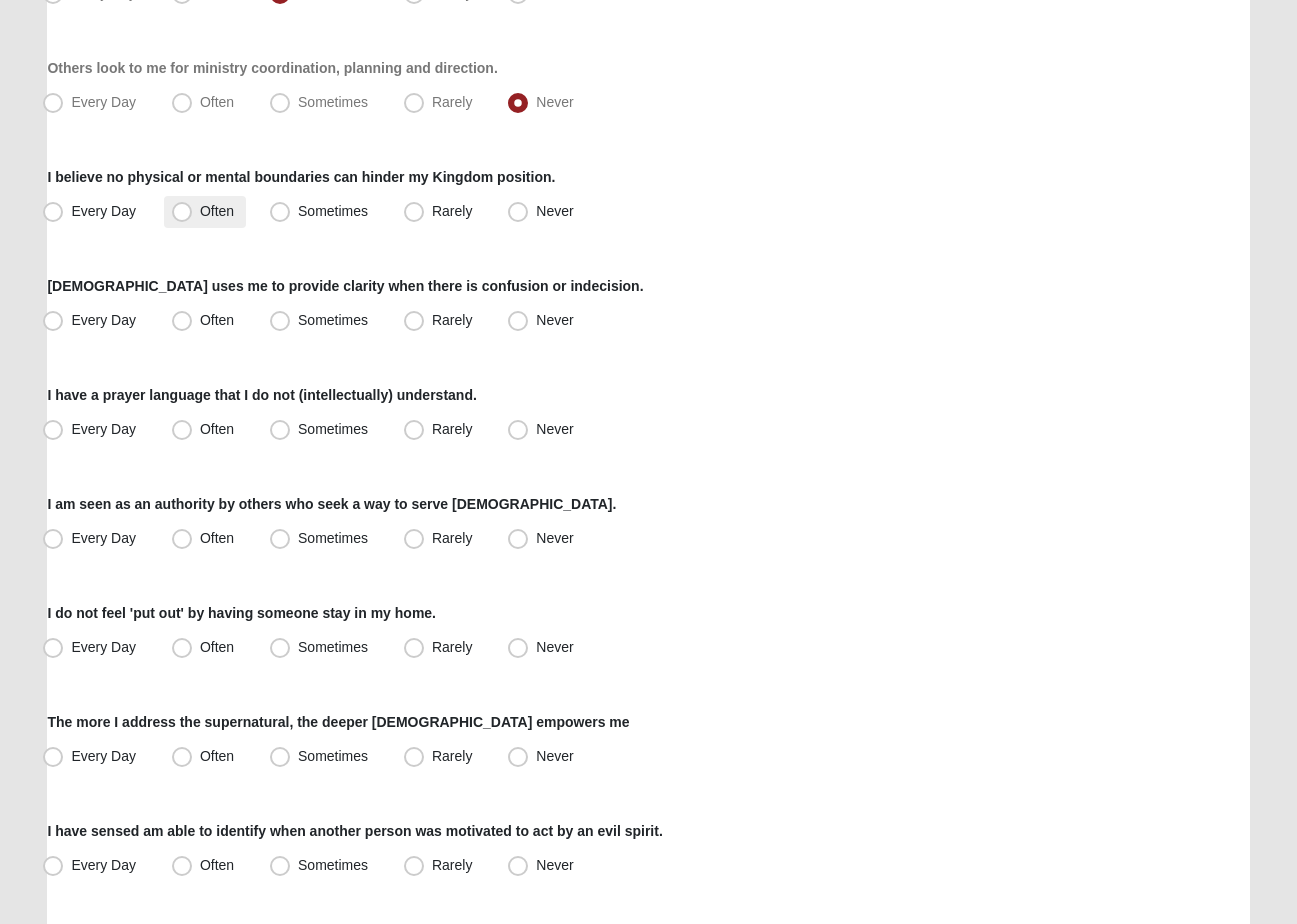 click on "Often" at bounding box center (217, 211) 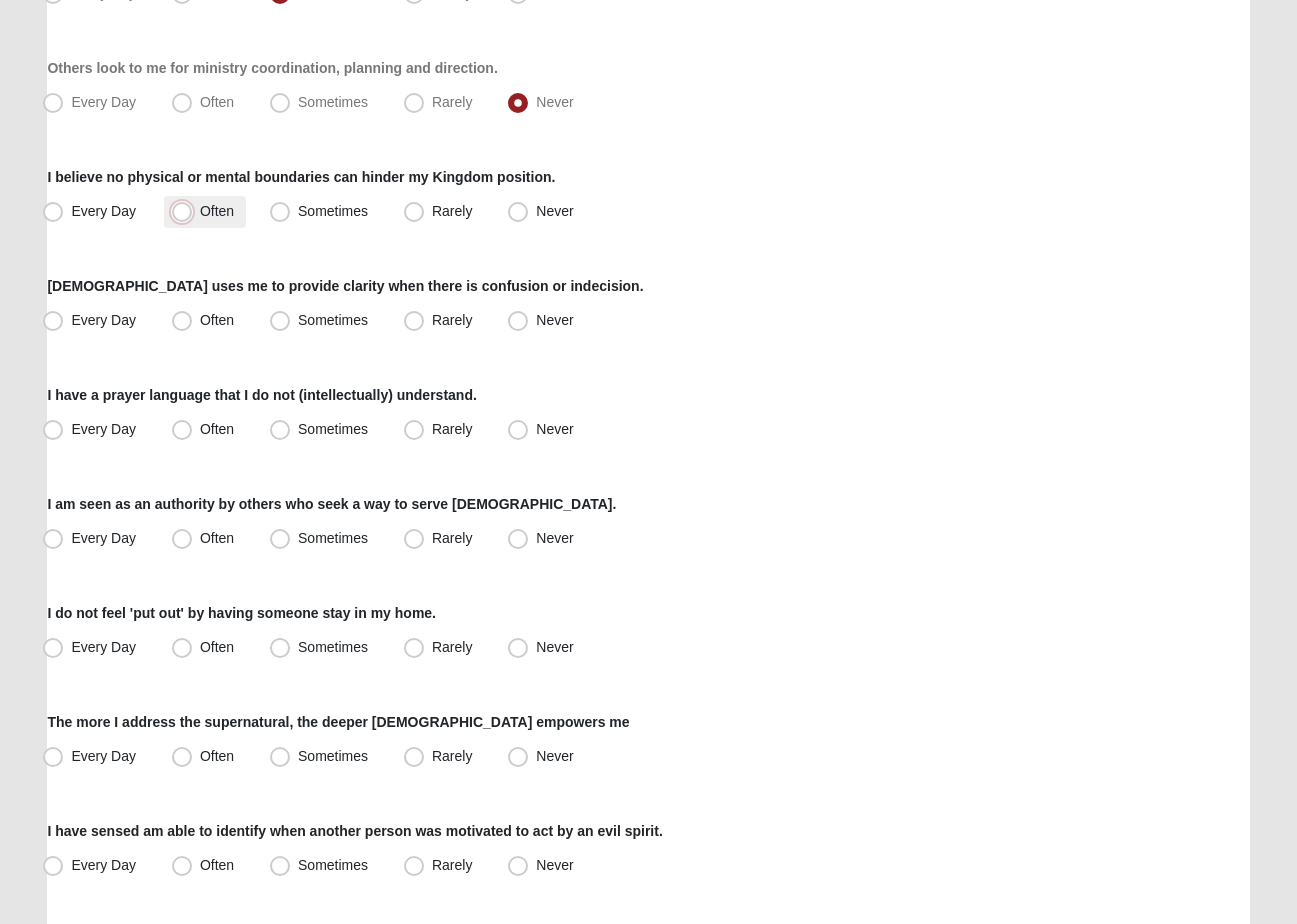 click on "Often" at bounding box center [186, 211] 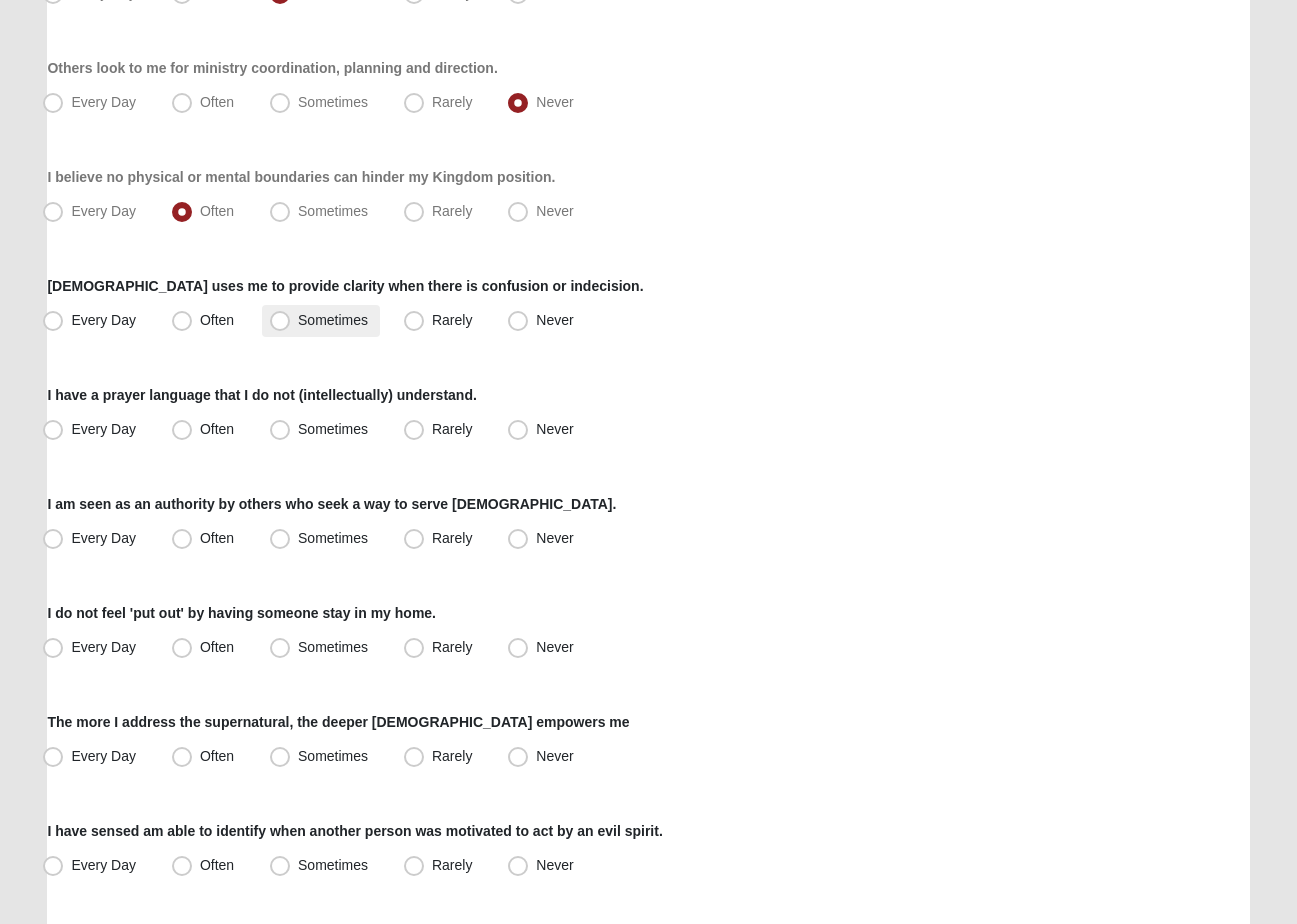 click on "Sometimes" at bounding box center [333, 320] 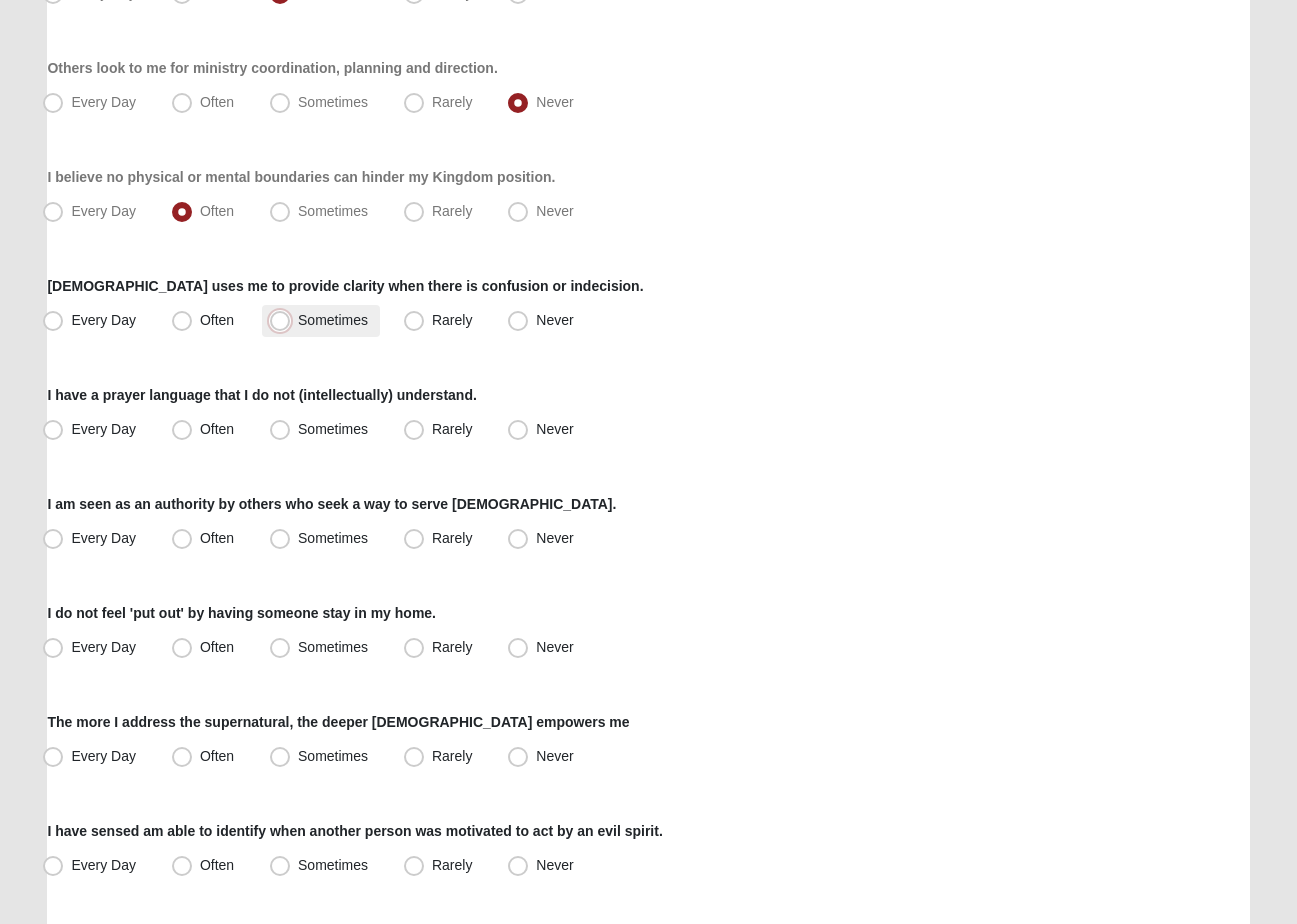 click on "Sometimes" at bounding box center [284, 320] 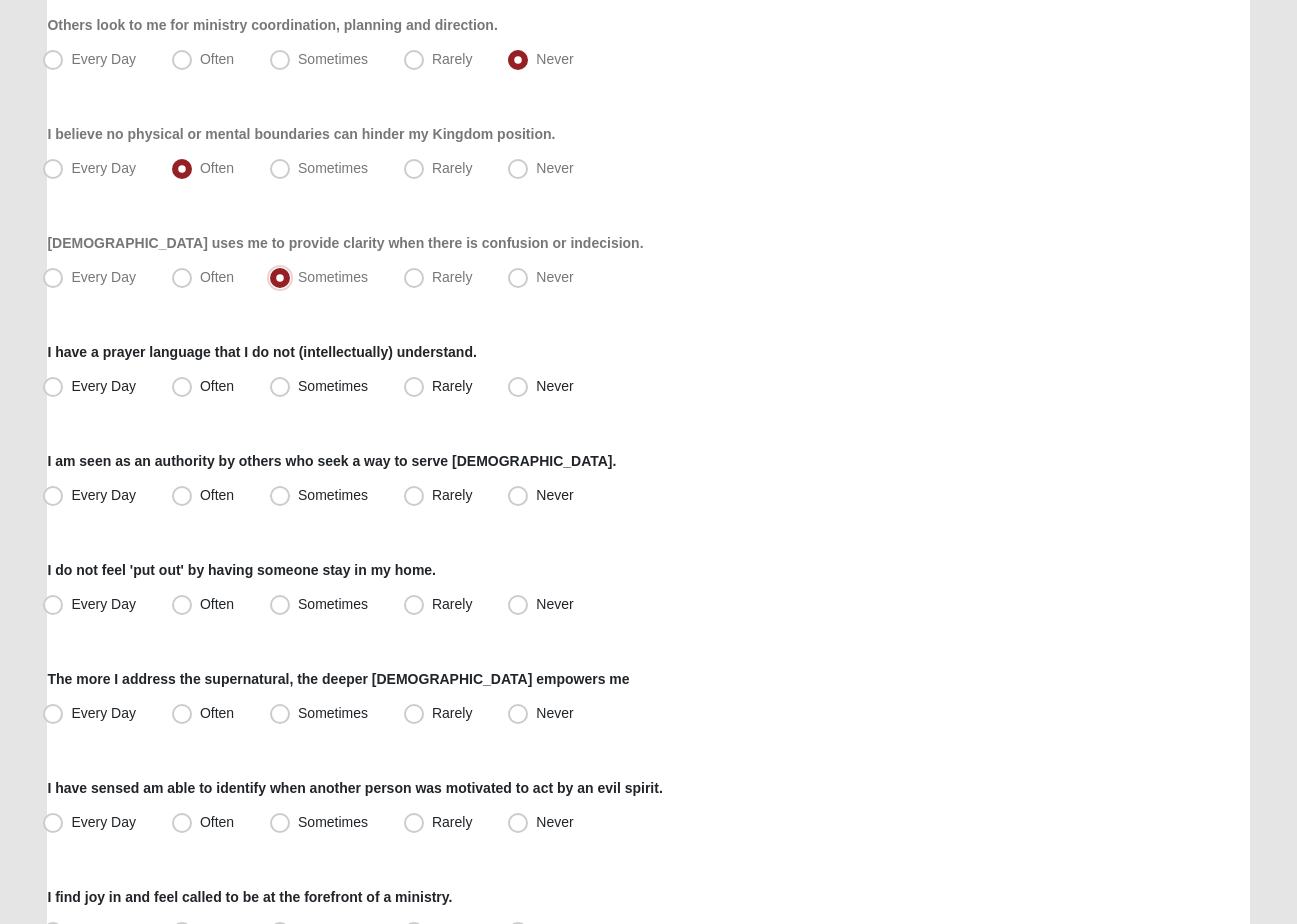 scroll, scrollTop: 836, scrollLeft: 0, axis: vertical 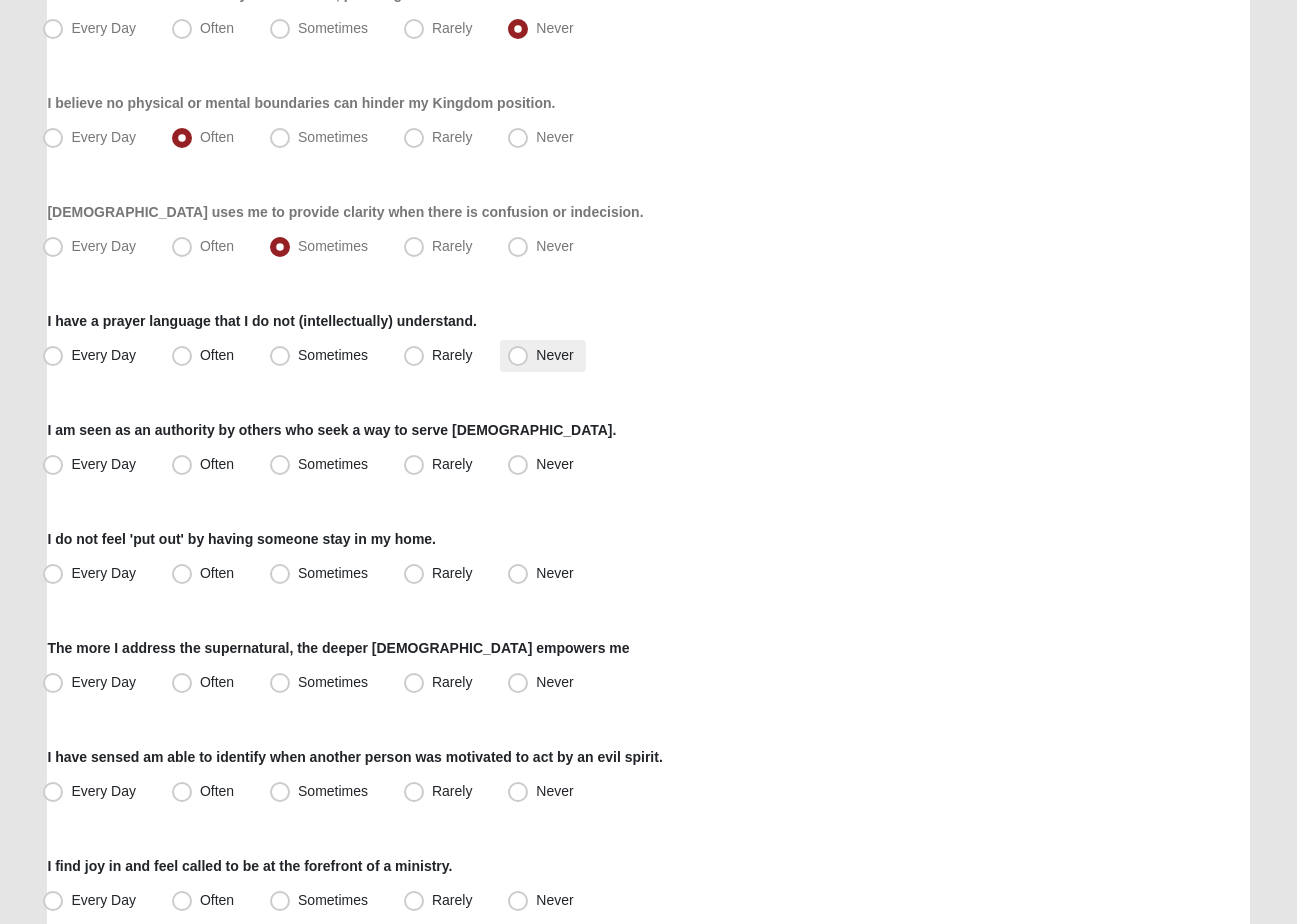 click on "Never" at bounding box center [554, 355] 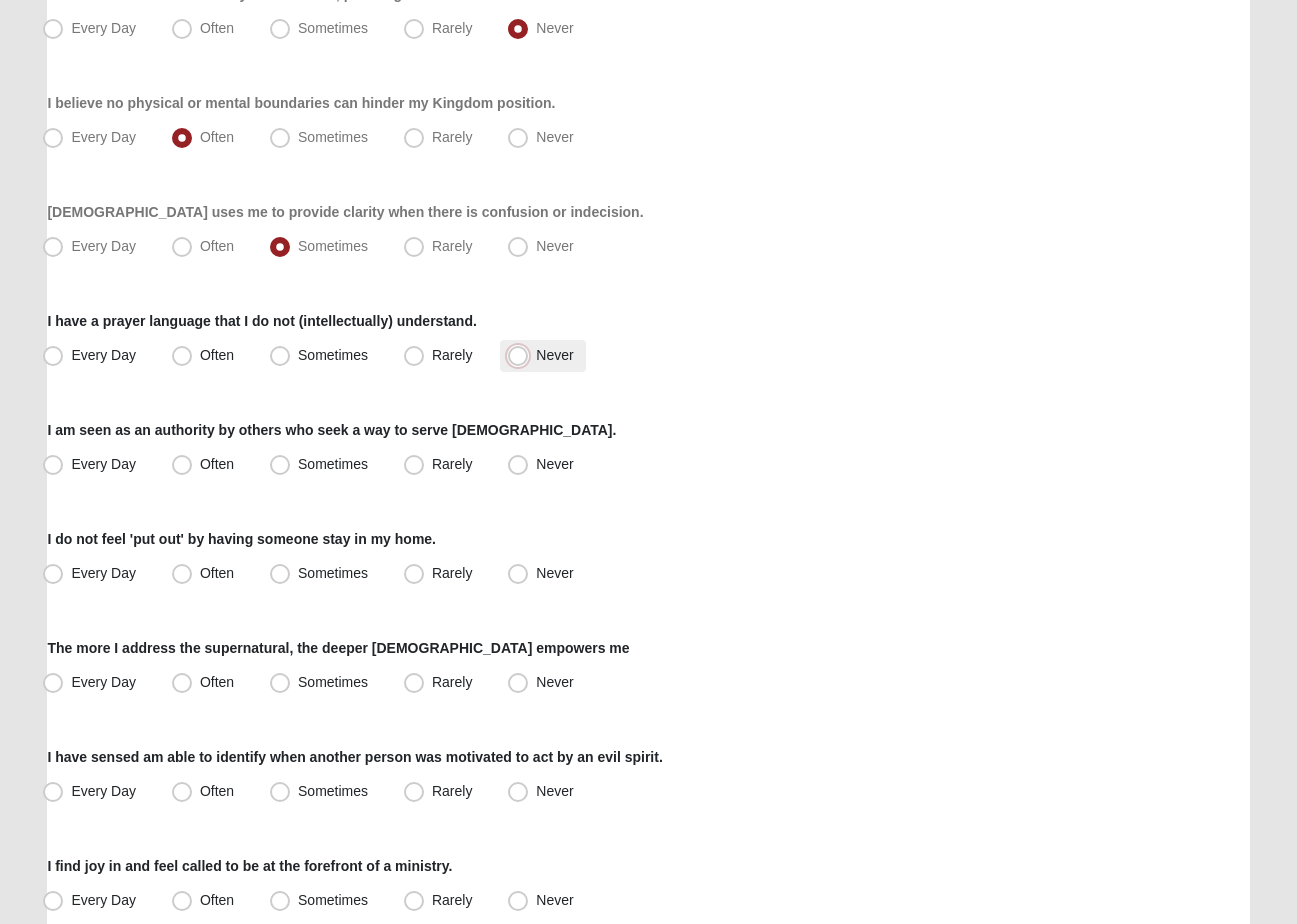 click on "Never" at bounding box center (522, 355) 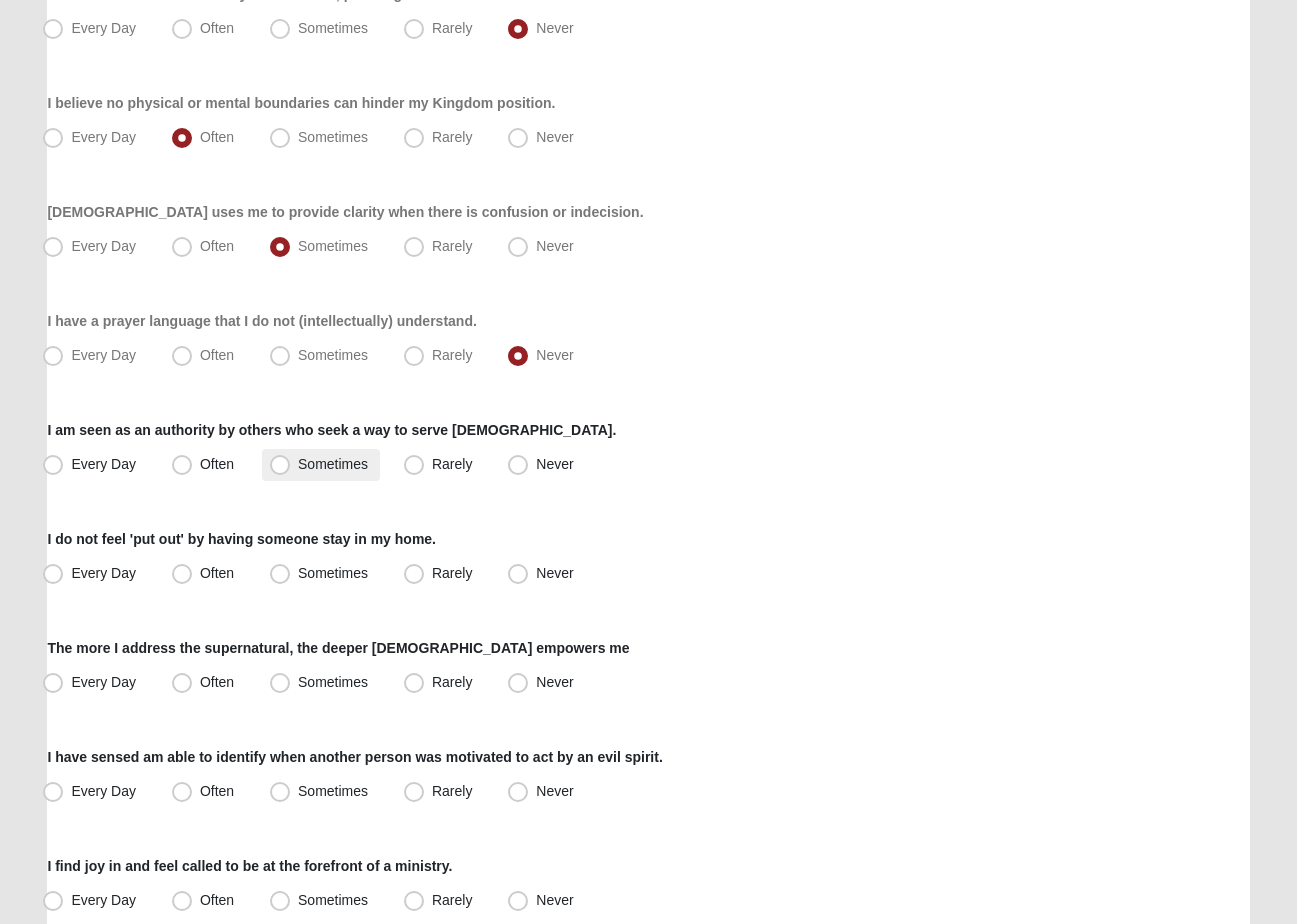 click on "Sometimes" at bounding box center (333, 464) 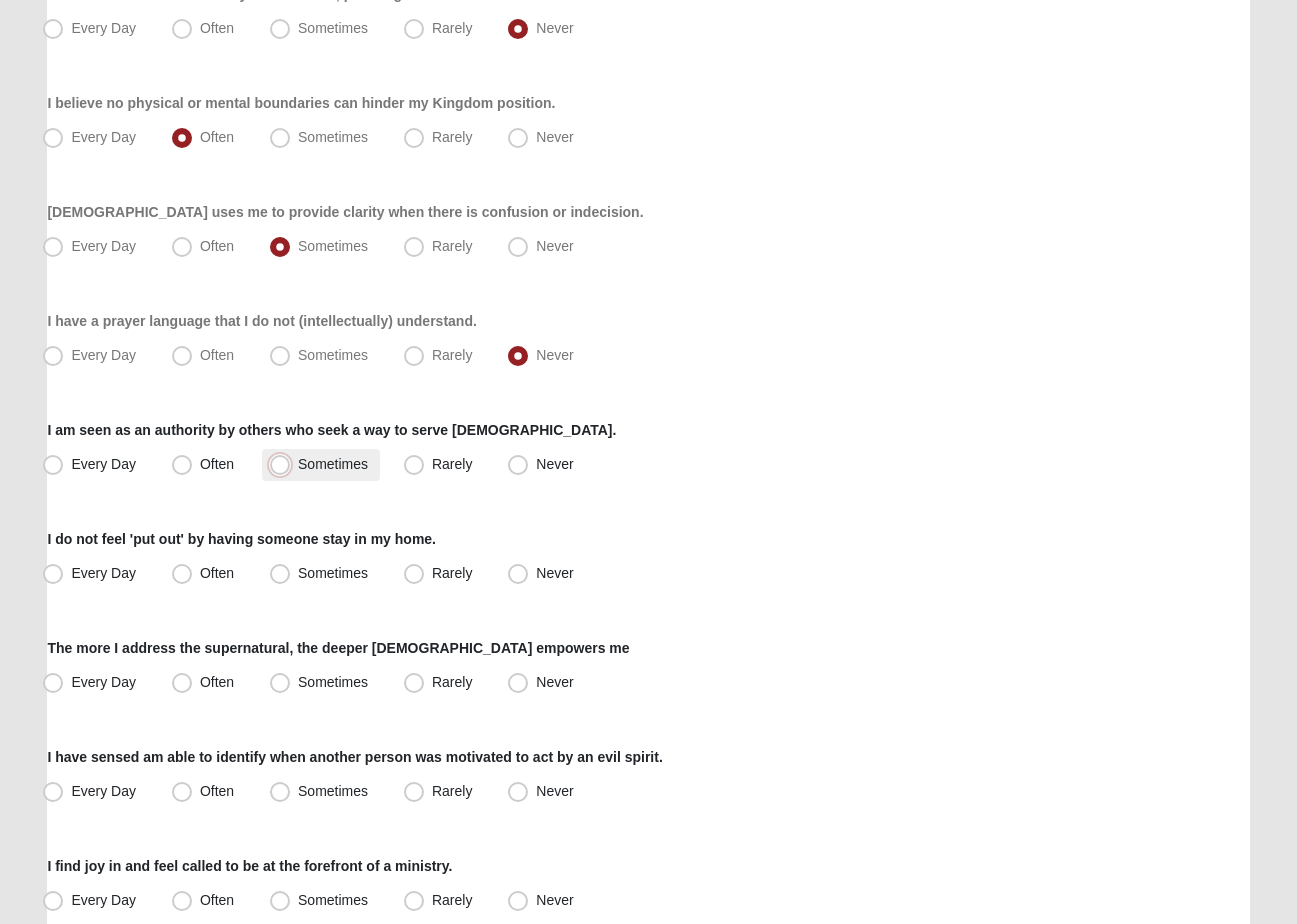 click on "Sometimes" at bounding box center [284, 464] 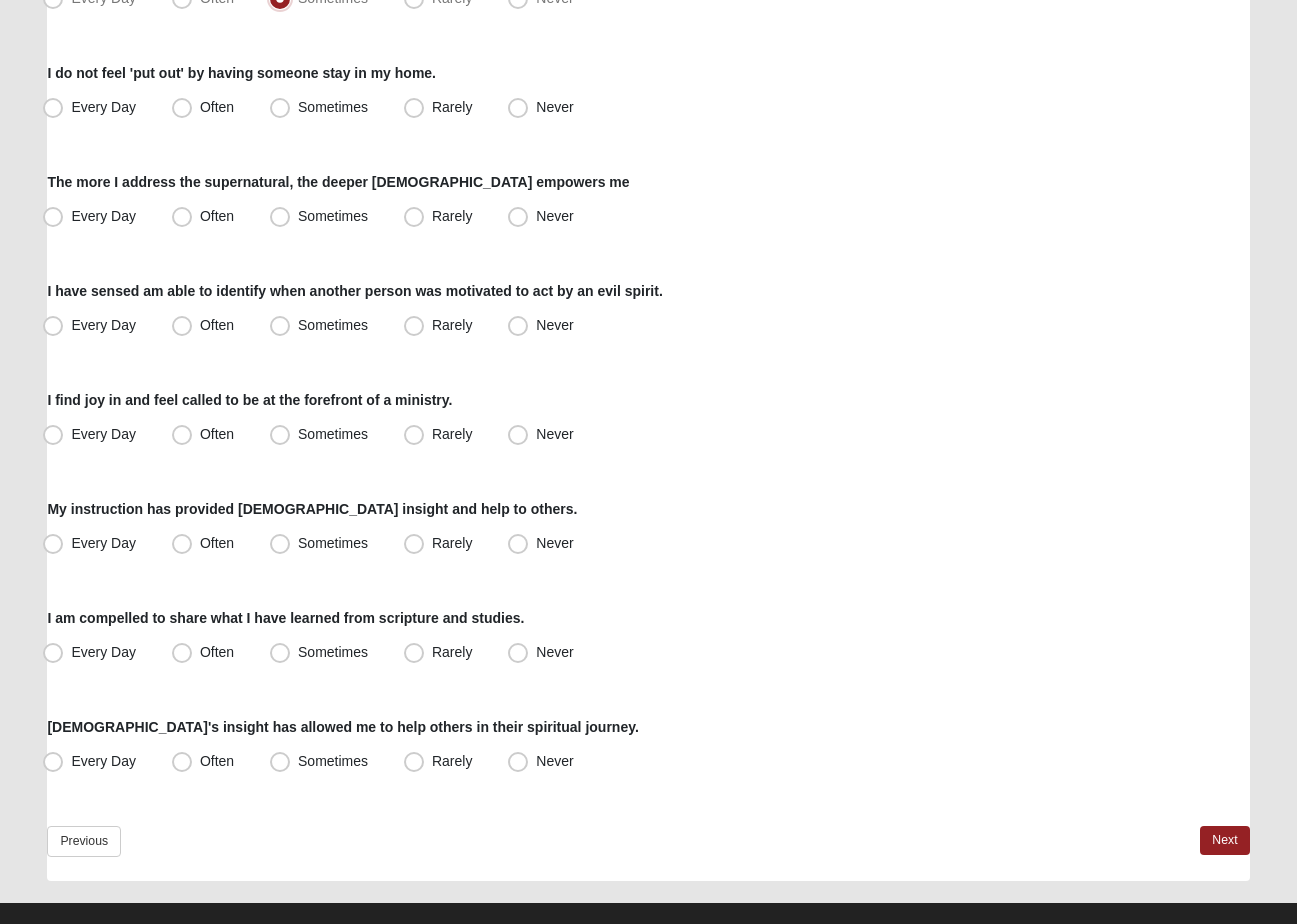 scroll, scrollTop: 1332, scrollLeft: 0, axis: vertical 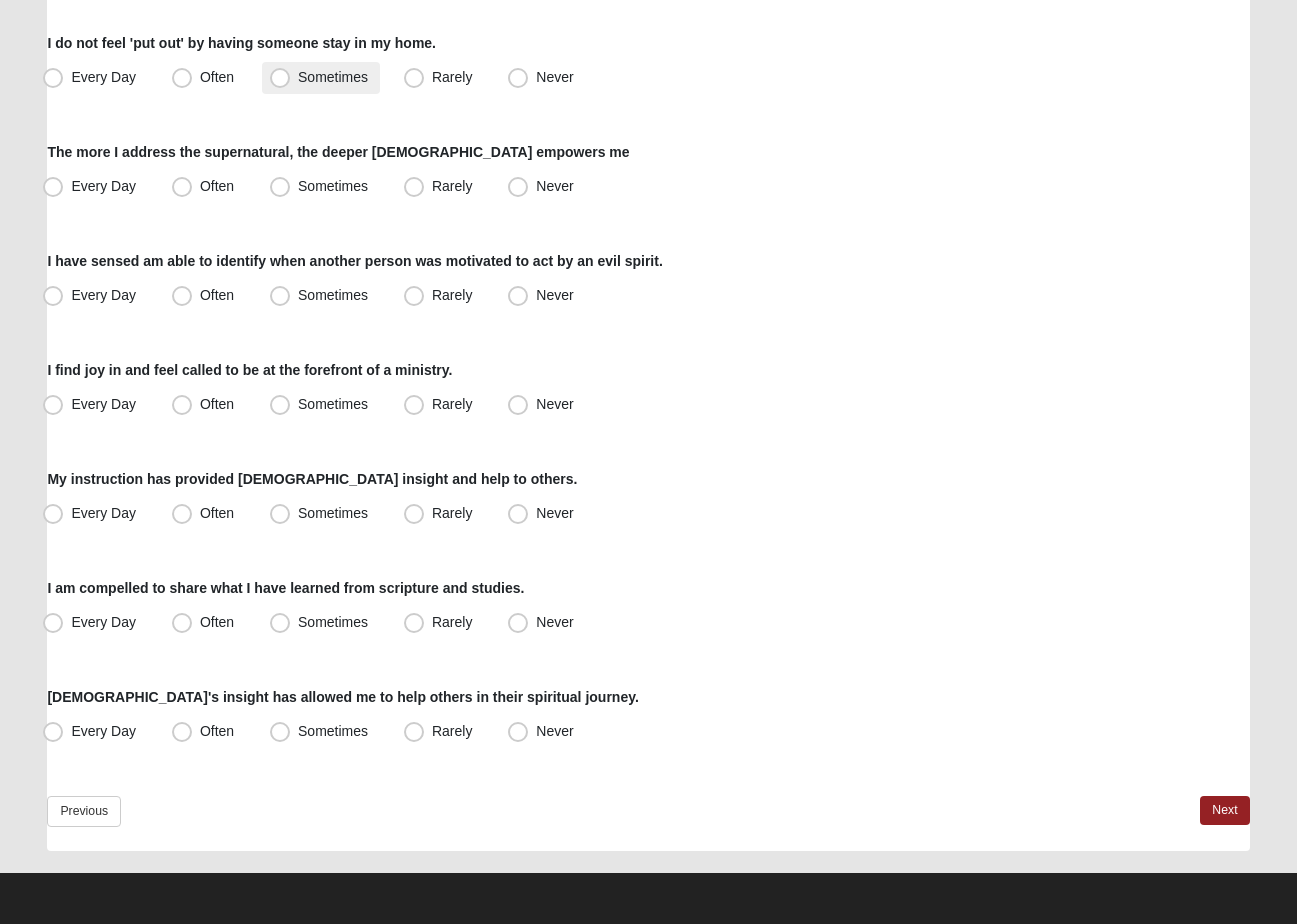 click on "Sometimes" at bounding box center [333, 77] 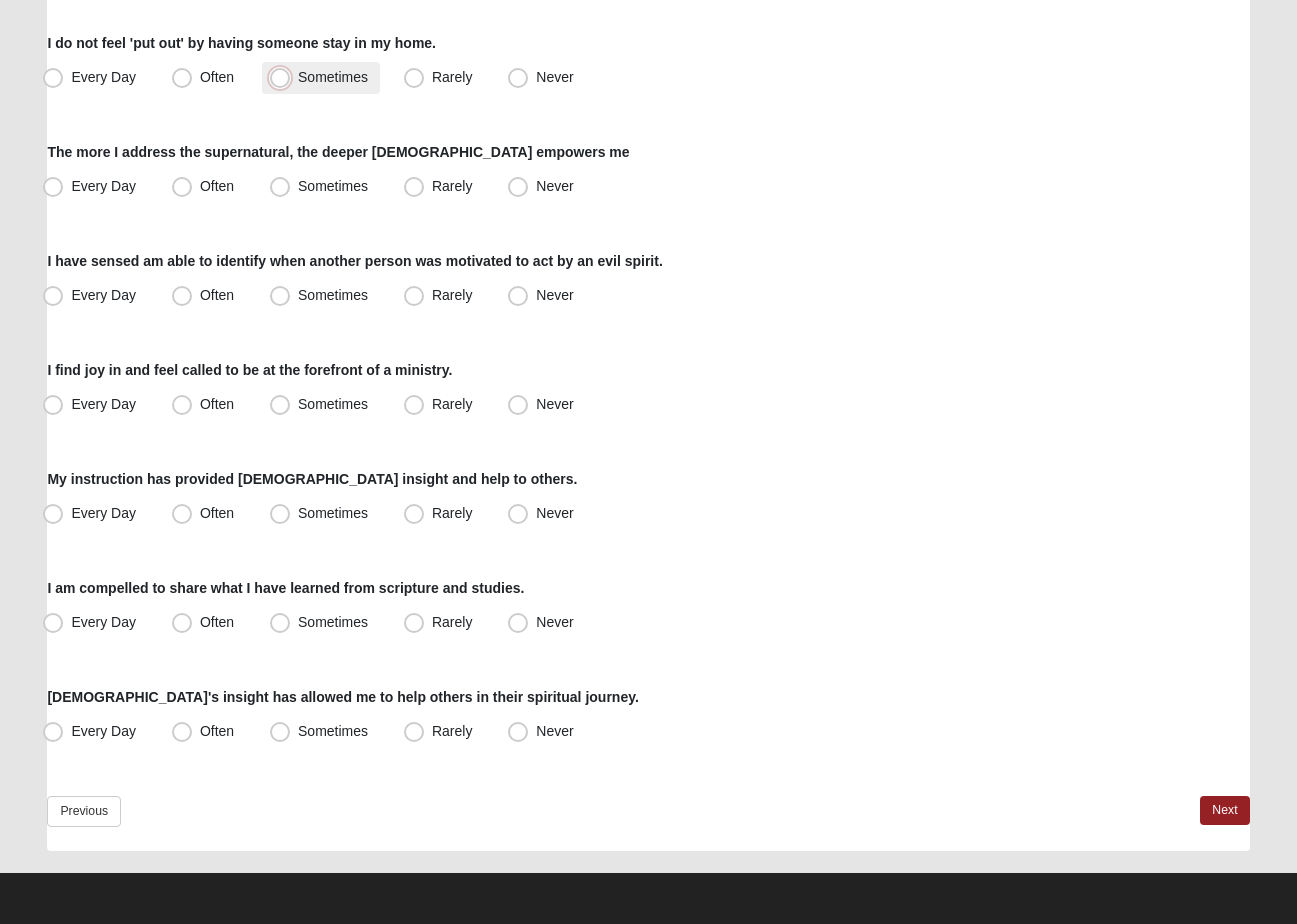 click on "Sometimes" at bounding box center [284, 77] 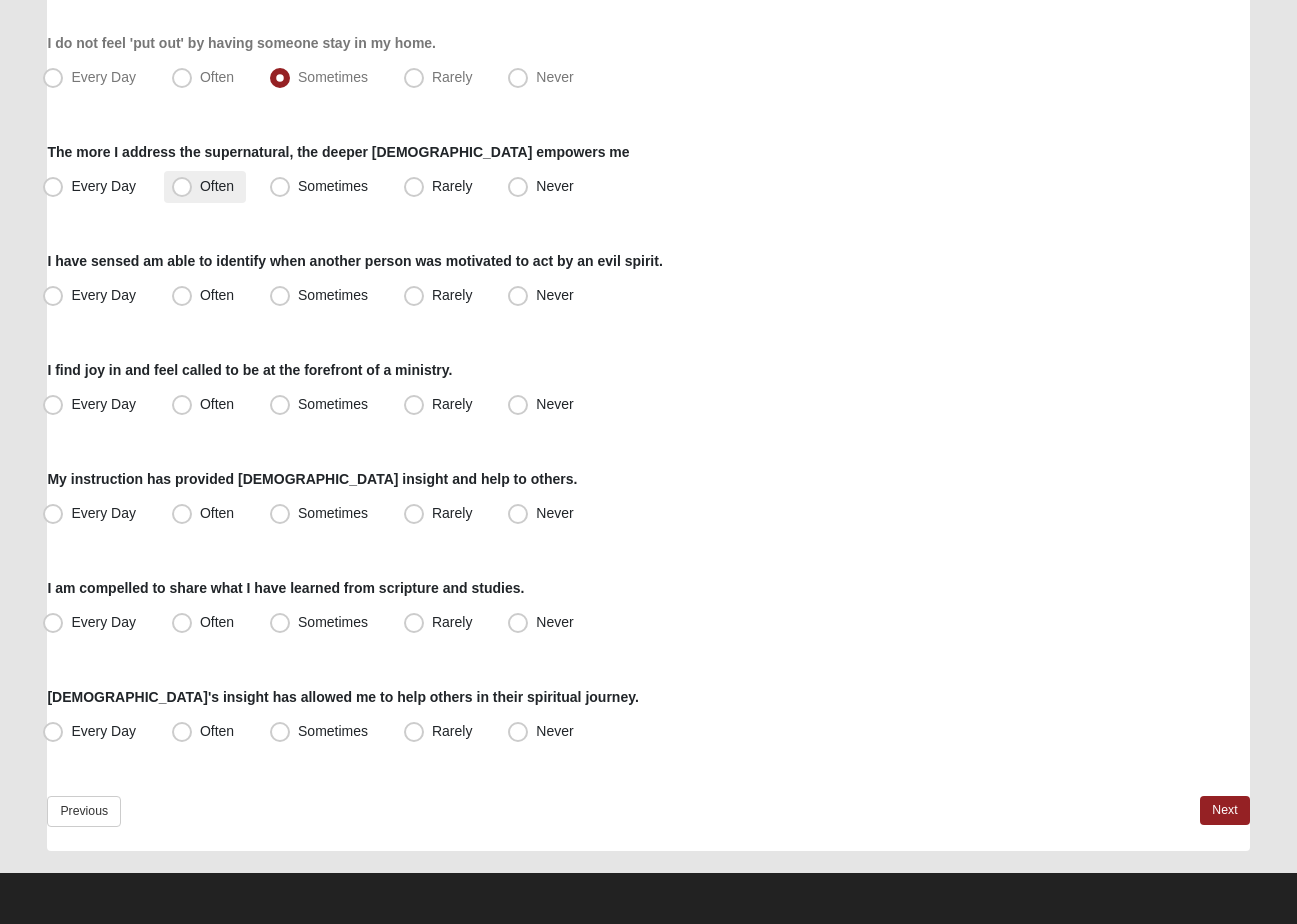 click on "Often" at bounding box center (217, 186) 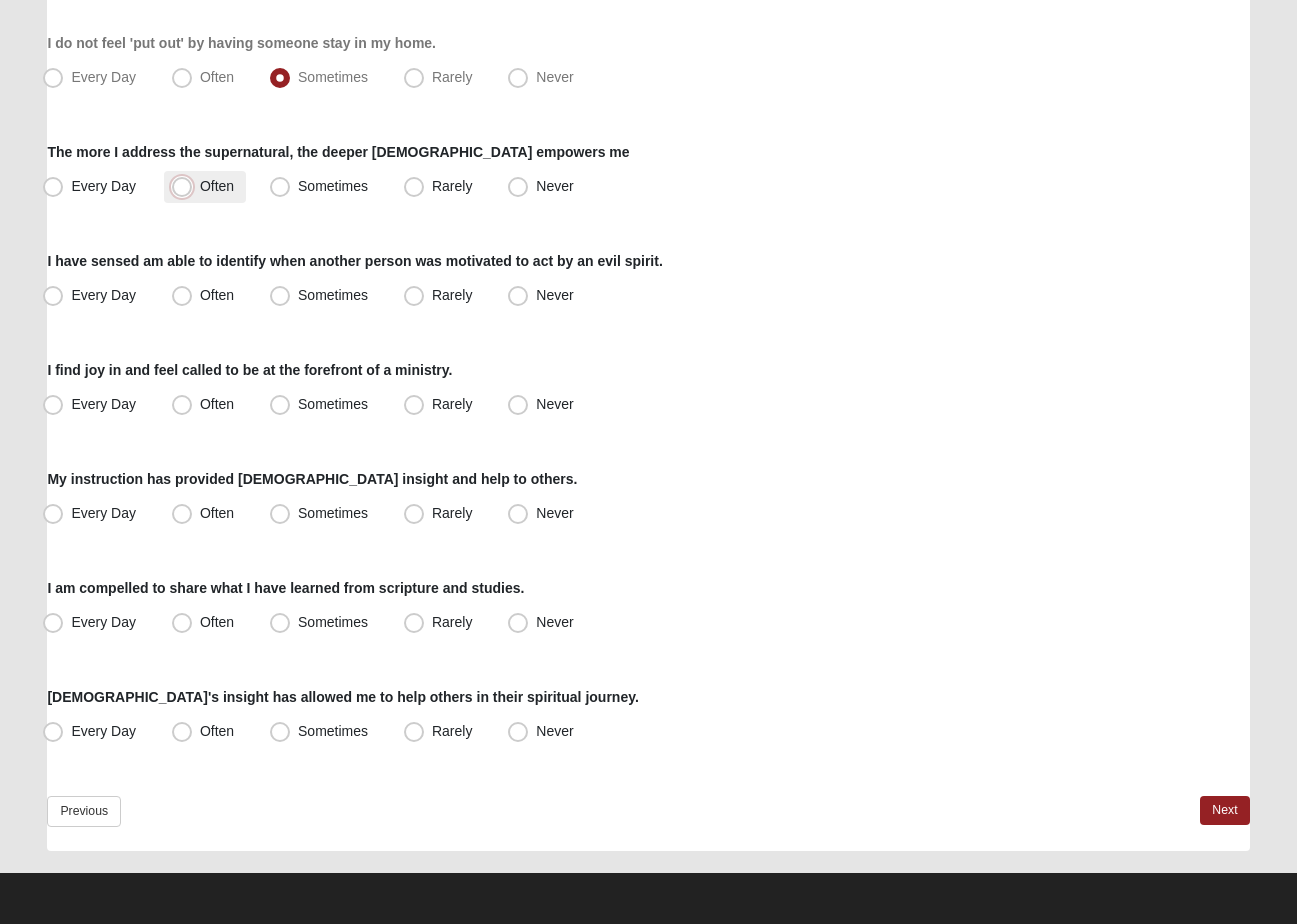 click on "Often" at bounding box center [186, 186] 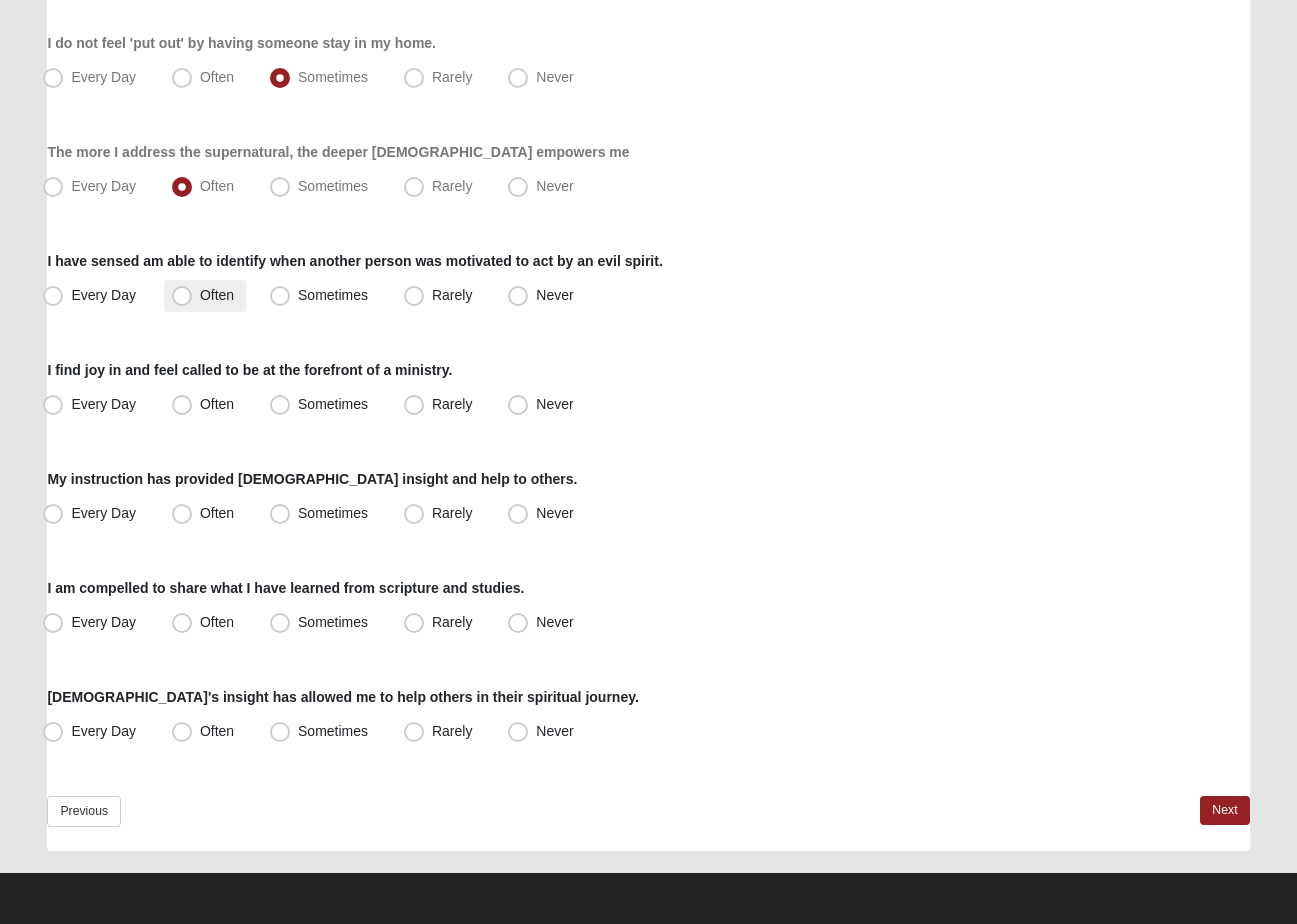 click on "Often" at bounding box center (217, 295) 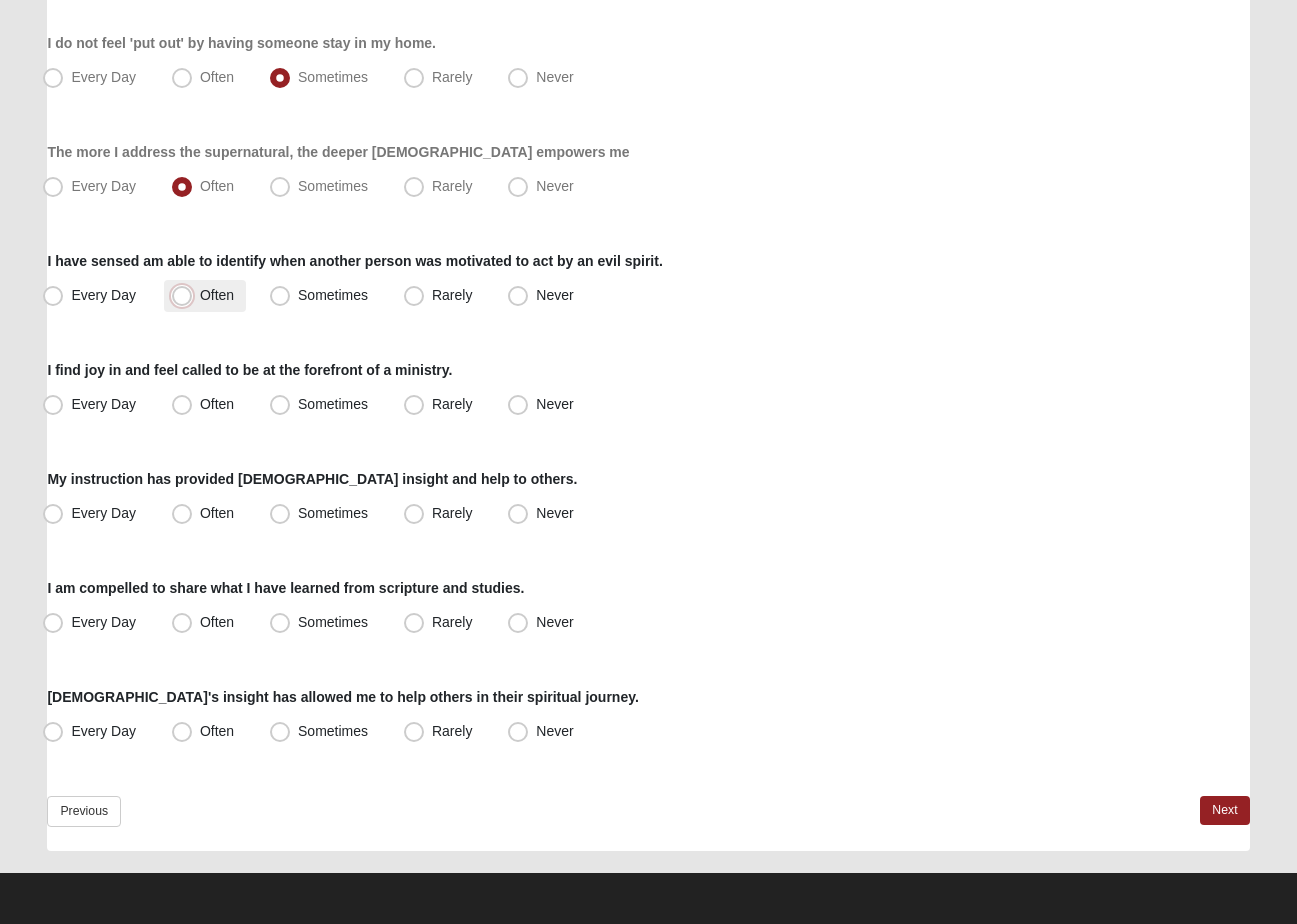 click on "Often" at bounding box center [186, 295] 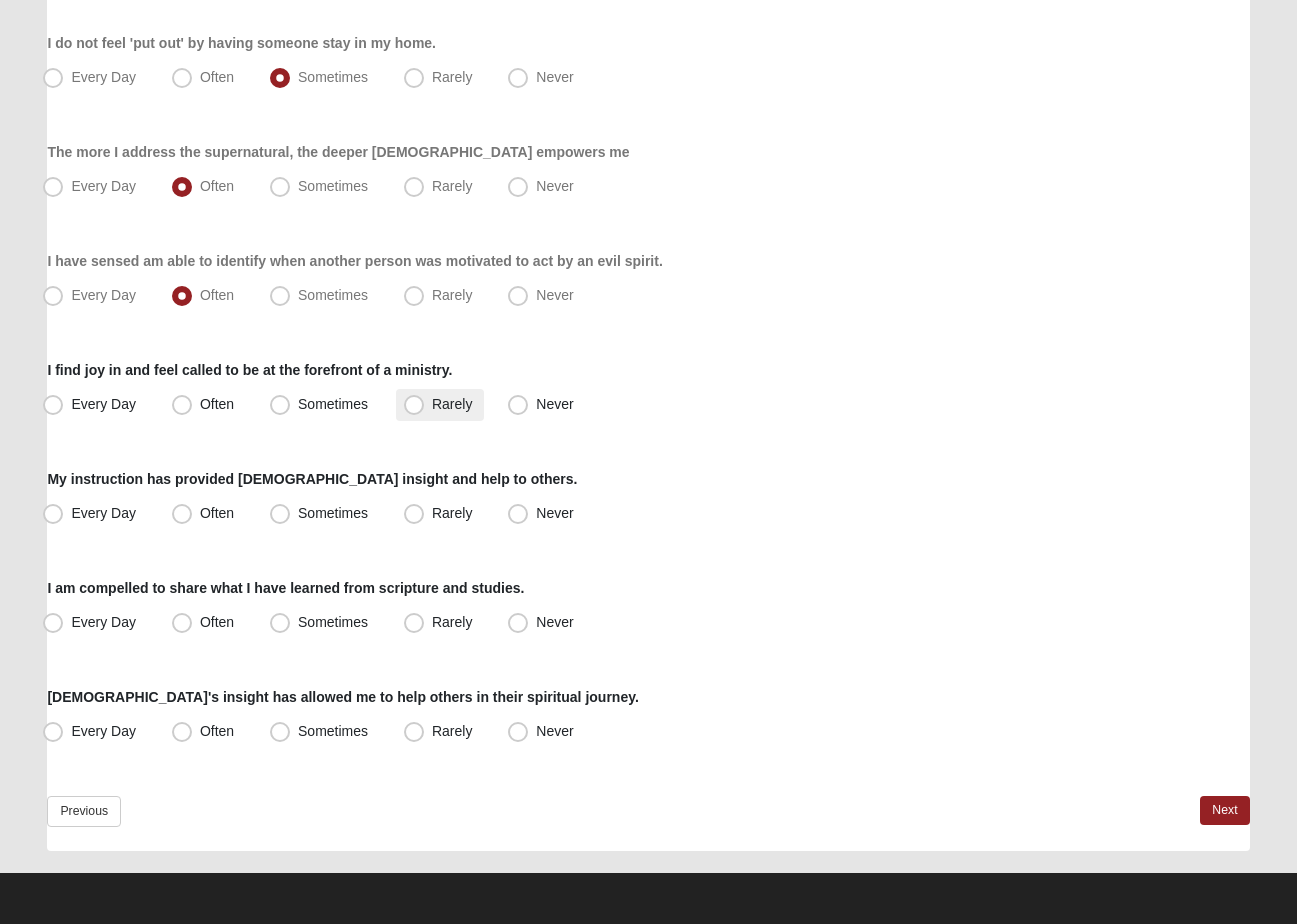 click on "Rarely" at bounding box center (452, 404) 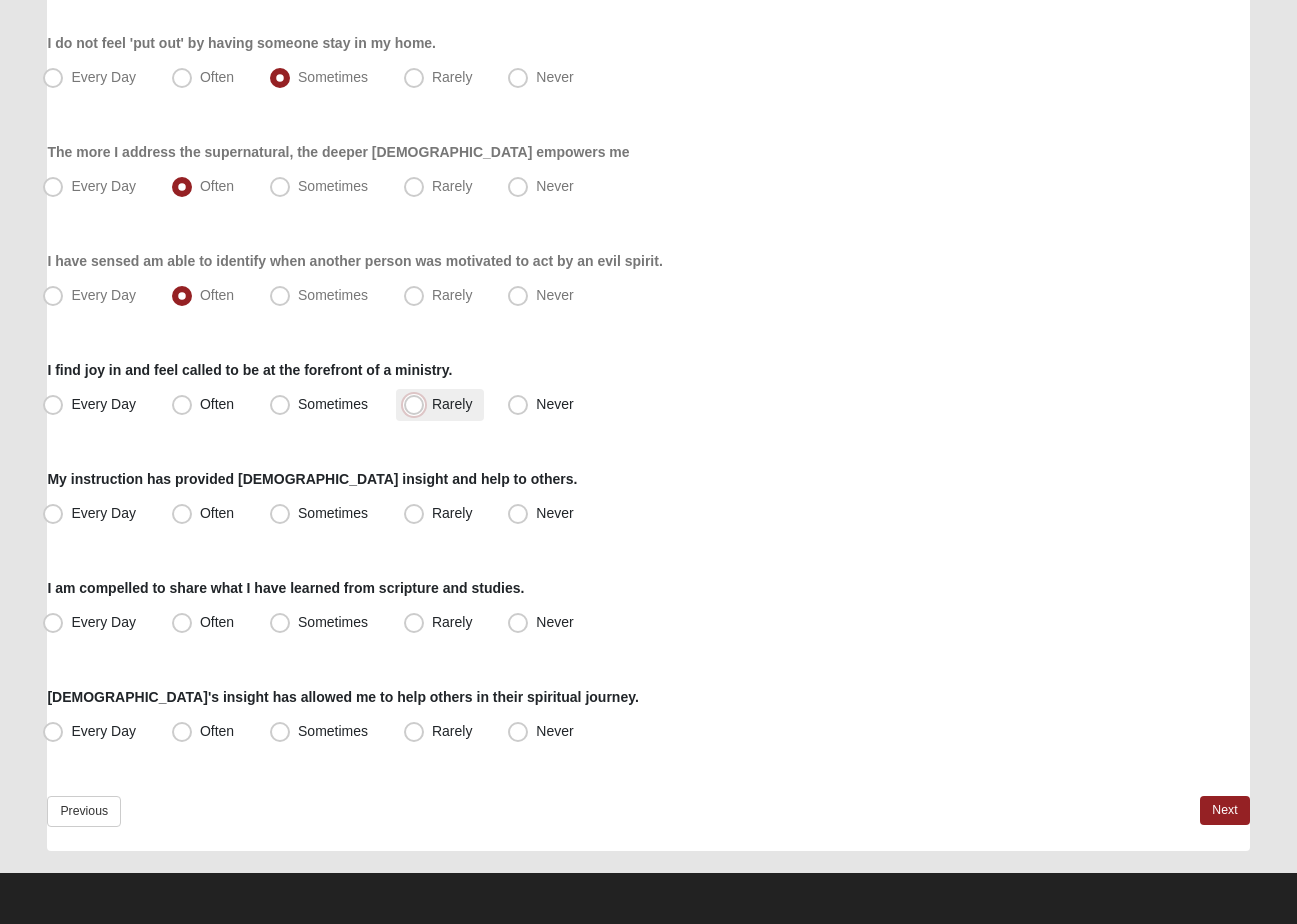 click on "Rarely" at bounding box center [418, 404] 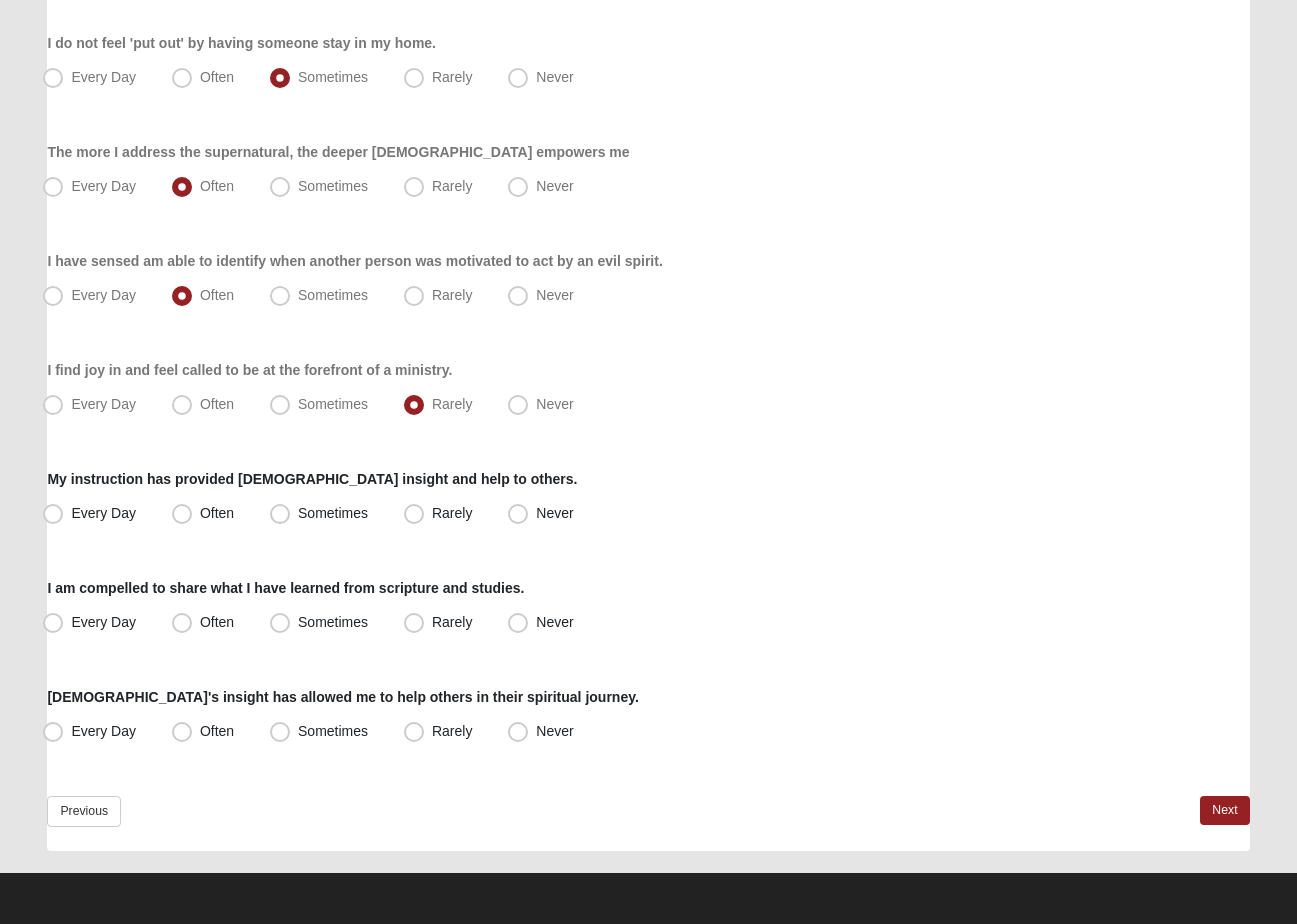 click on "I find joy in and feel called to be at the forefront of a ministry.
Every Day
Often
Sometimes
Rarely
Never" at bounding box center [648, 390] 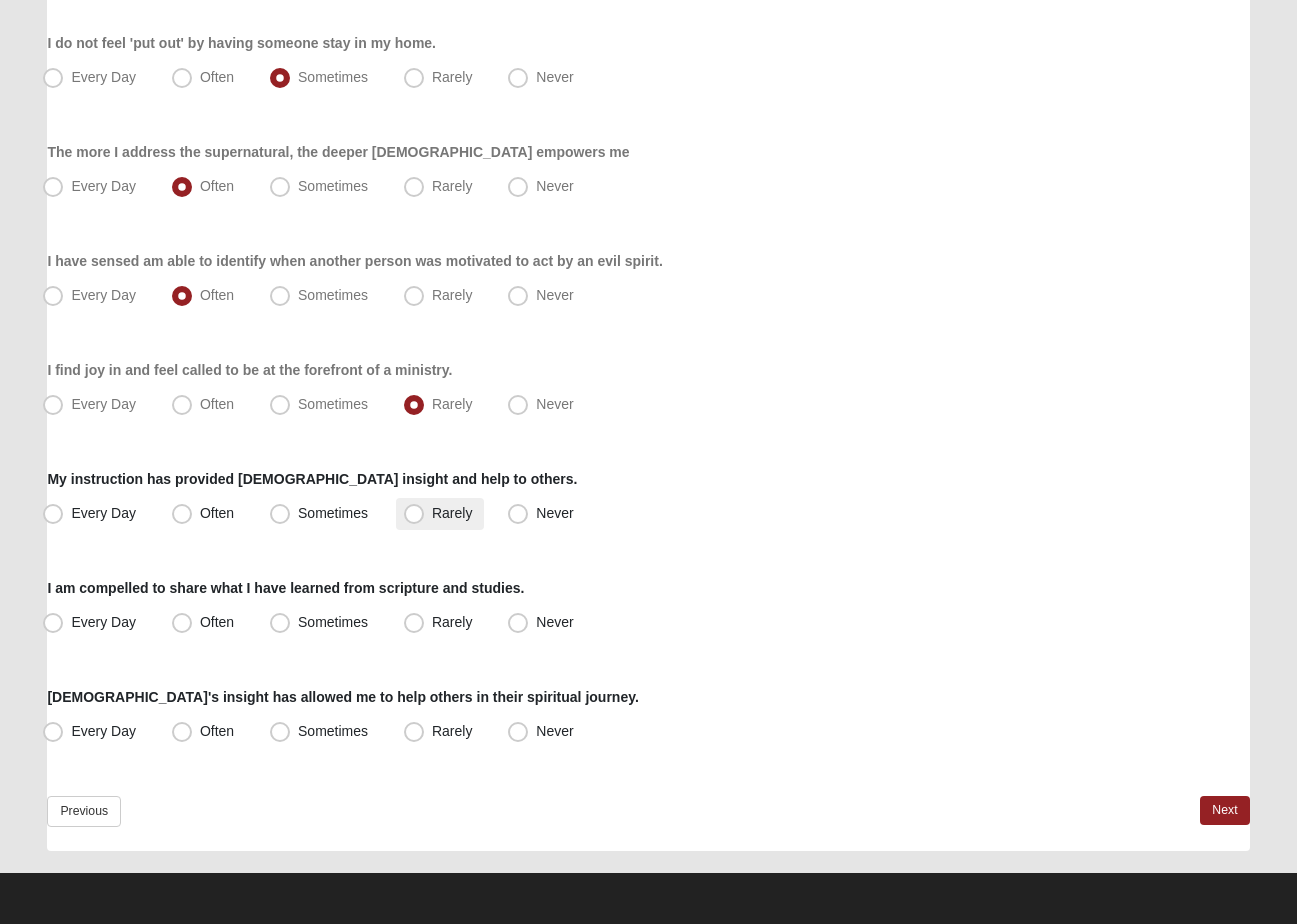 click on "Rarely" at bounding box center (452, 513) 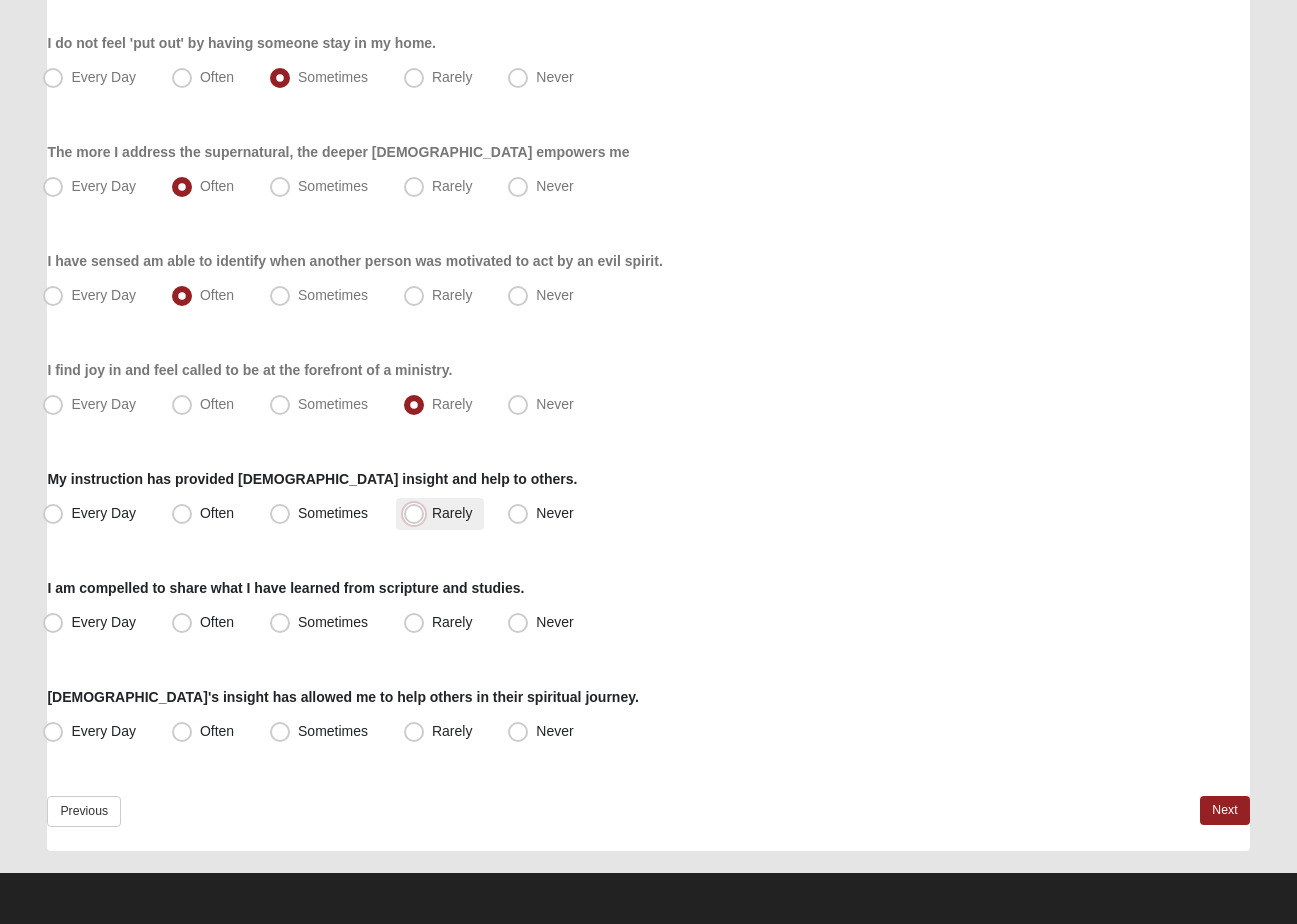 click on "Rarely" at bounding box center (418, 513) 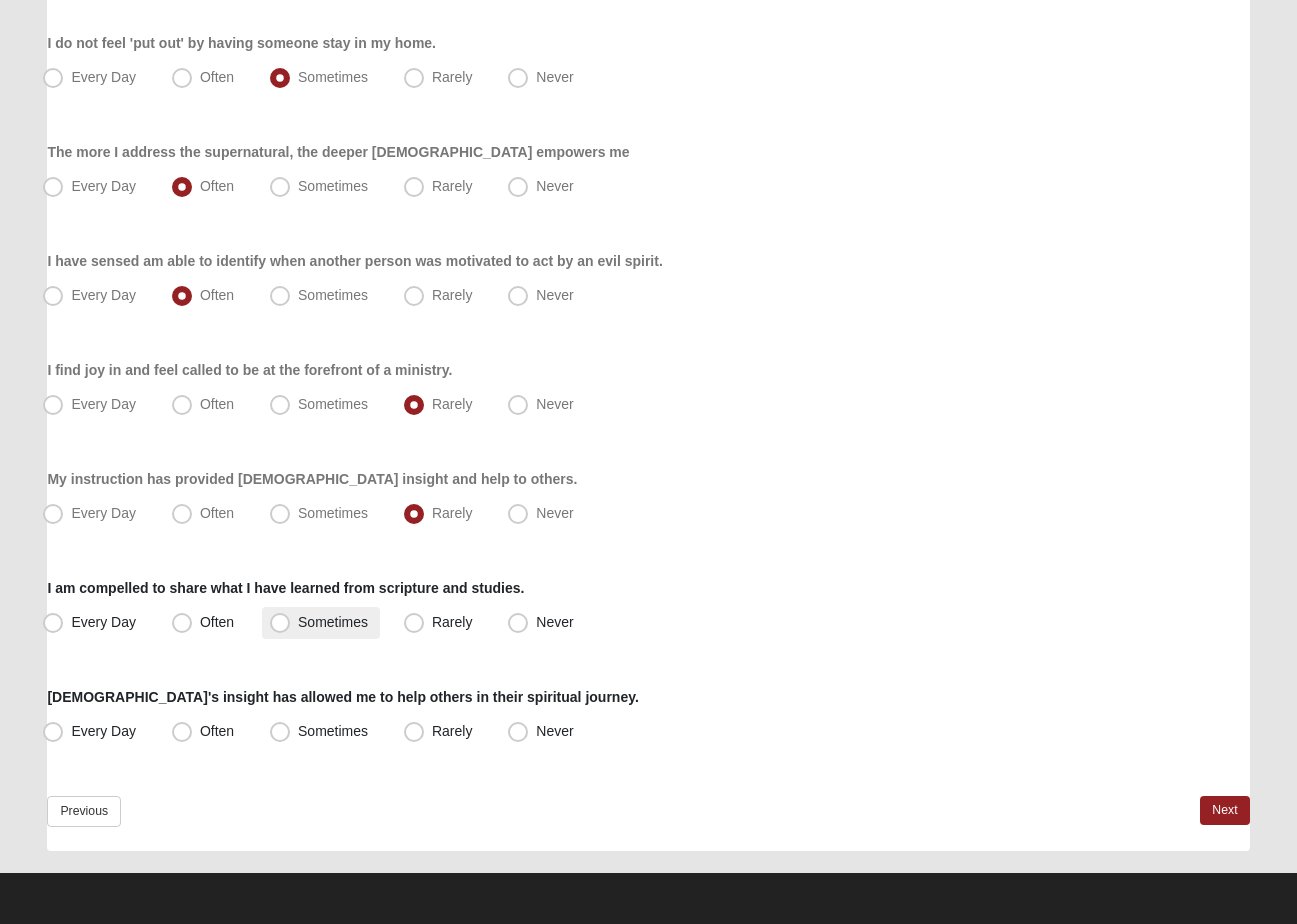 click on "Sometimes" at bounding box center [333, 622] 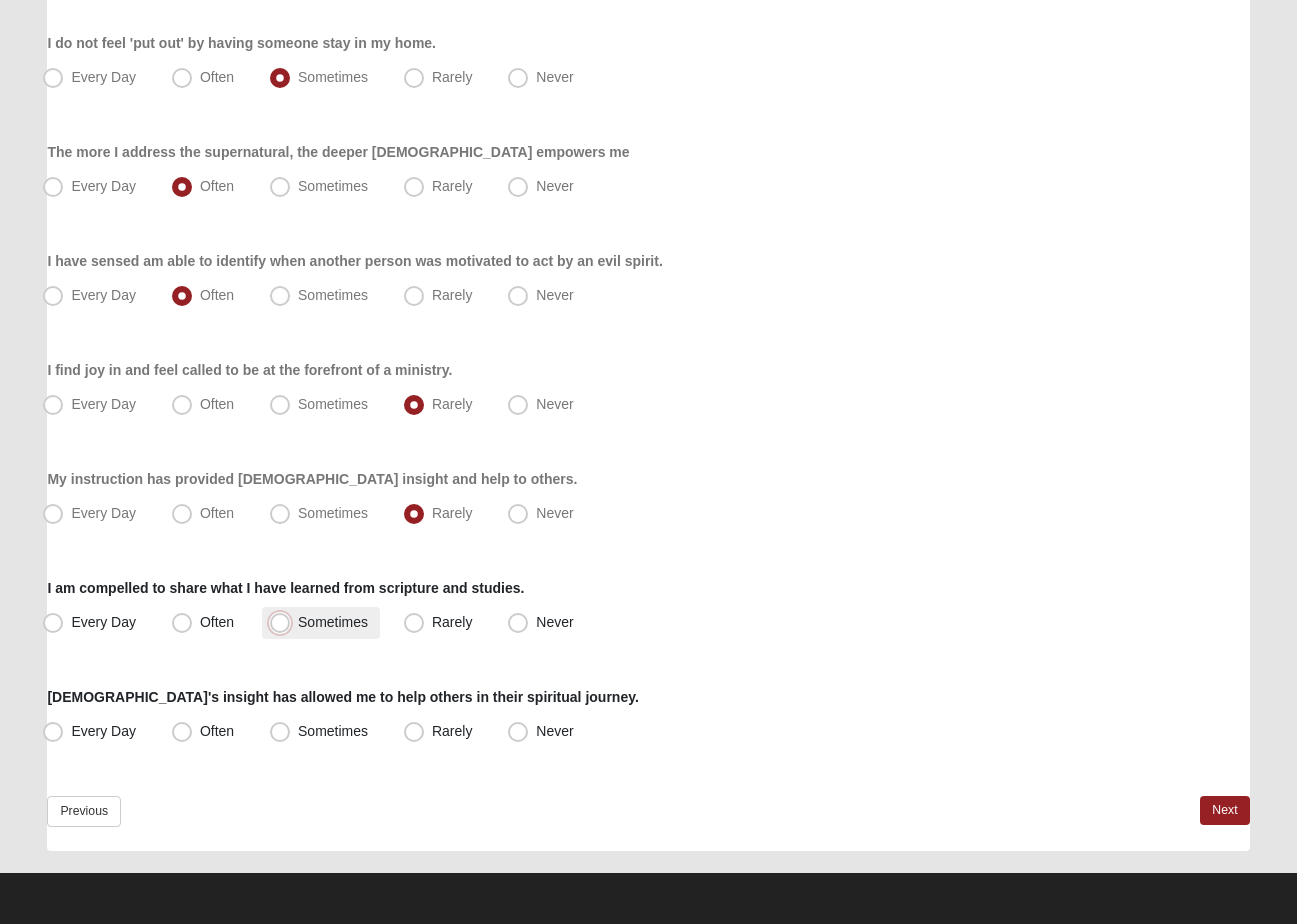 click on "Sometimes" at bounding box center [284, 622] 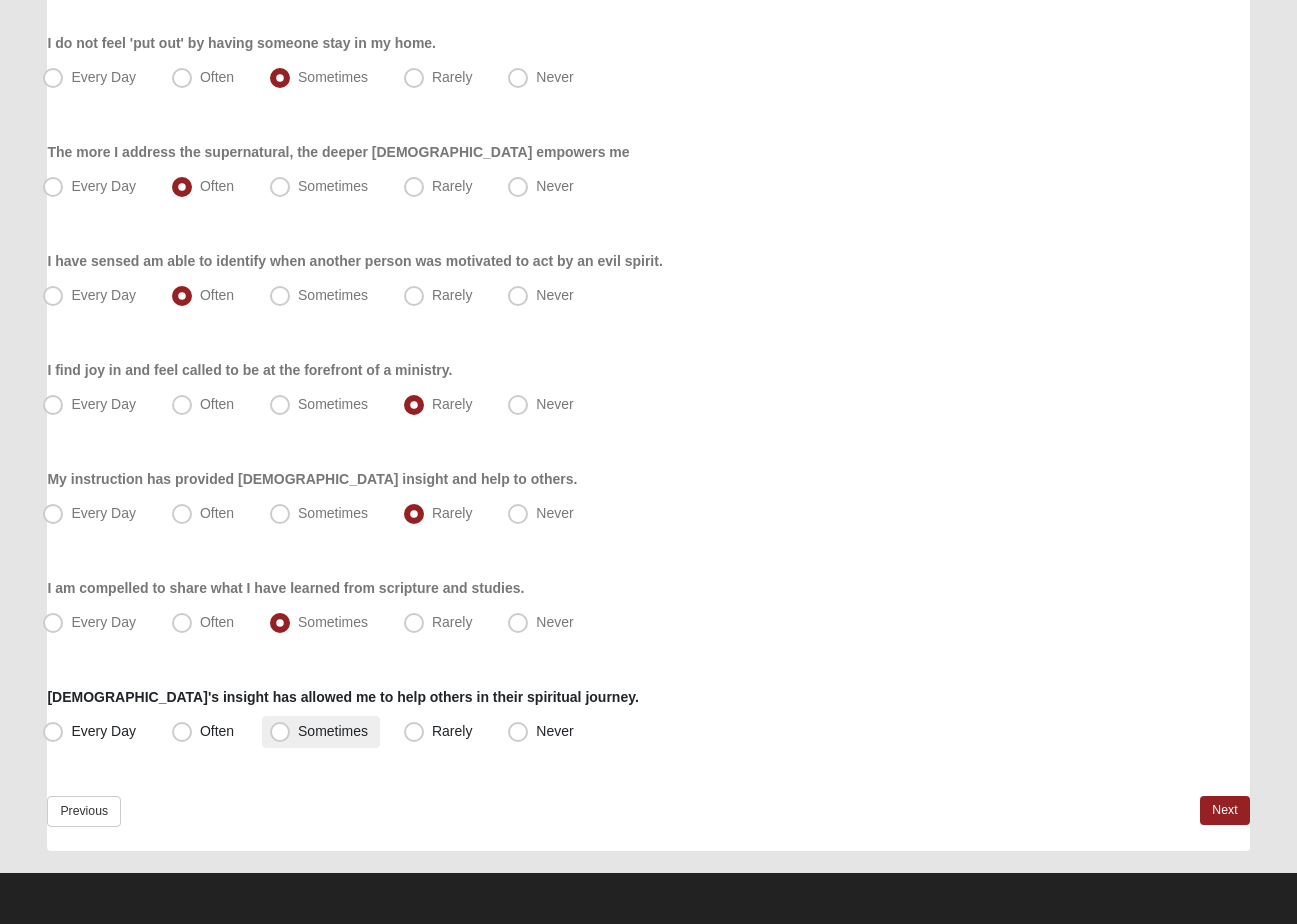 click on "Sometimes" at bounding box center (333, 731) 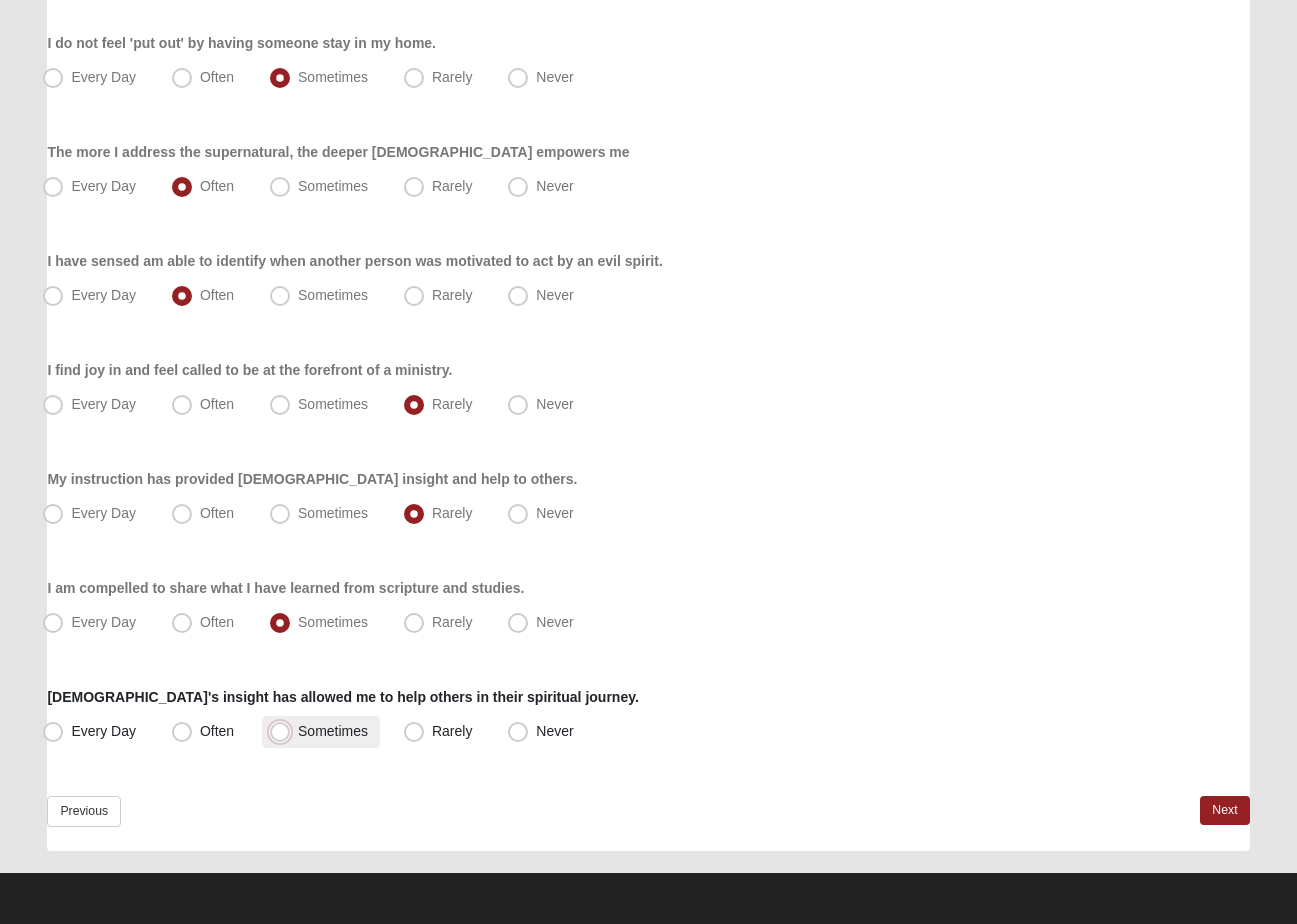 click on "Sometimes" at bounding box center [284, 731] 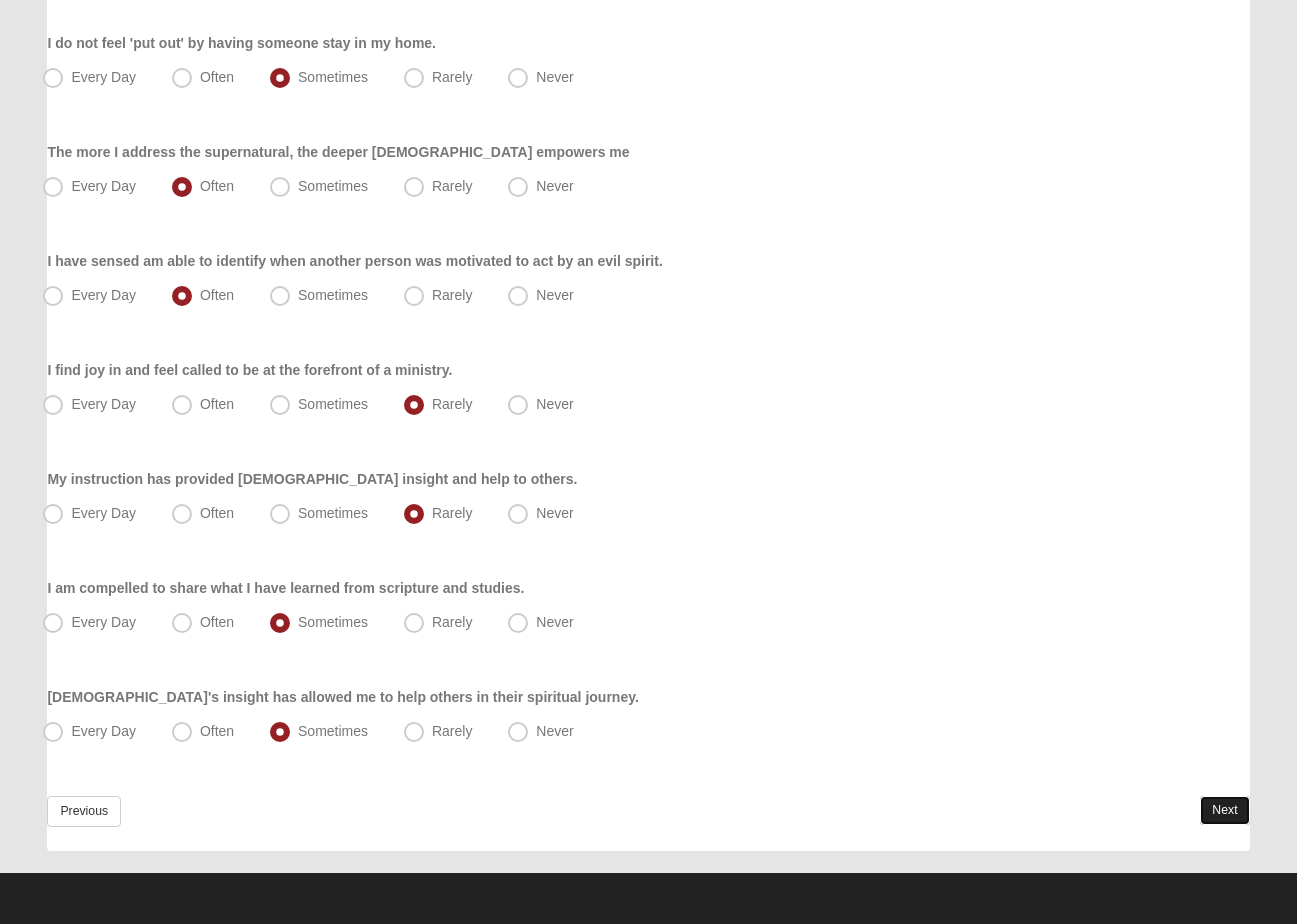 click on "Next" at bounding box center (1224, 810) 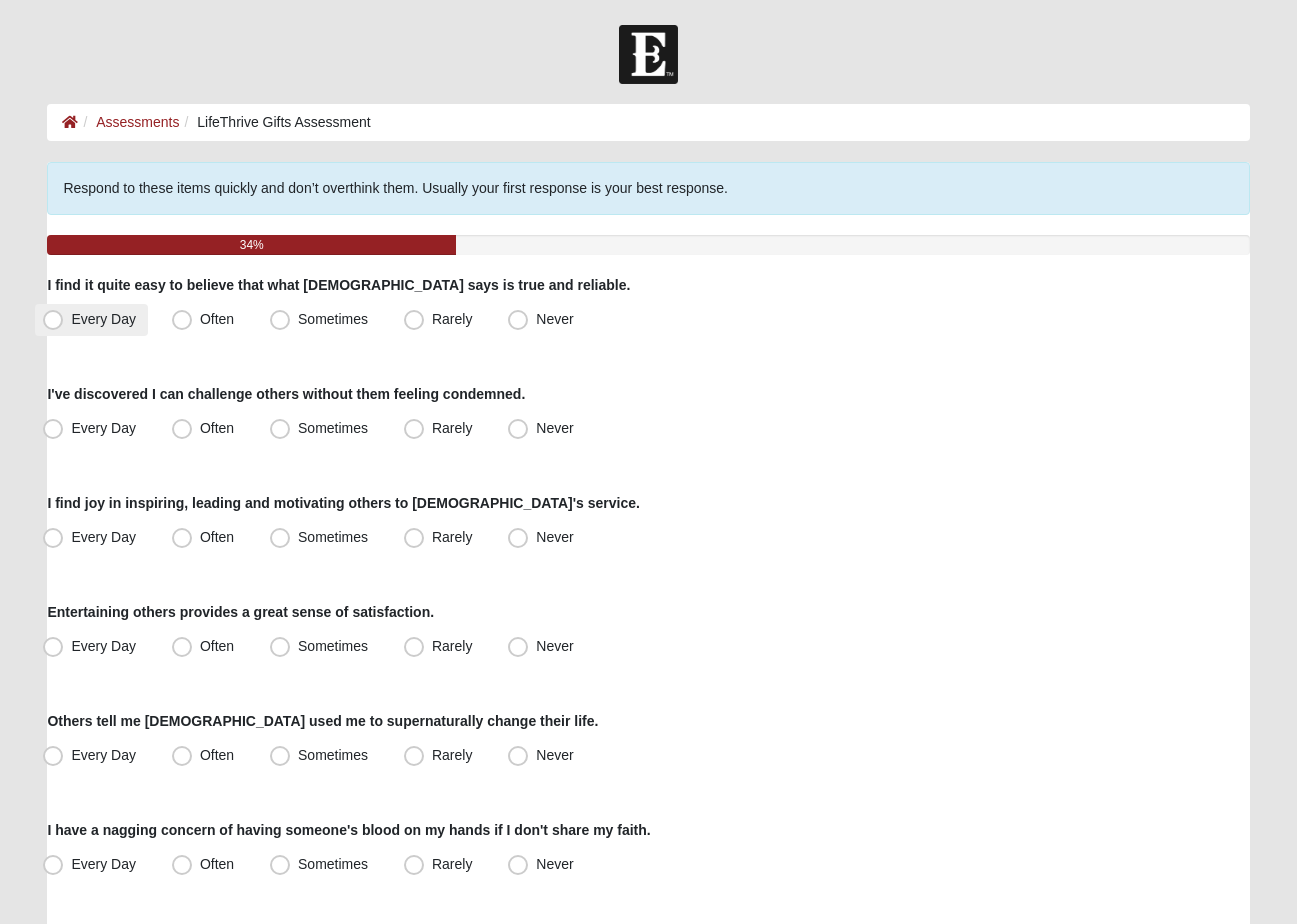 click on "Every Day" at bounding box center (103, 319) 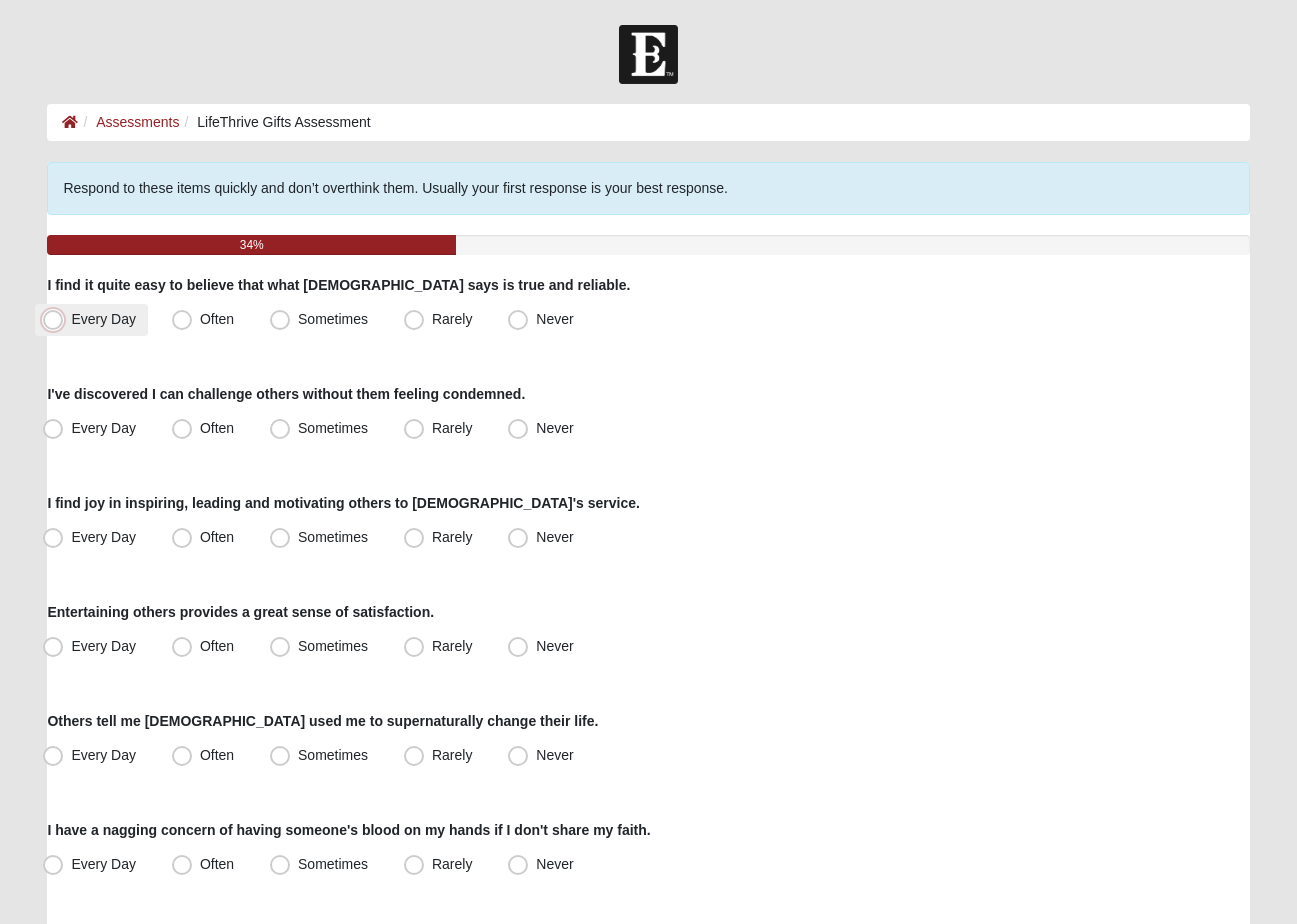 click on "Every Day" at bounding box center (57, 319) 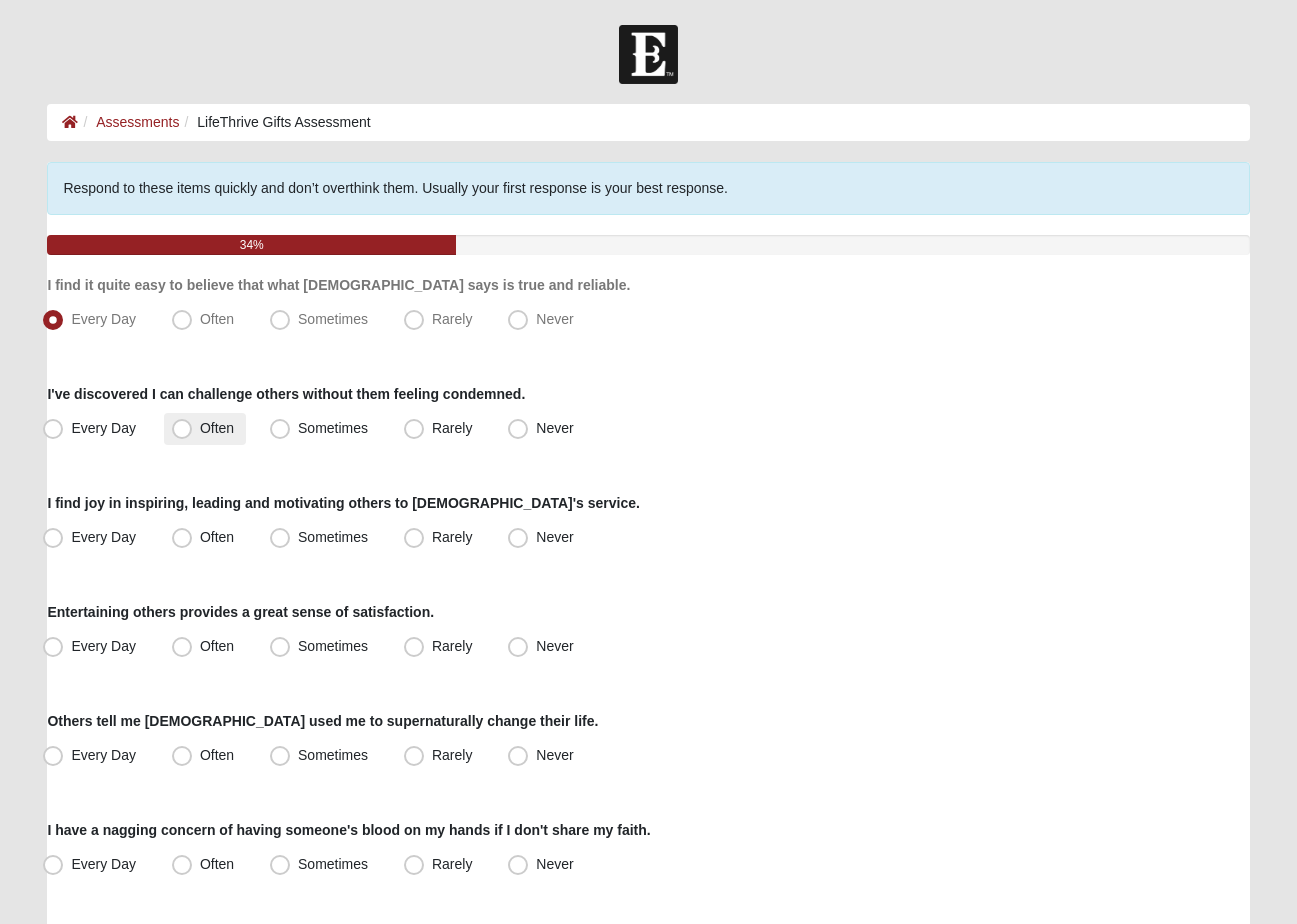 click on "Often" at bounding box center (217, 428) 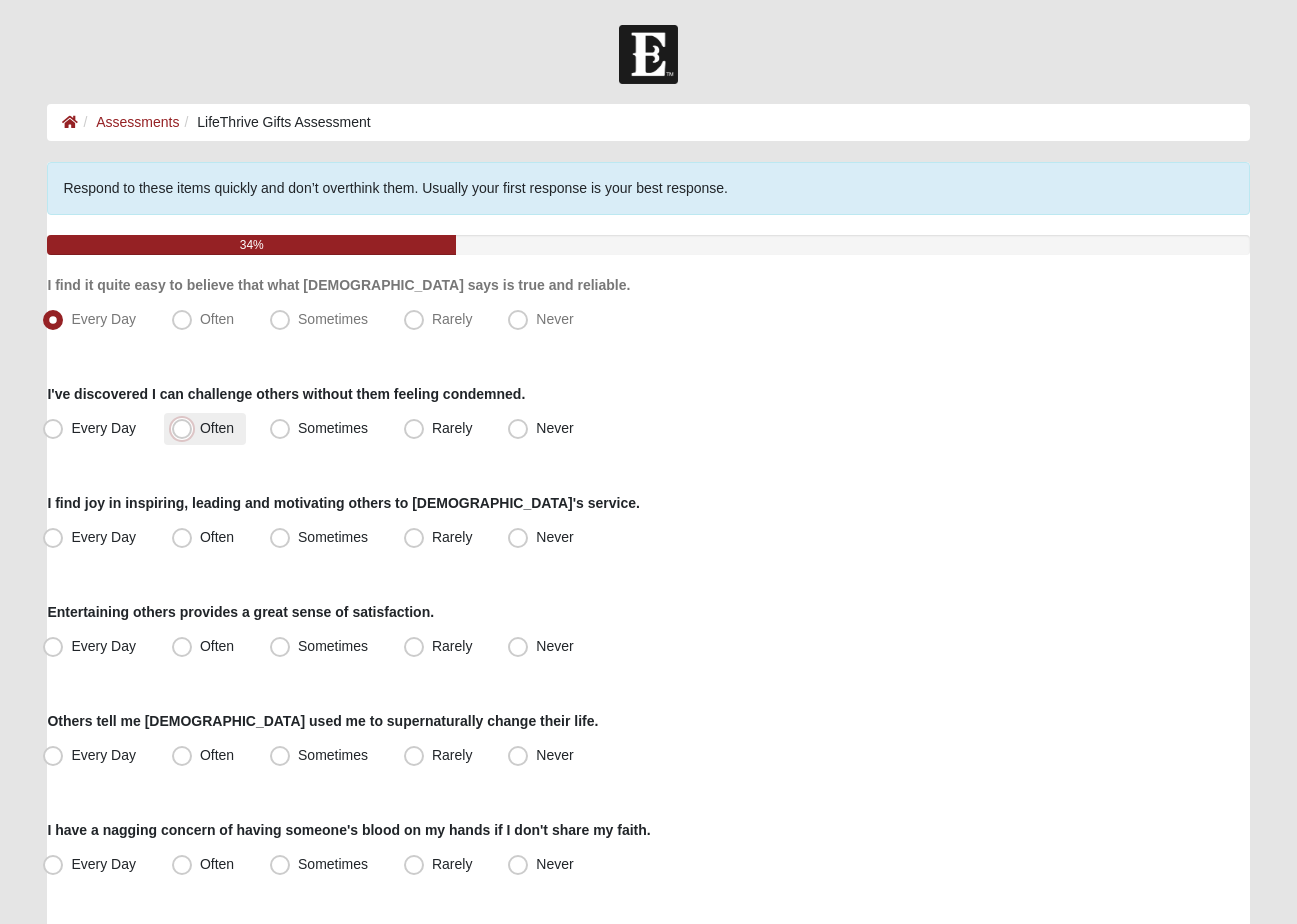 click on "Often" at bounding box center (186, 428) 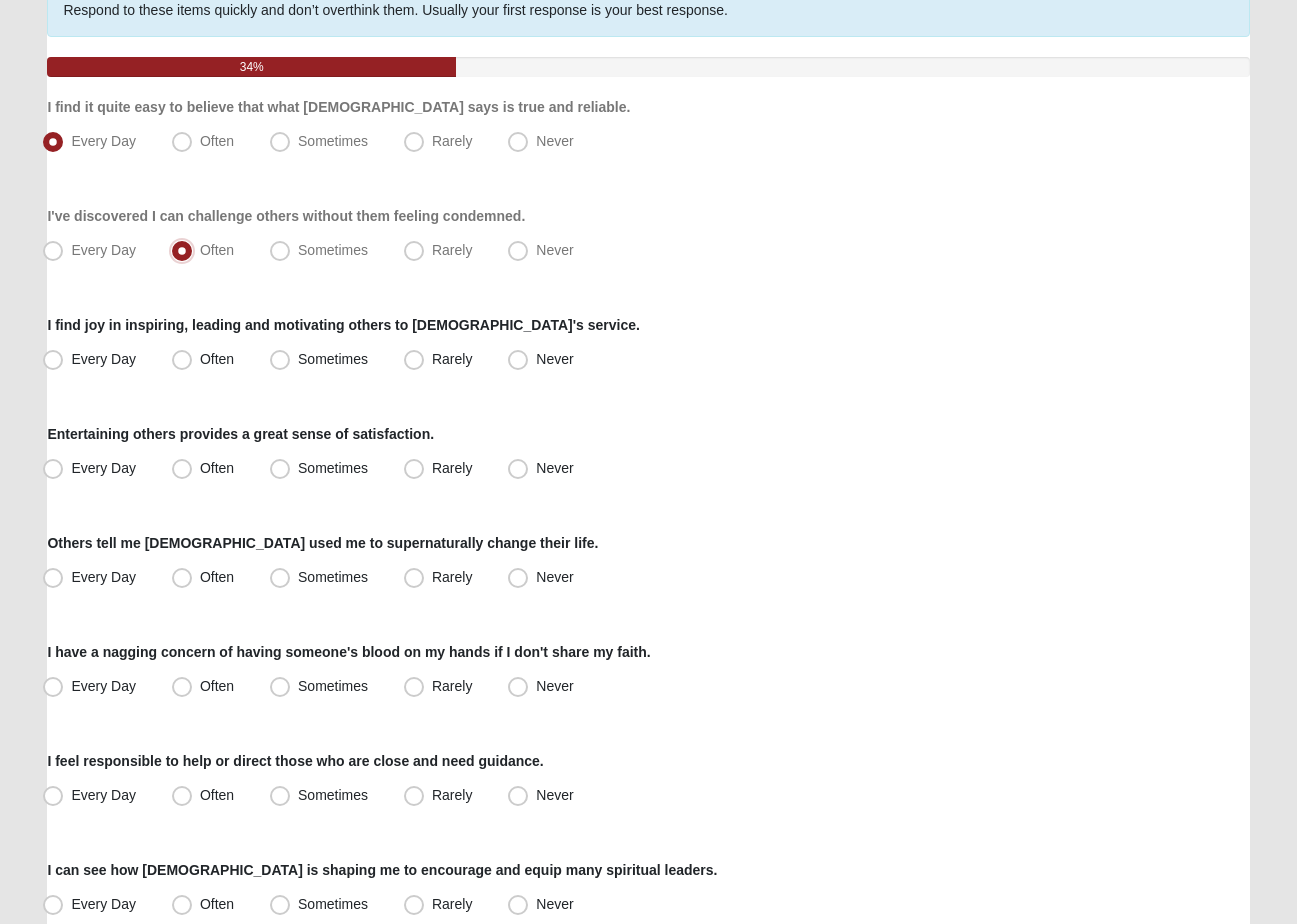 scroll, scrollTop: 185, scrollLeft: 0, axis: vertical 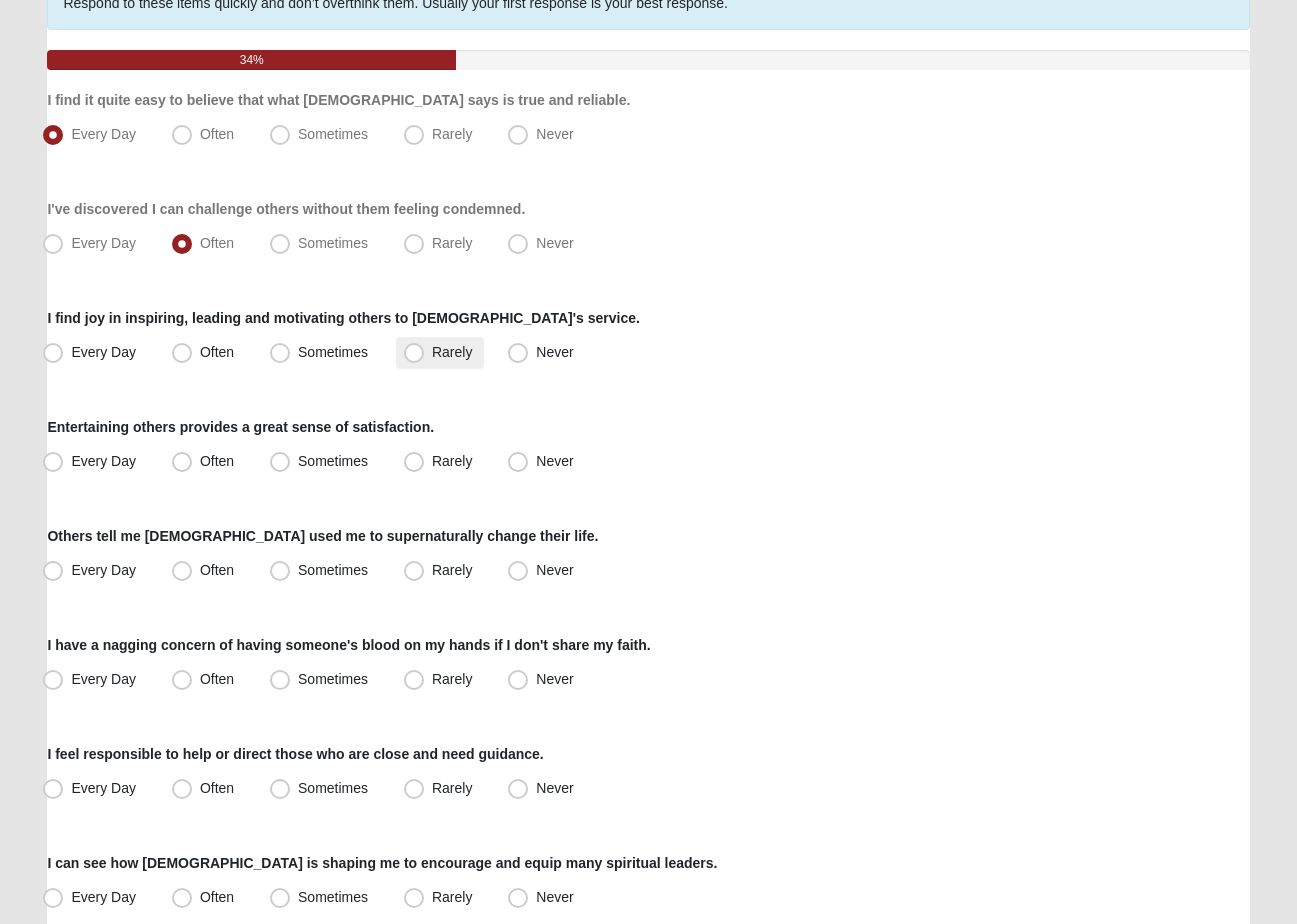 click on "Rarely" at bounding box center (452, 352) 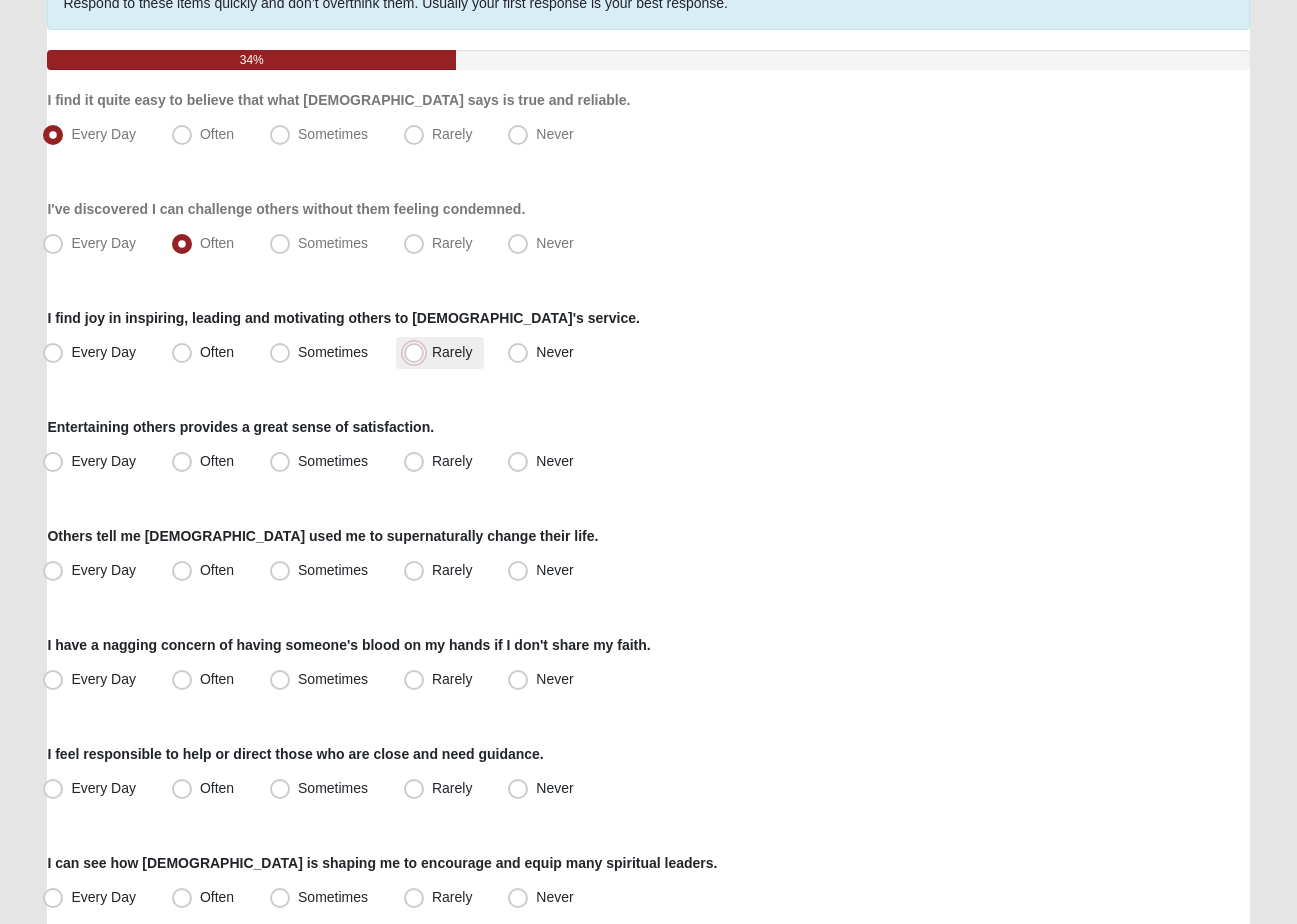 click on "Rarely" at bounding box center [418, 352] 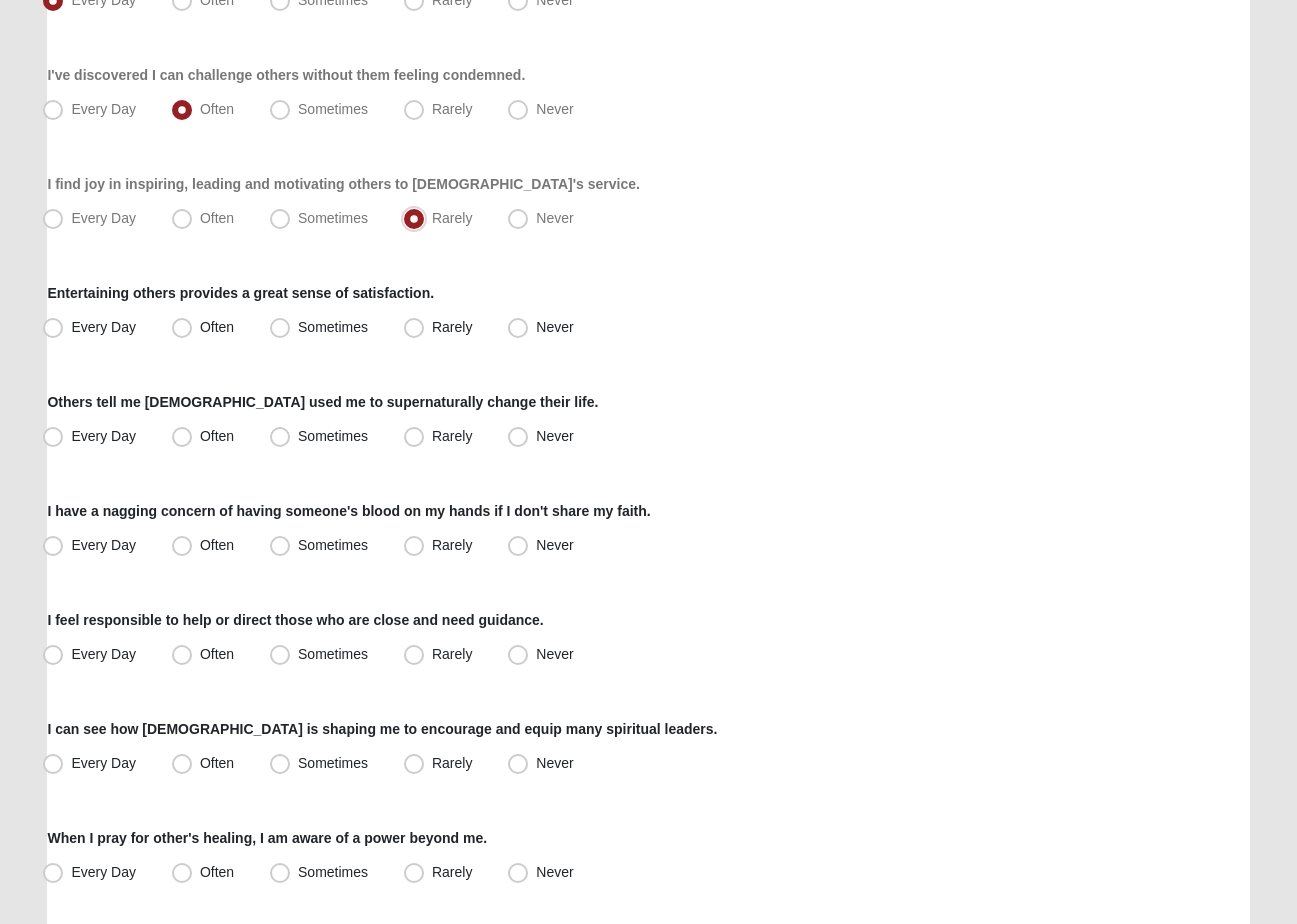 scroll, scrollTop: 323, scrollLeft: 0, axis: vertical 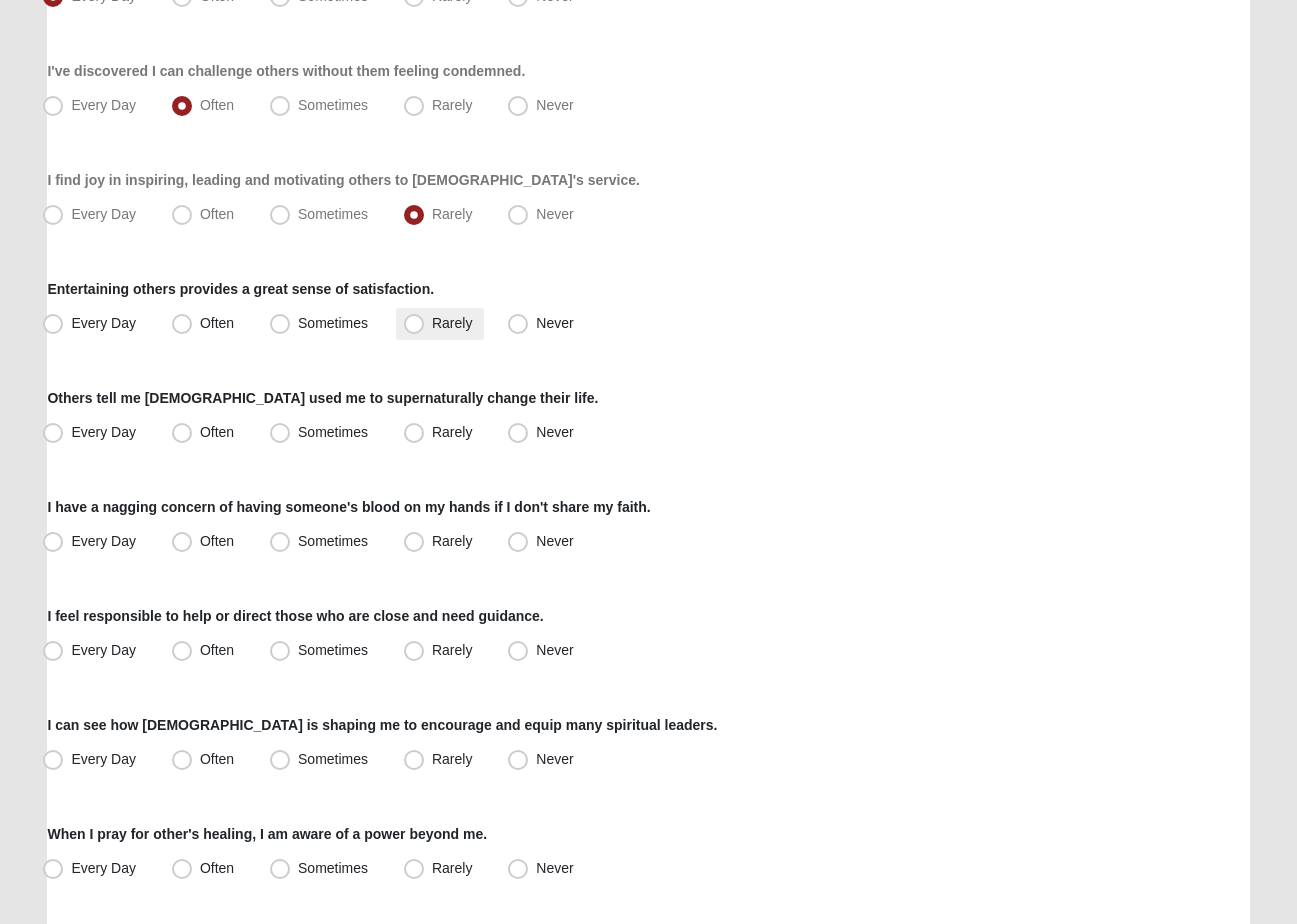 click on "Rarely" at bounding box center (452, 323) 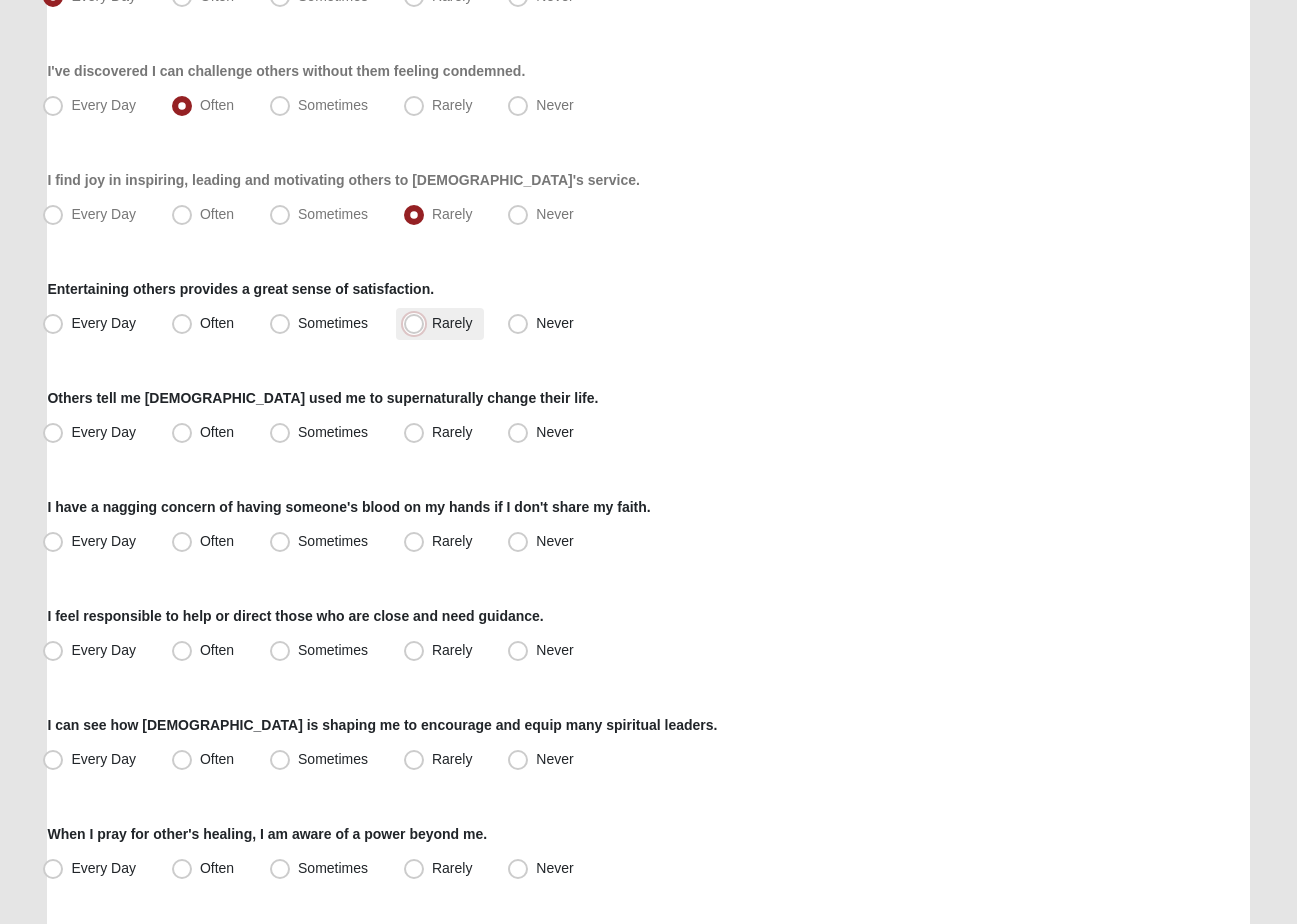 click on "Rarely" at bounding box center [418, 323] 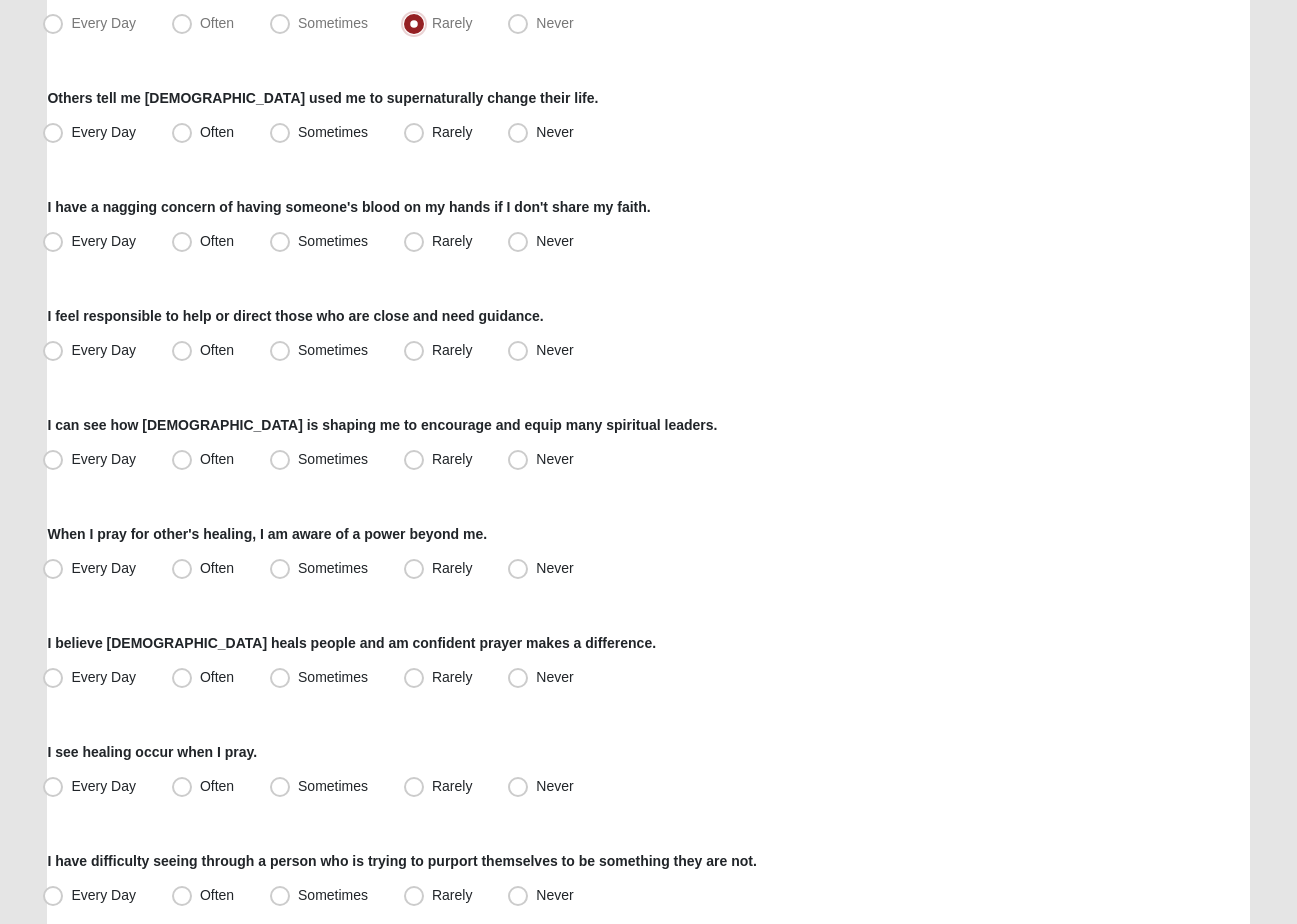 scroll, scrollTop: 628, scrollLeft: 0, axis: vertical 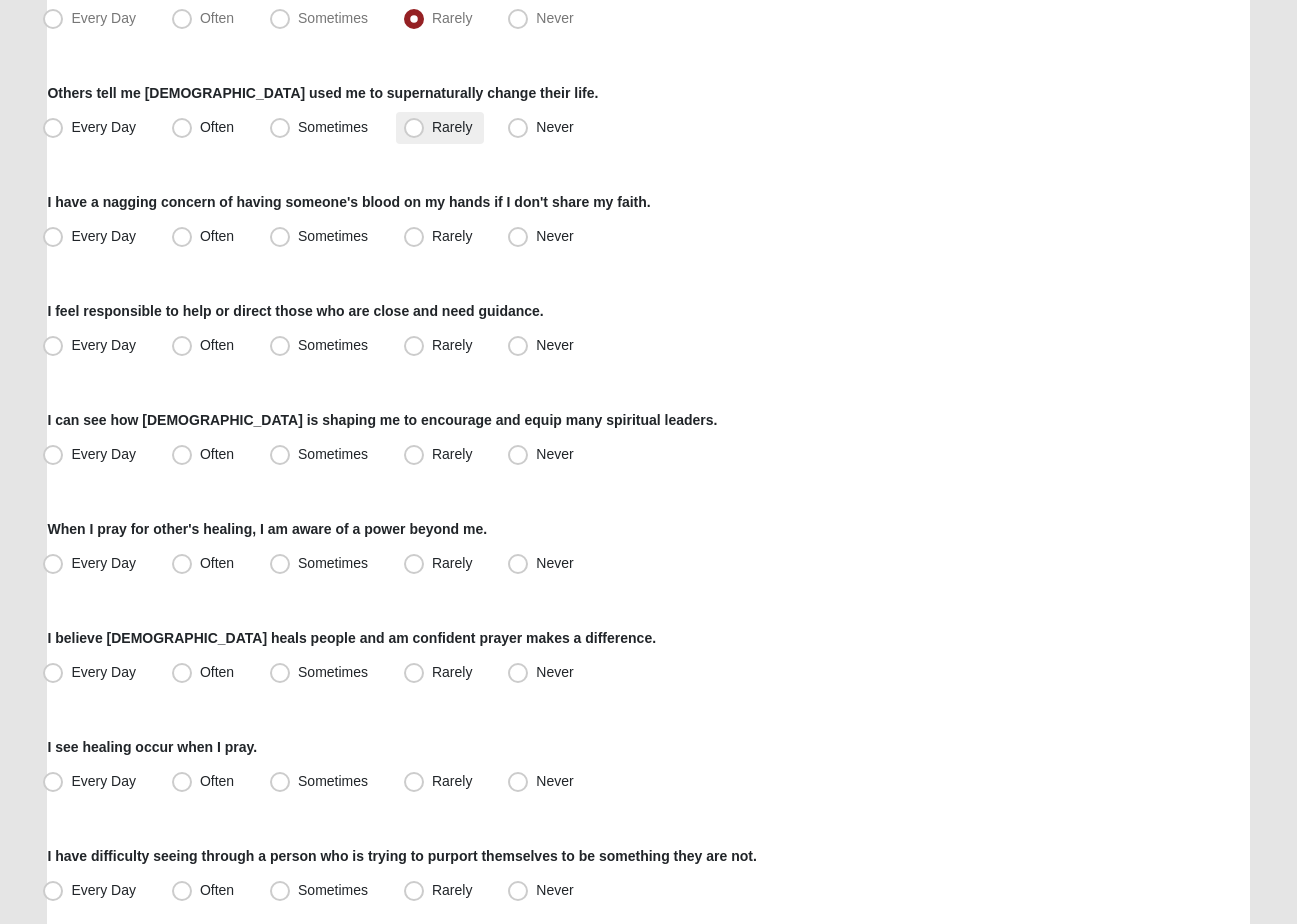 click on "Rarely" at bounding box center [452, 127] 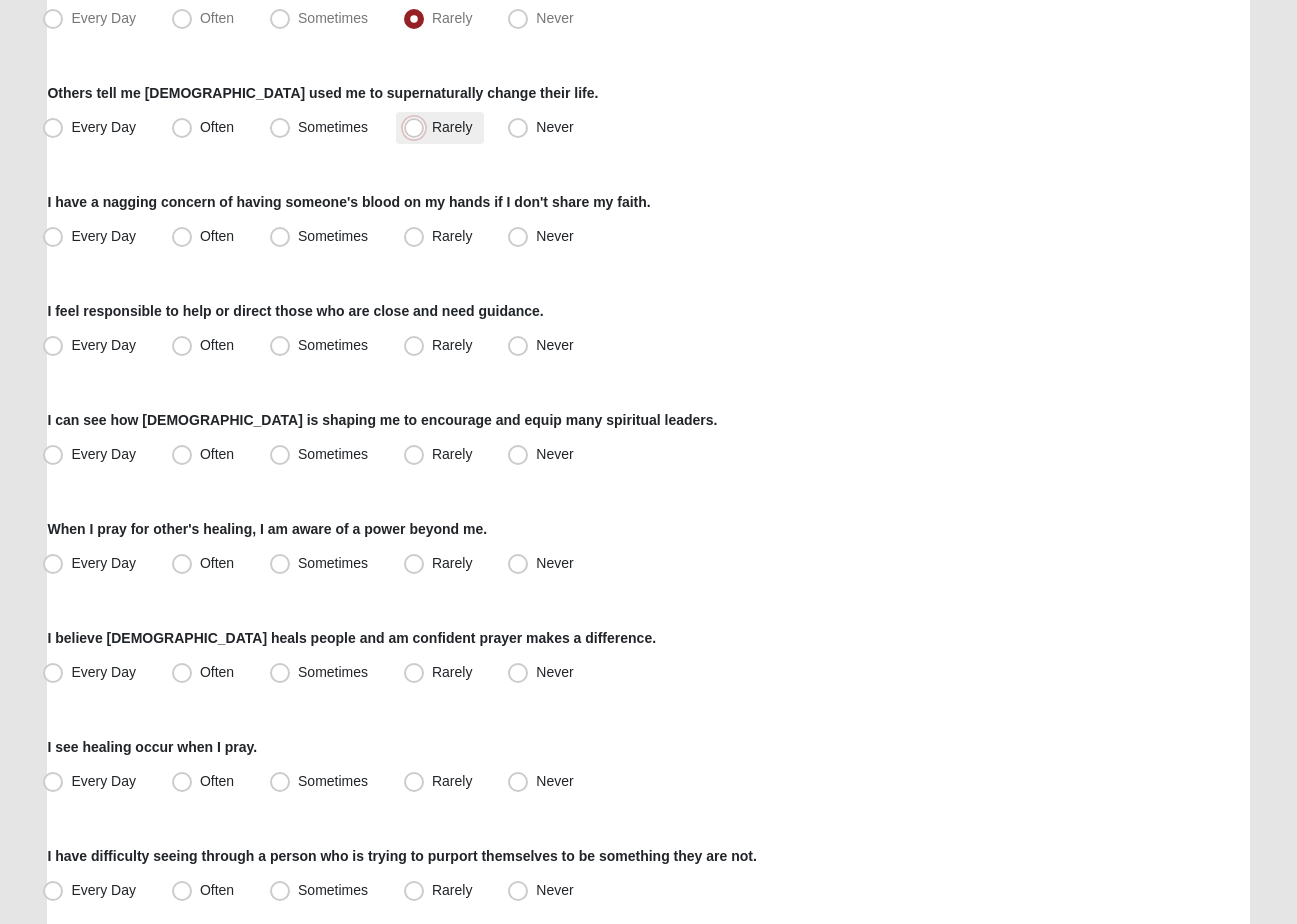 click on "Rarely" at bounding box center (418, 127) 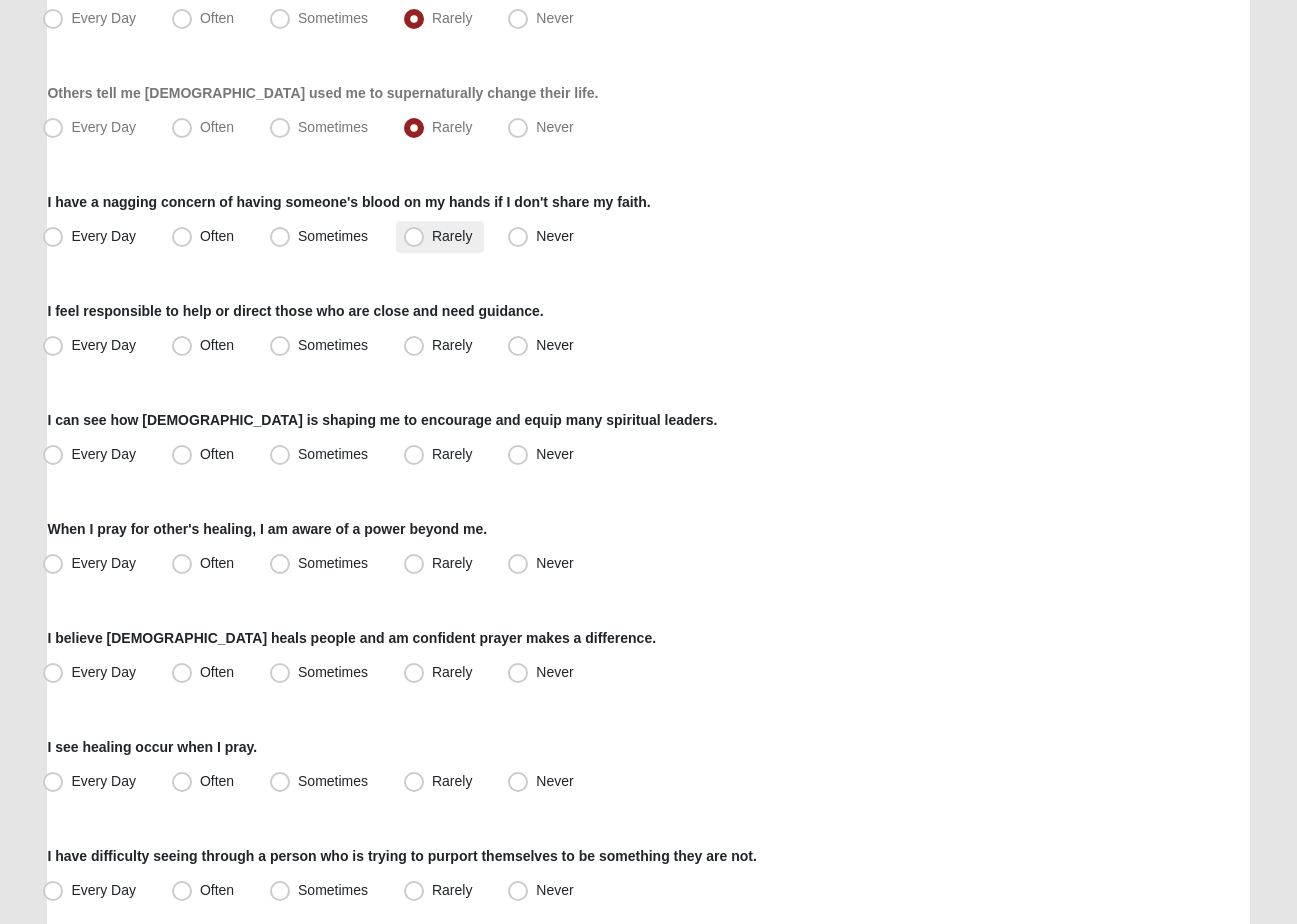 click on "Rarely" at bounding box center [452, 236] 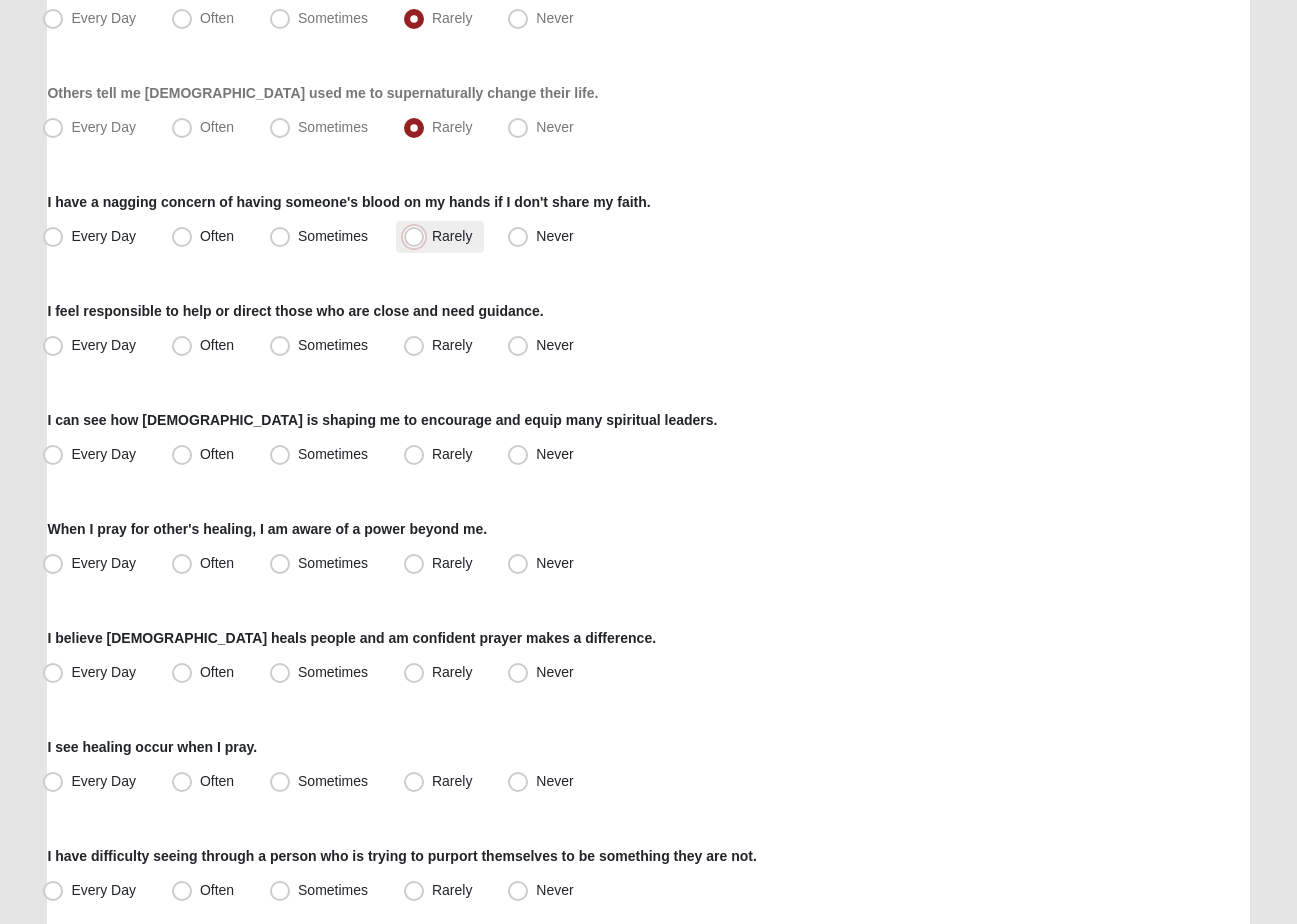 click on "Rarely" at bounding box center [418, 236] 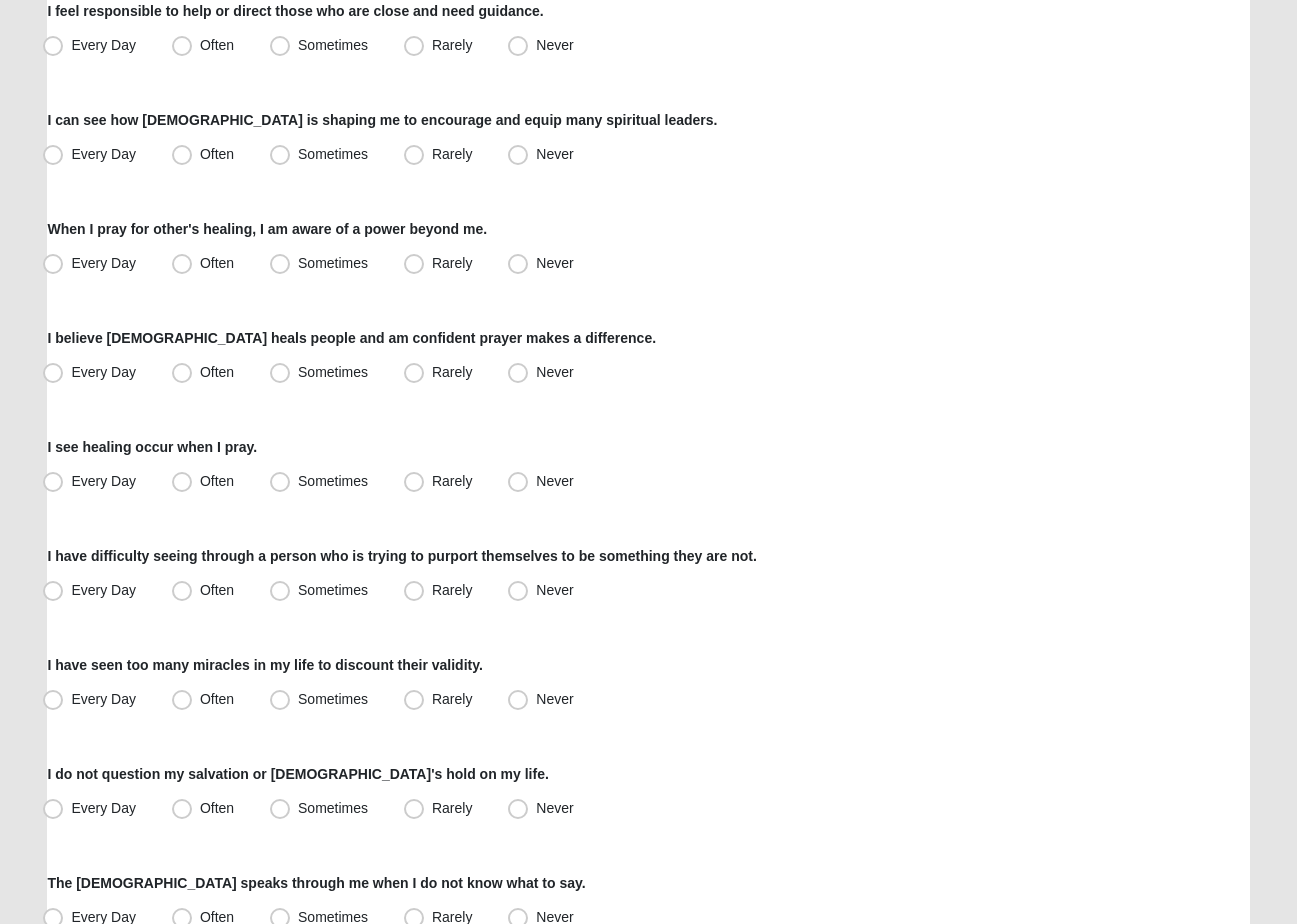 scroll, scrollTop: 923, scrollLeft: 0, axis: vertical 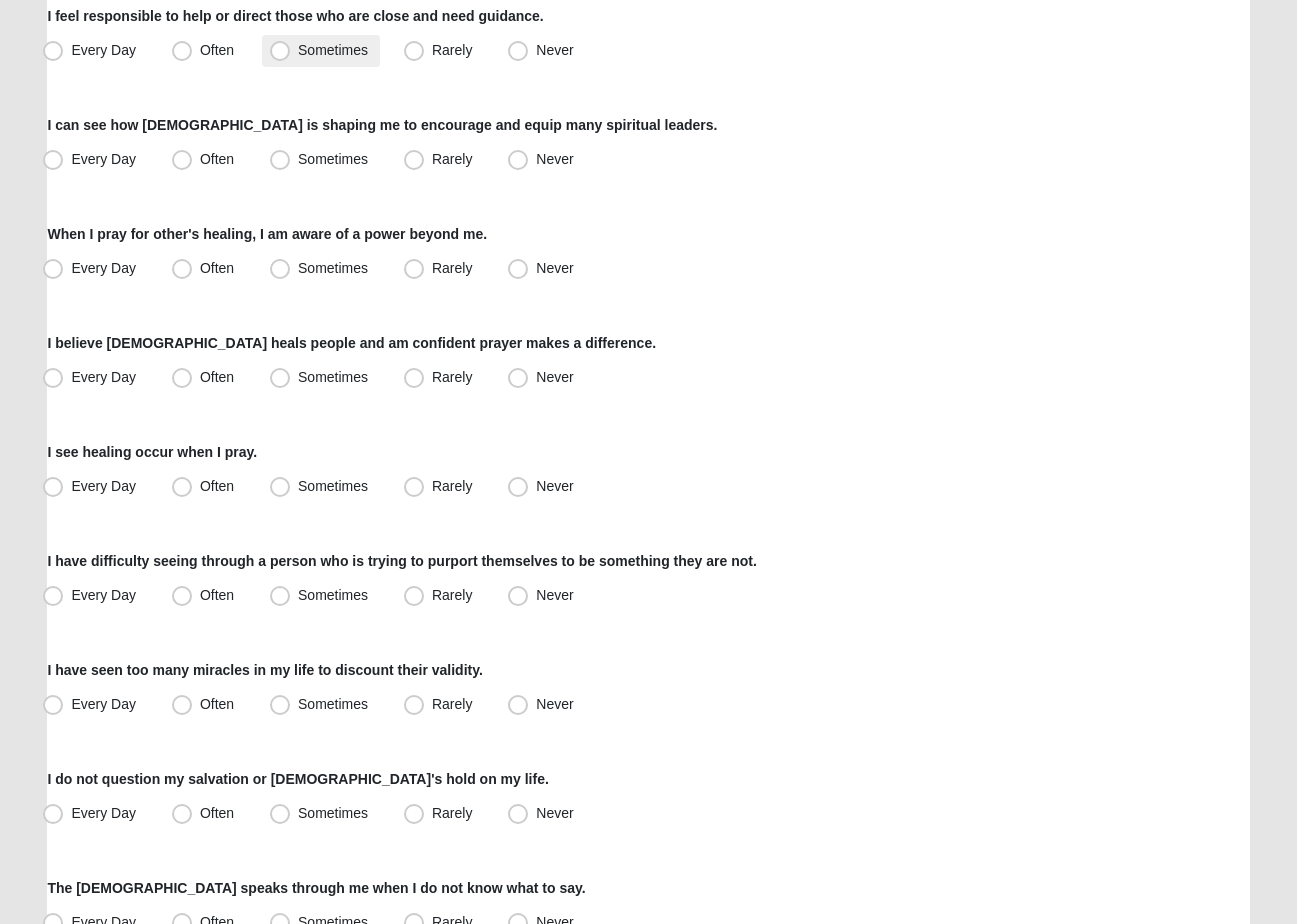 click on "Sometimes" at bounding box center [333, 50] 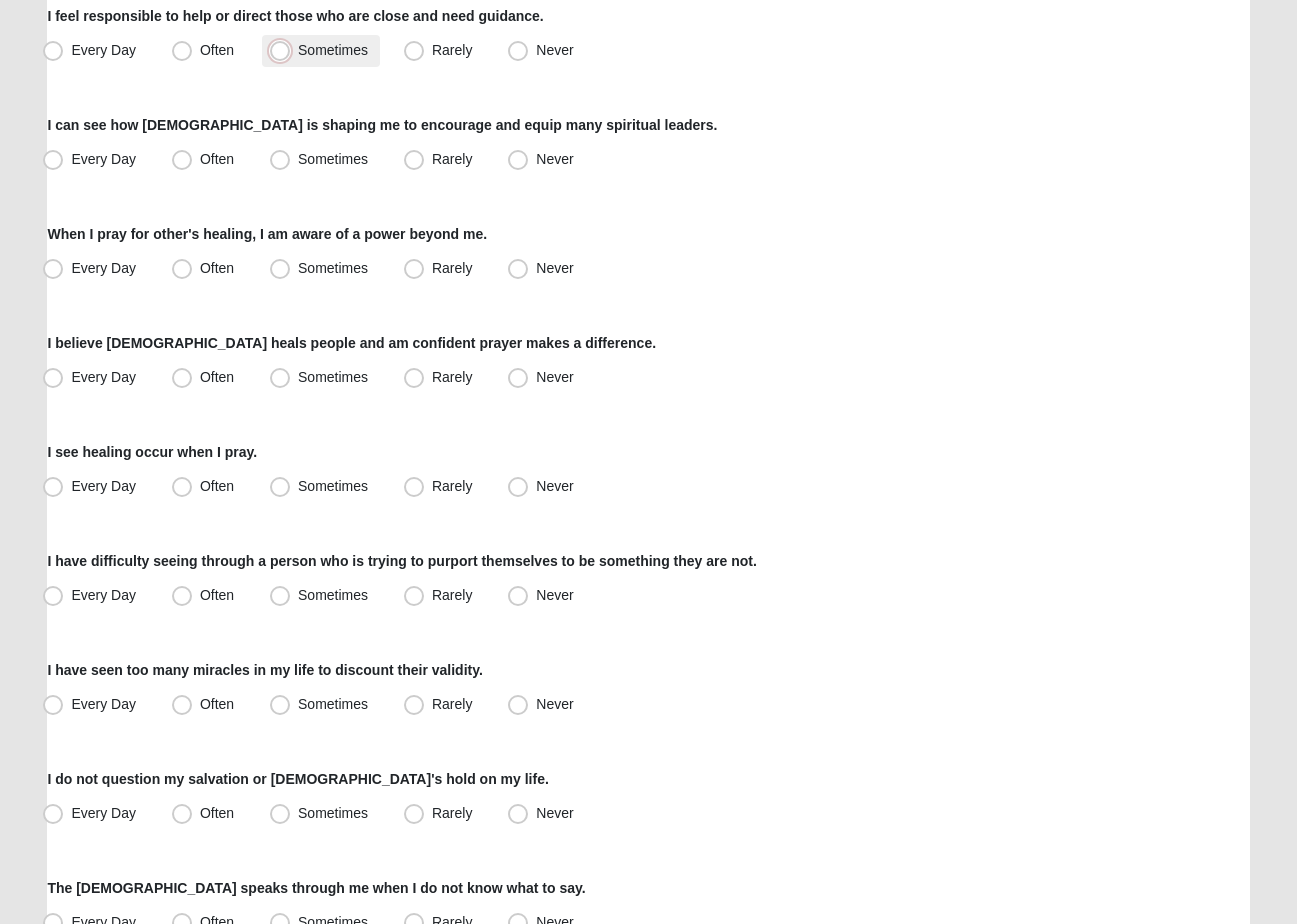 click on "Sometimes" at bounding box center [284, 50] 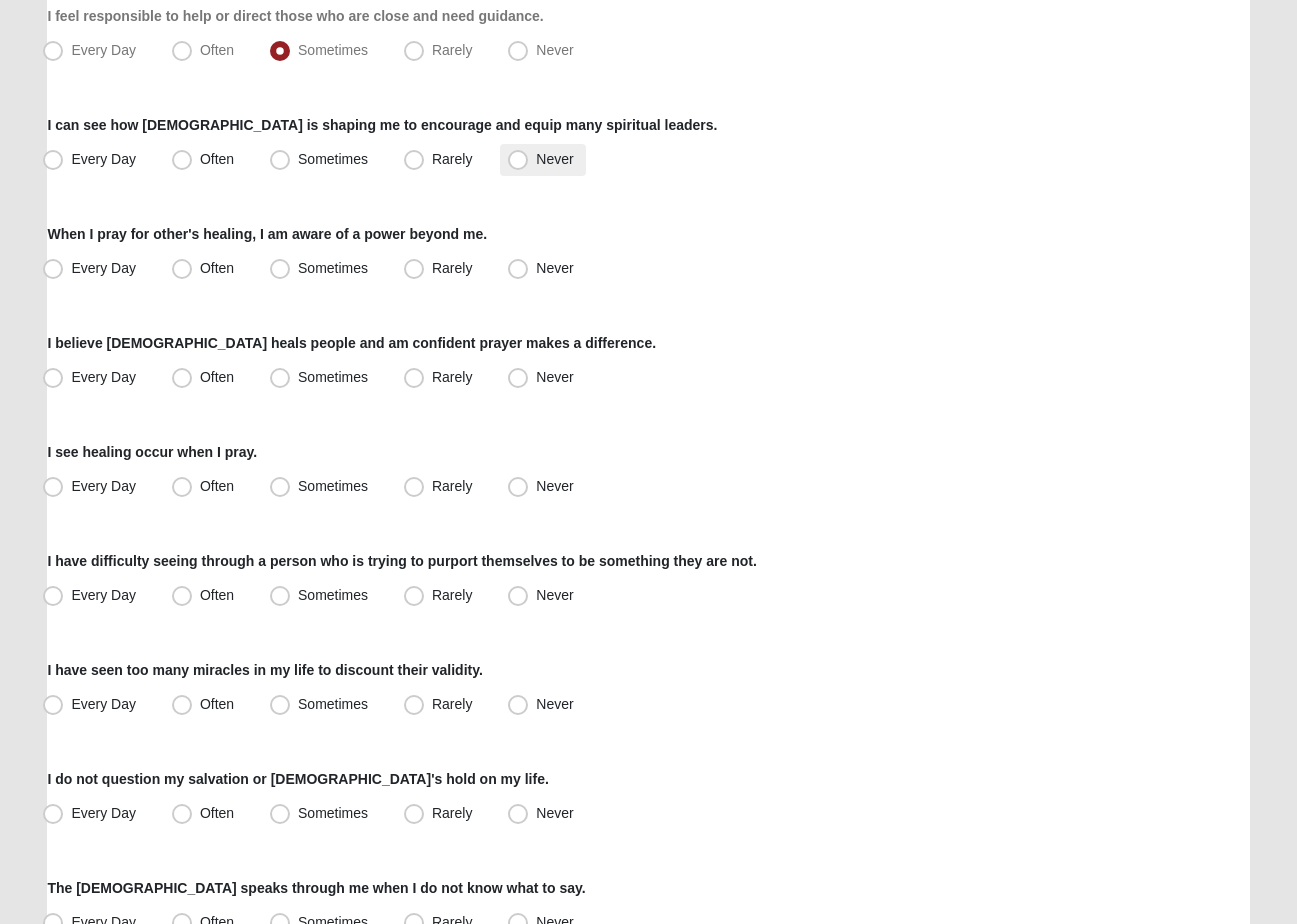 click on "Never" at bounding box center (554, 159) 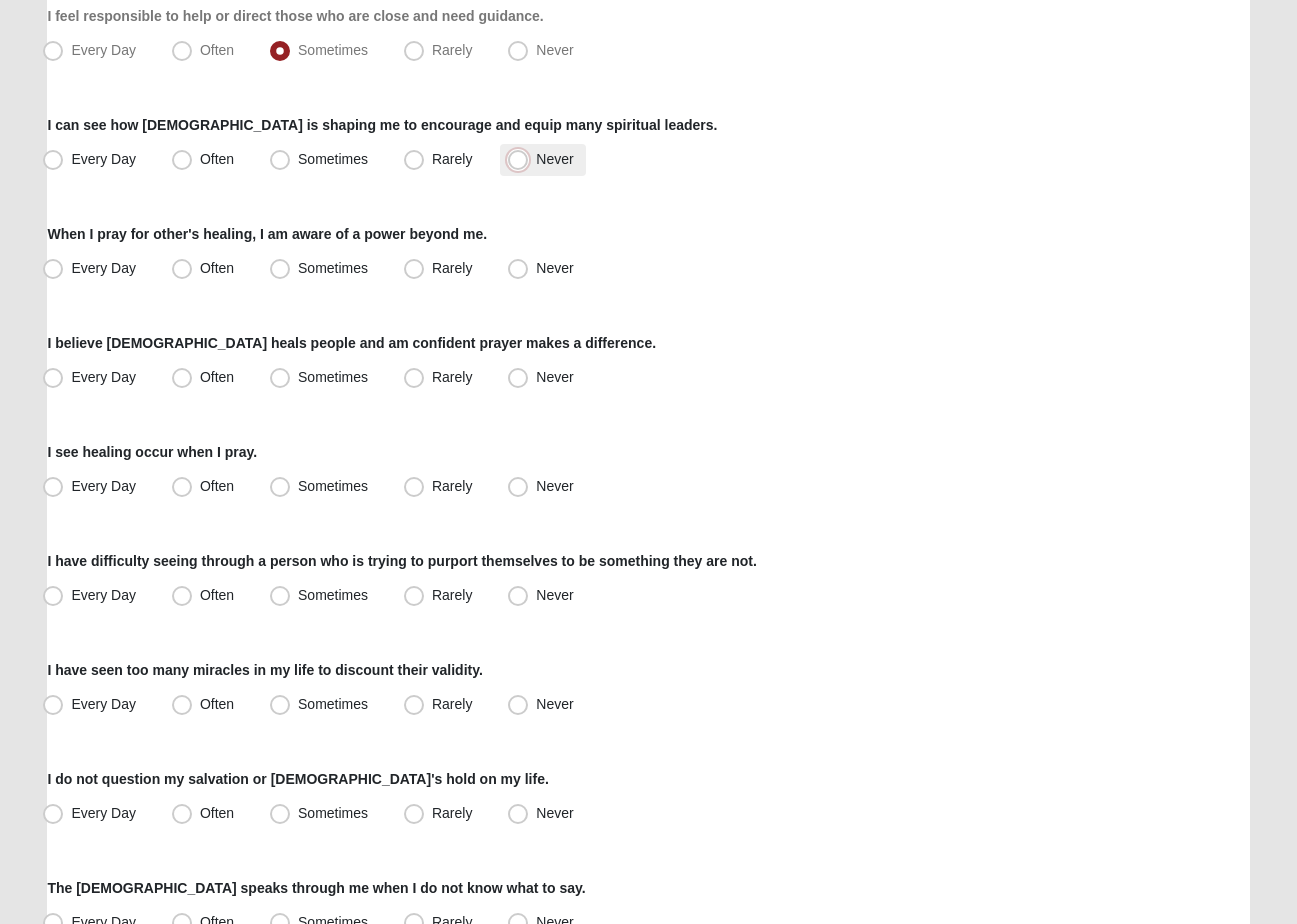 click on "Never" at bounding box center (522, 159) 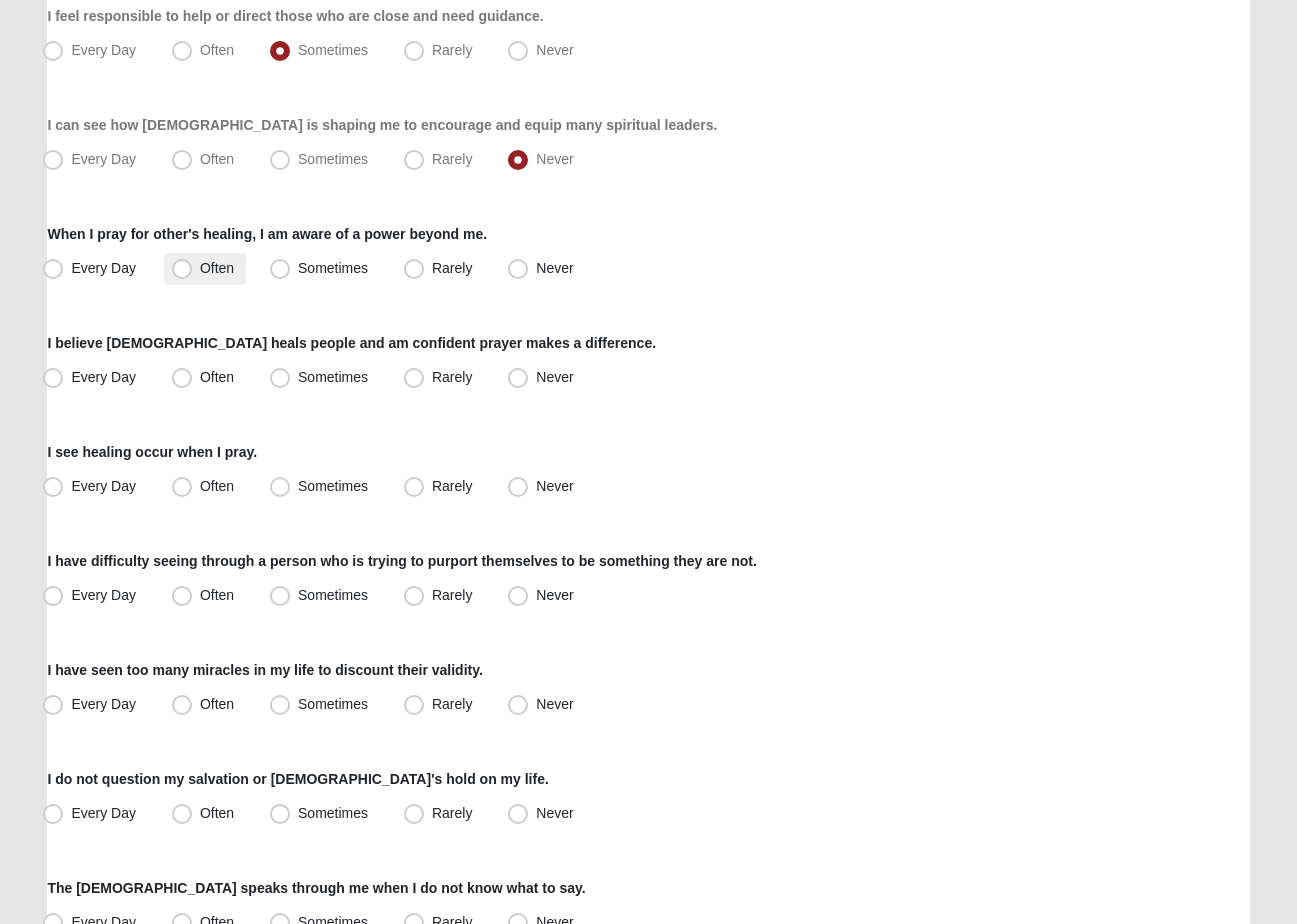 click on "Often" at bounding box center [217, 268] 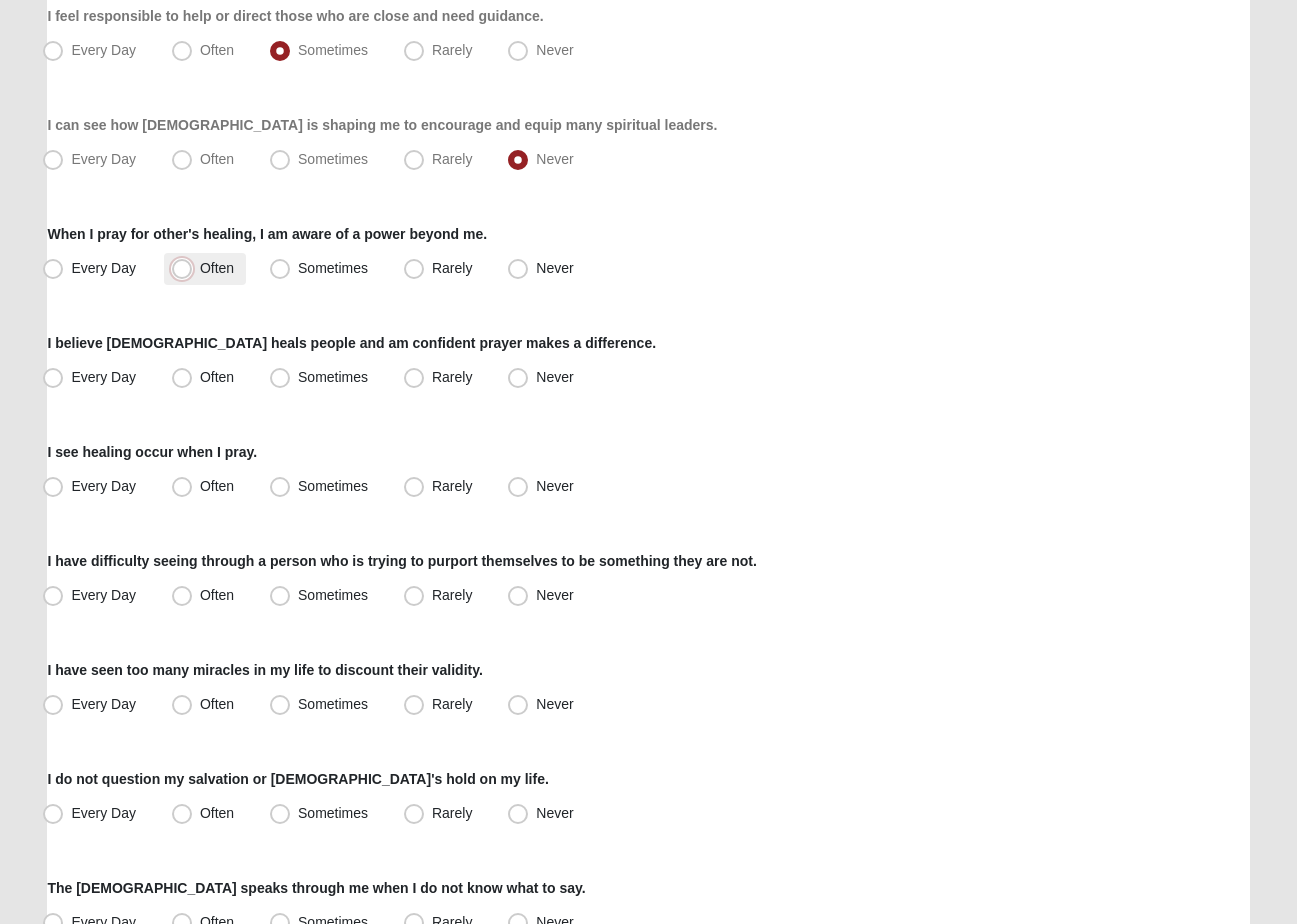 click on "Often" at bounding box center (186, 268) 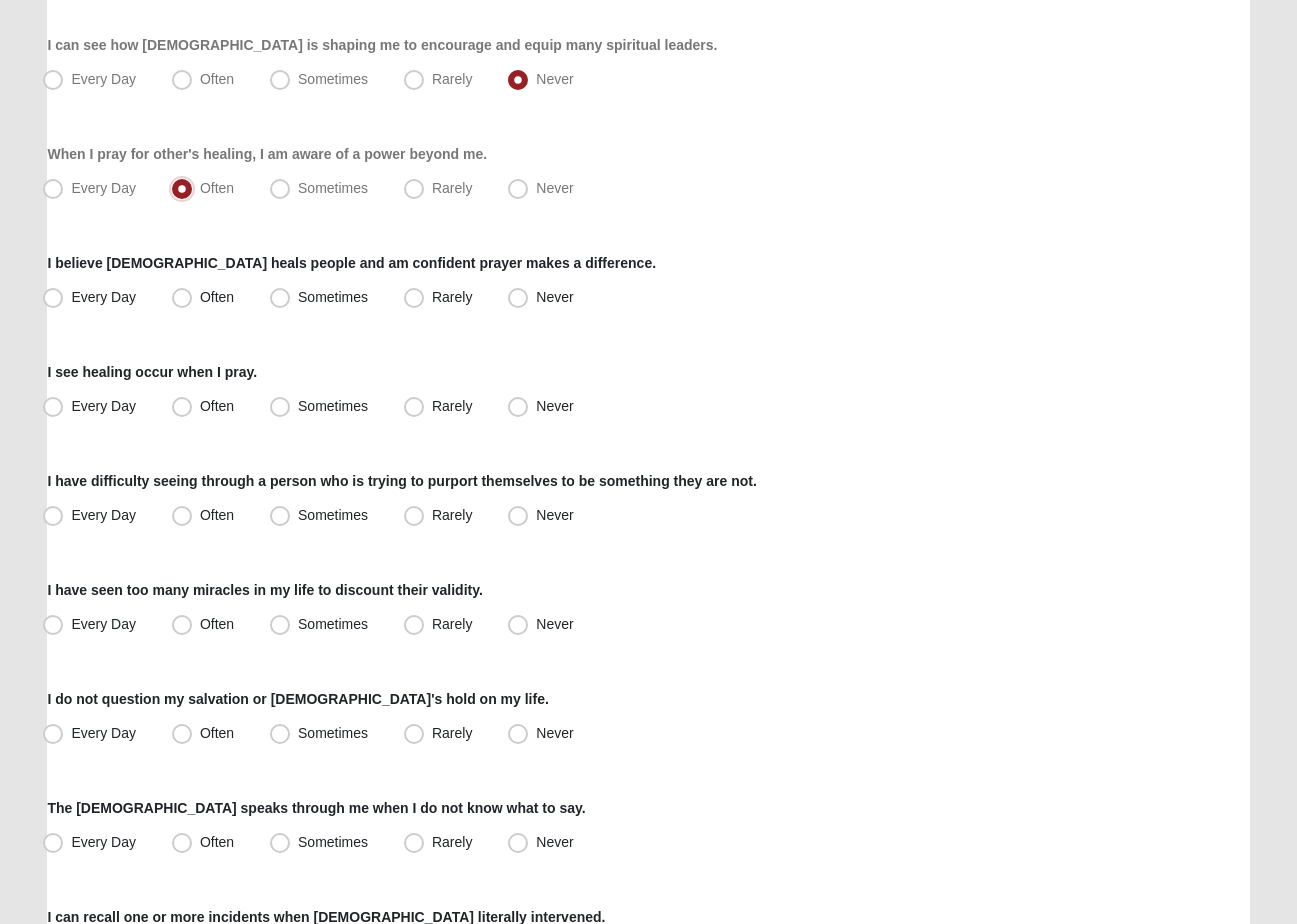 scroll, scrollTop: 1029, scrollLeft: 0, axis: vertical 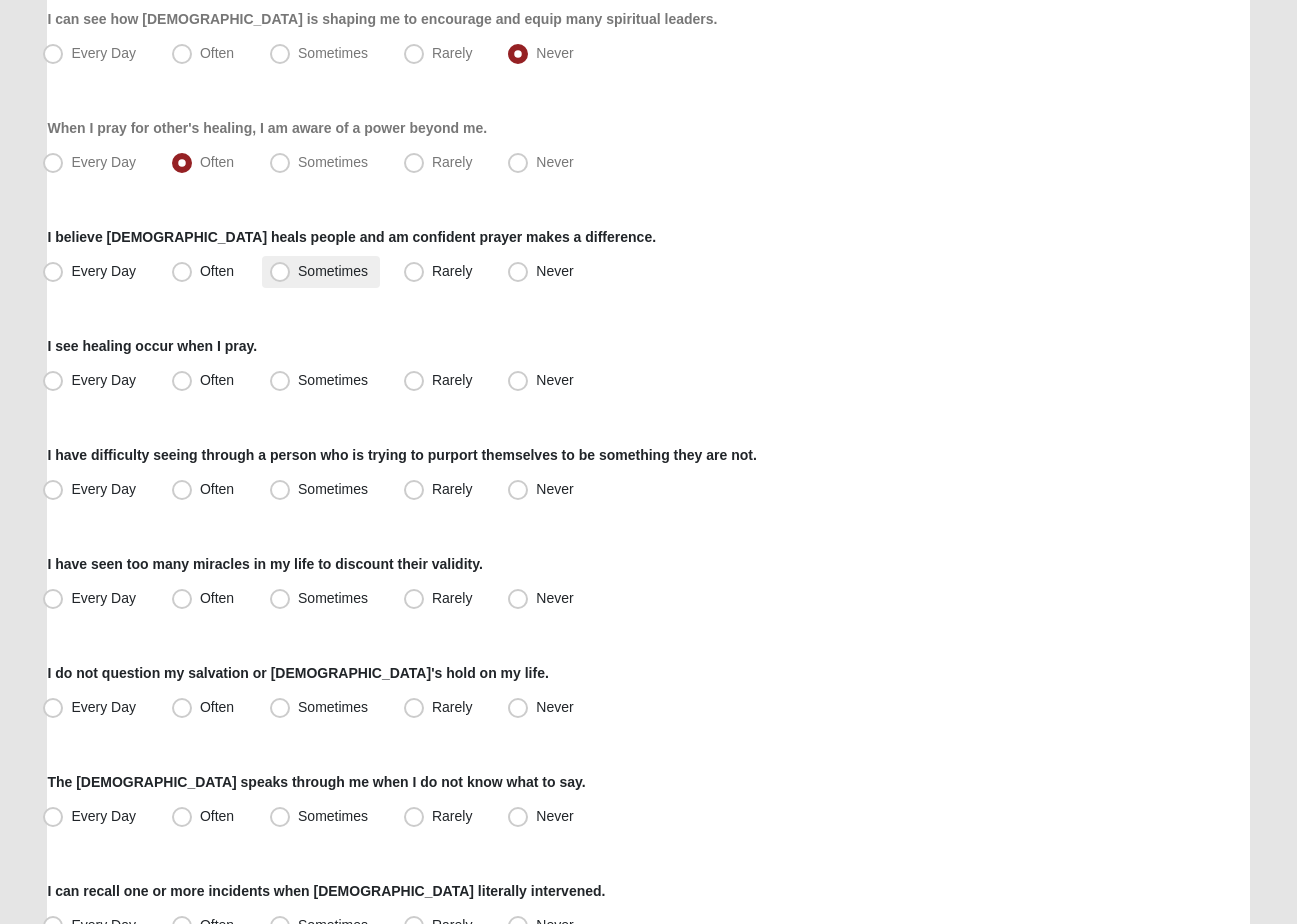 click on "Sometimes" at bounding box center (333, 271) 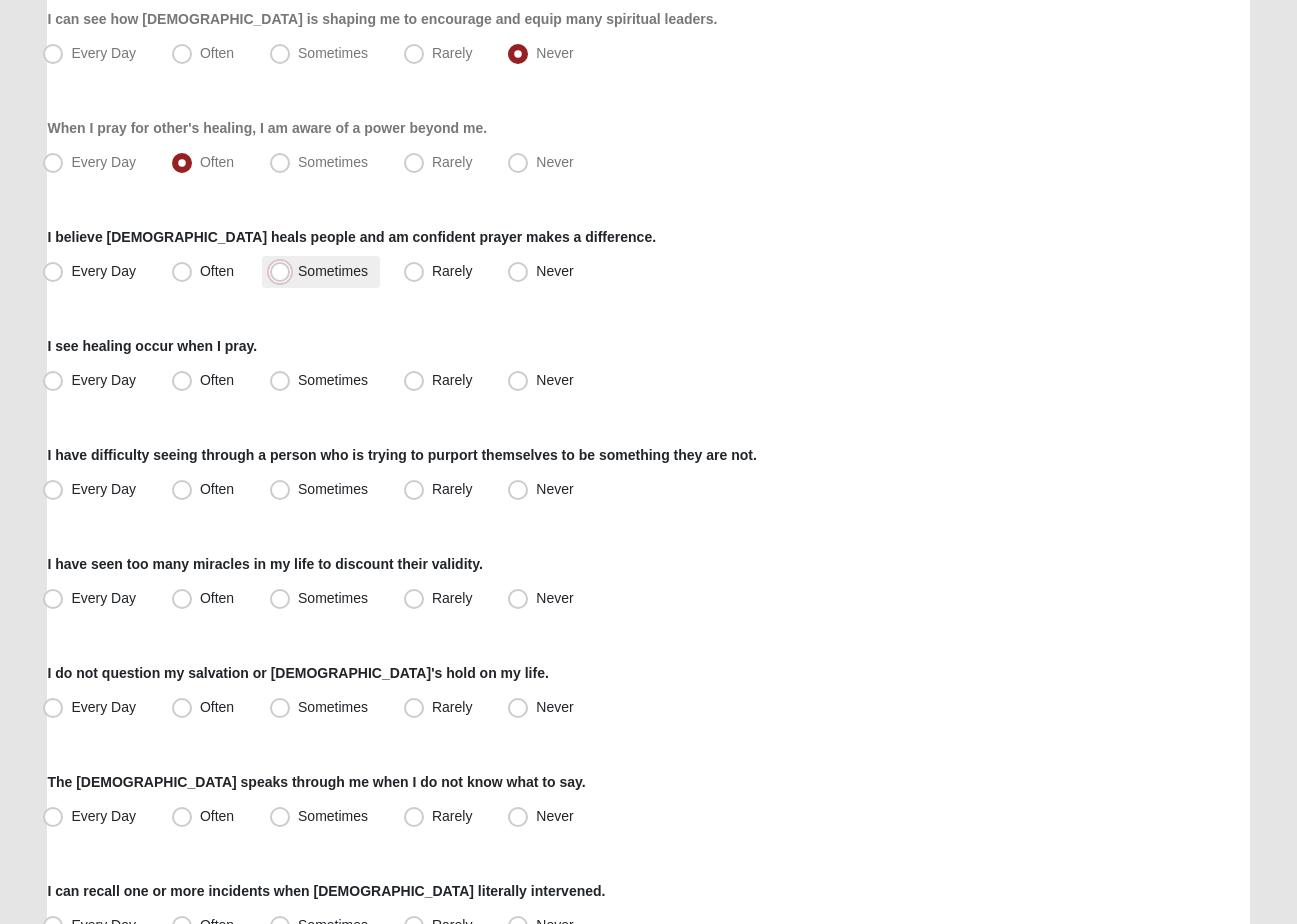 click on "Sometimes" at bounding box center (284, 271) 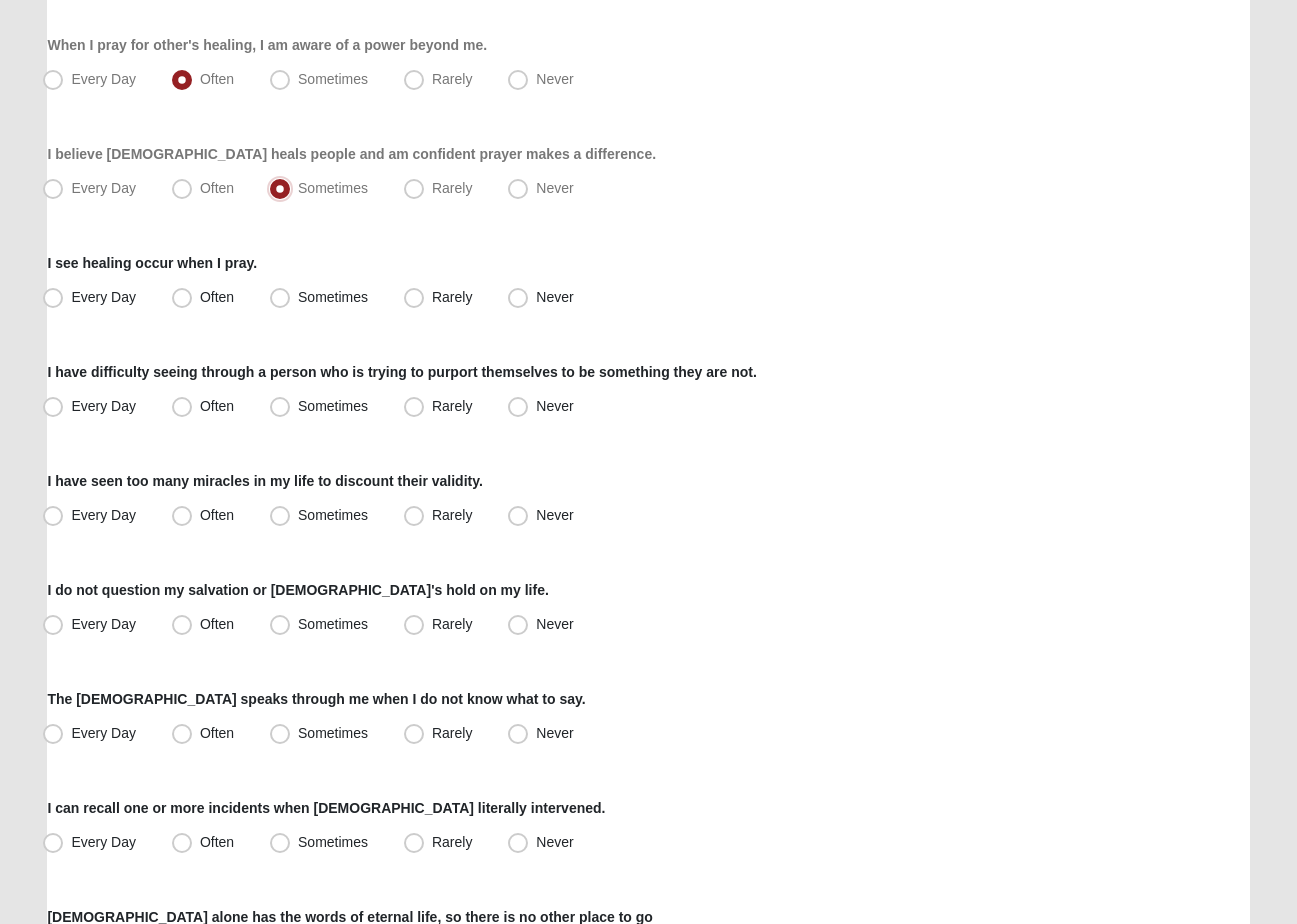 scroll, scrollTop: 1124, scrollLeft: 0, axis: vertical 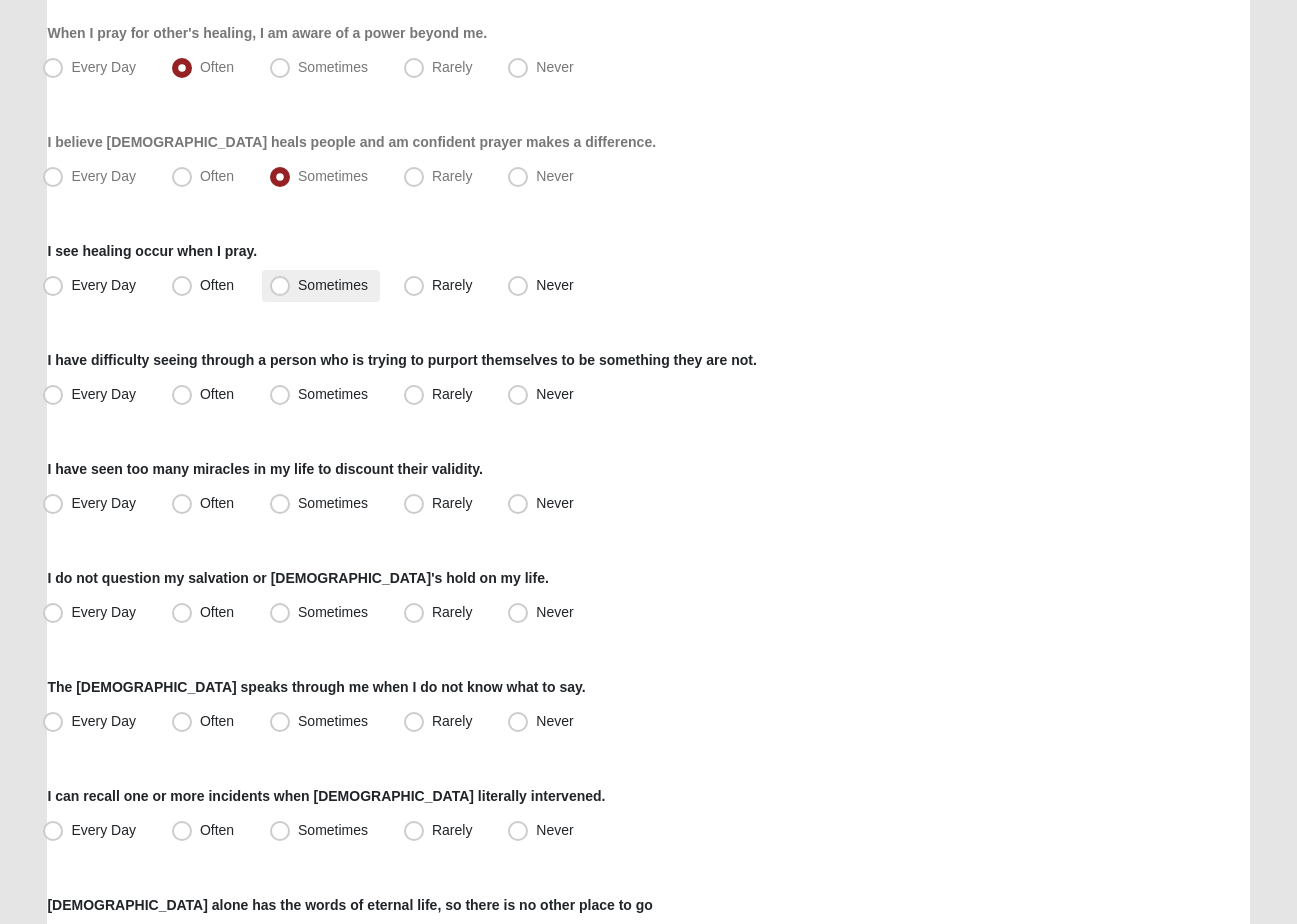 click on "Sometimes" at bounding box center [333, 285] 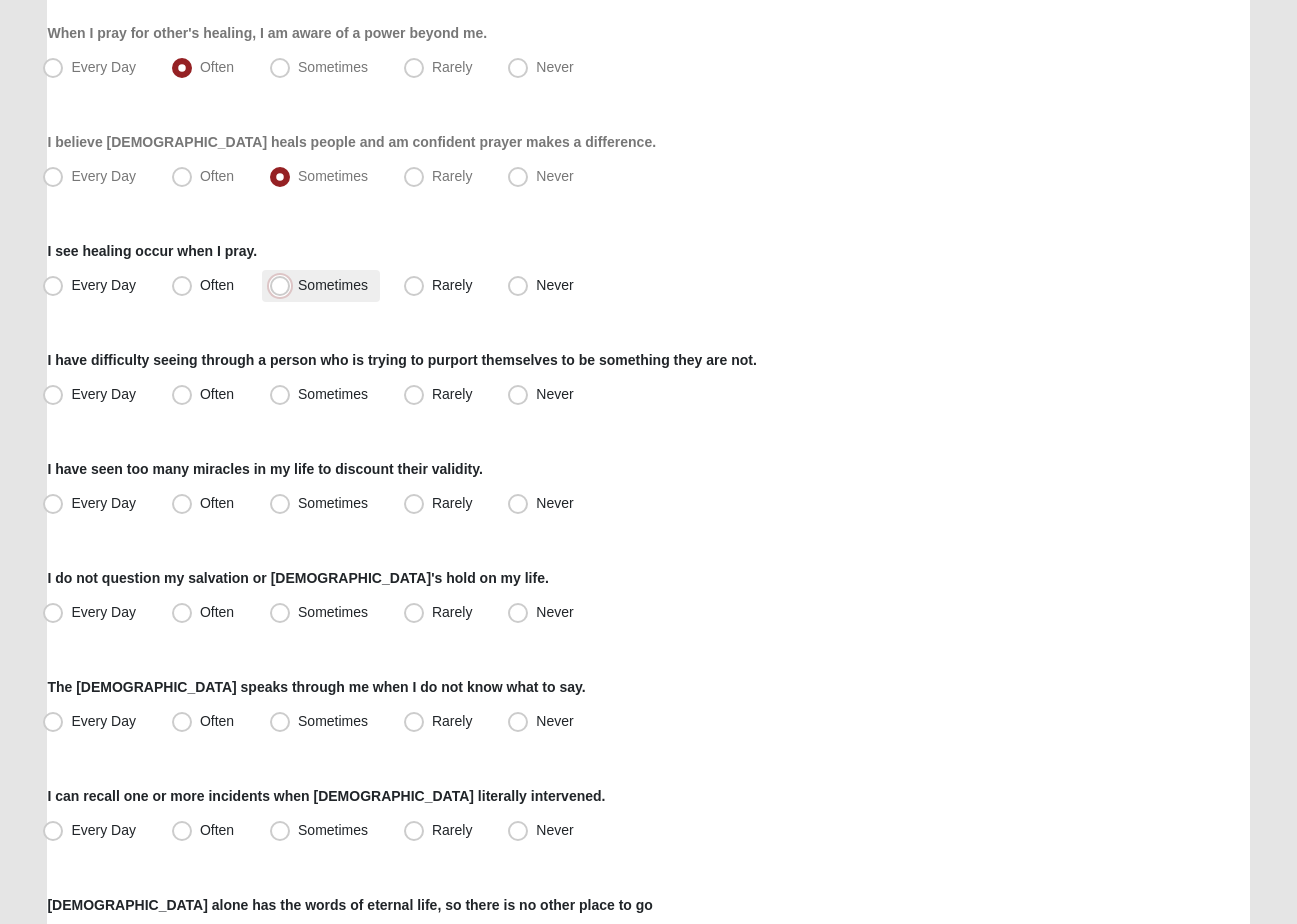 click on "Sometimes" at bounding box center [284, 285] 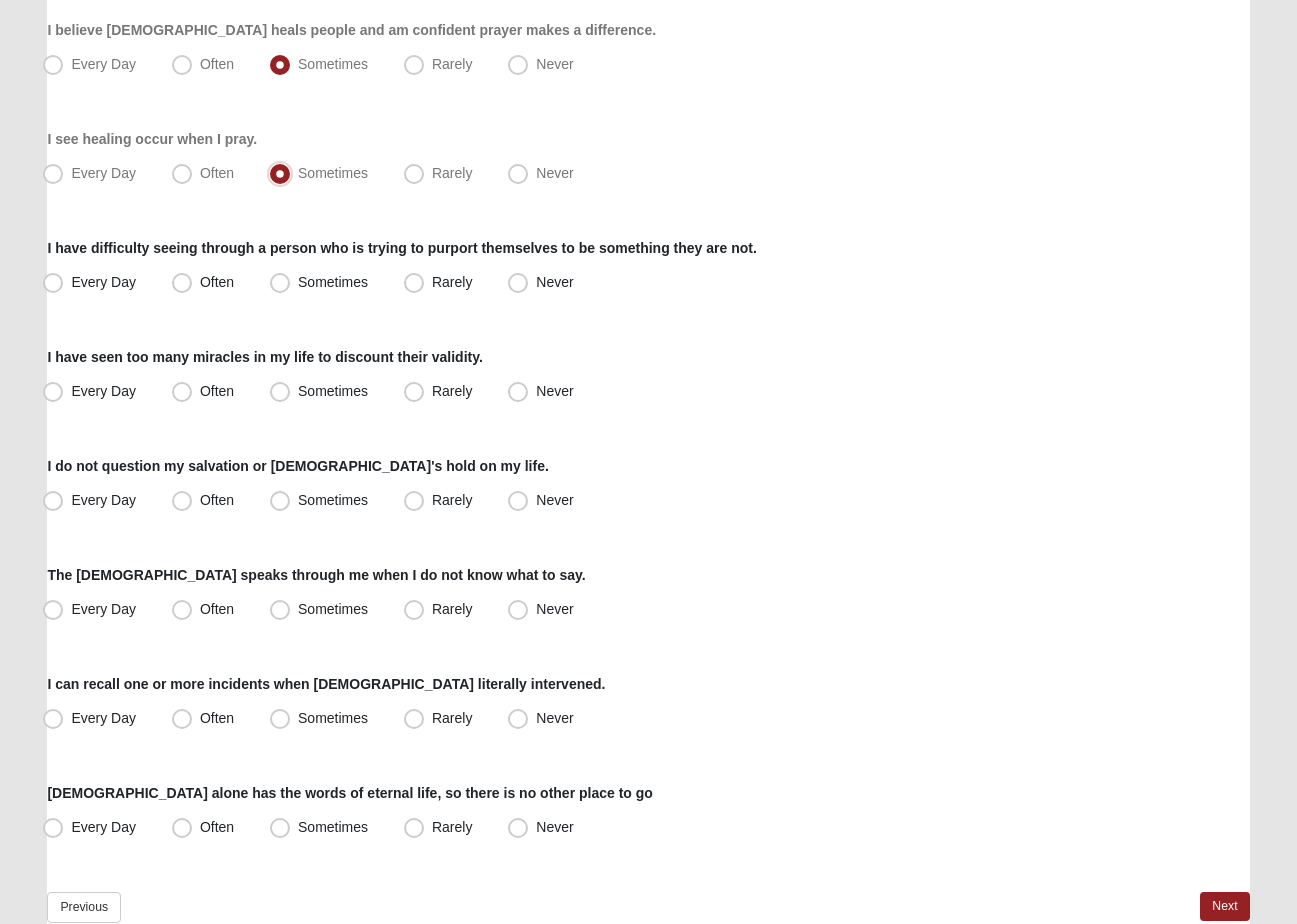 scroll, scrollTop: 1242, scrollLeft: 0, axis: vertical 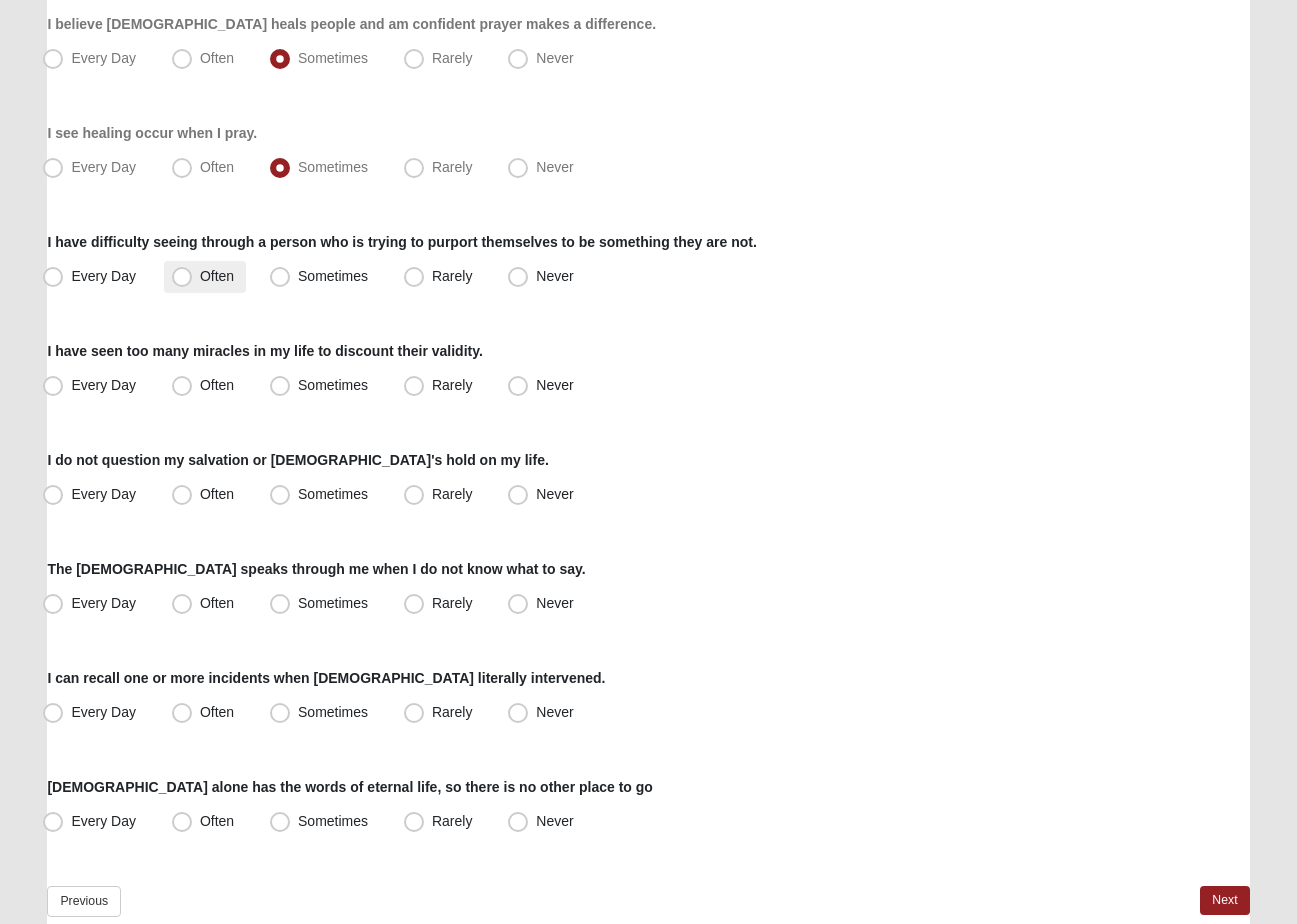 click on "Often" at bounding box center [217, 276] 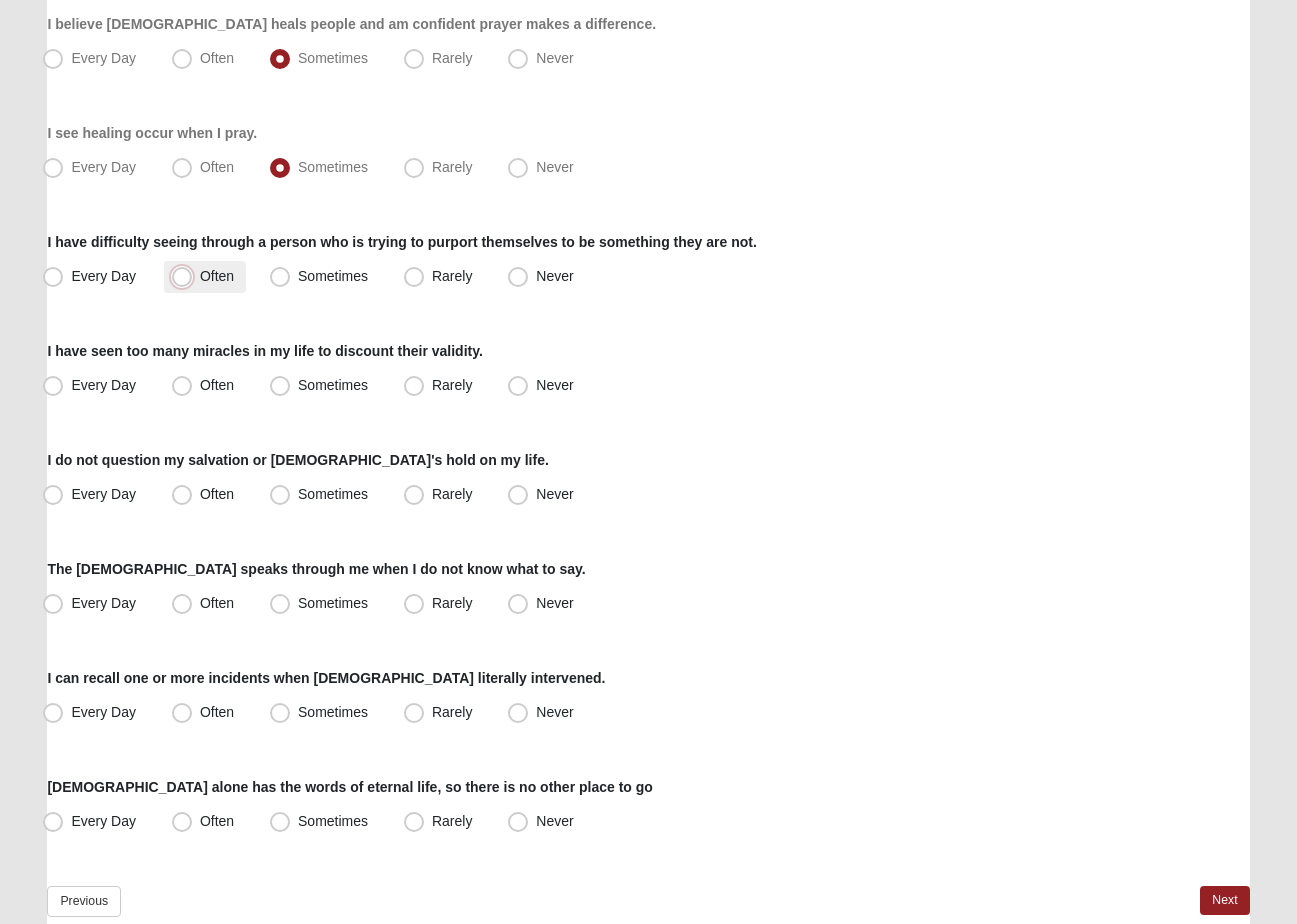 click on "Often" at bounding box center (186, 276) 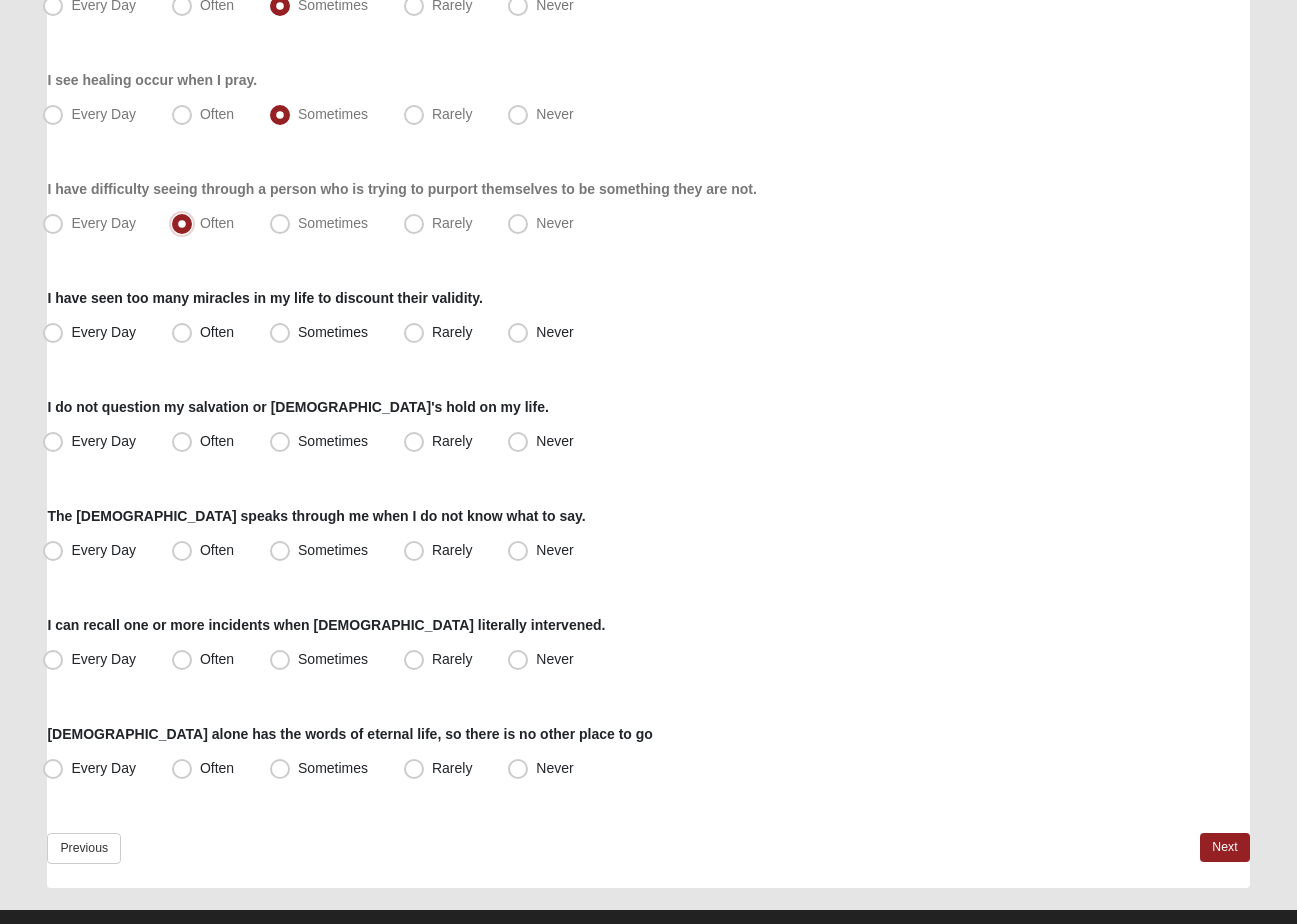 scroll, scrollTop: 1332, scrollLeft: 0, axis: vertical 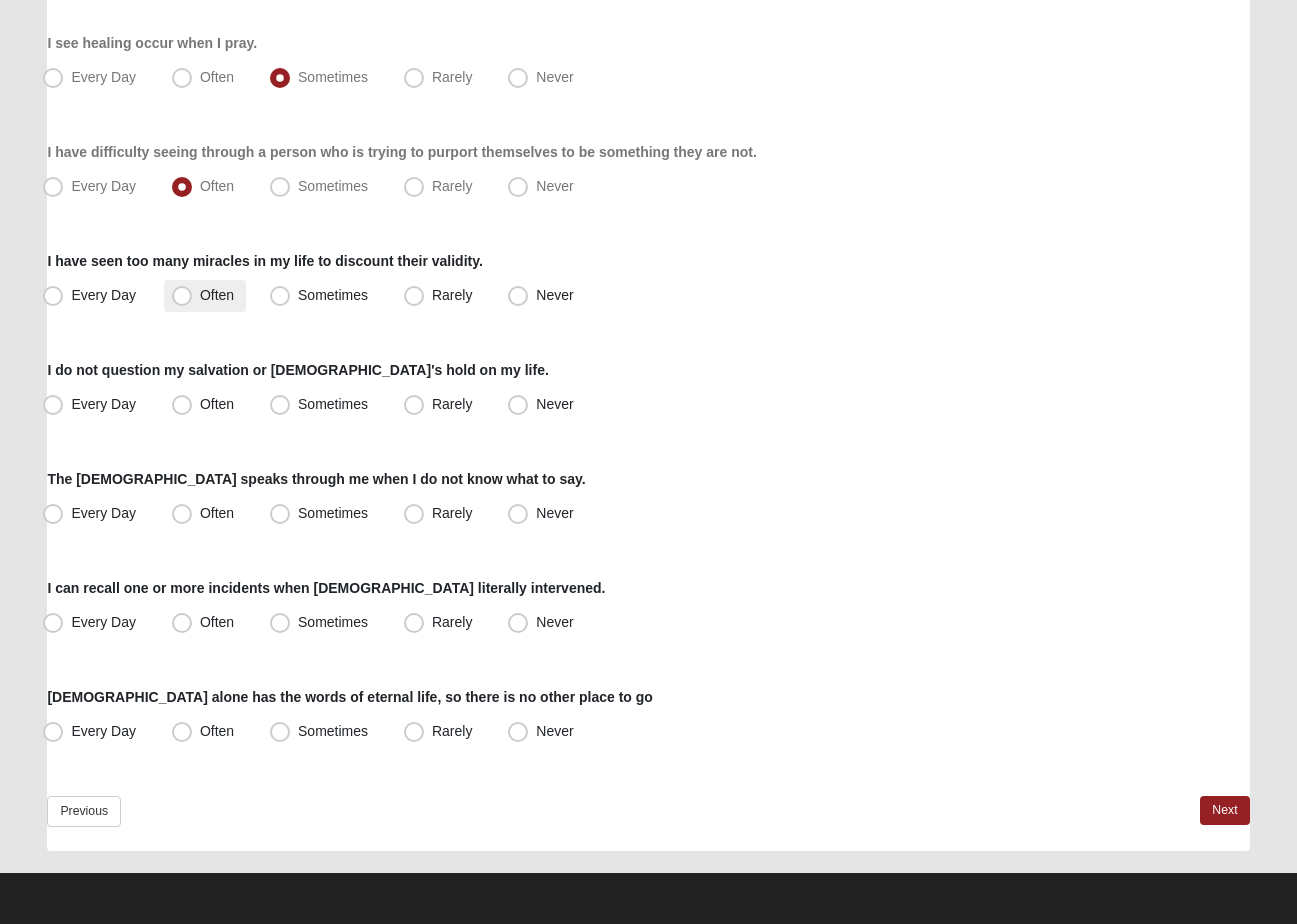 click on "Often" at bounding box center [217, 295] 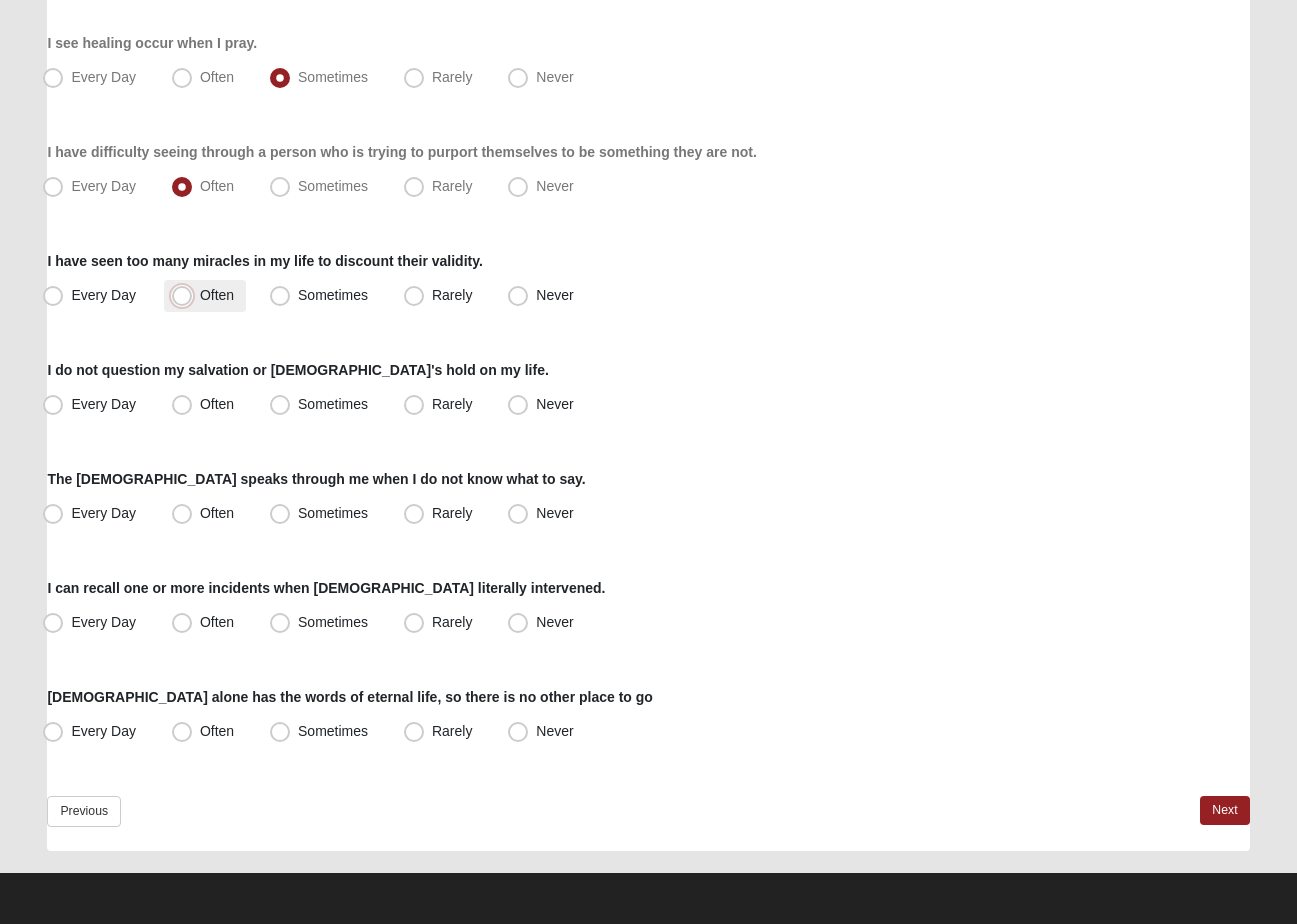 click on "Often" at bounding box center [186, 295] 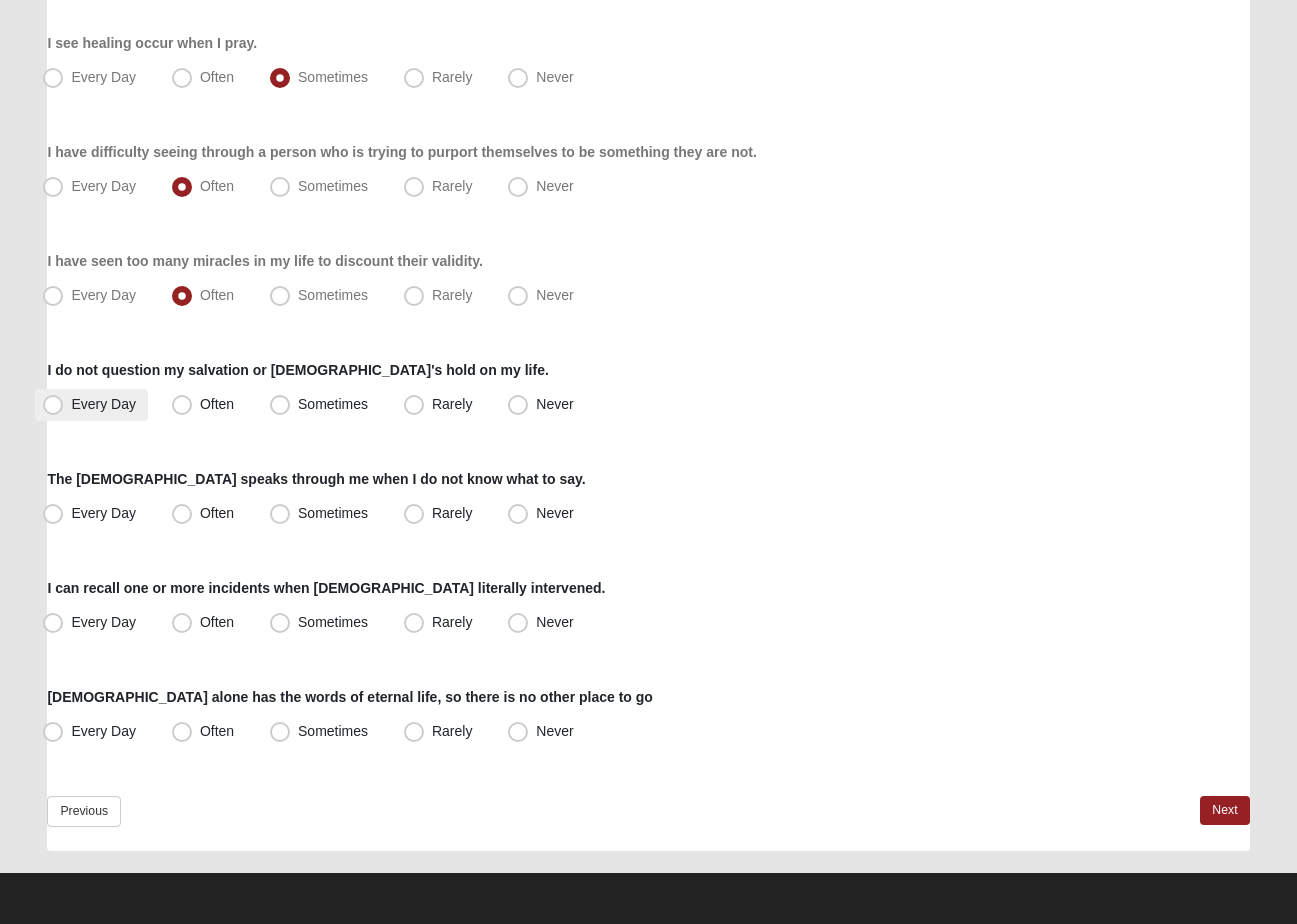 click on "Every Day" at bounding box center [103, 404] 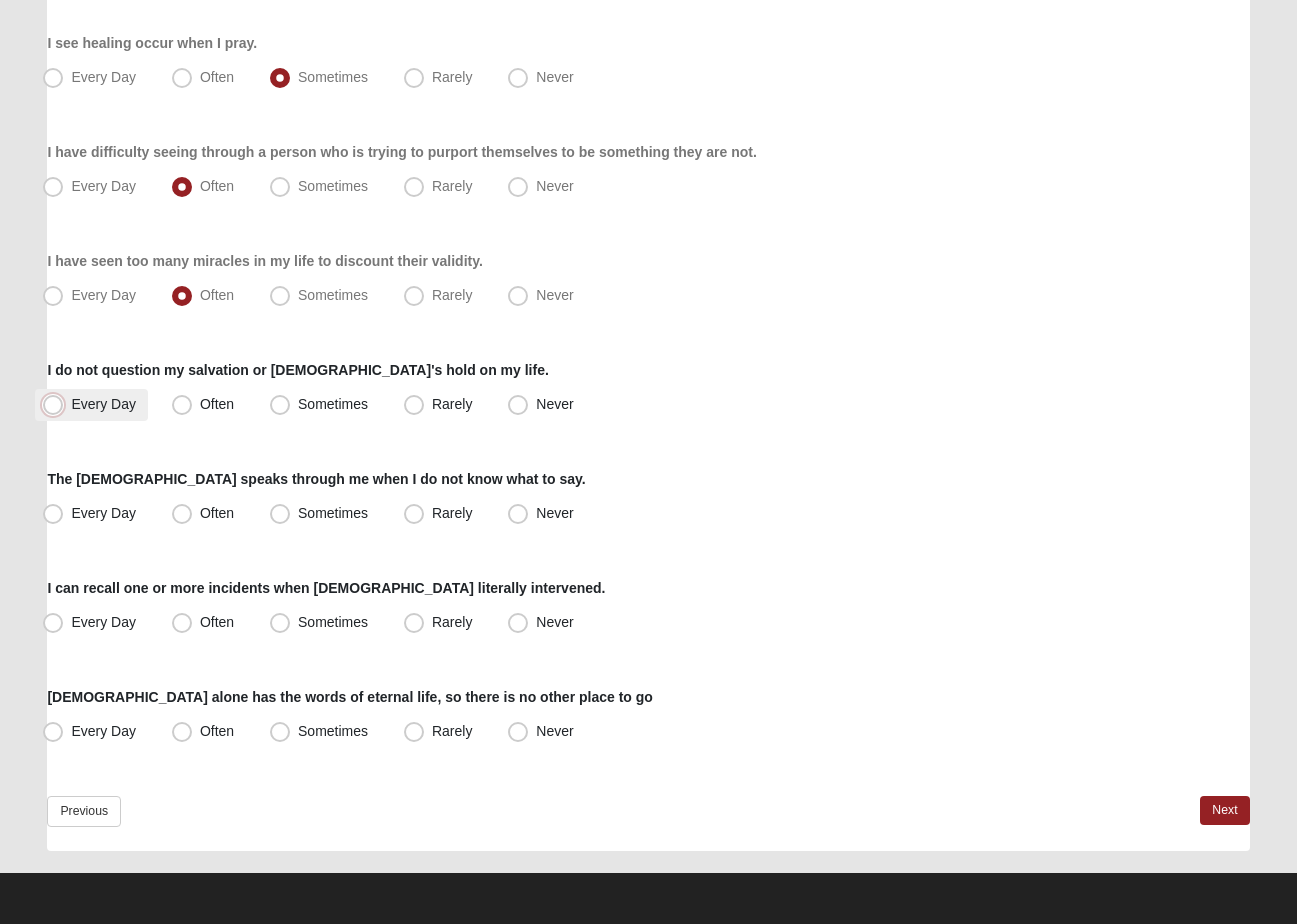 click on "Every Day" at bounding box center [57, 404] 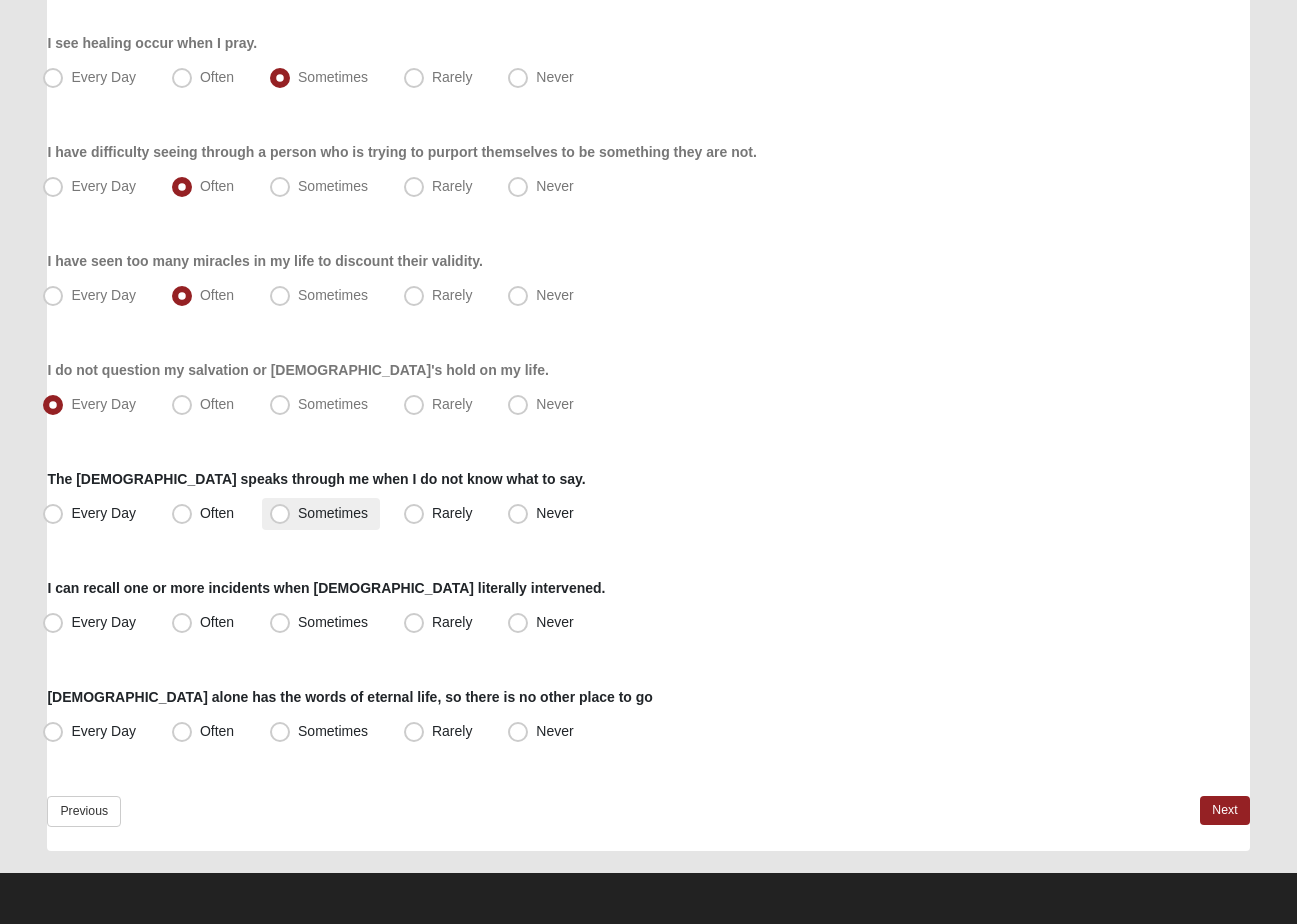 click on "Sometimes" at bounding box center [333, 513] 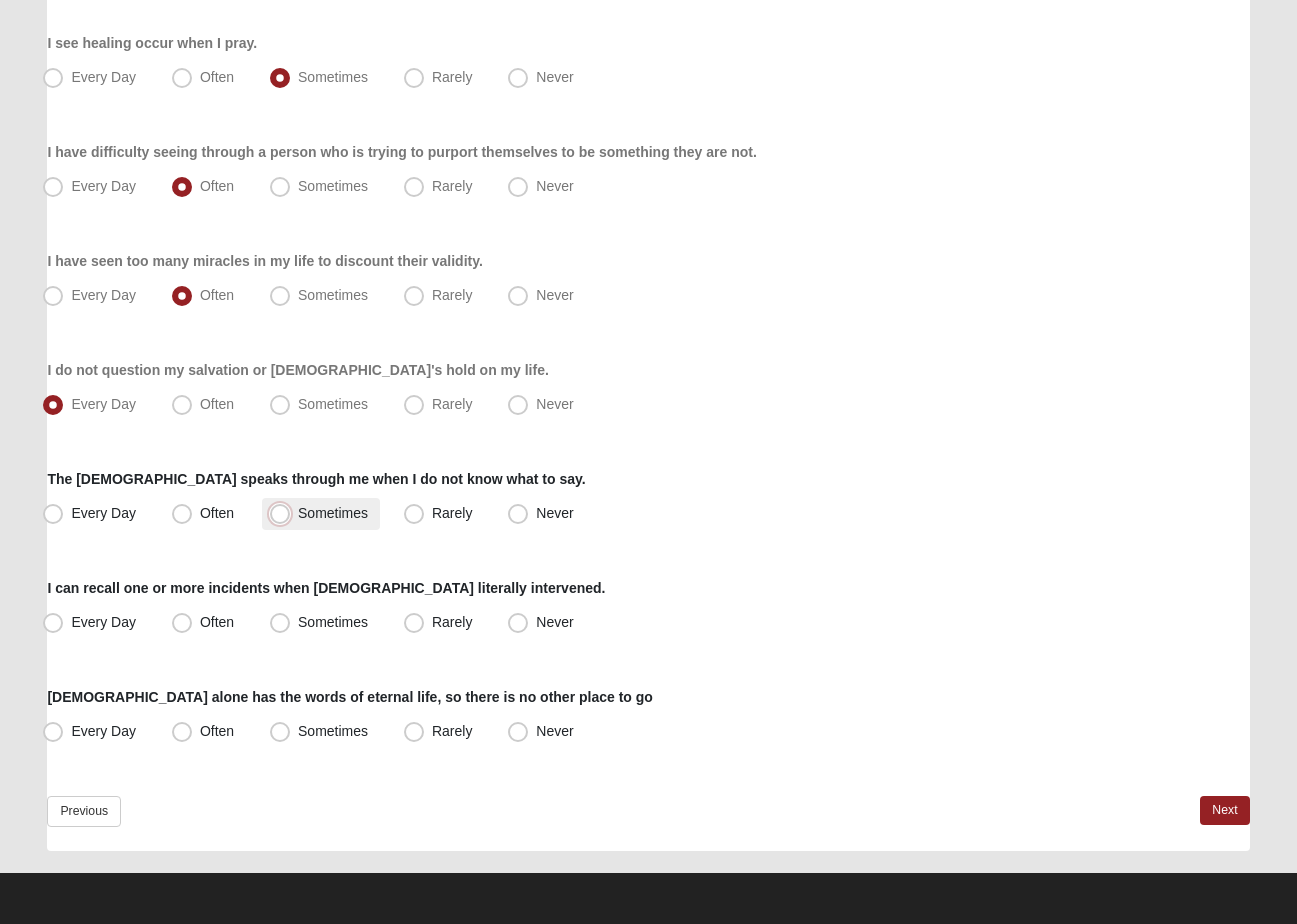 click on "Sometimes" at bounding box center [284, 513] 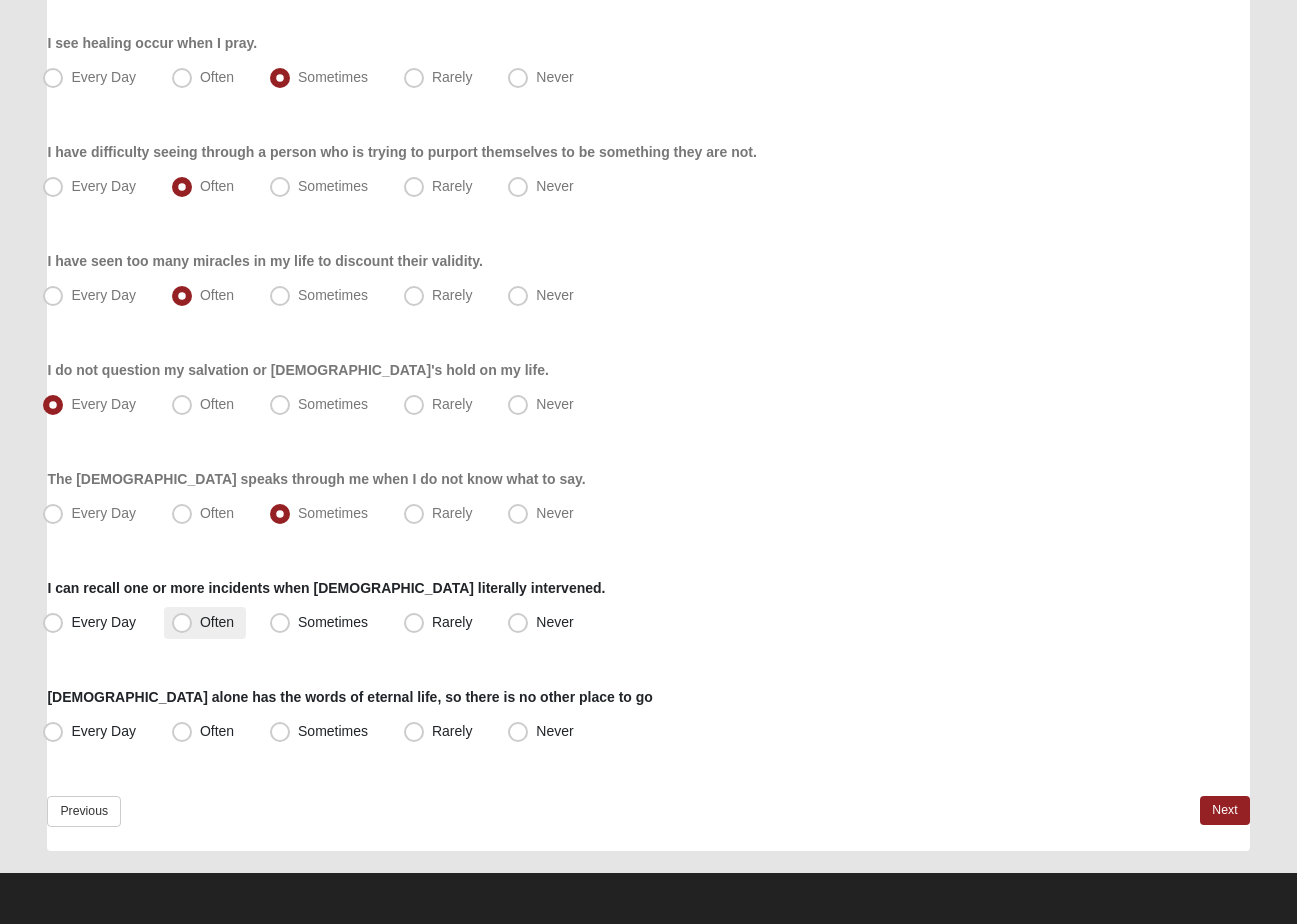 click on "Often" at bounding box center (217, 622) 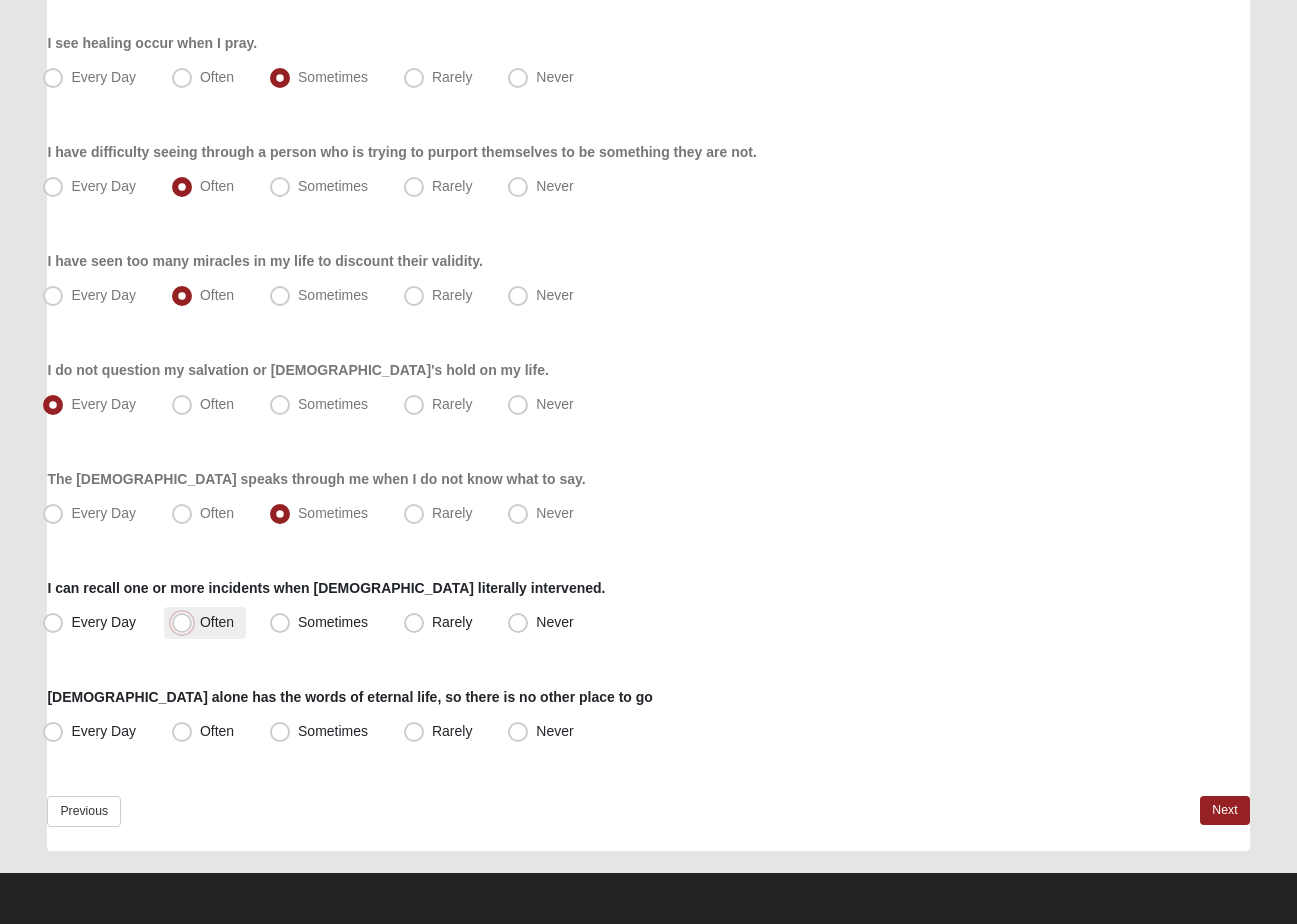 click on "Often" at bounding box center [186, 622] 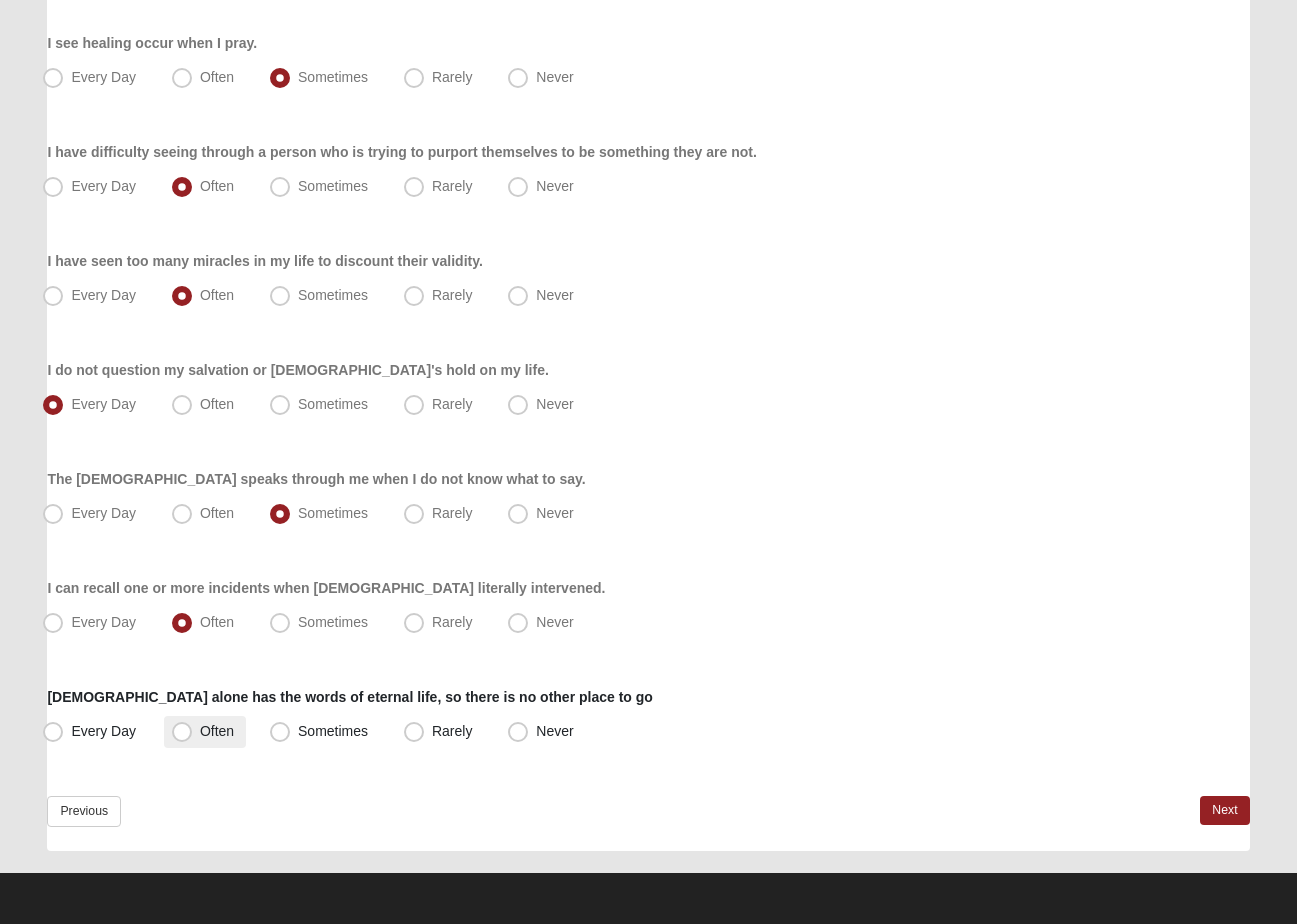 click on "Often" at bounding box center [217, 731] 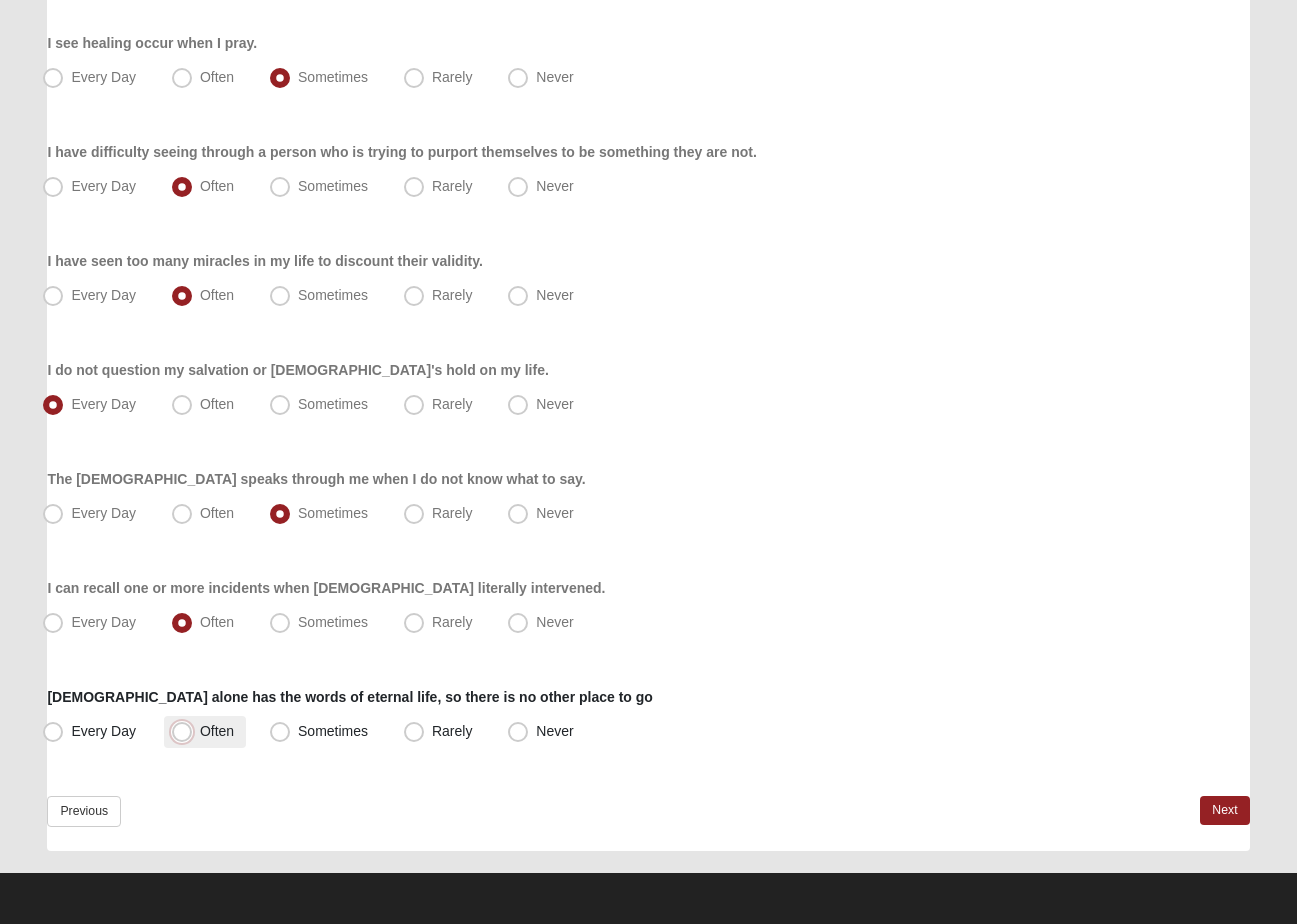 click on "Often" at bounding box center [186, 731] 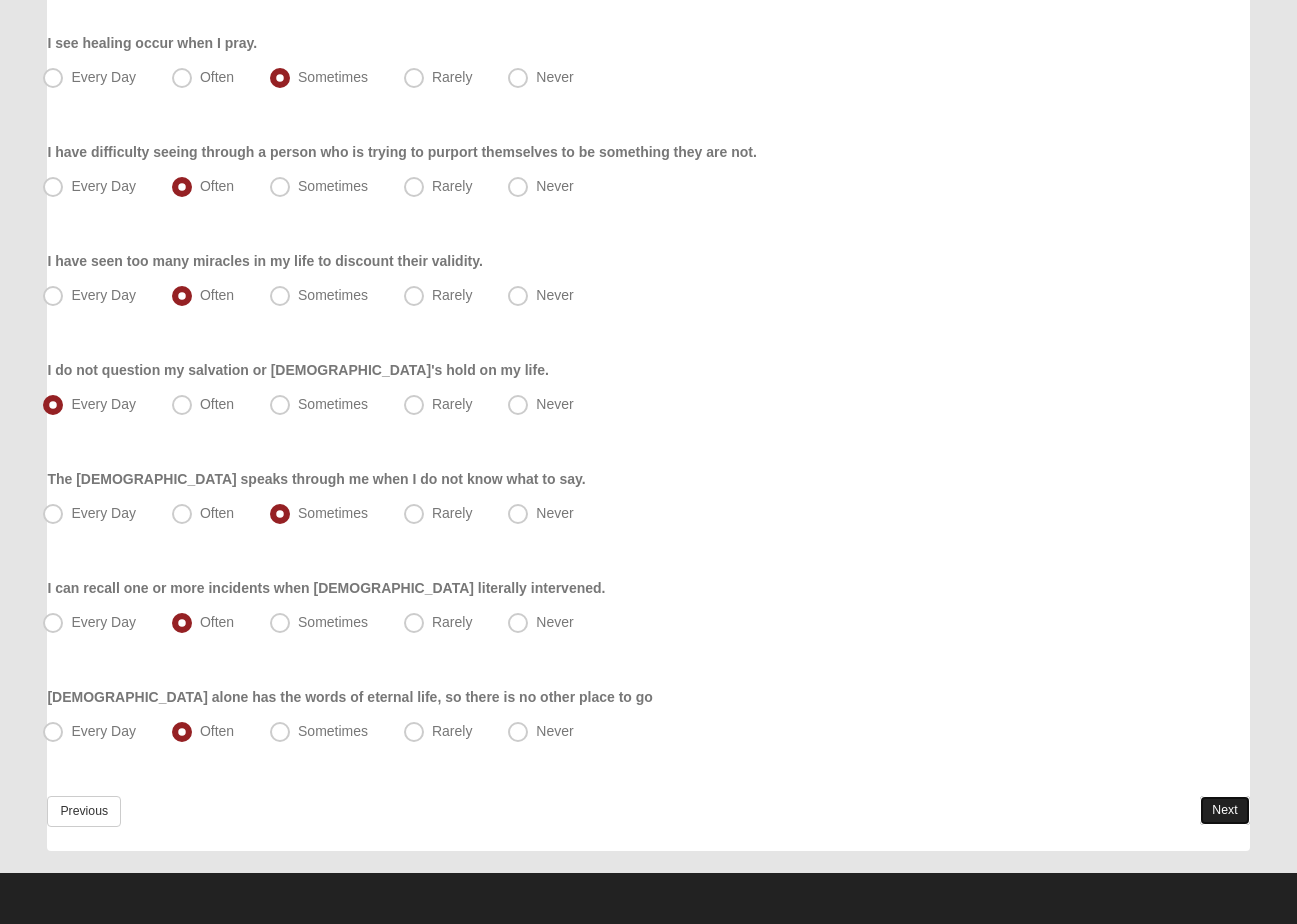 click on "Next" at bounding box center [1224, 810] 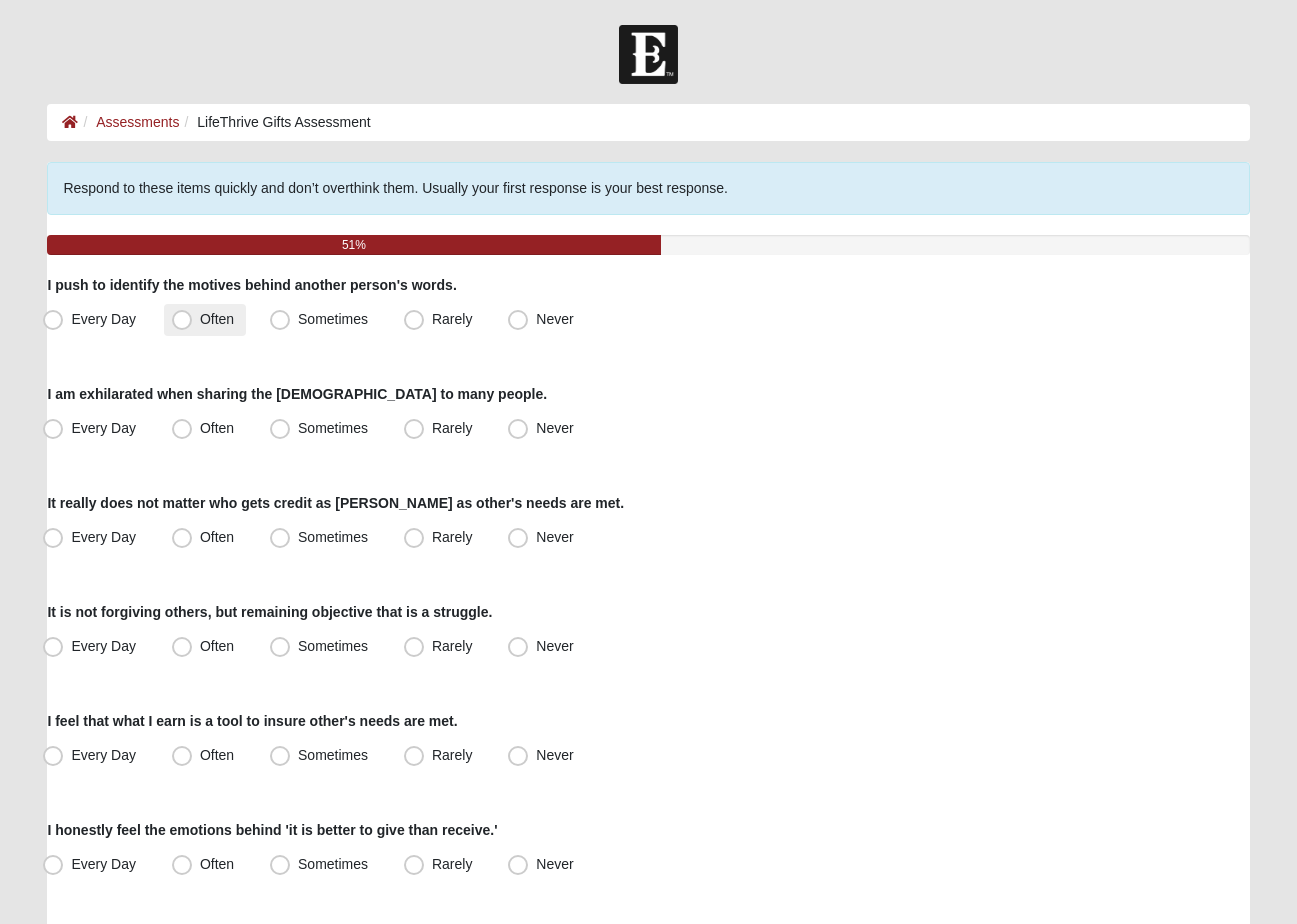 click on "Often" at bounding box center (217, 319) 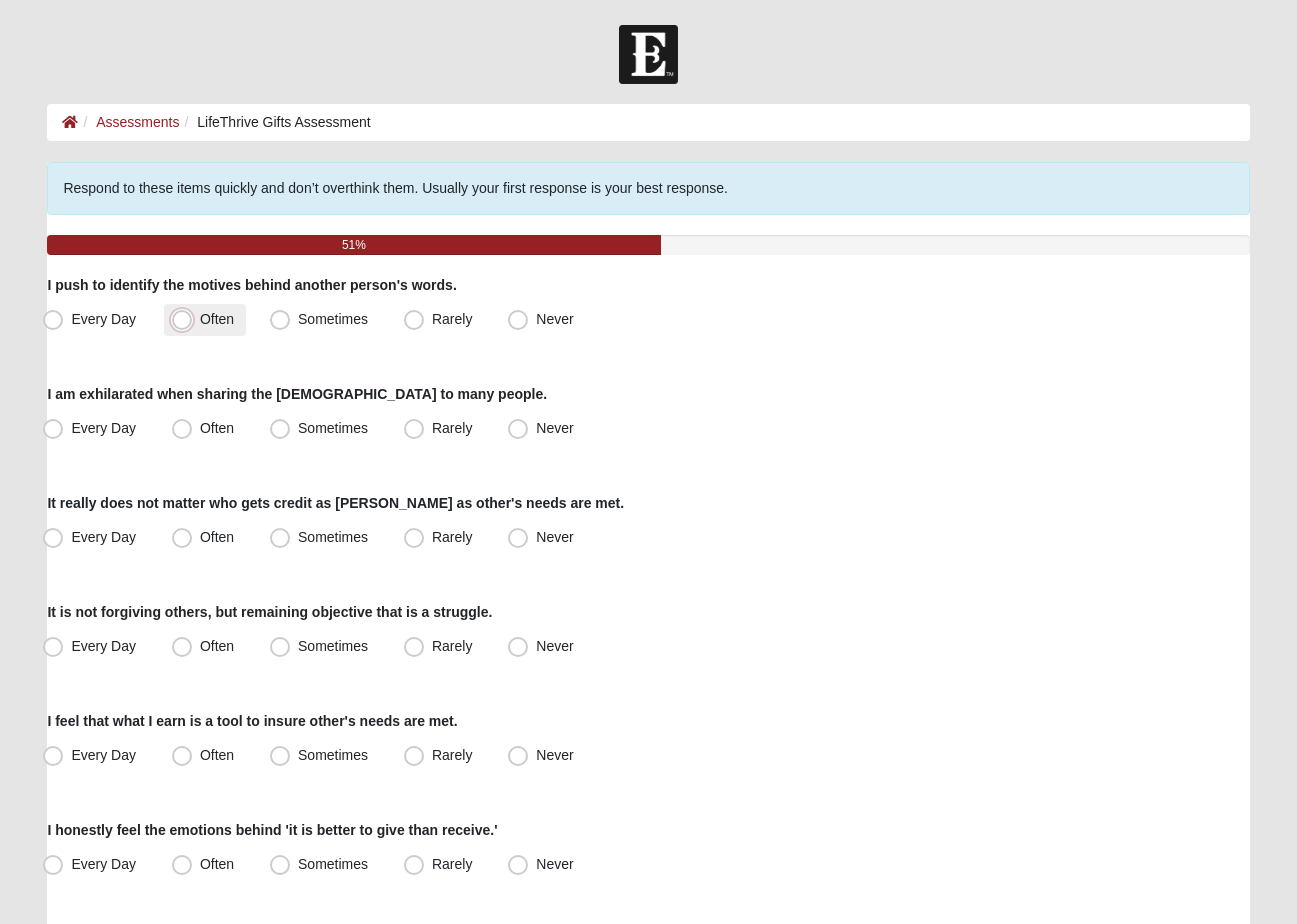 click on "Often" at bounding box center (186, 319) 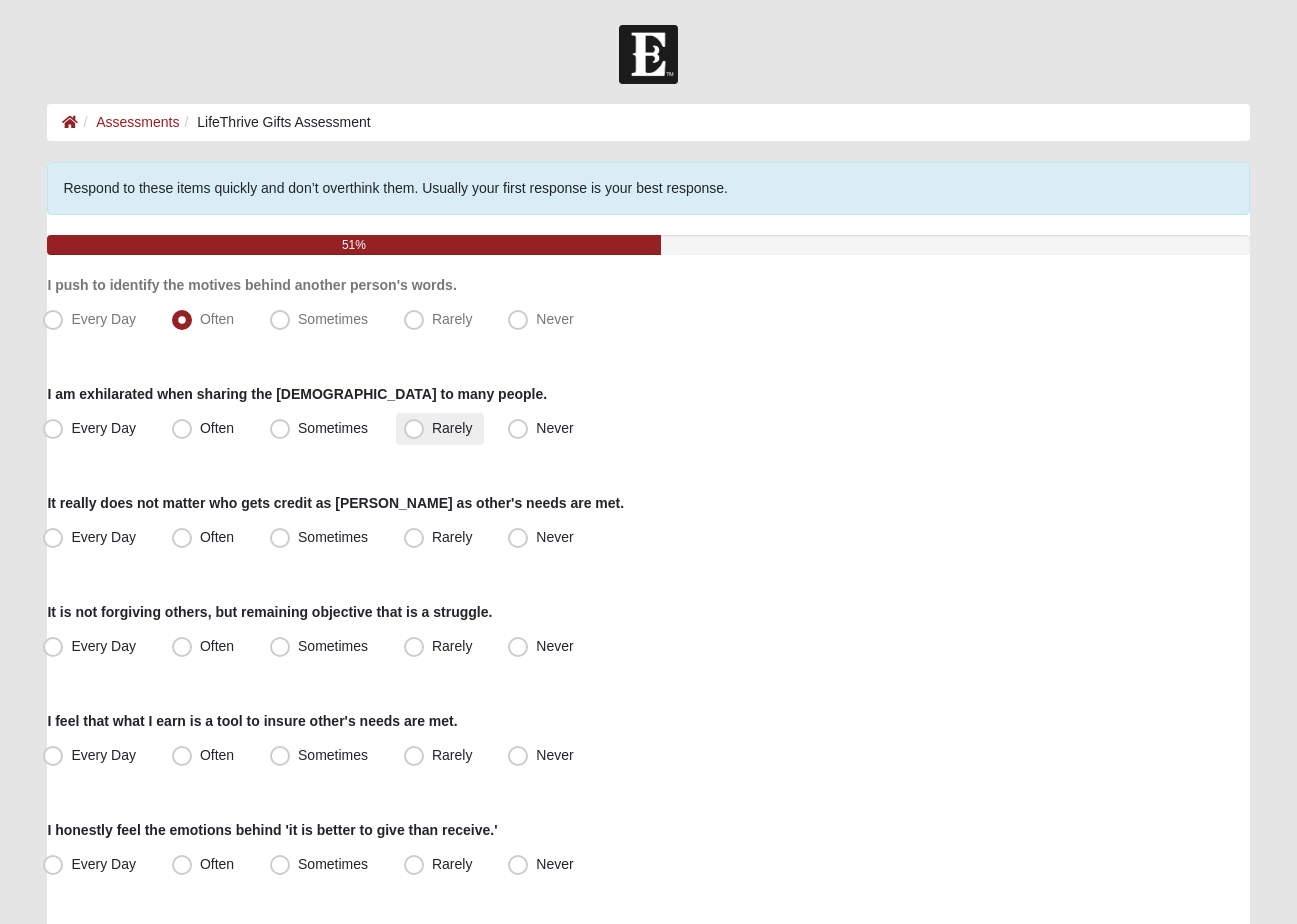 click on "Rarely" at bounding box center (452, 428) 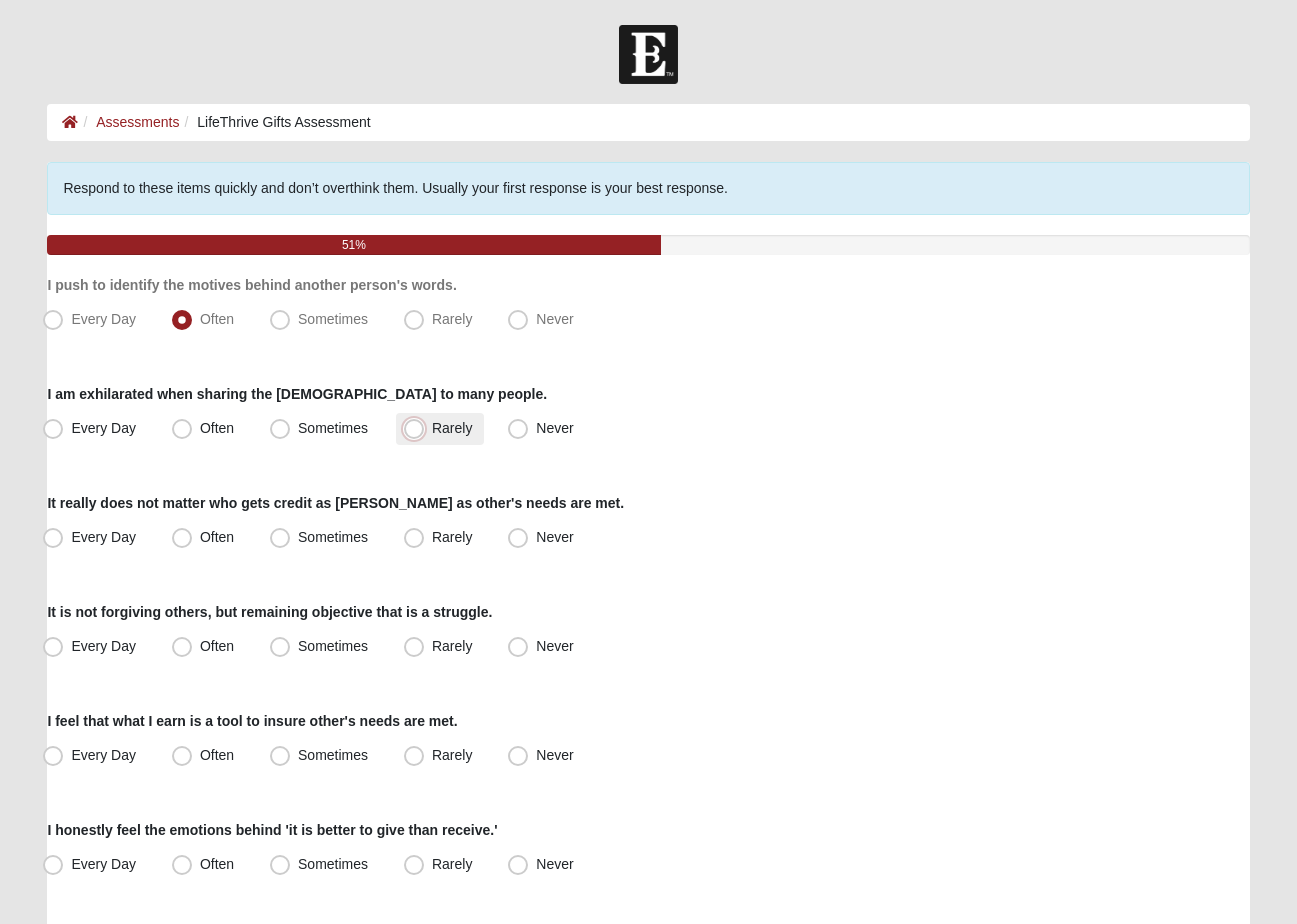 click on "Rarely" at bounding box center (418, 428) 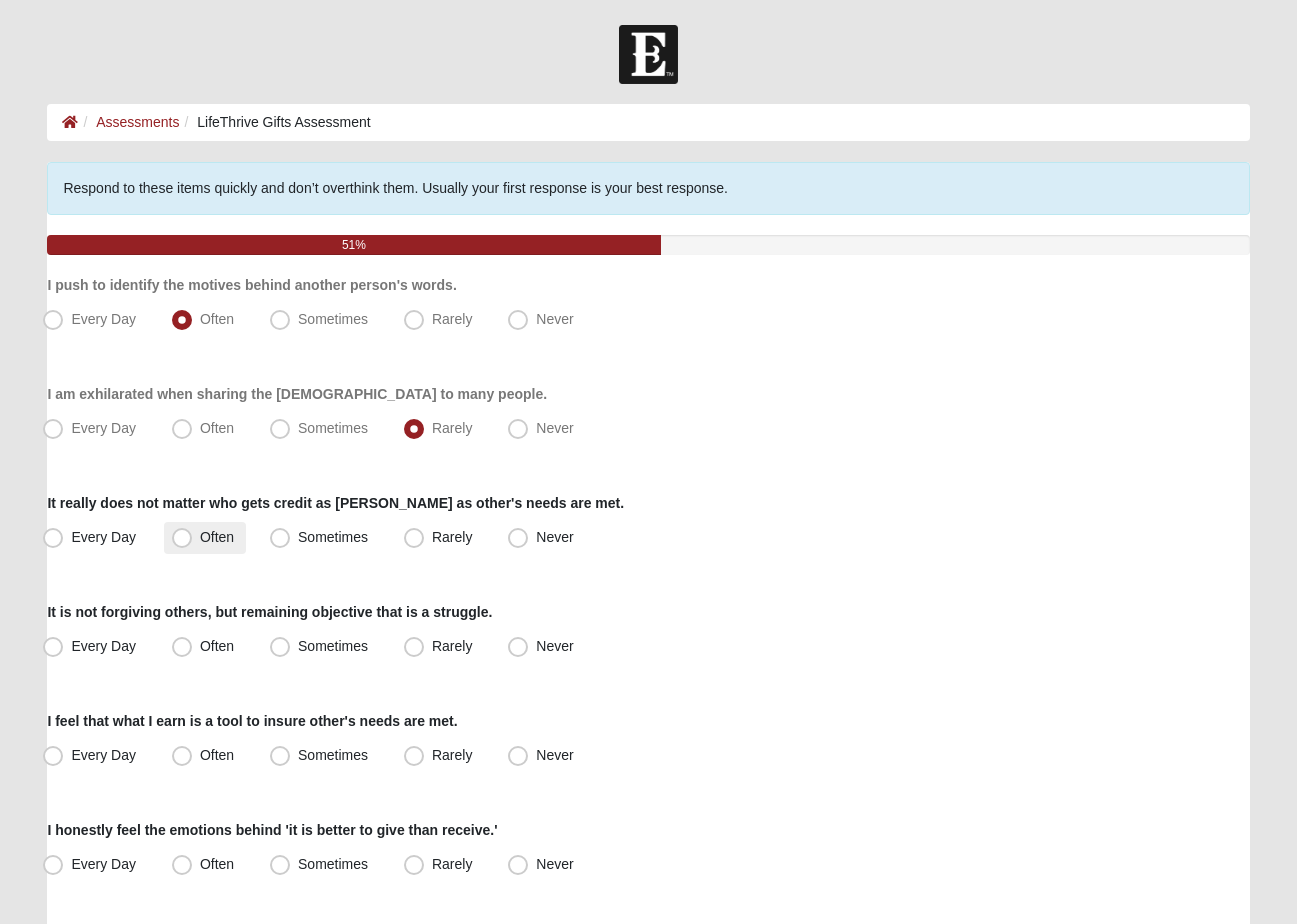 click on "Often" at bounding box center [217, 537] 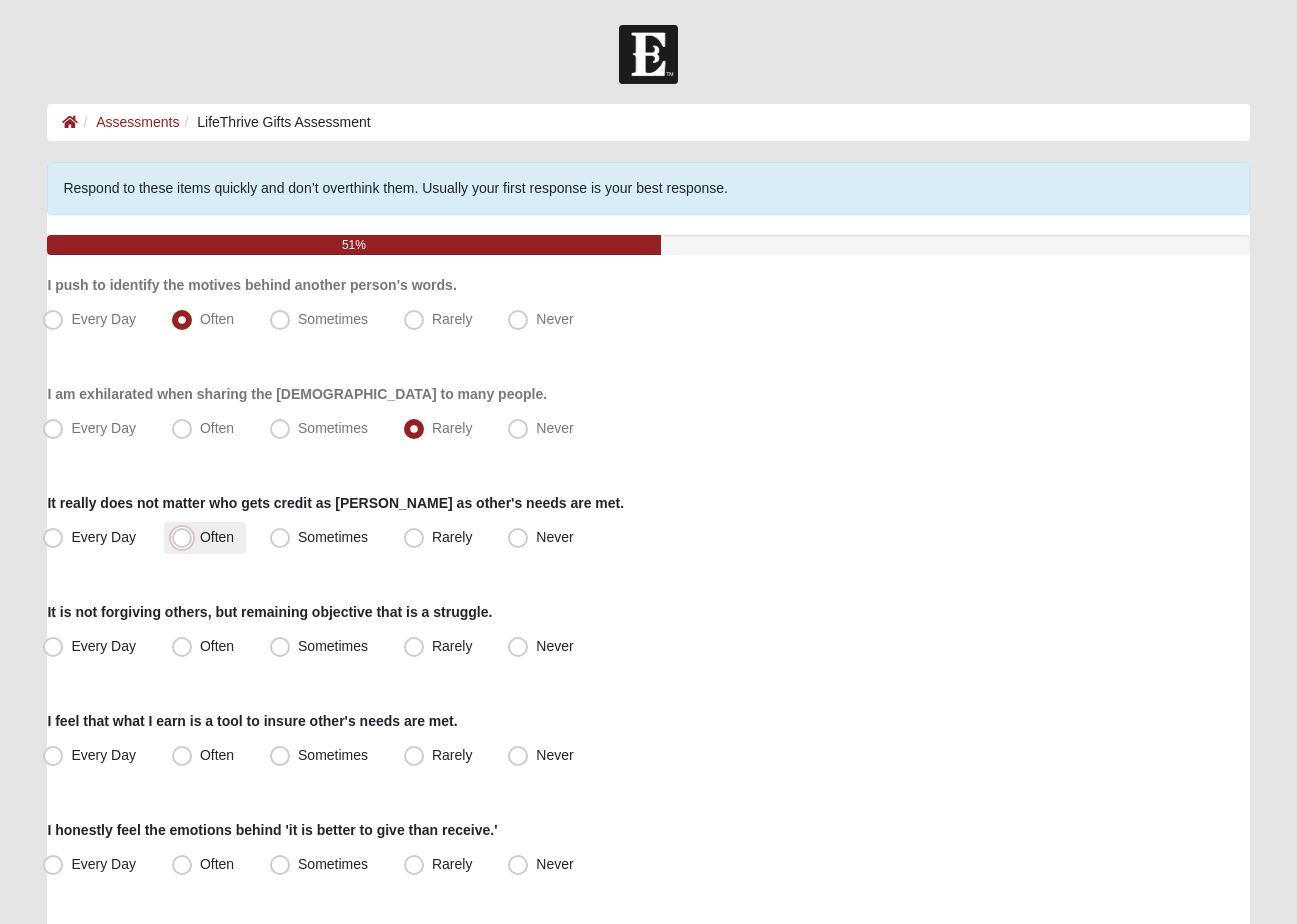 click on "Often" at bounding box center (186, 537) 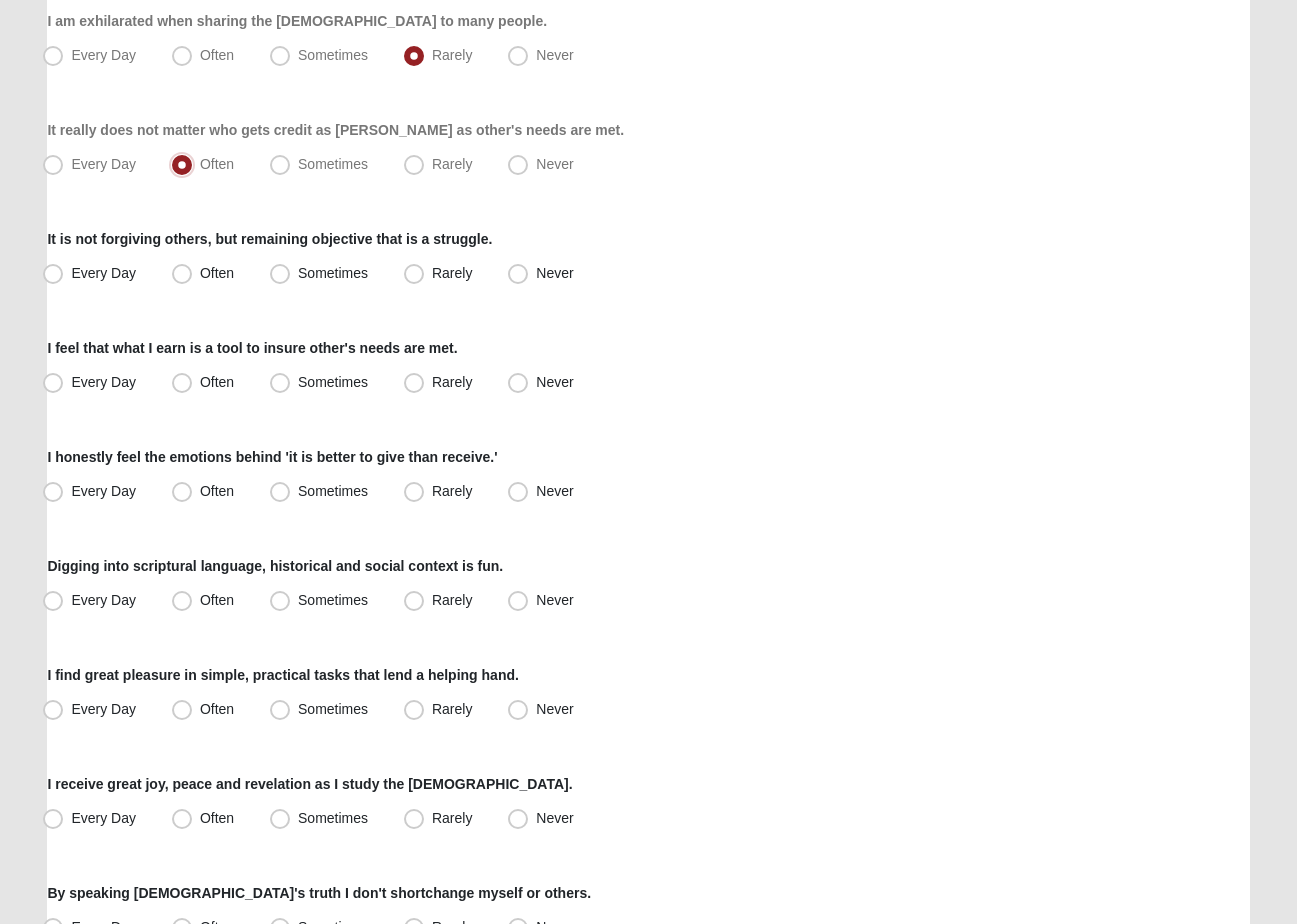 scroll, scrollTop: 381, scrollLeft: 0, axis: vertical 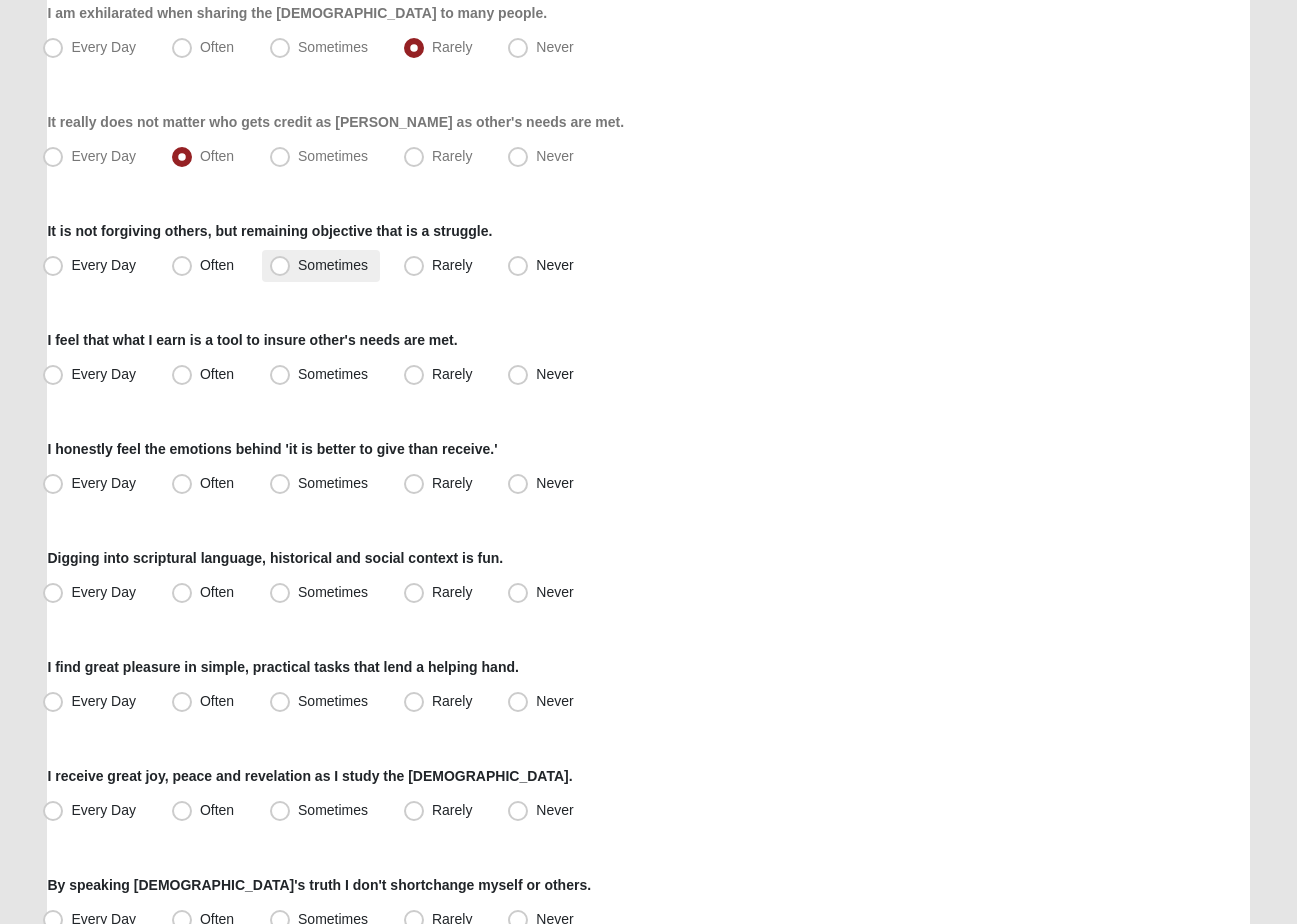 click on "Sometimes" at bounding box center [333, 265] 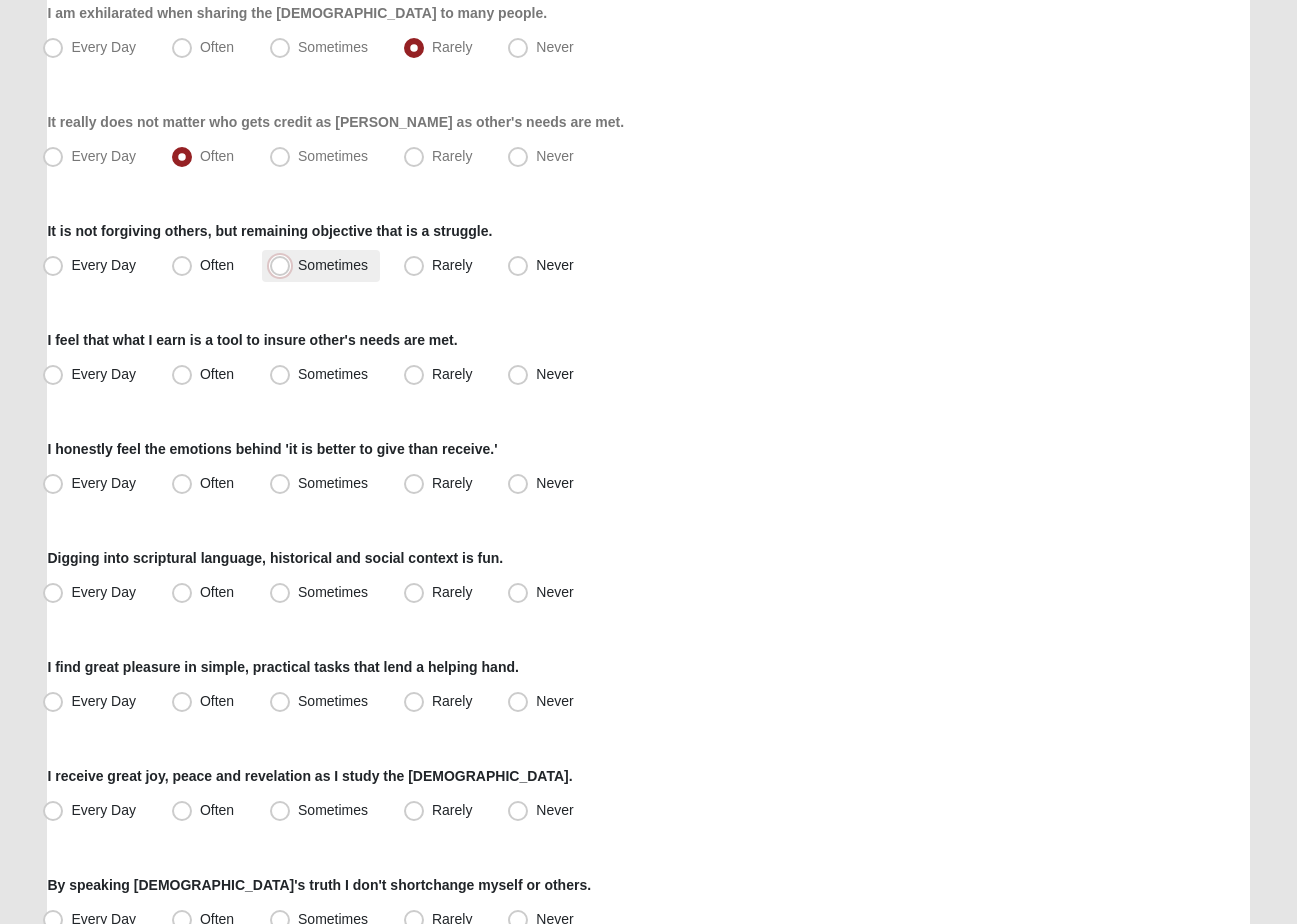 click on "Sometimes" at bounding box center (284, 265) 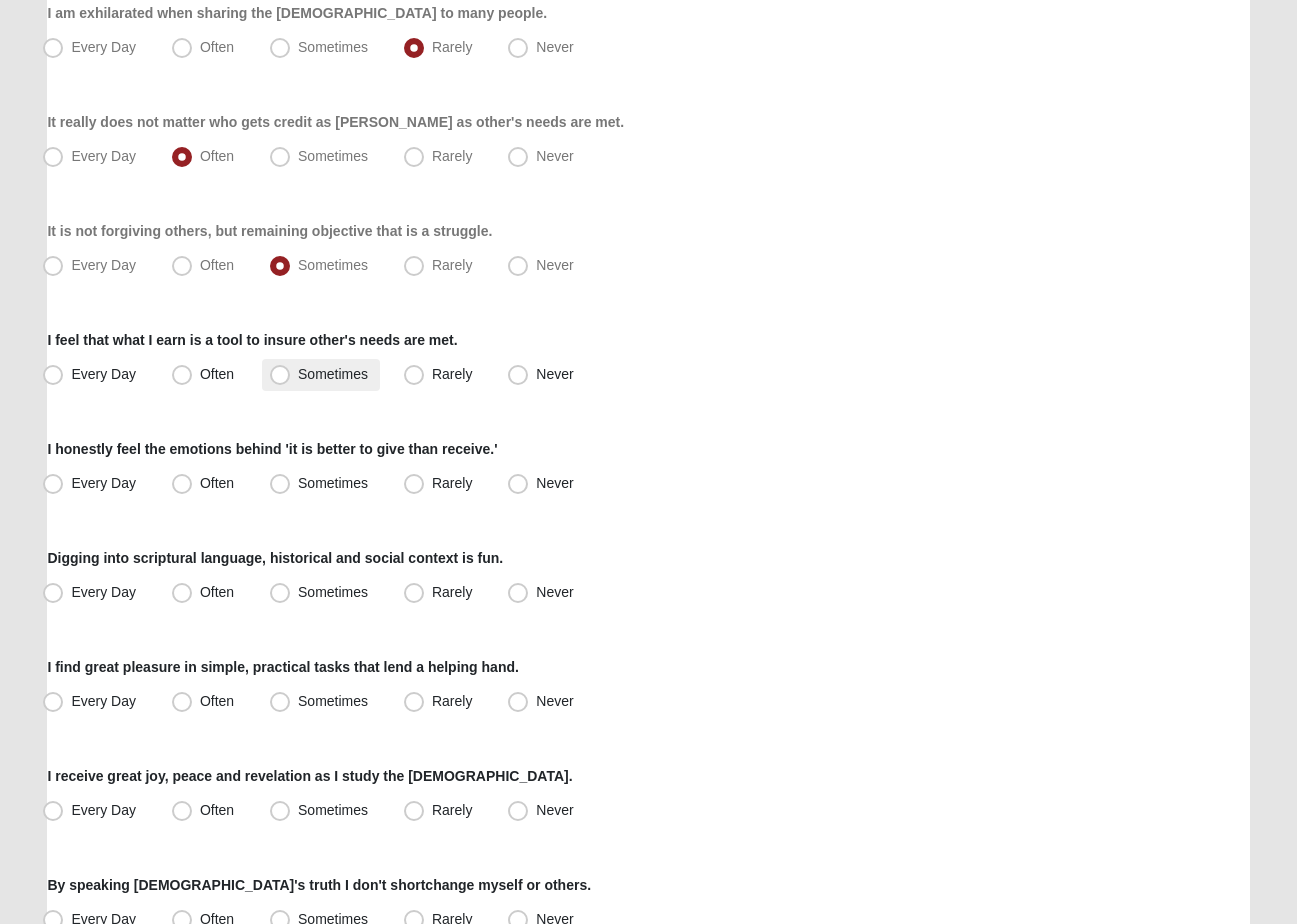 click on "Sometimes" at bounding box center (333, 374) 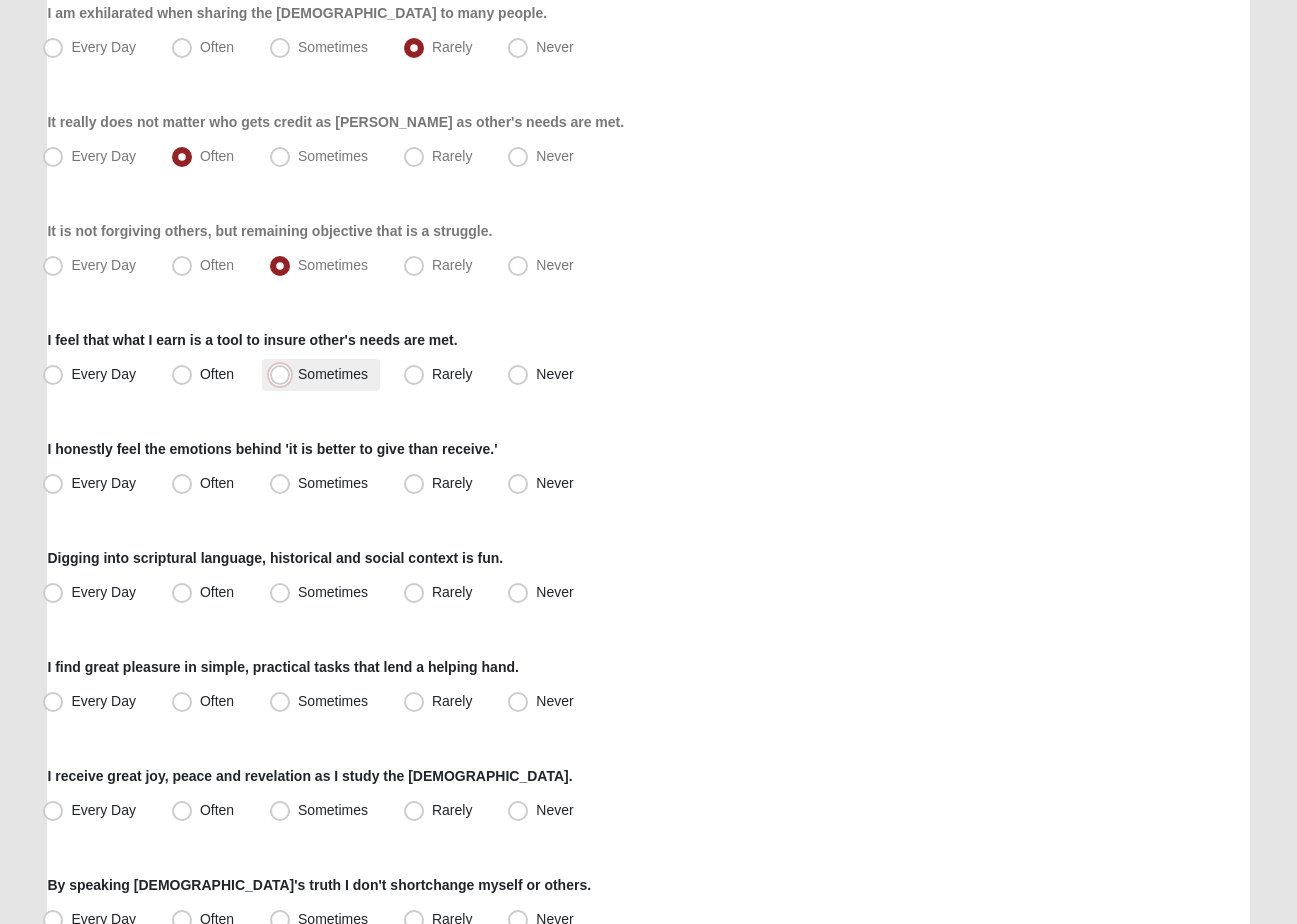 click on "Sometimes" at bounding box center (284, 374) 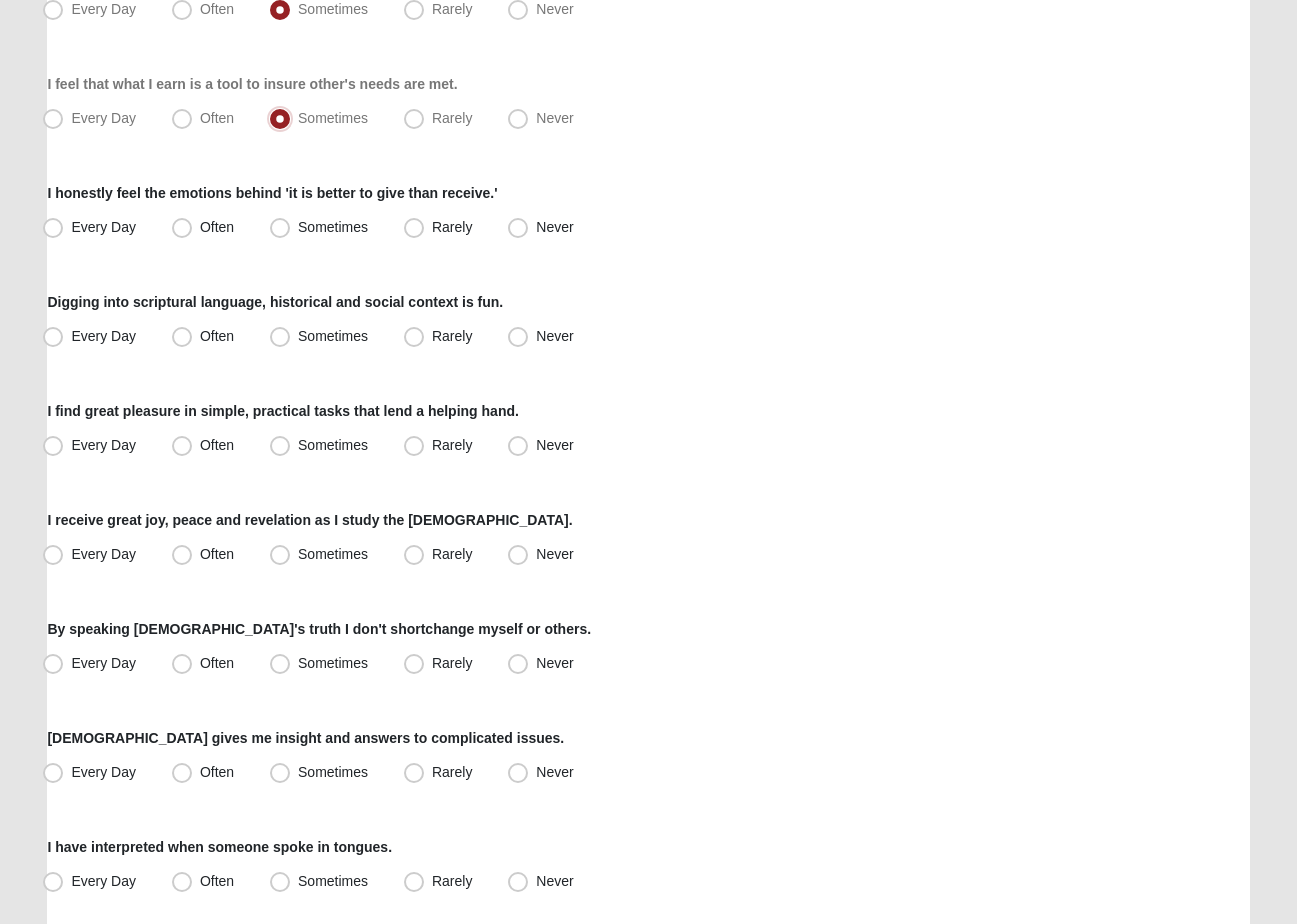 scroll, scrollTop: 638, scrollLeft: 0, axis: vertical 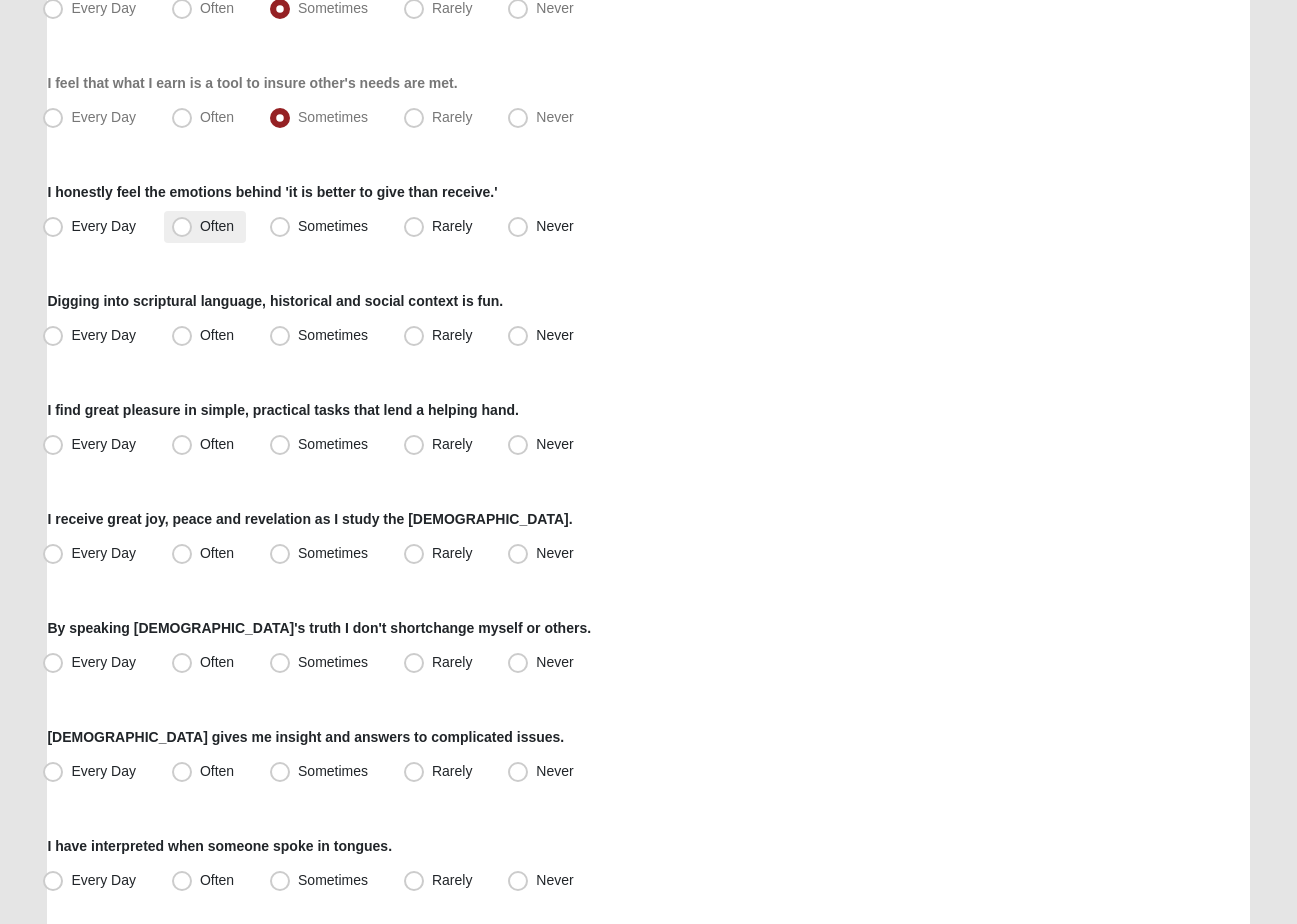 click on "Often" at bounding box center (217, 226) 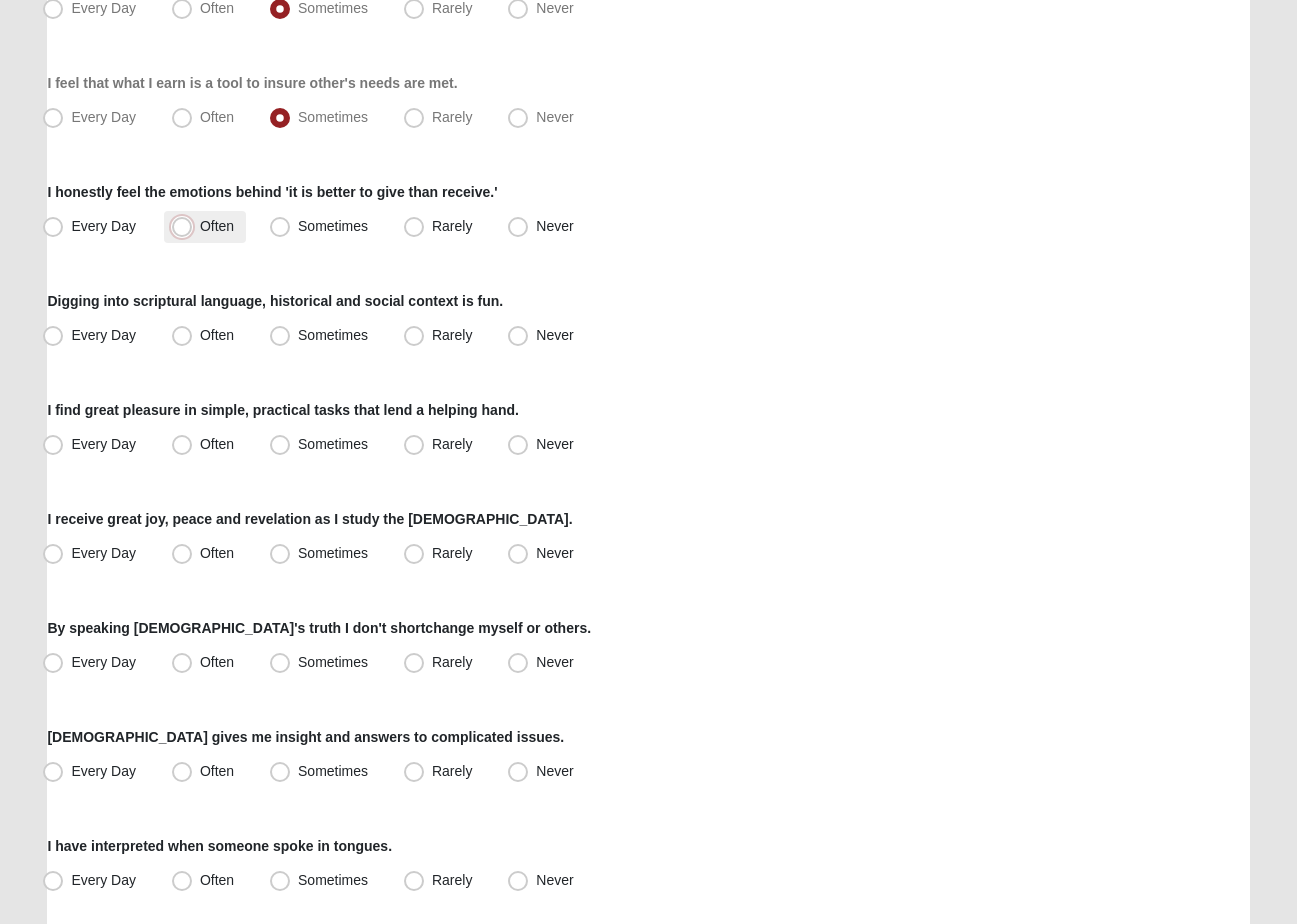 click on "Often" at bounding box center [186, 226] 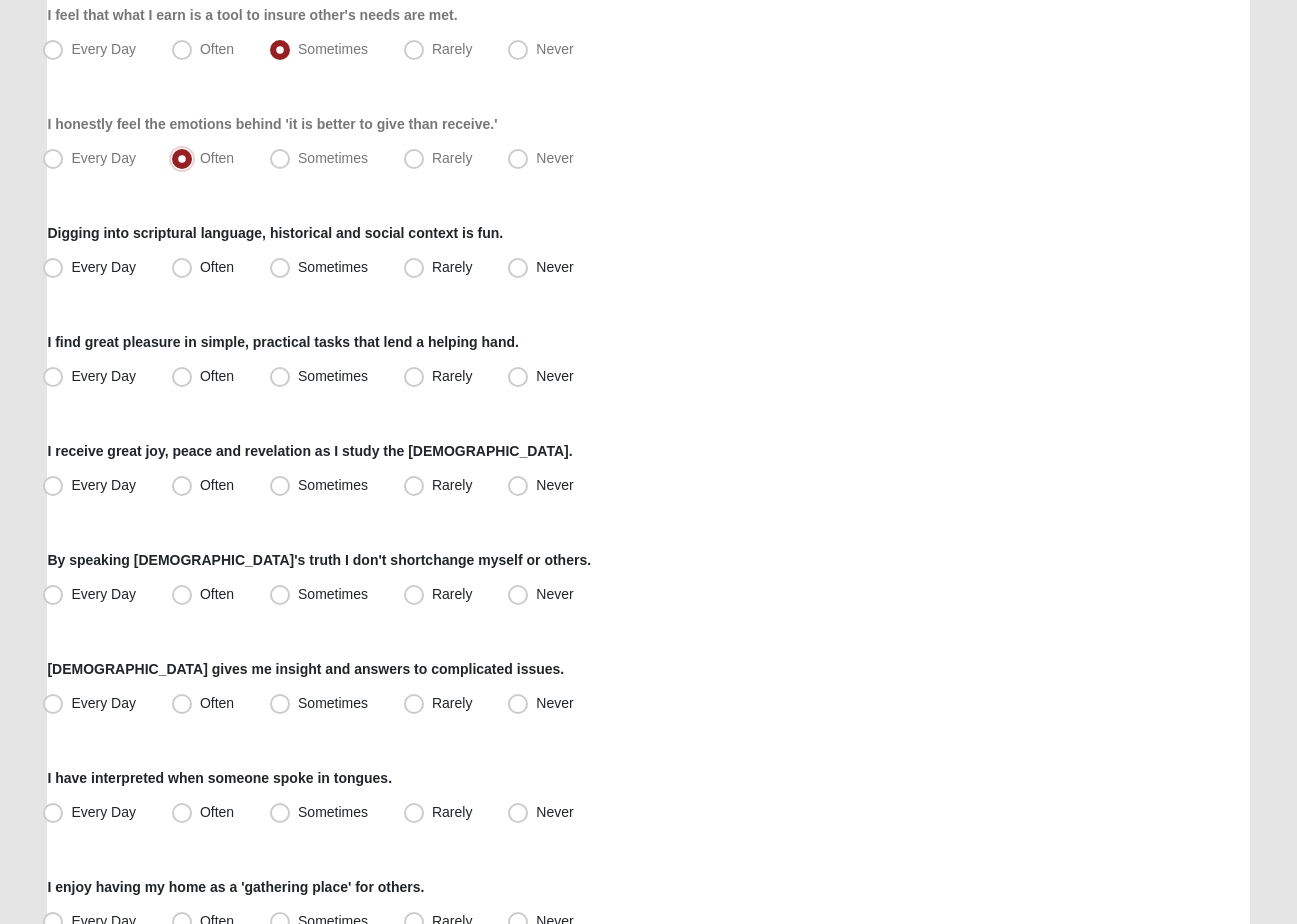 scroll, scrollTop: 761, scrollLeft: 0, axis: vertical 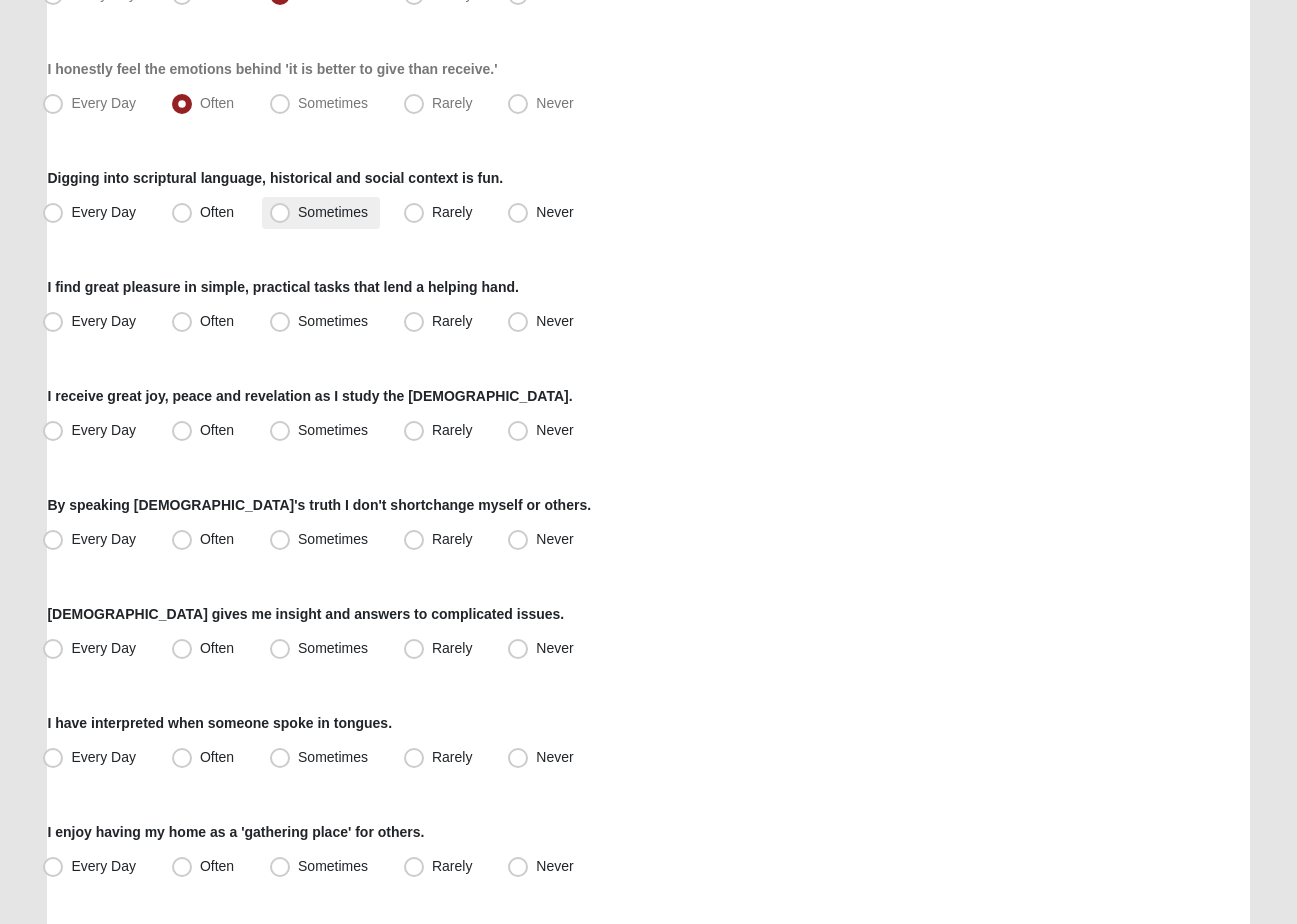 click on "Sometimes" at bounding box center (333, 212) 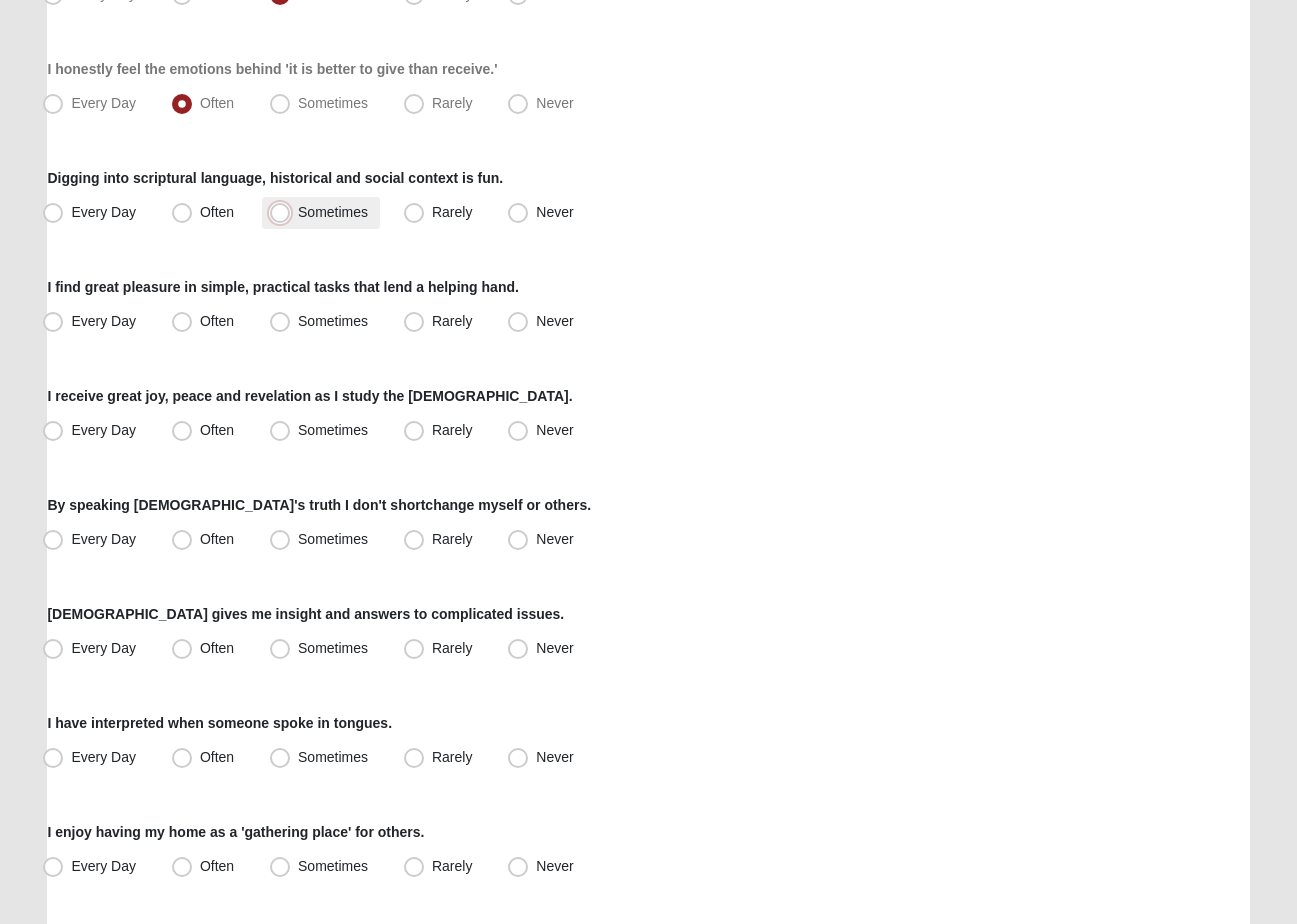 click on "Sometimes" at bounding box center [284, 212] 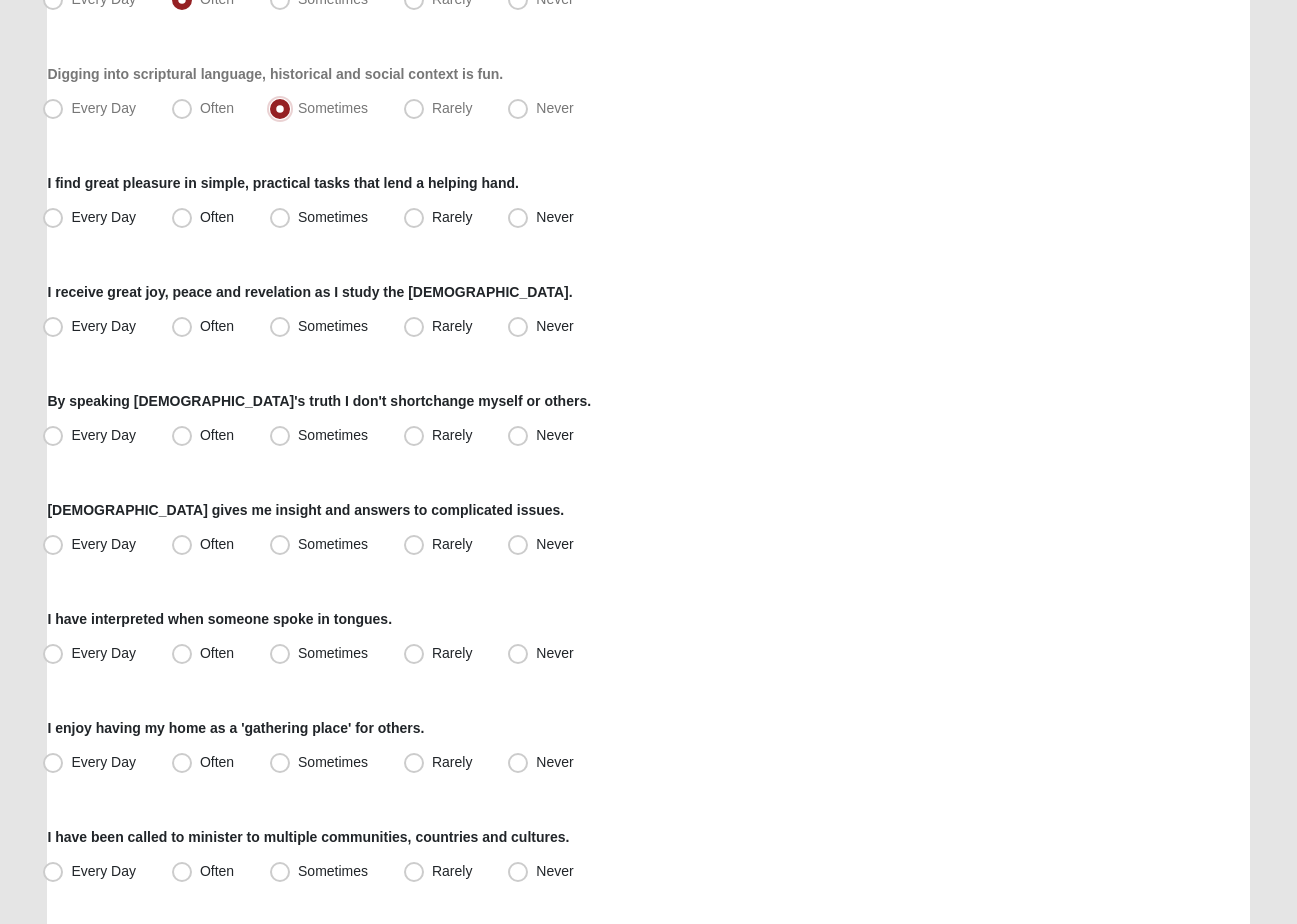 scroll, scrollTop: 866, scrollLeft: 0, axis: vertical 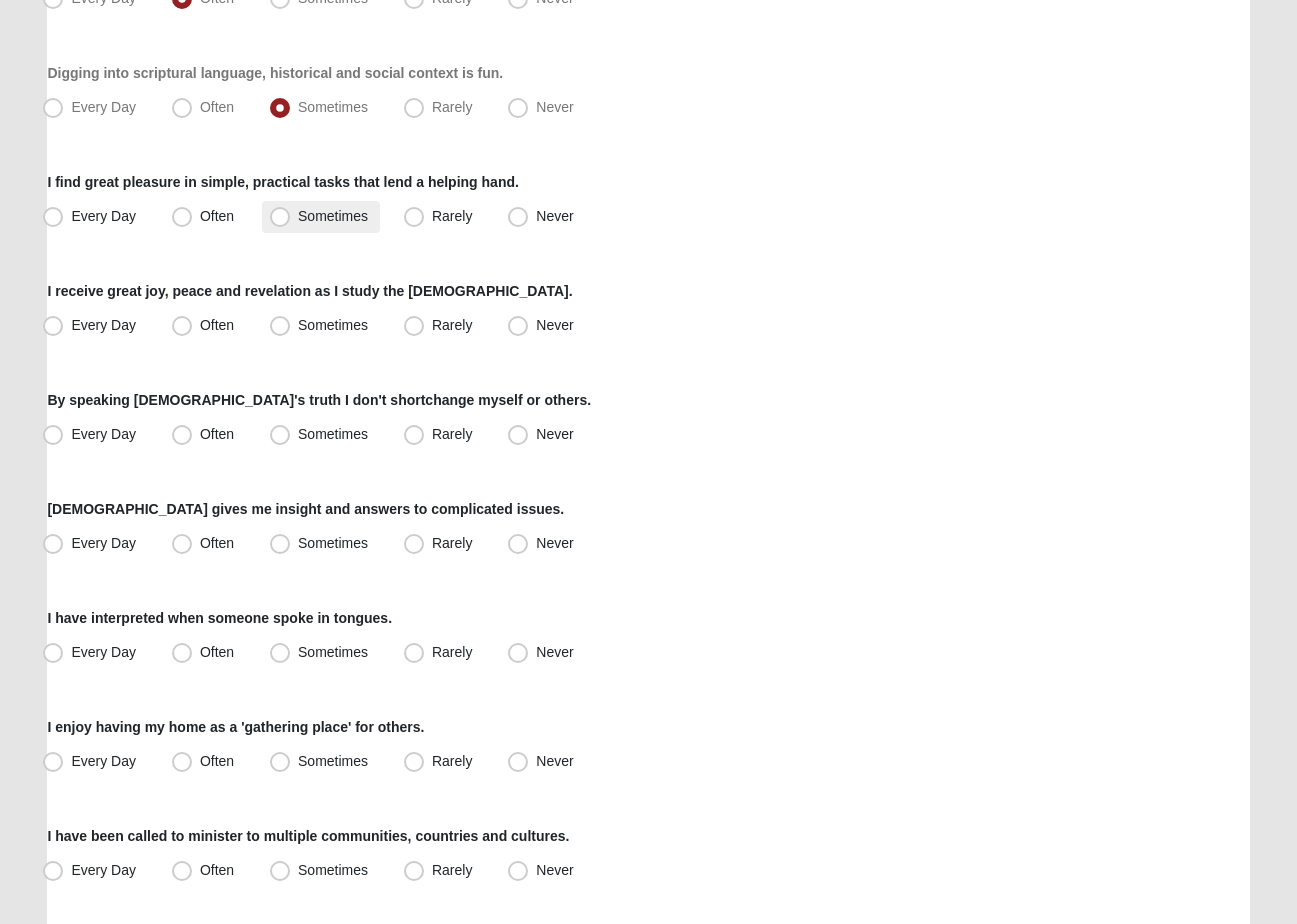 click on "Sometimes" at bounding box center (333, 216) 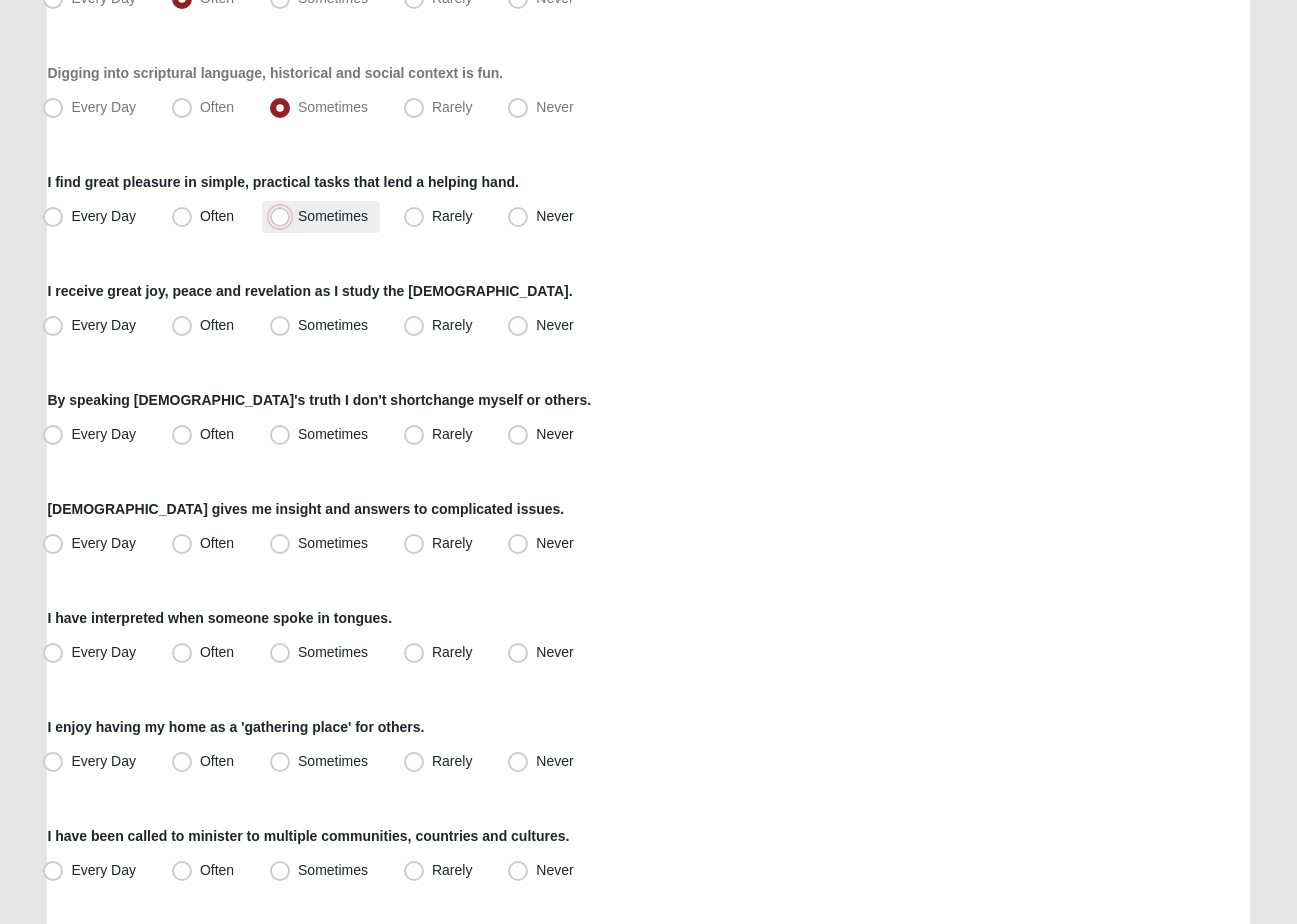 click on "Sometimes" at bounding box center (284, 216) 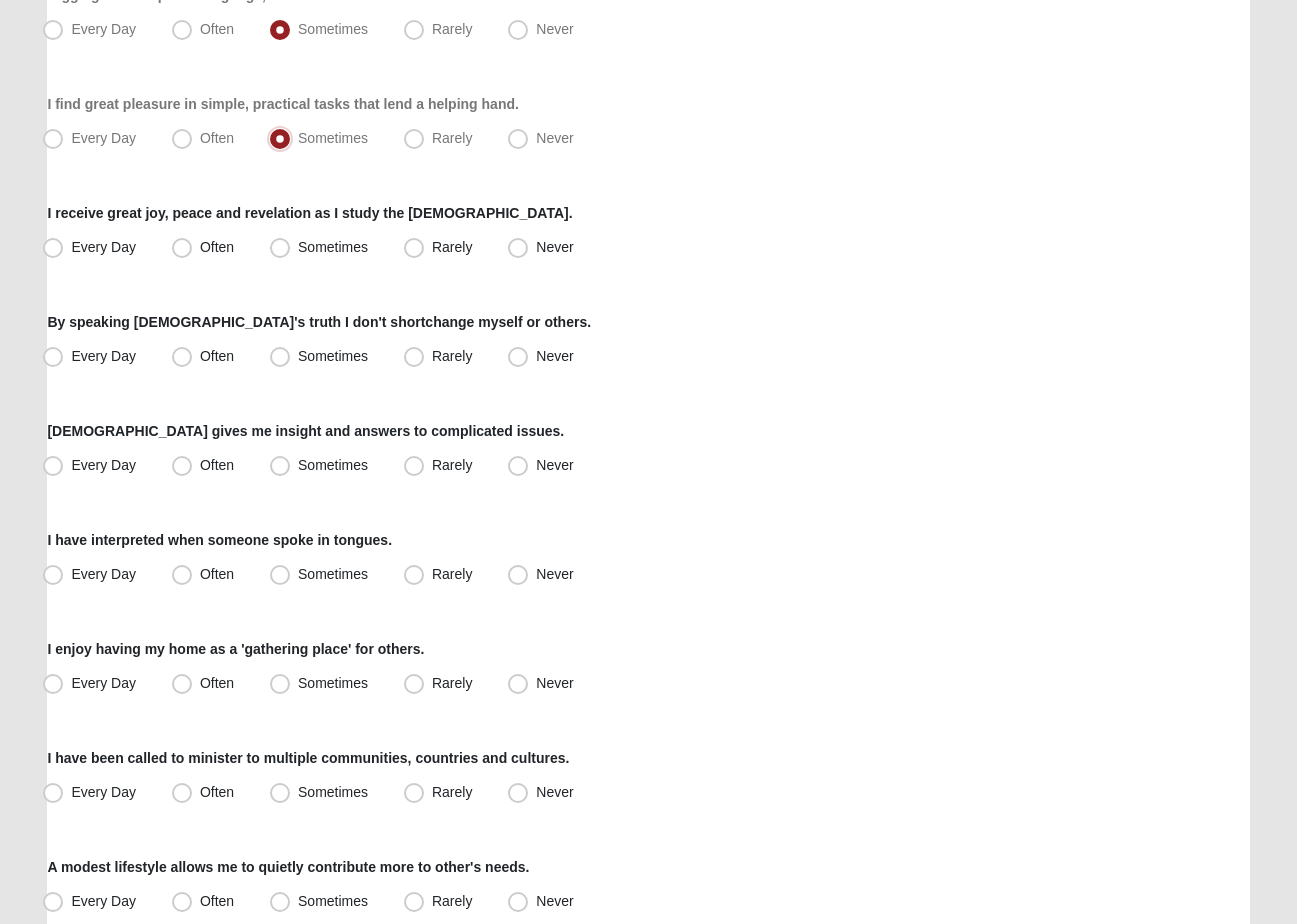 scroll, scrollTop: 946, scrollLeft: 0, axis: vertical 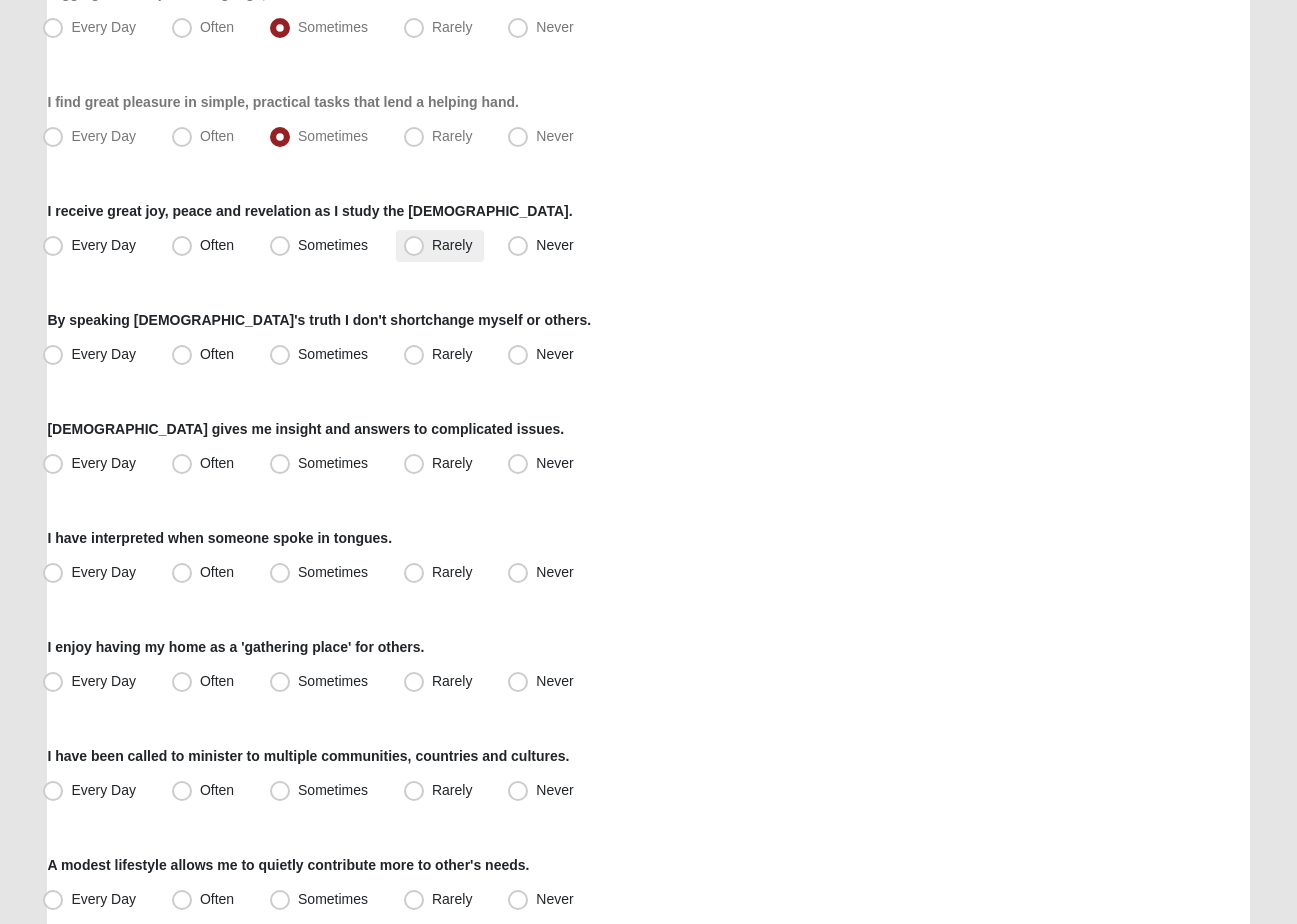 click on "Rarely" at bounding box center [452, 245] 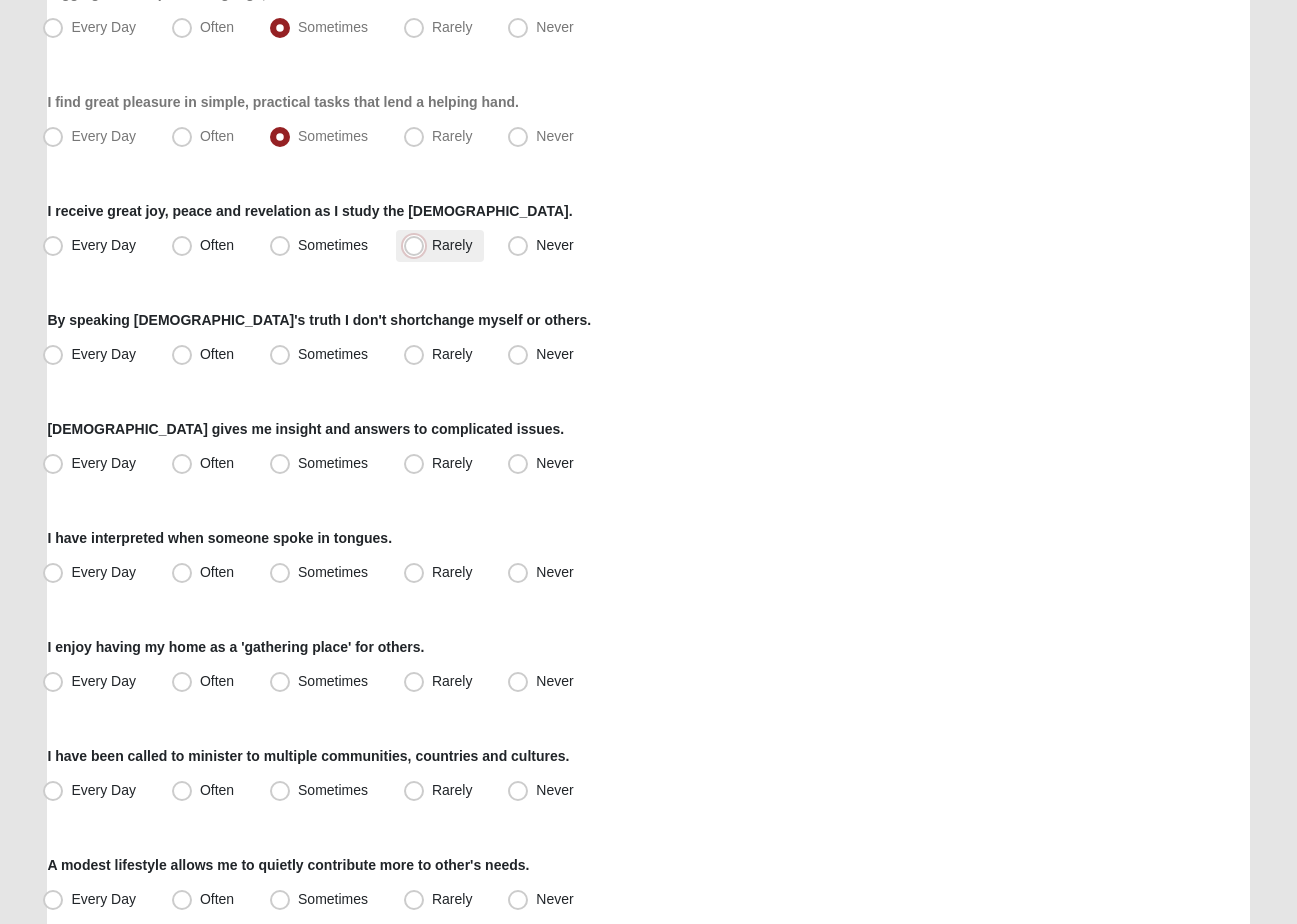 click on "Rarely" at bounding box center (418, 245) 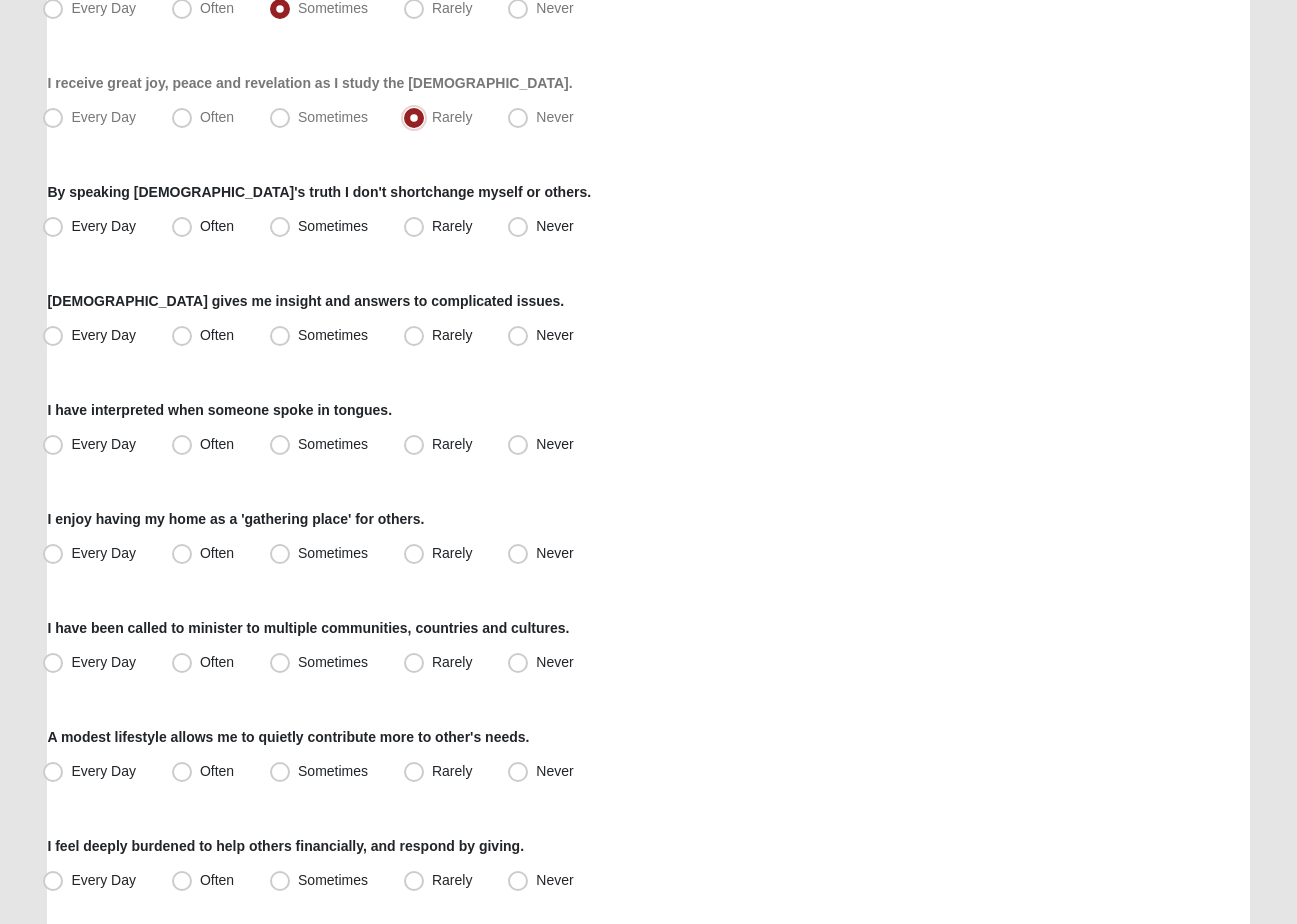 scroll, scrollTop: 1076, scrollLeft: 0, axis: vertical 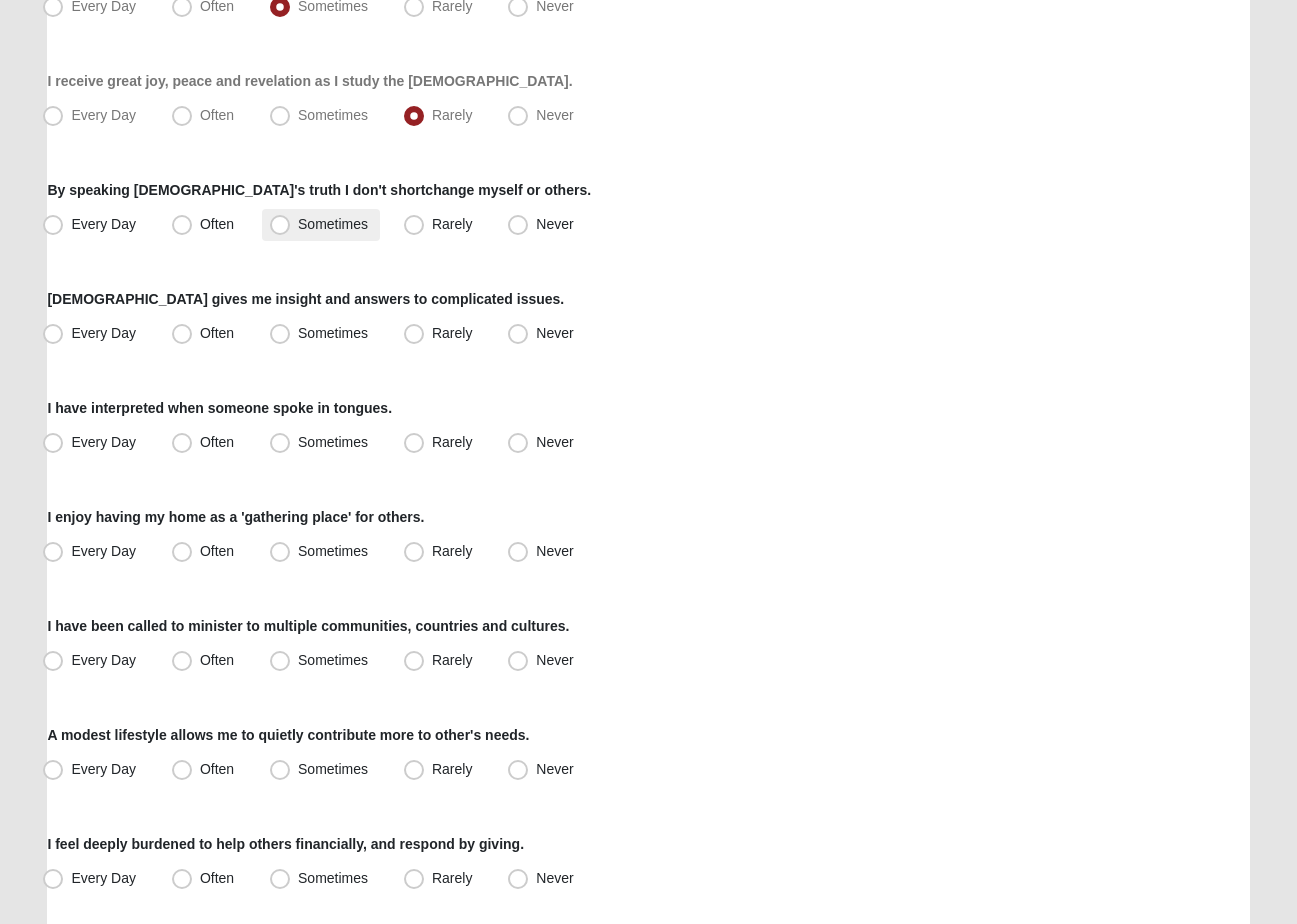 click on "Sometimes" at bounding box center [333, 224] 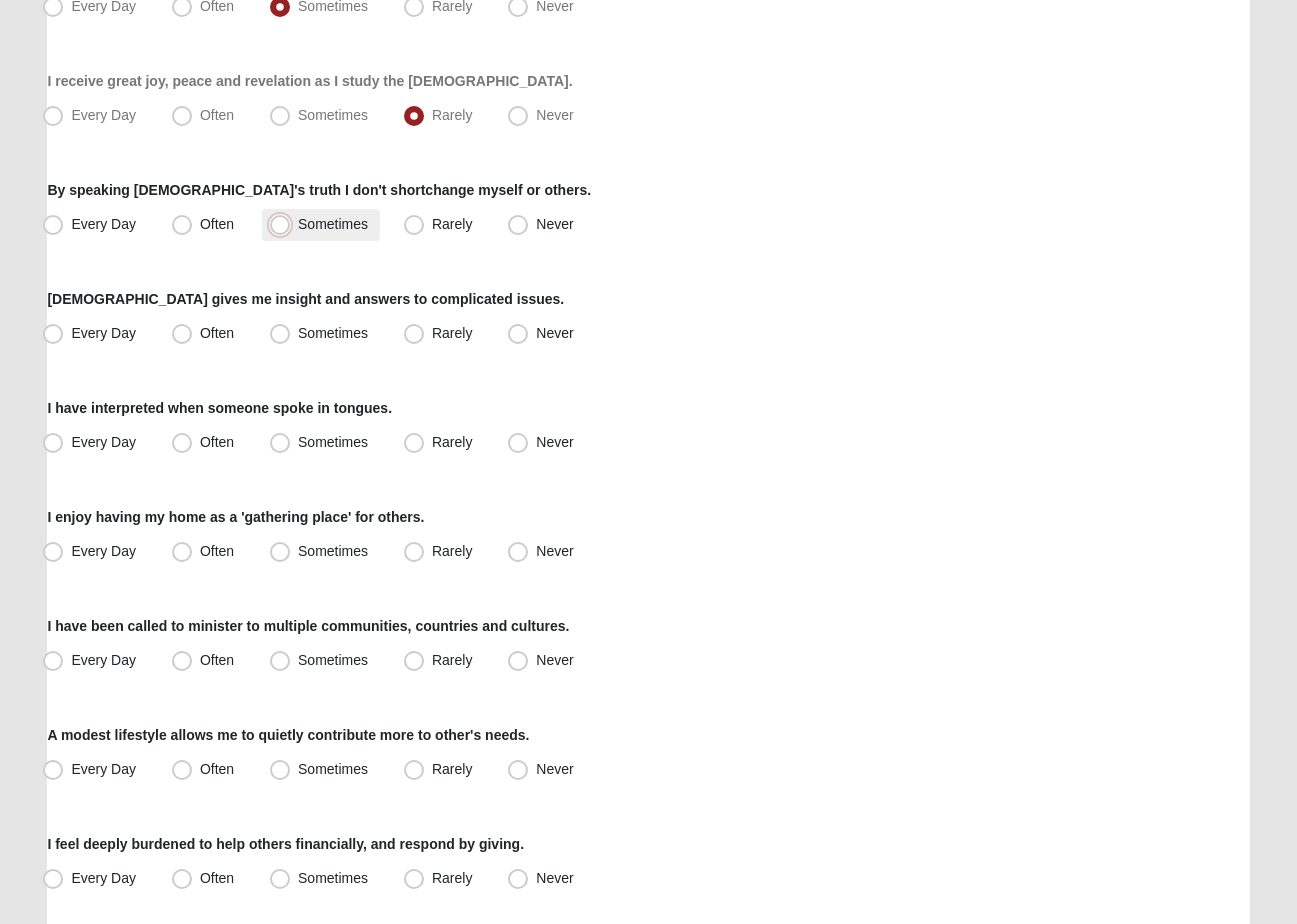 click on "Sometimes" at bounding box center (284, 224) 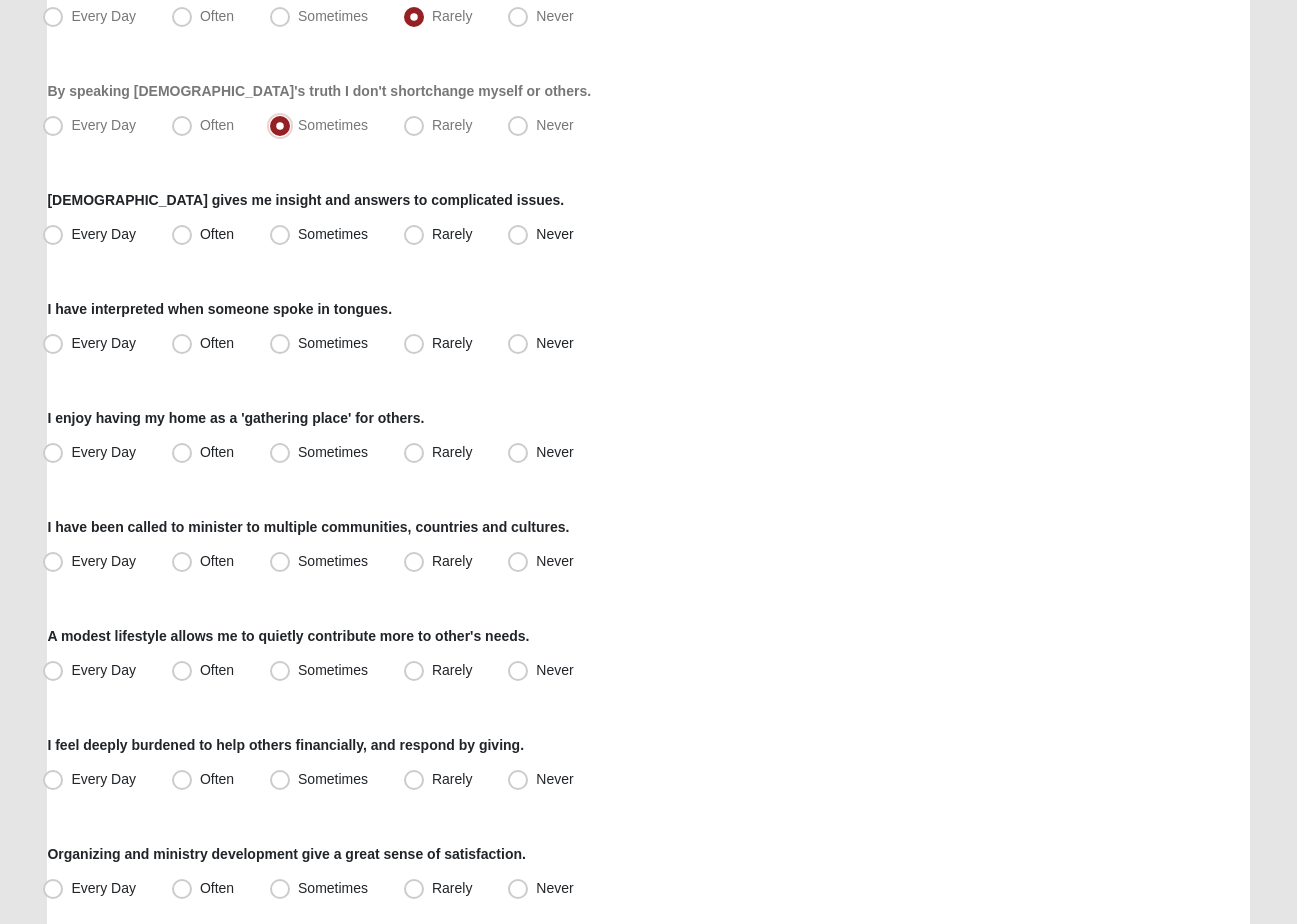 scroll, scrollTop: 1189, scrollLeft: 0, axis: vertical 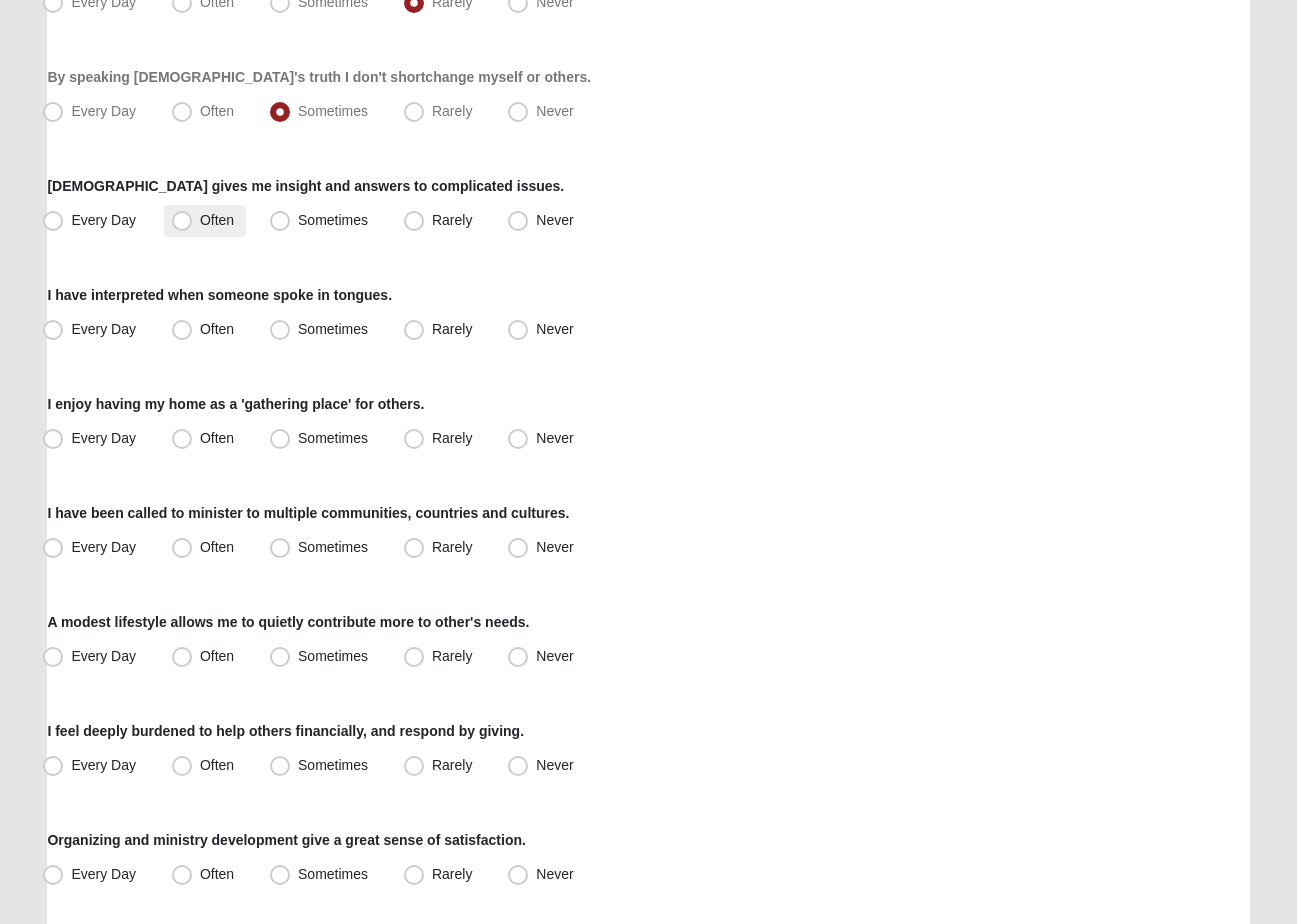 click on "Often" at bounding box center (217, 220) 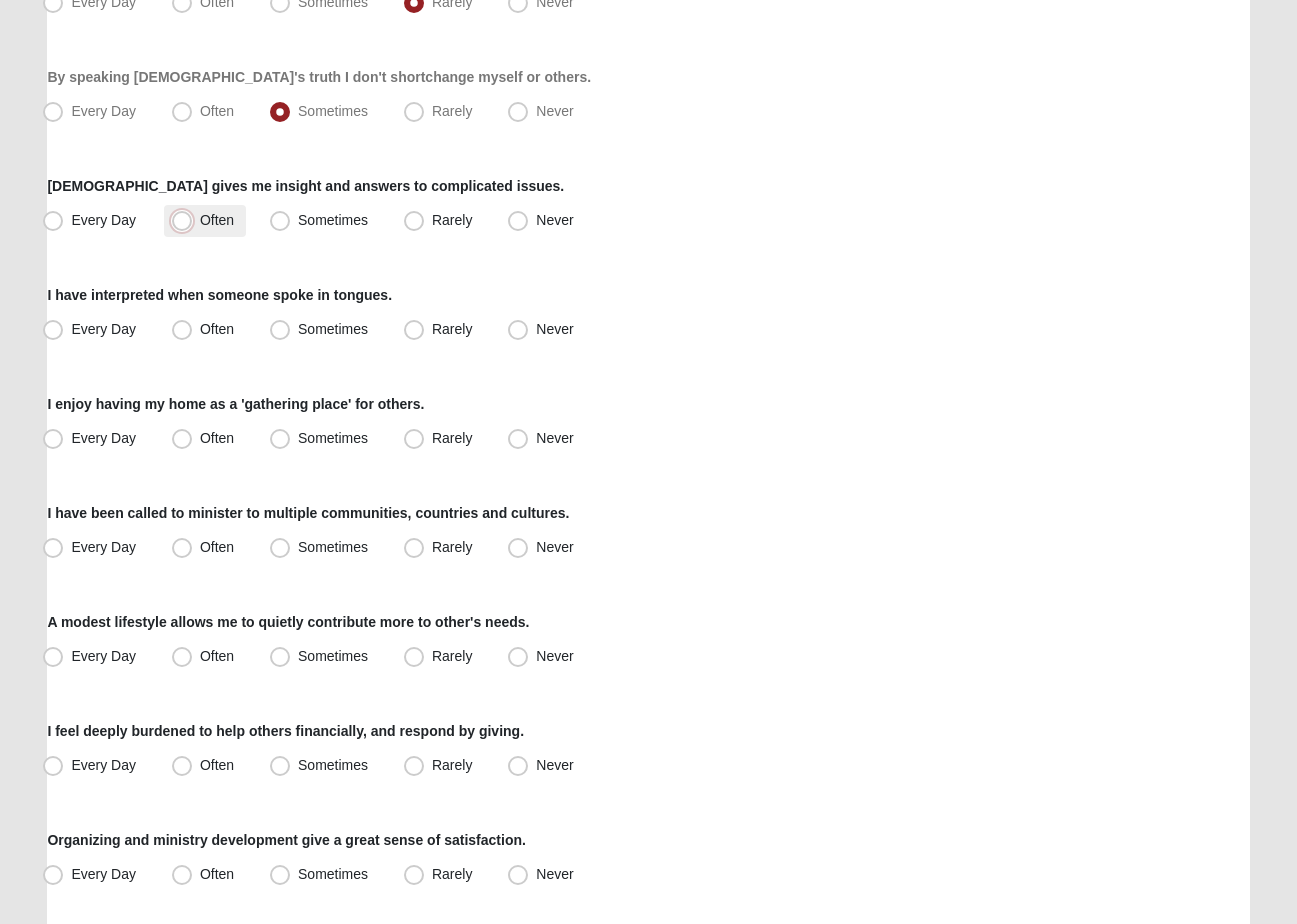 click on "Often" at bounding box center (186, 220) 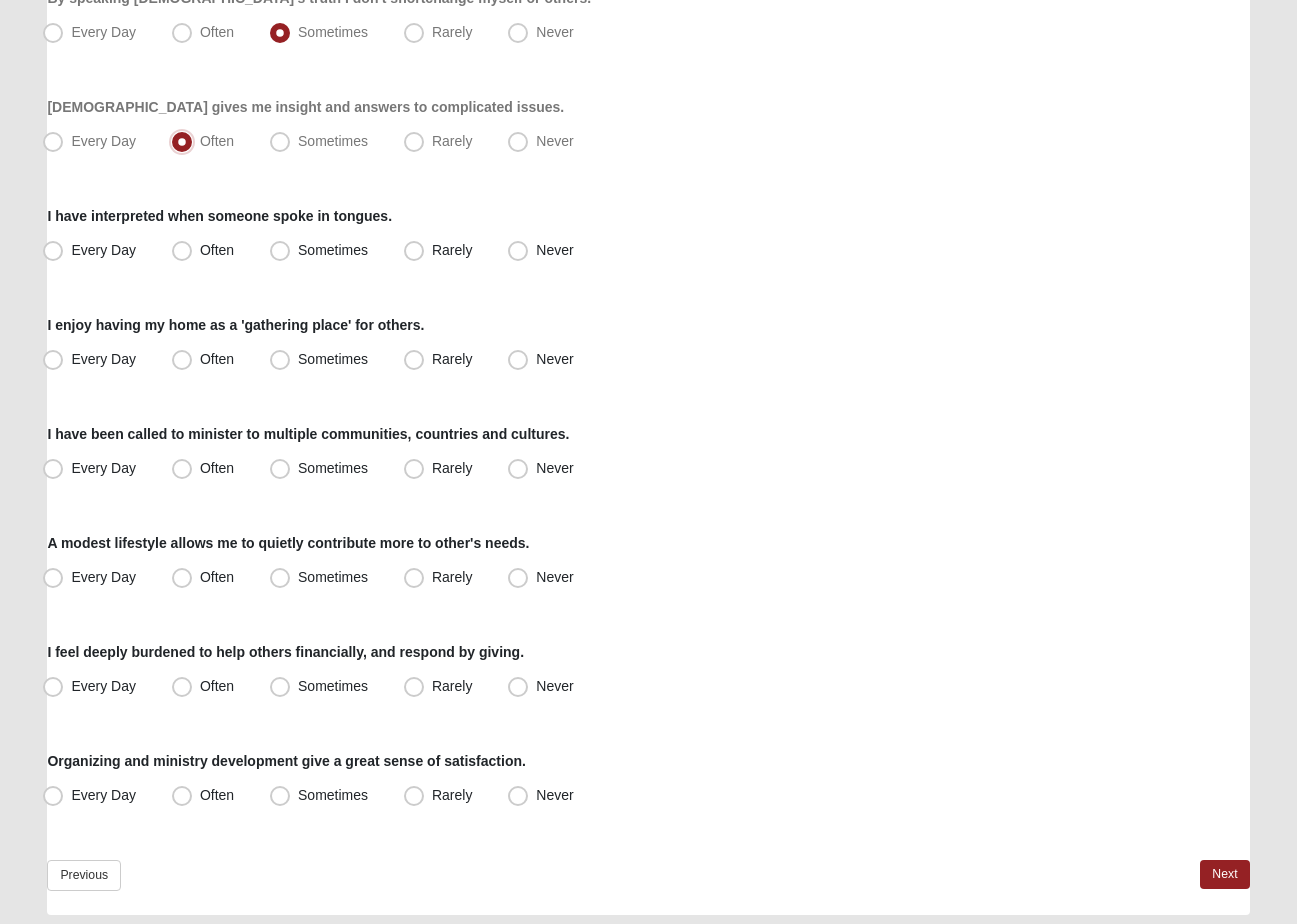 scroll, scrollTop: 1277, scrollLeft: 0, axis: vertical 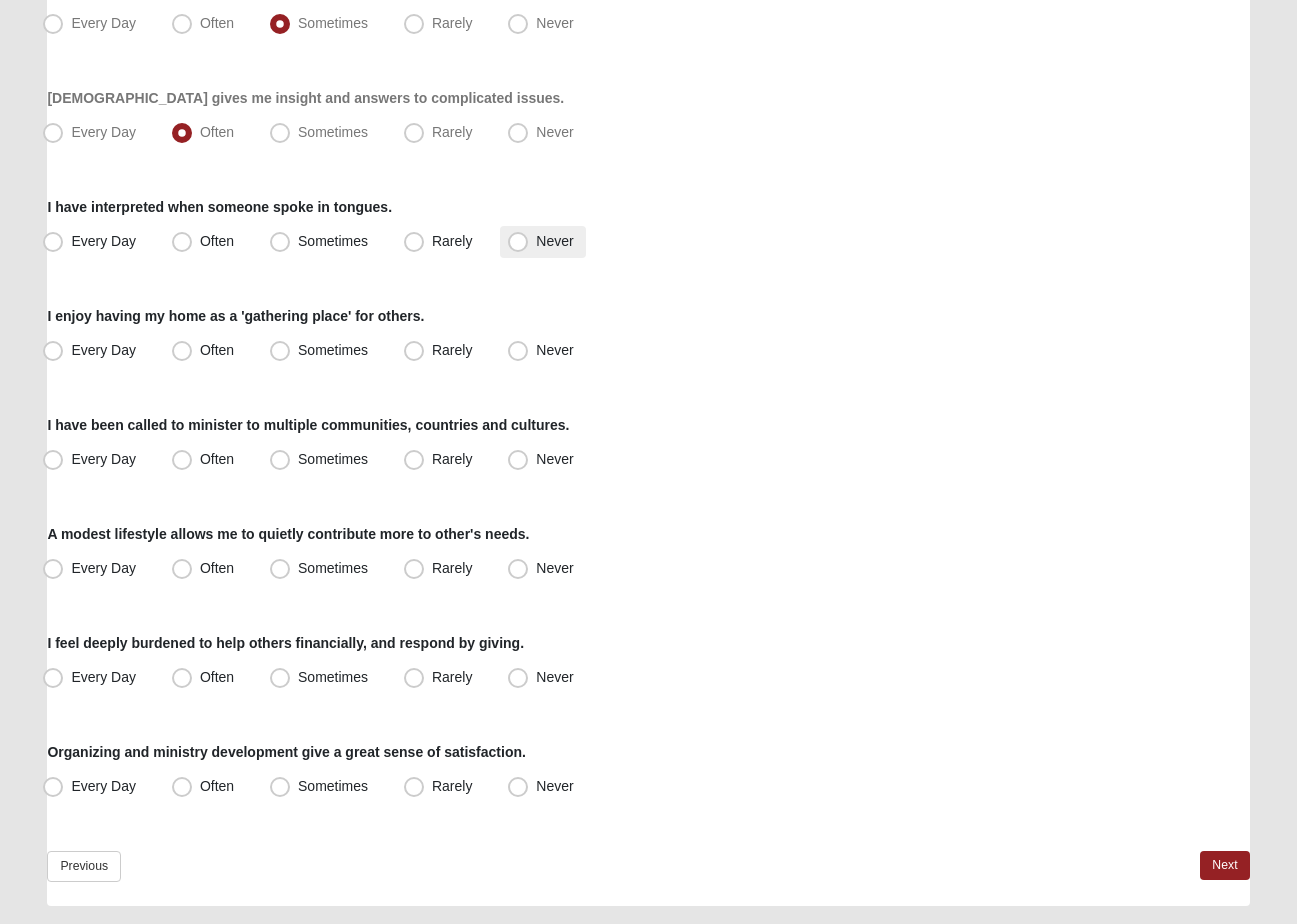 click on "Never" at bounding box center [554, 241] 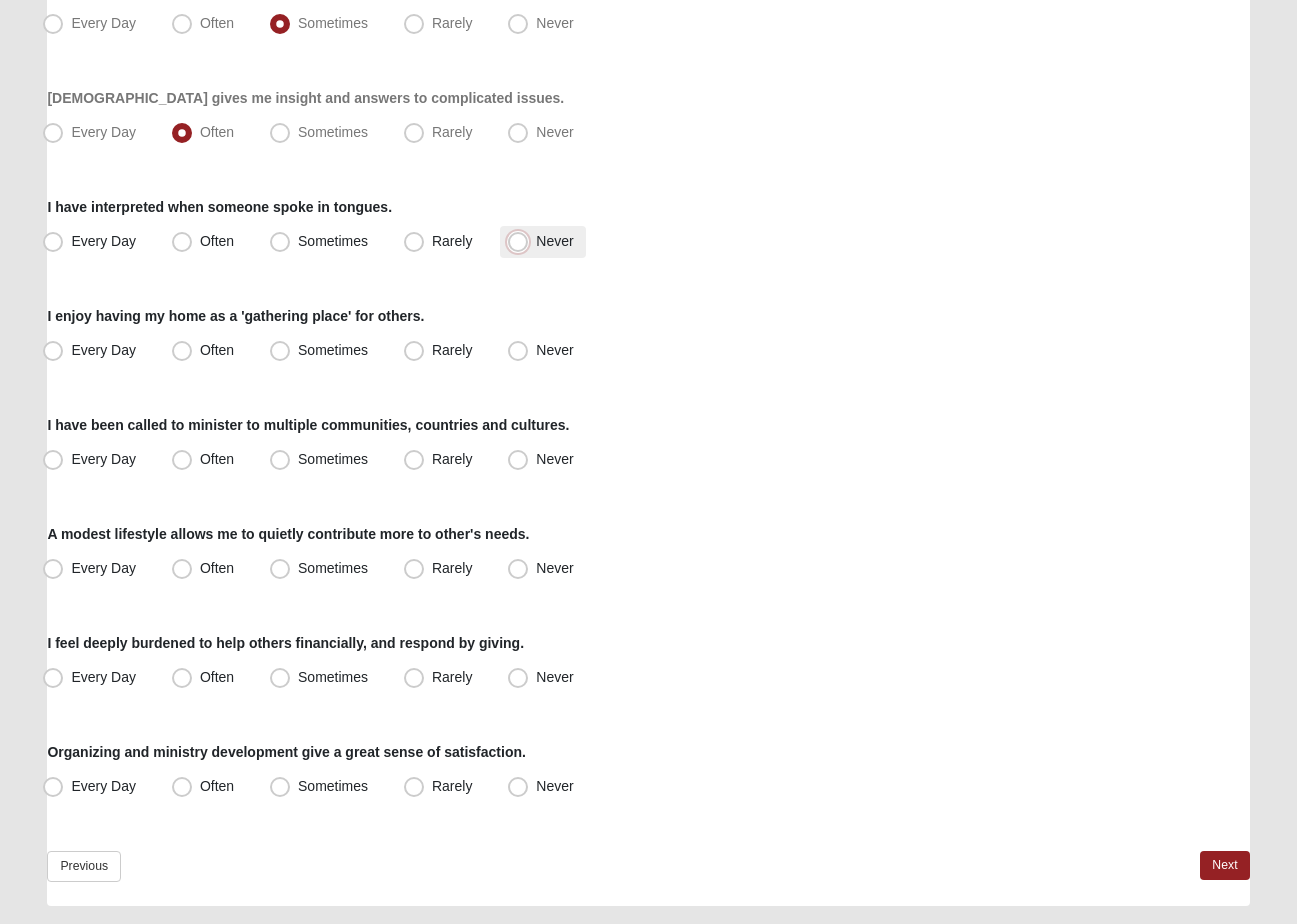 click on "Never" at bounding box center [522, 241] 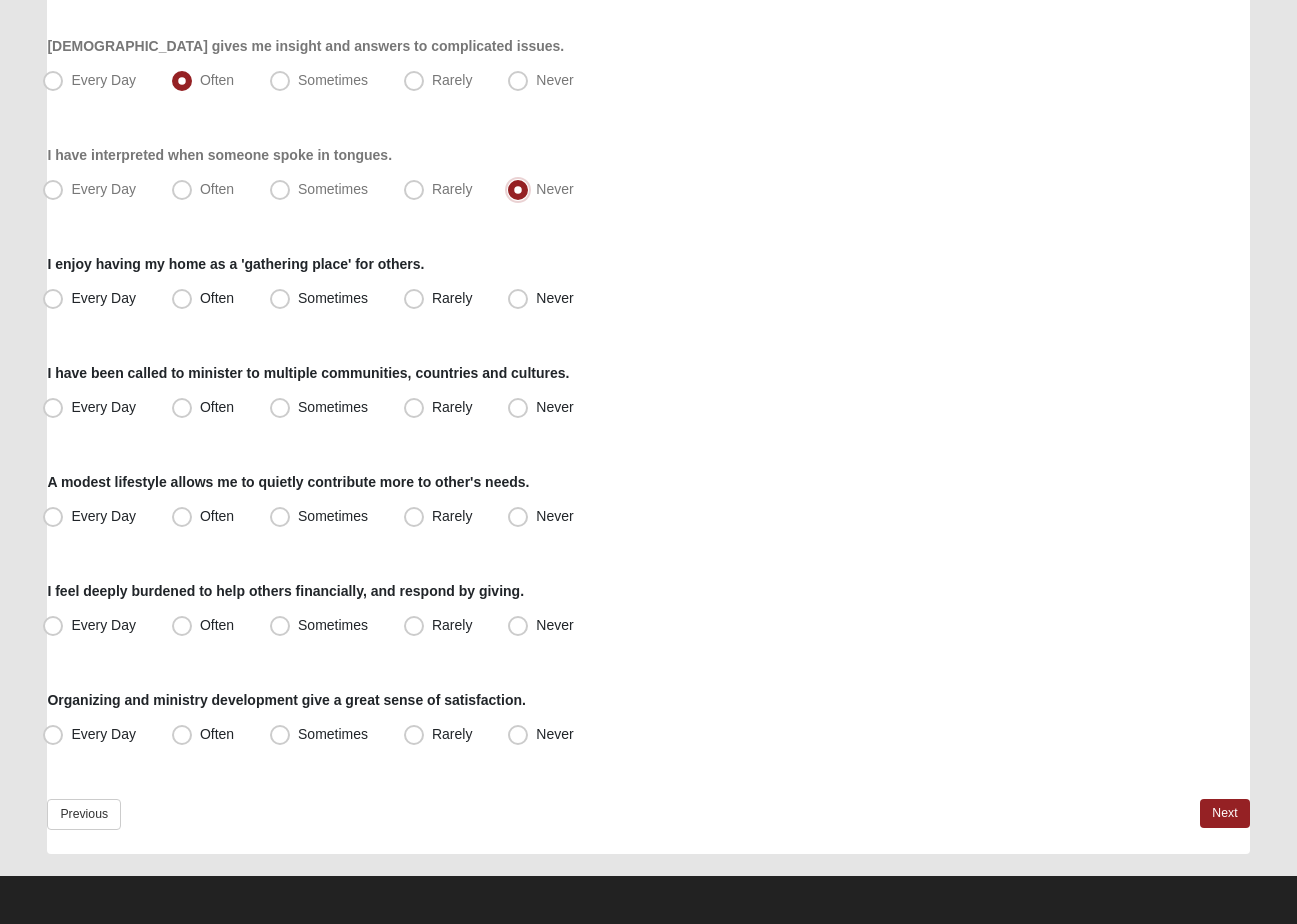 scroll, scrollTop: 1332, scrollLeft: 0, axis: vertical 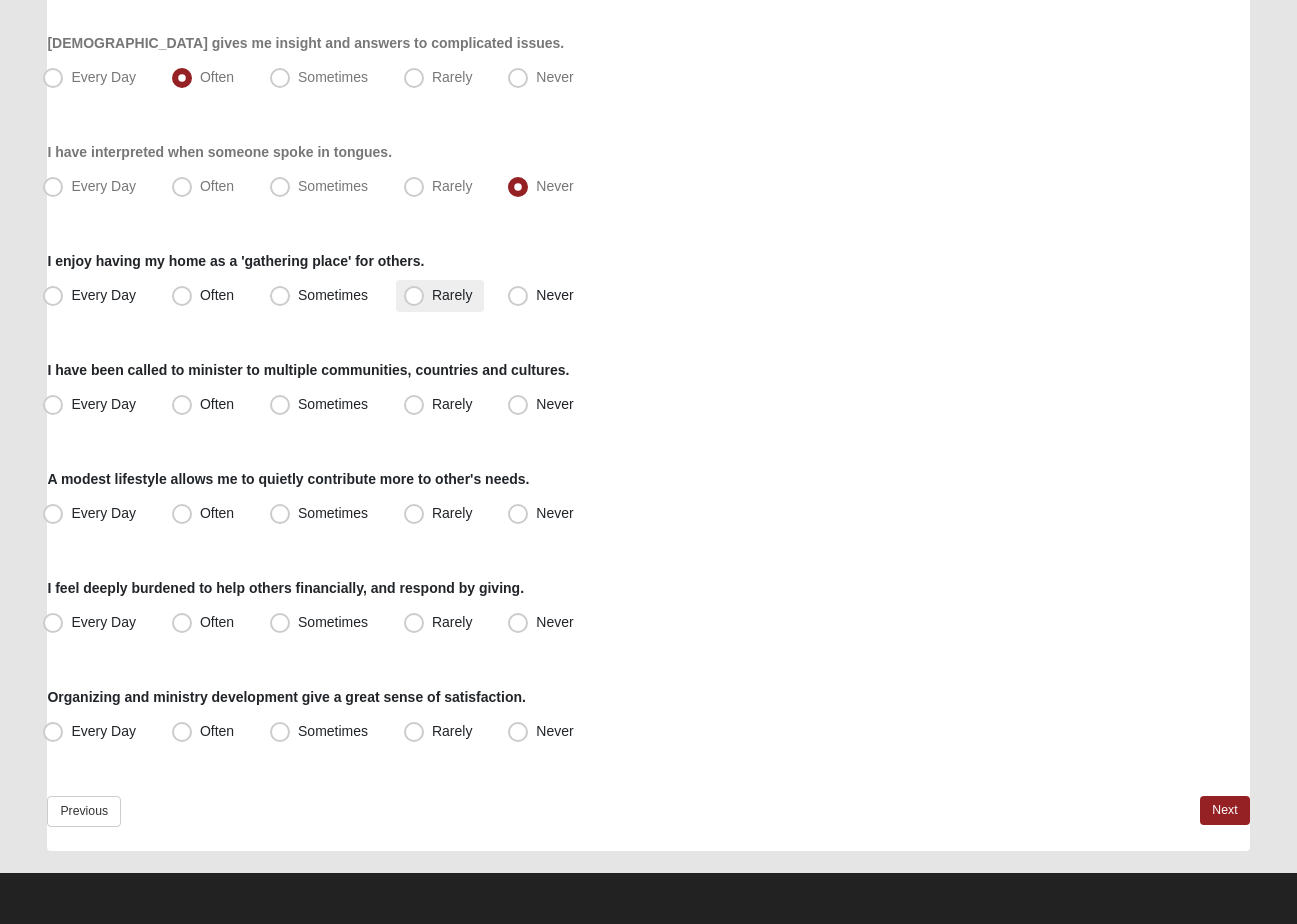click on "Rarely" at bounding box center [452, 295] 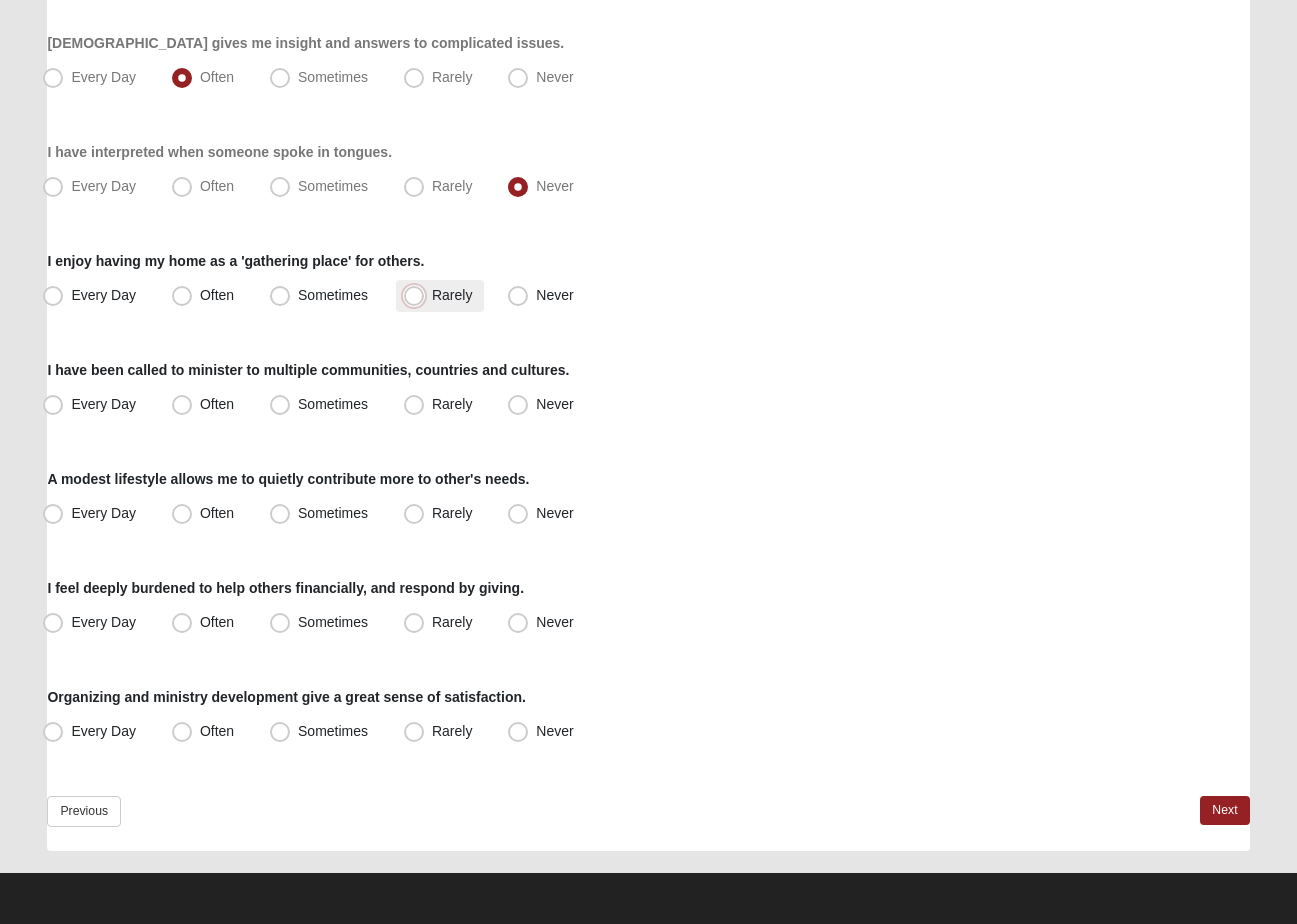 click on "Rarely" at bounding box center [418, 295] 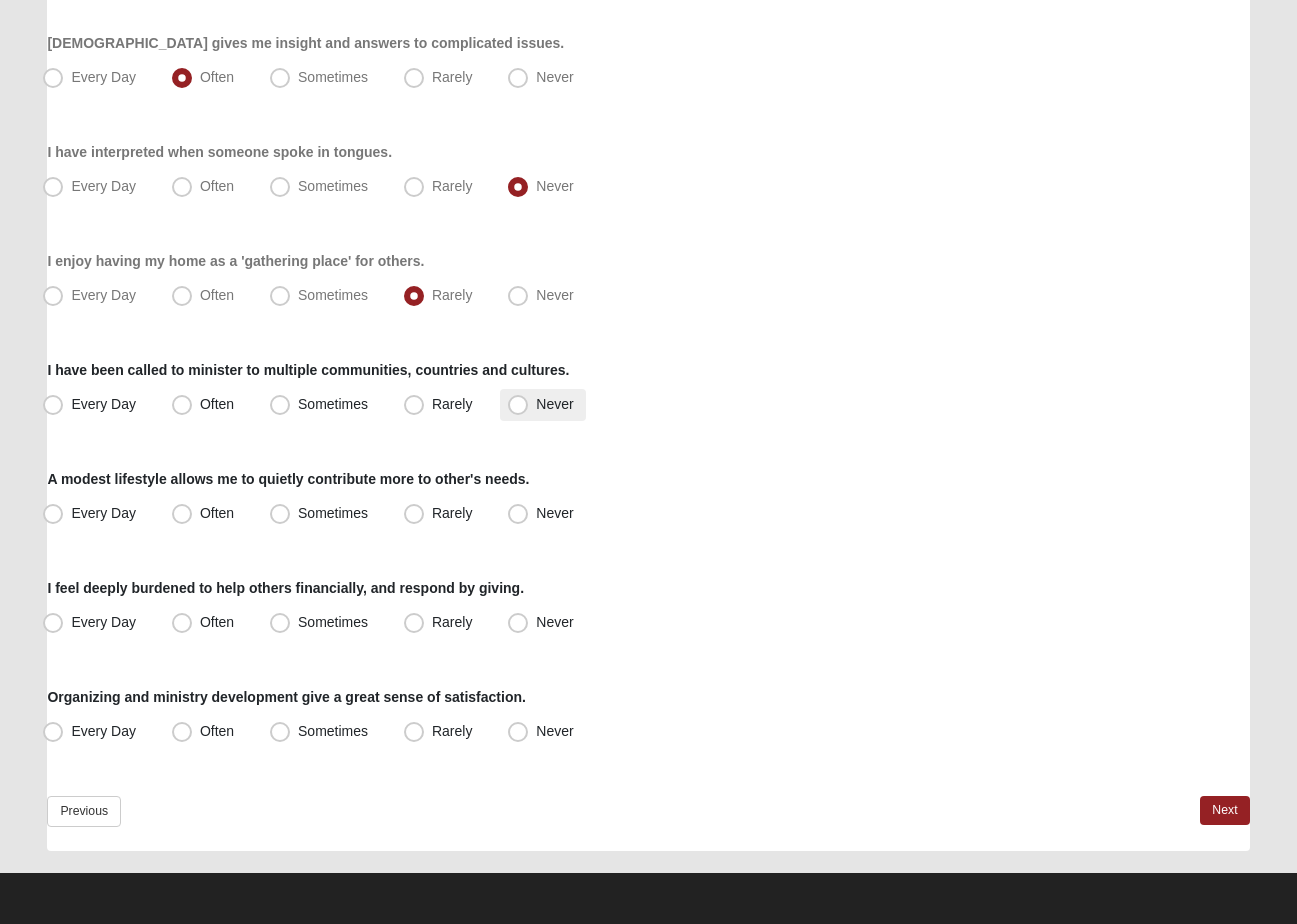 click on "Never" at bounding box center (554, 404) 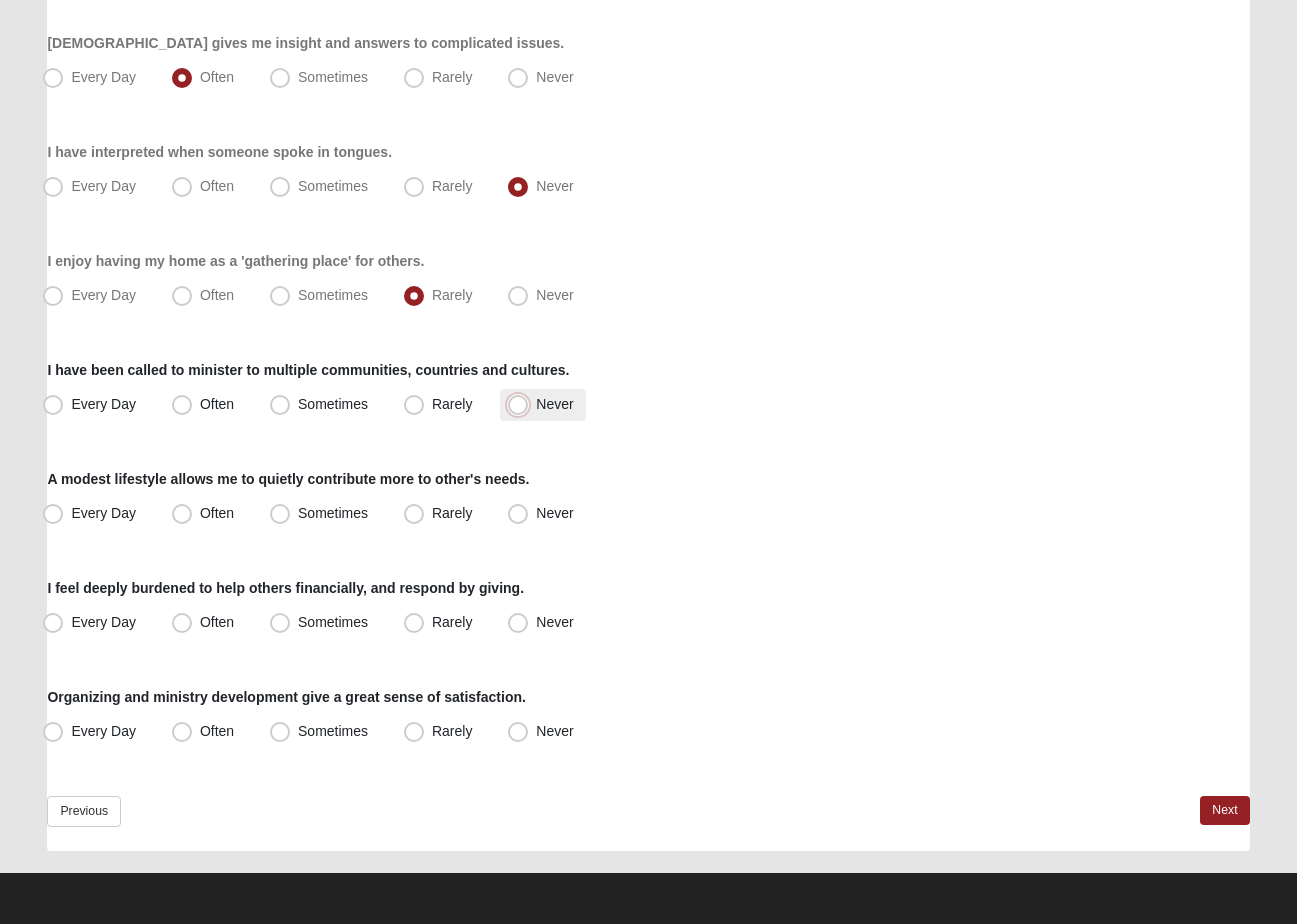 click on "Never" at bounding box center (522, 404) 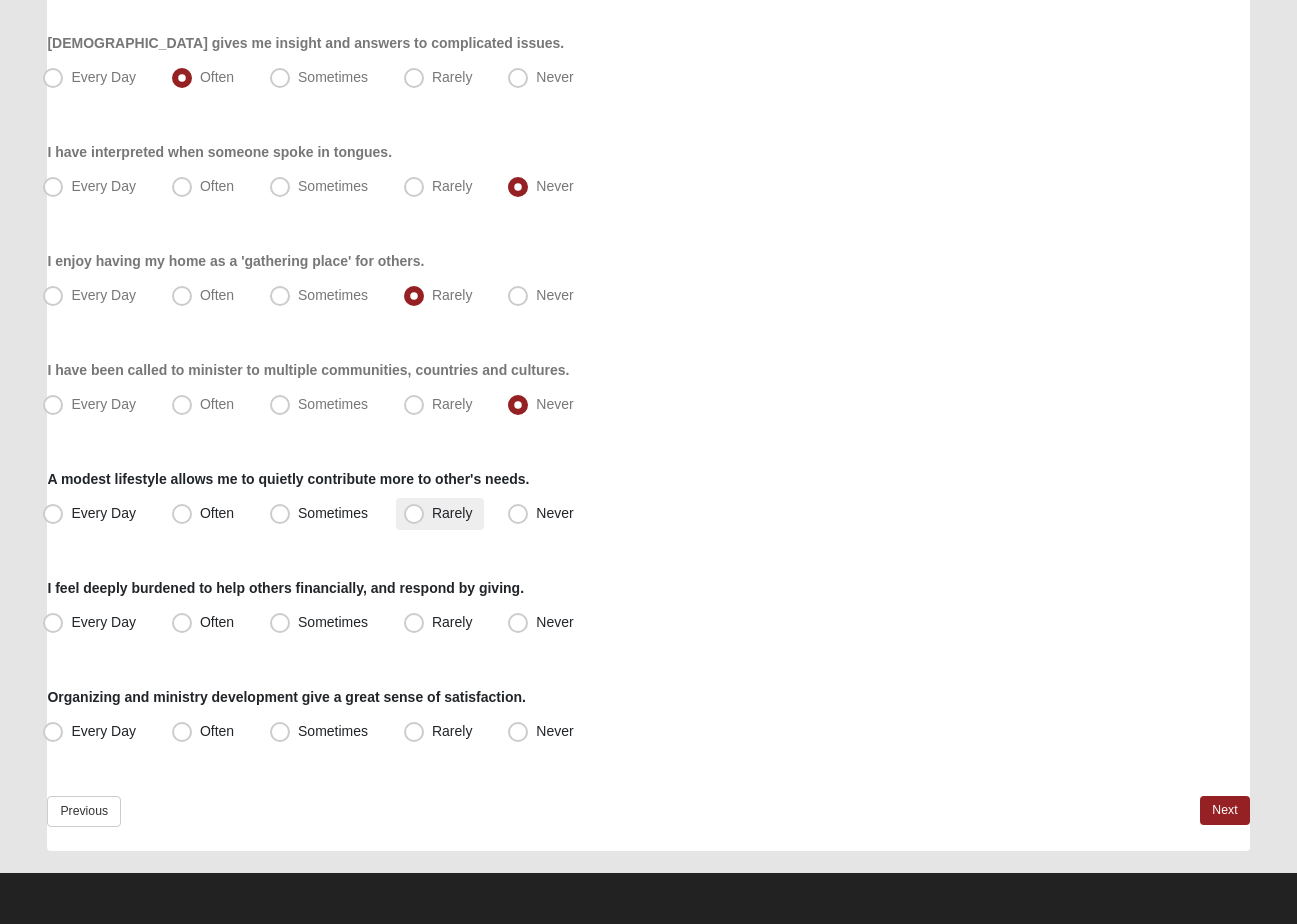 click on "Rarely" at bounding box center (452, 513) 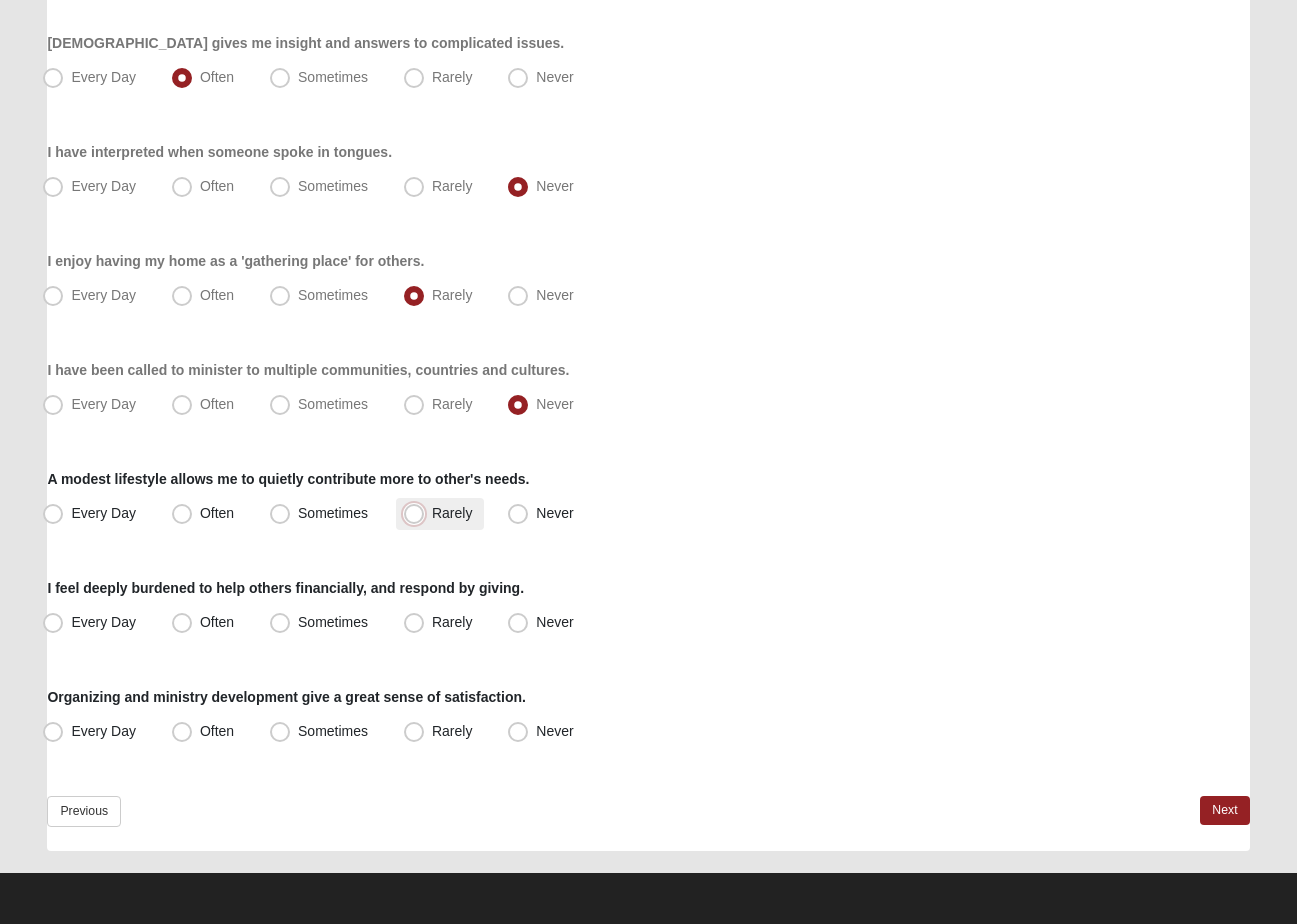 click on "Rarely" at bounding box center [418, 513] 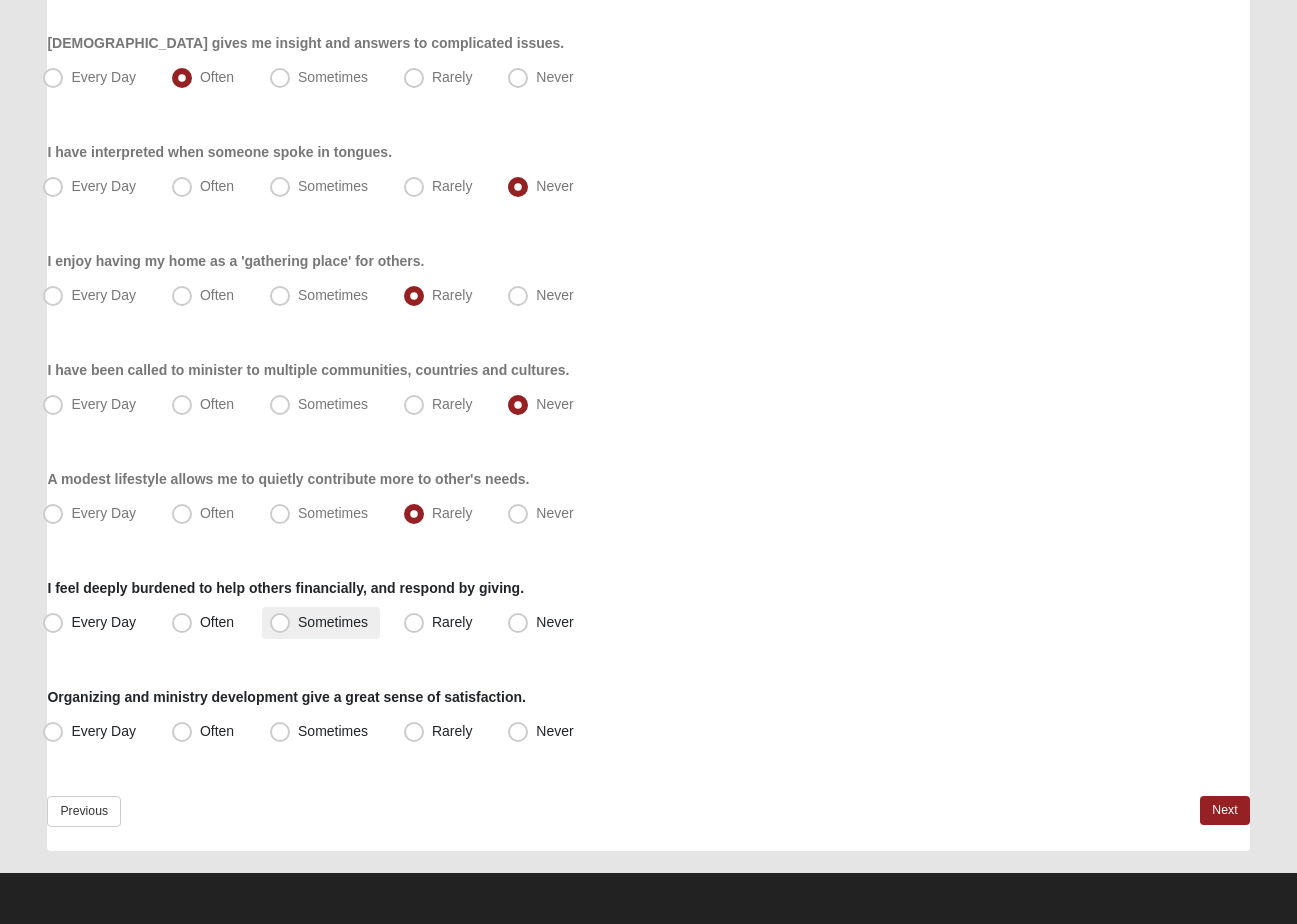 click on "Sometimes" at bounding box center [333, 622] 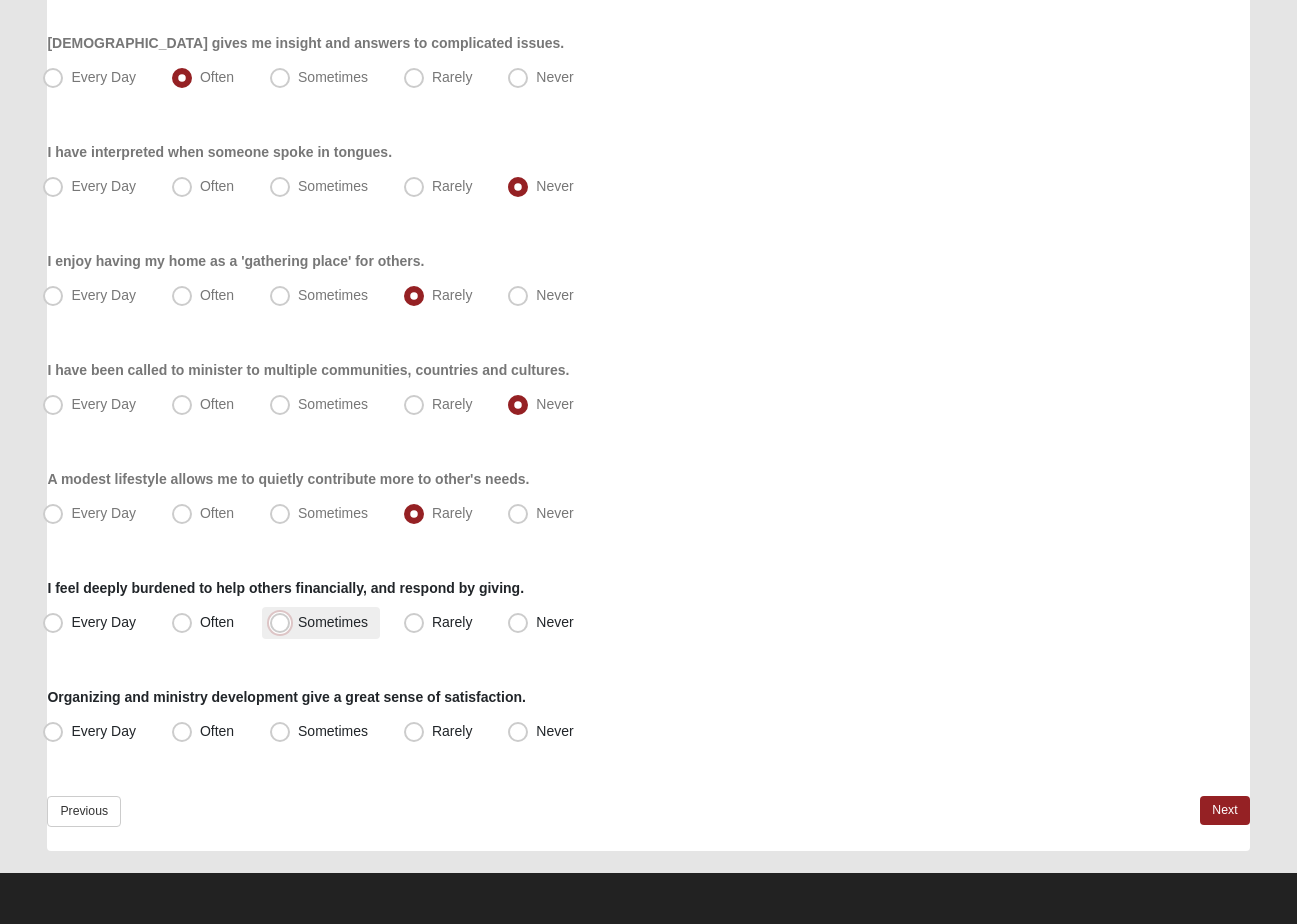 click on "Sometimes" at bounding box center [284, 622] 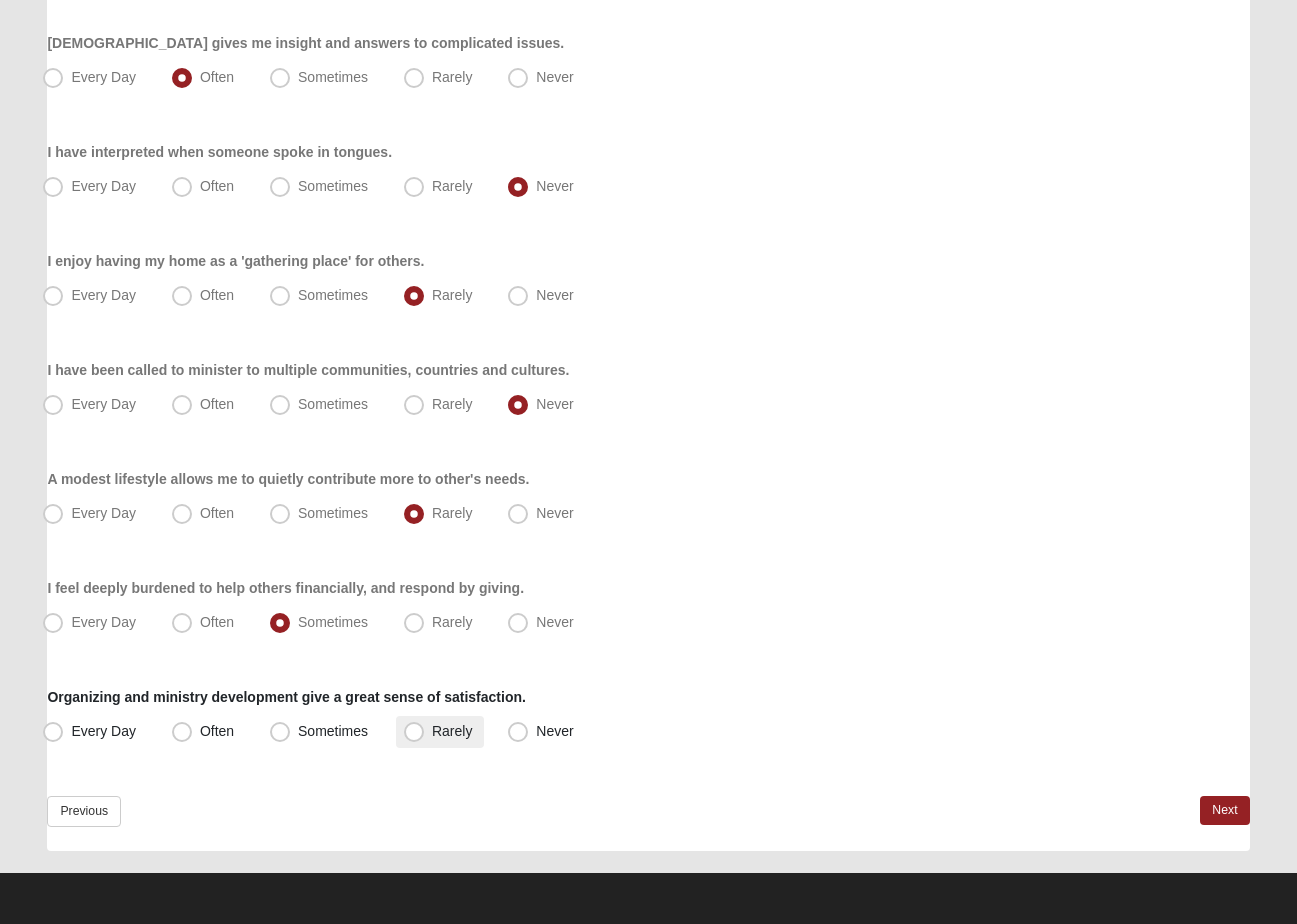 click on "Rarely" at bounding box center (452, 731) 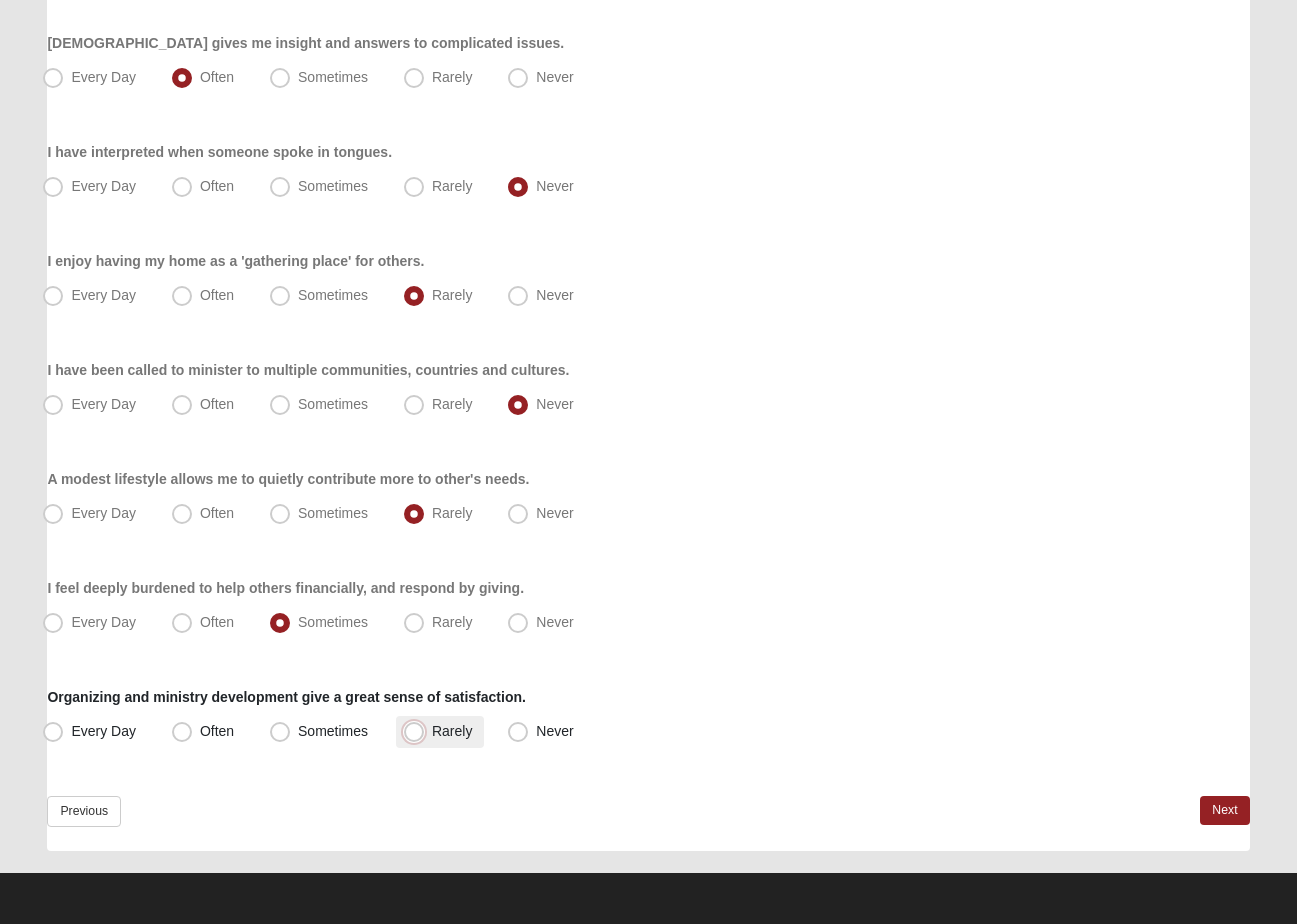 click on "Rarely" at bounding box center (418, 731) 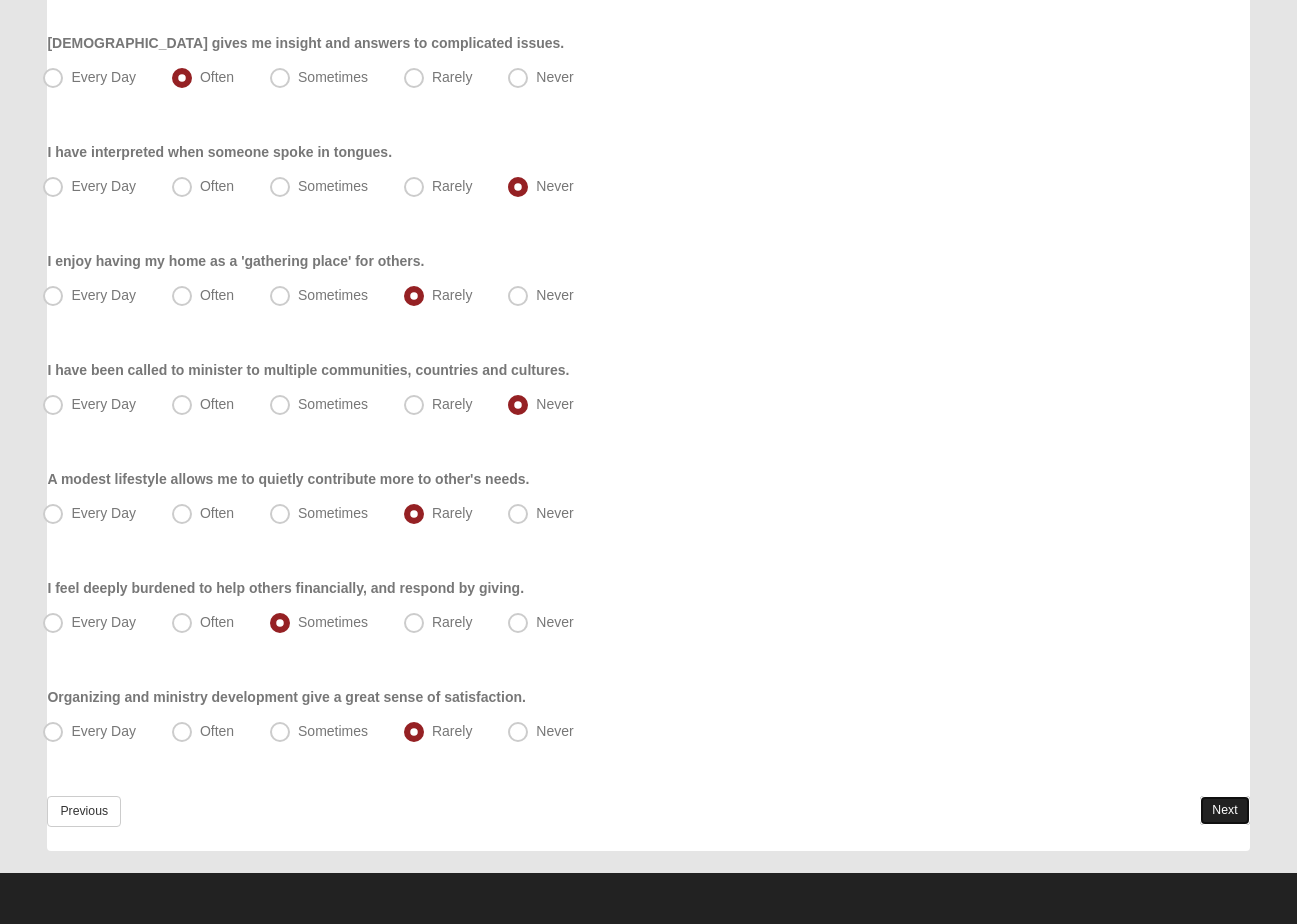 click on "Next" at bounding box center [1224, 810] 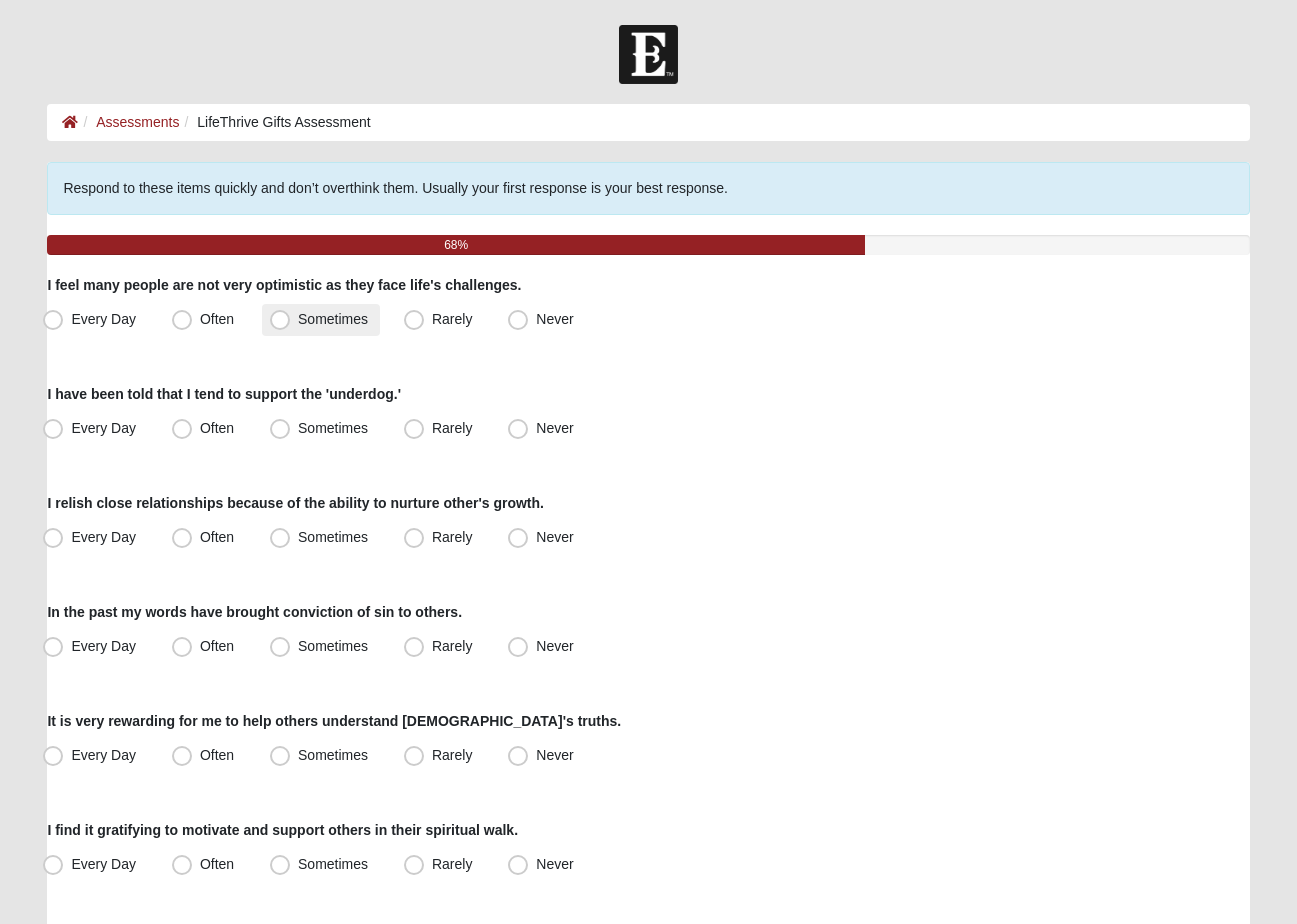 click on "Sometimes" at bounding box center (333, 319) 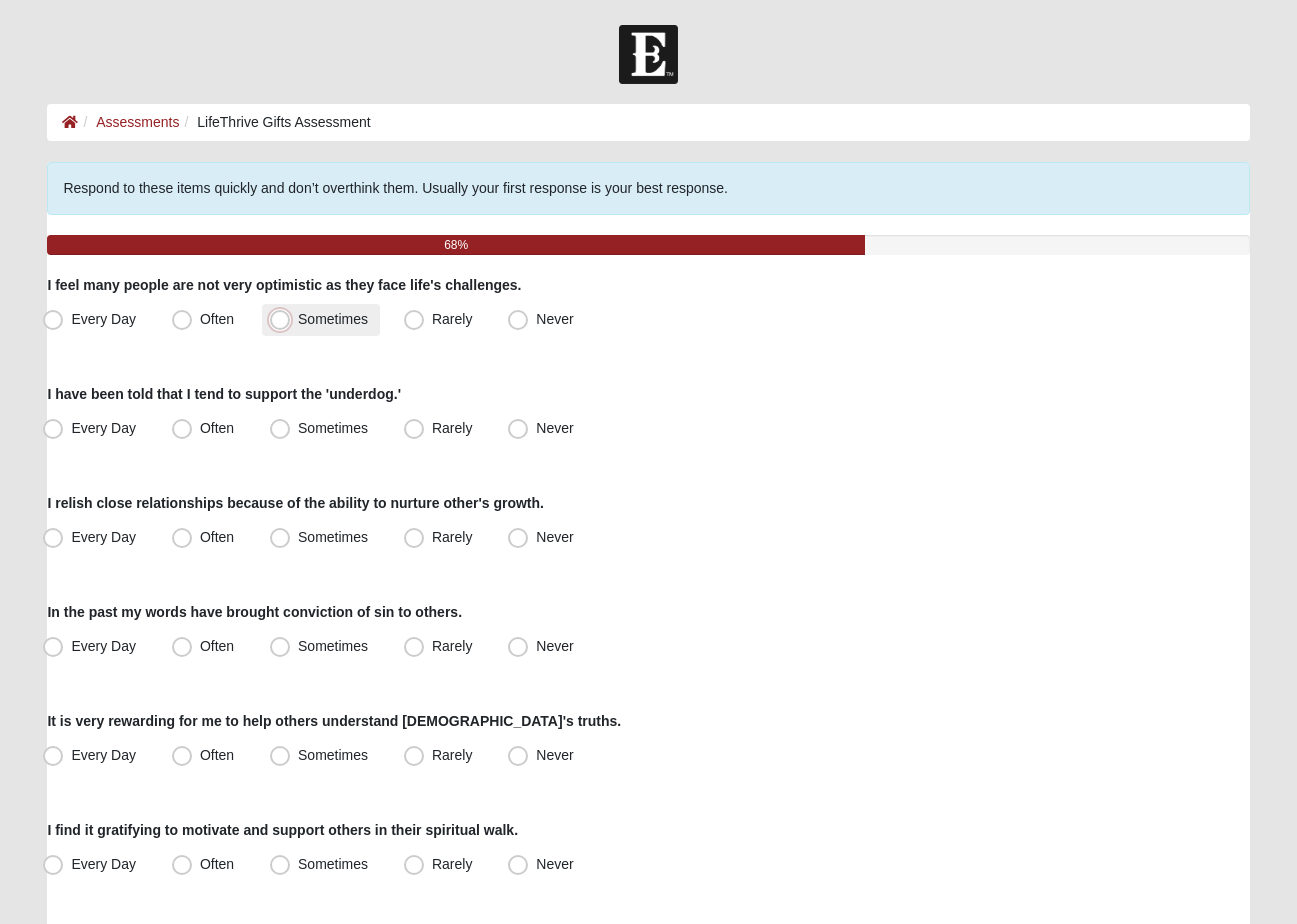 click on "Sometimes" at bounding box center [284, 319] 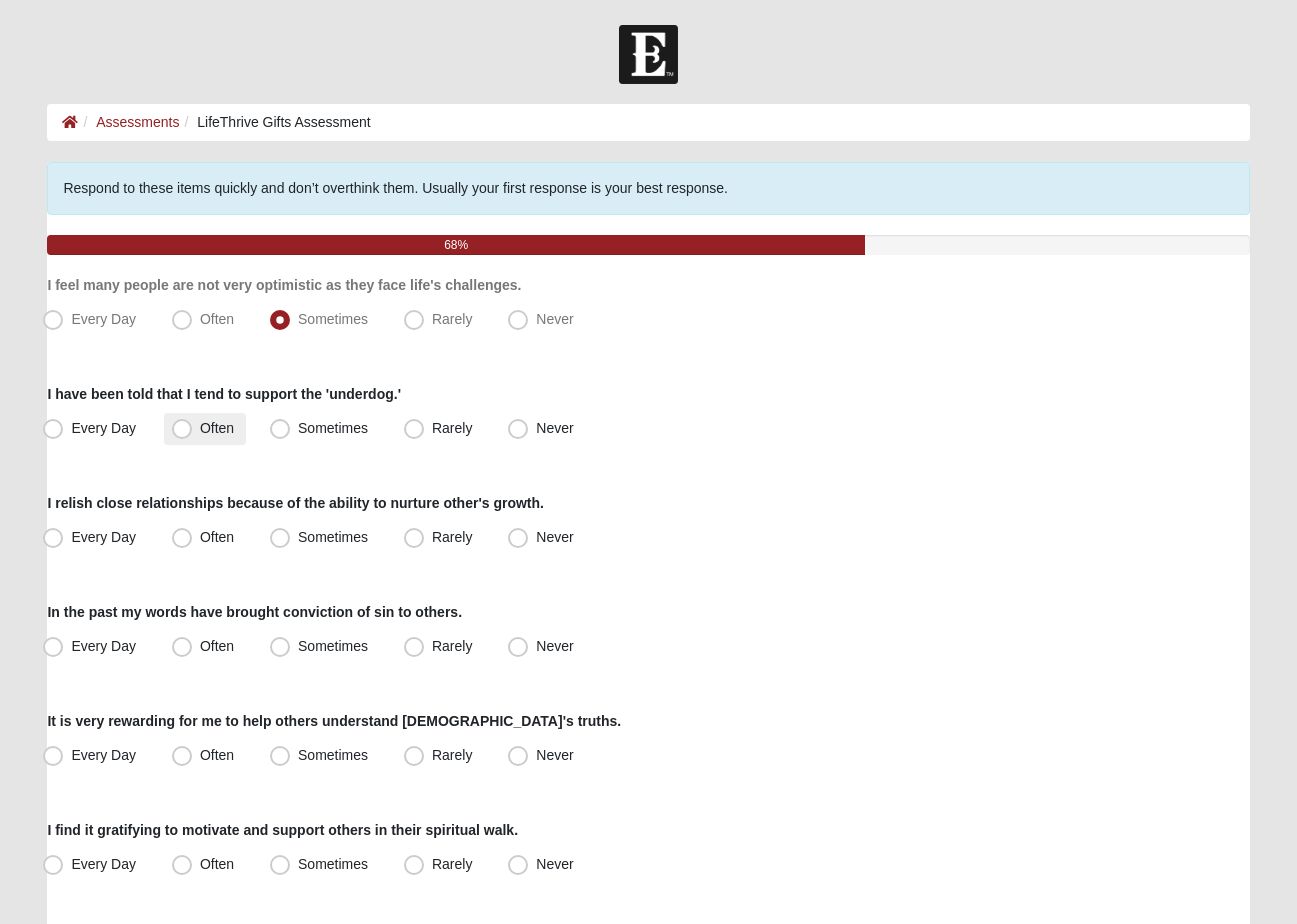 click on "Often" at bounding box center (217, 428) 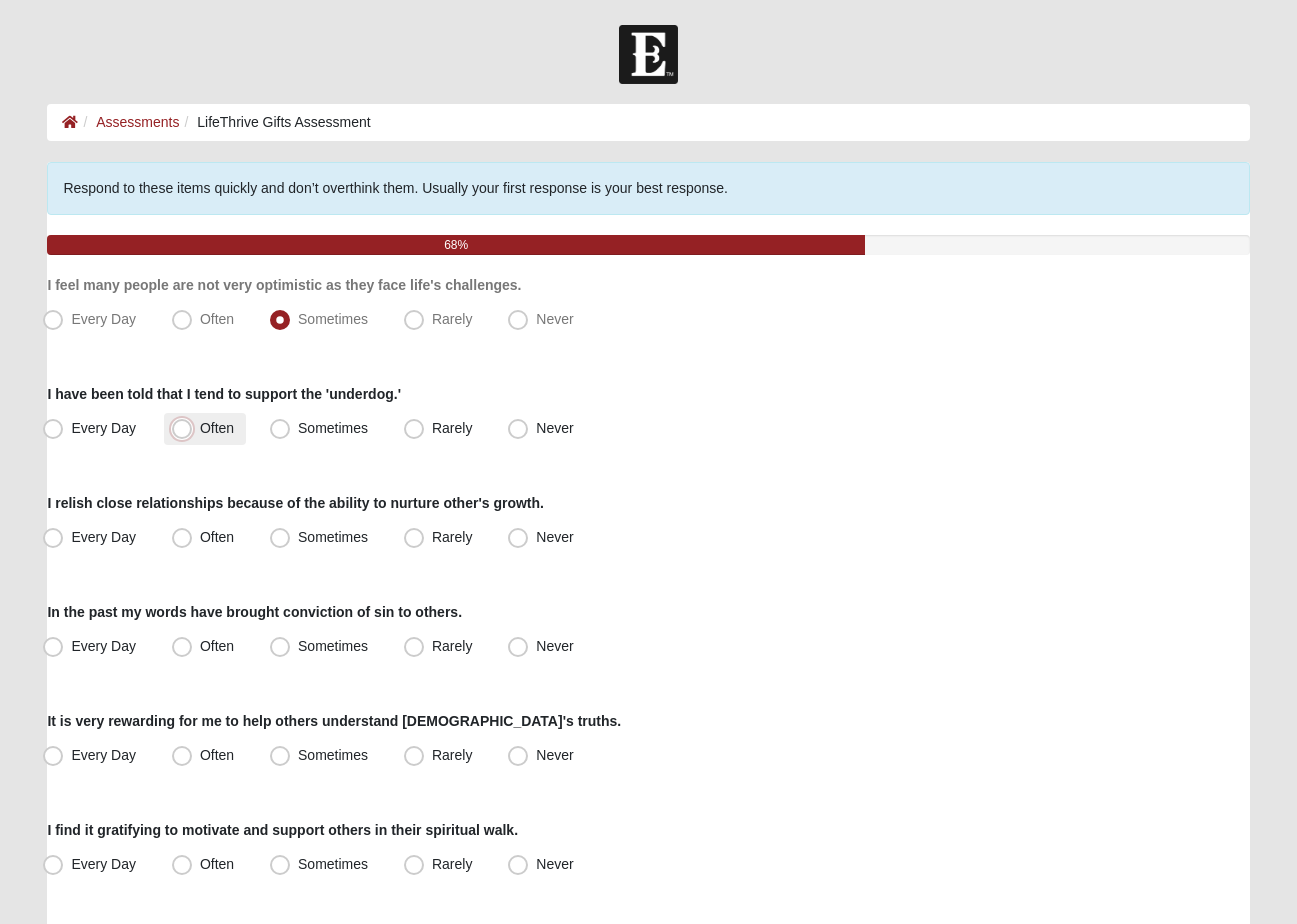 click on "Often" at bounding box center (186, 428) 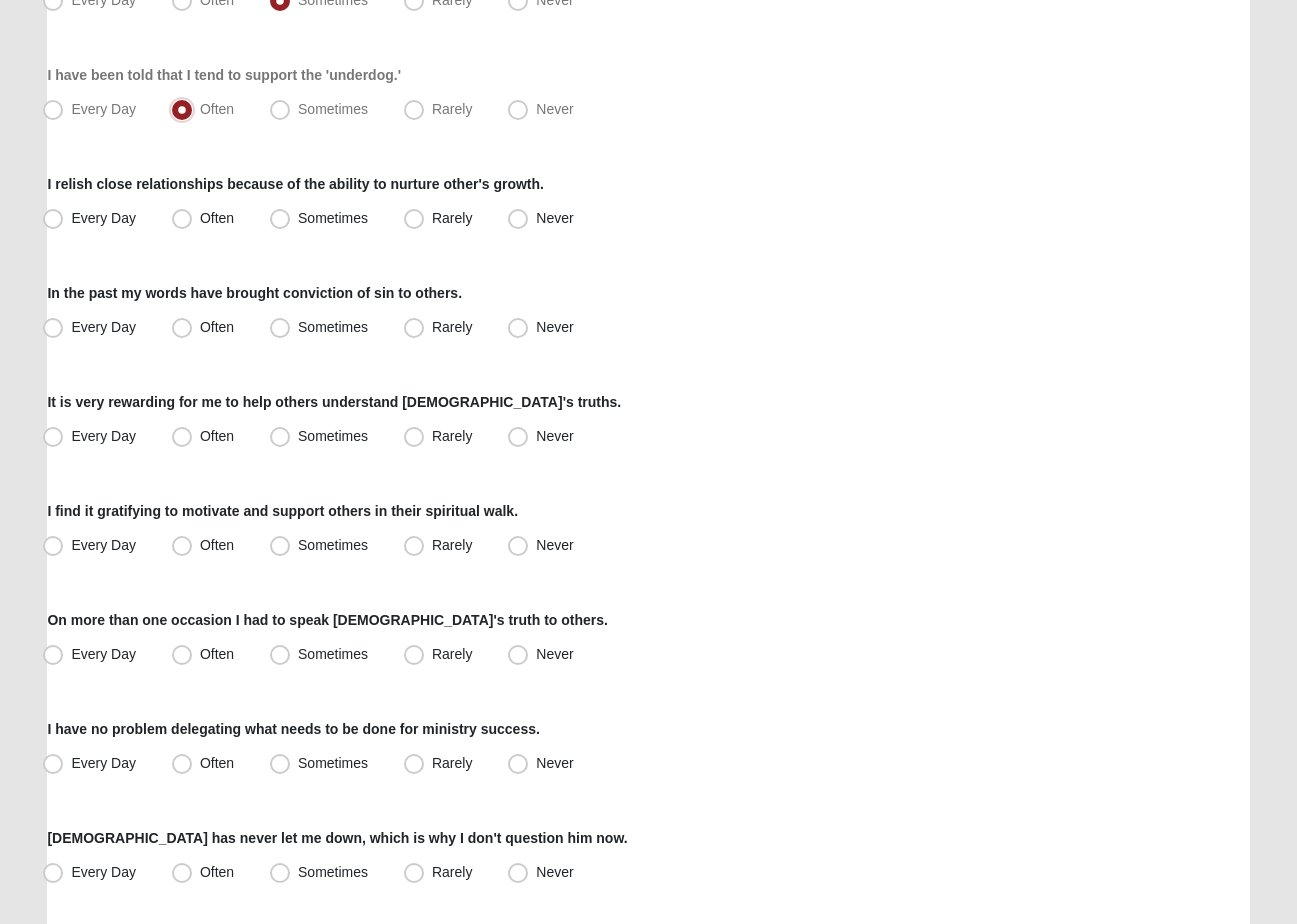 scroll, scrollTop: 323, scrollLeft: 0, axis: vertical 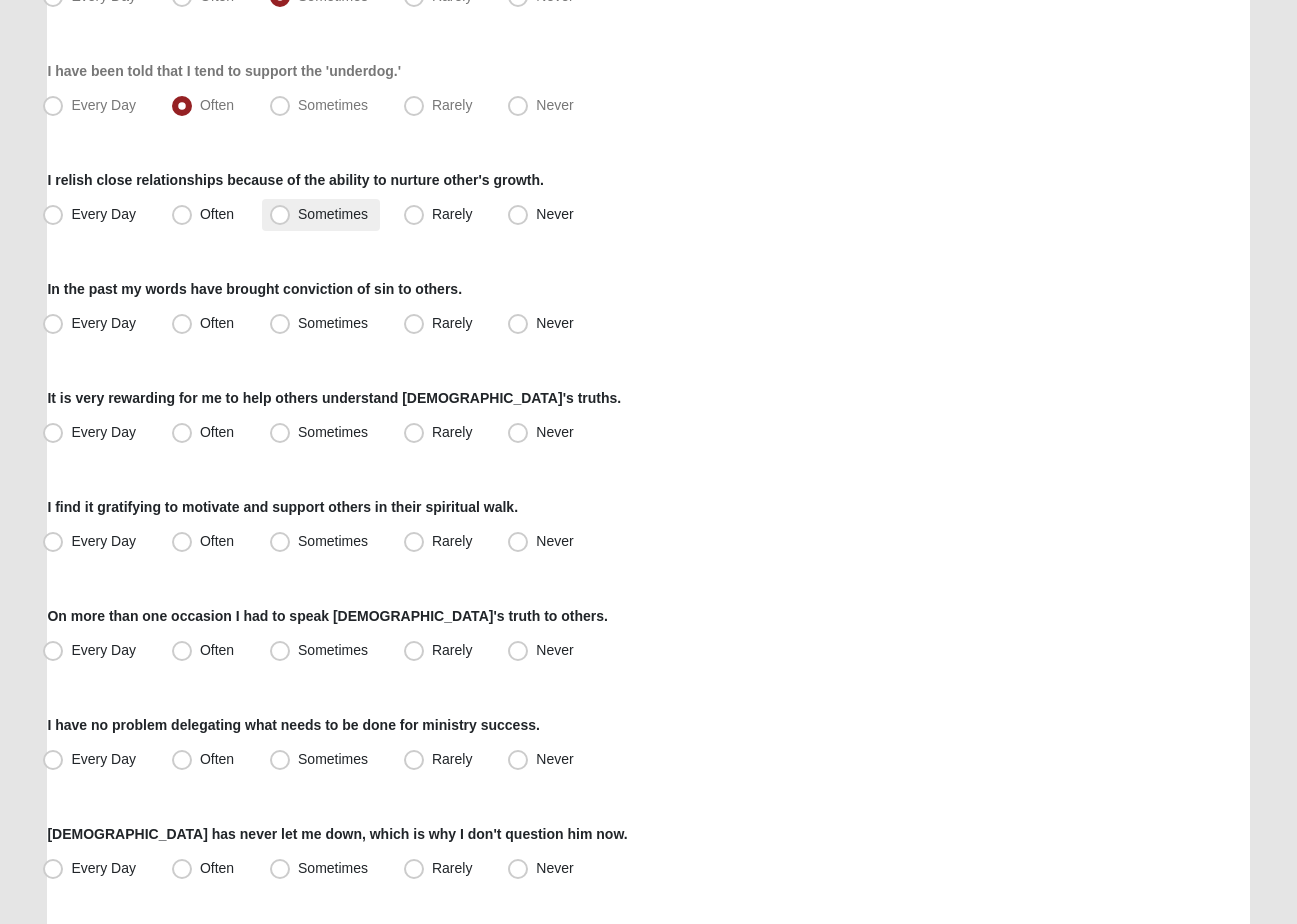 click on "Sometimes" at bounding box center (333, 214) 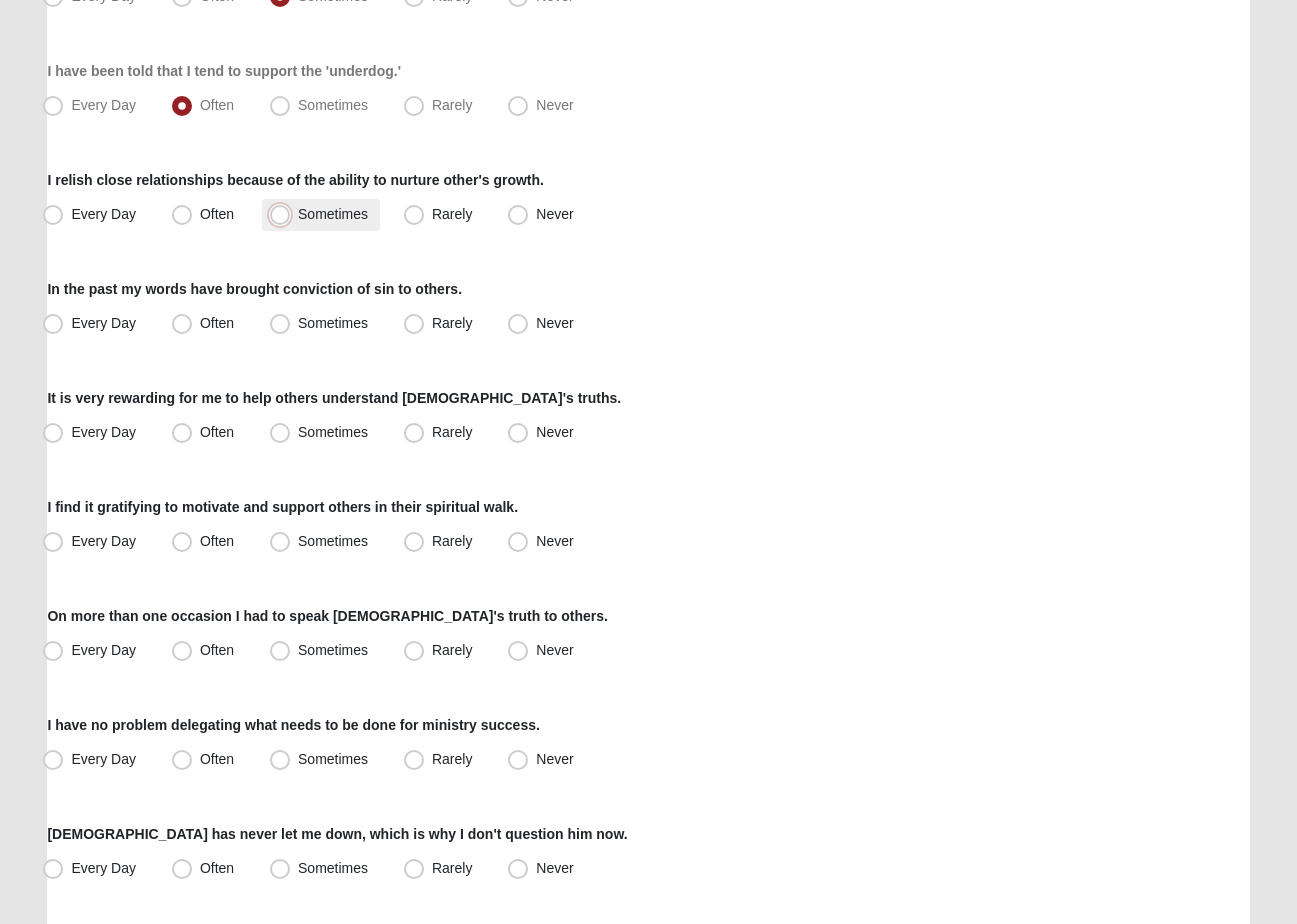 click on "Sometimes" at bounding box center [284, 214] 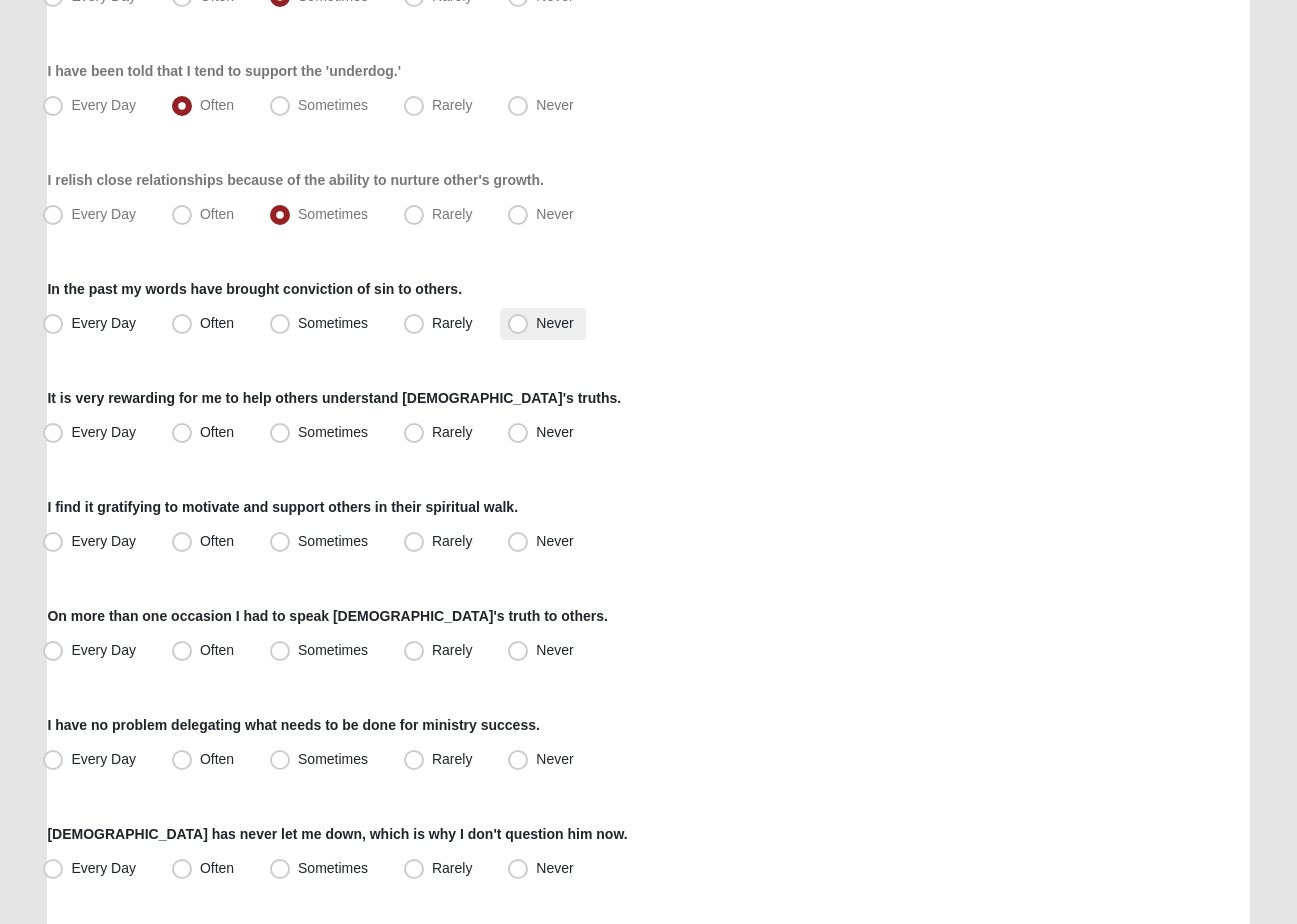 click on "Never" at bounding box center [554, 323] 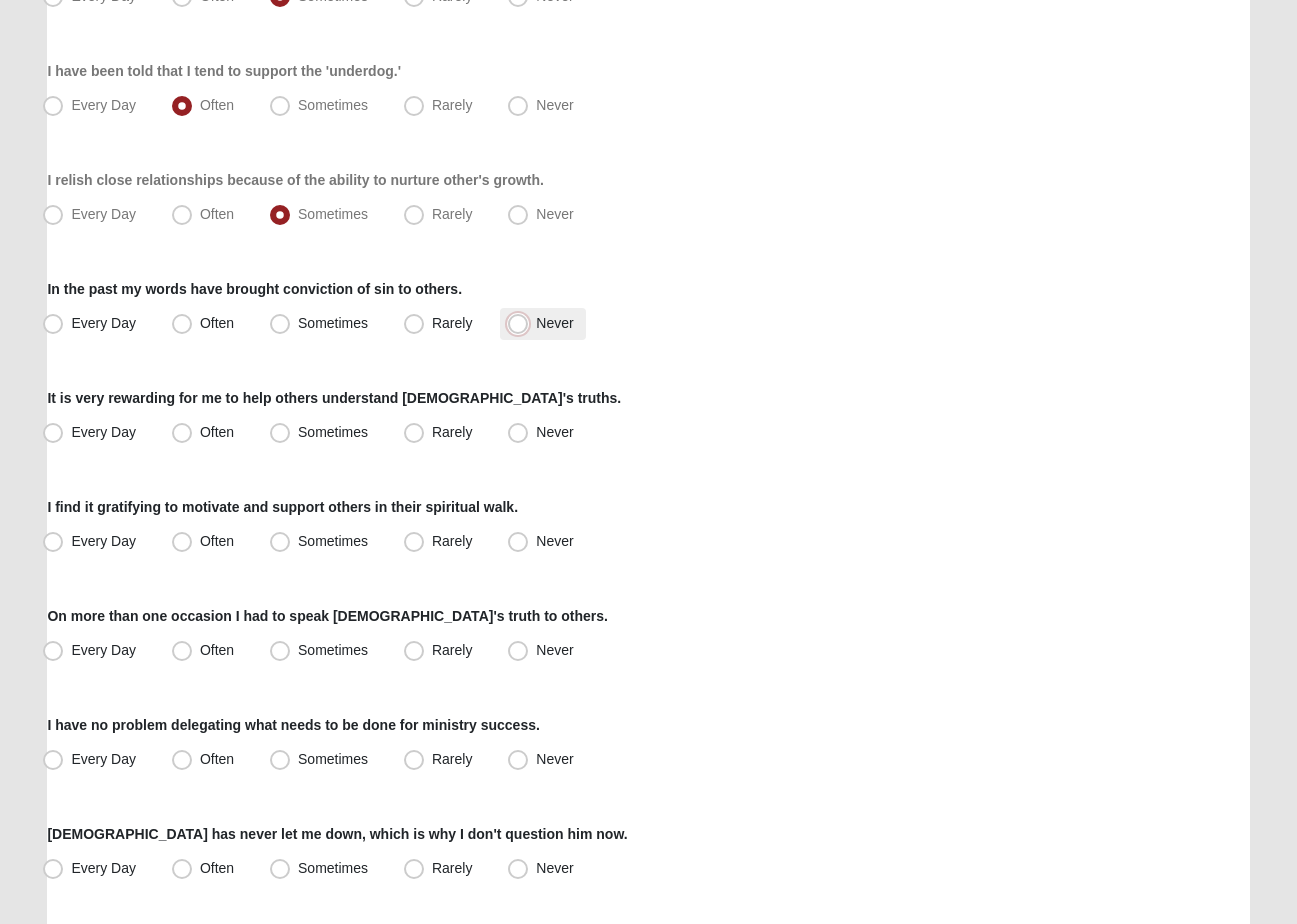 click on "Never" at bounding box center (522, 323) 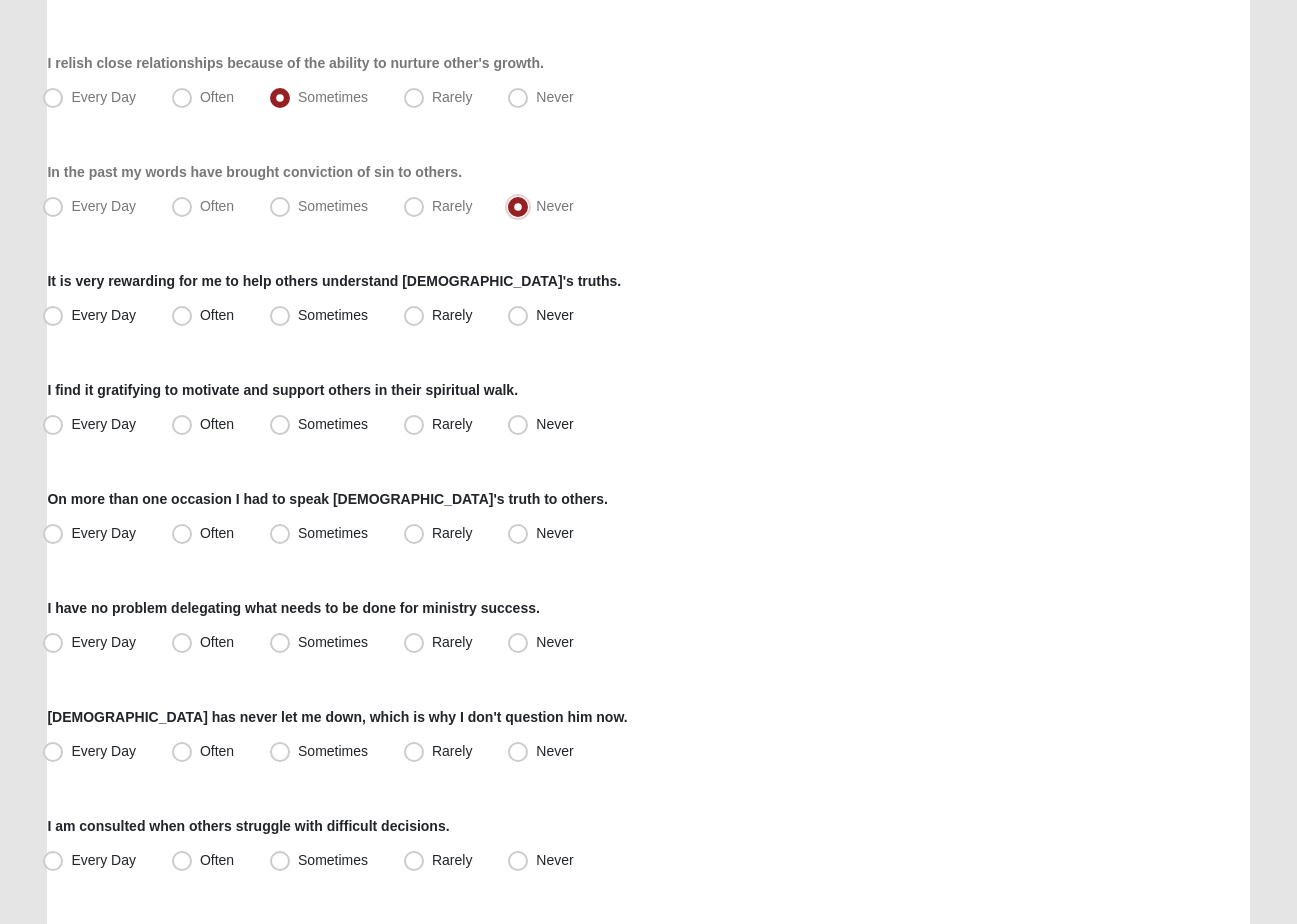 scroll, scrollTop: 461, scrollLeft: 0, axis: vertical 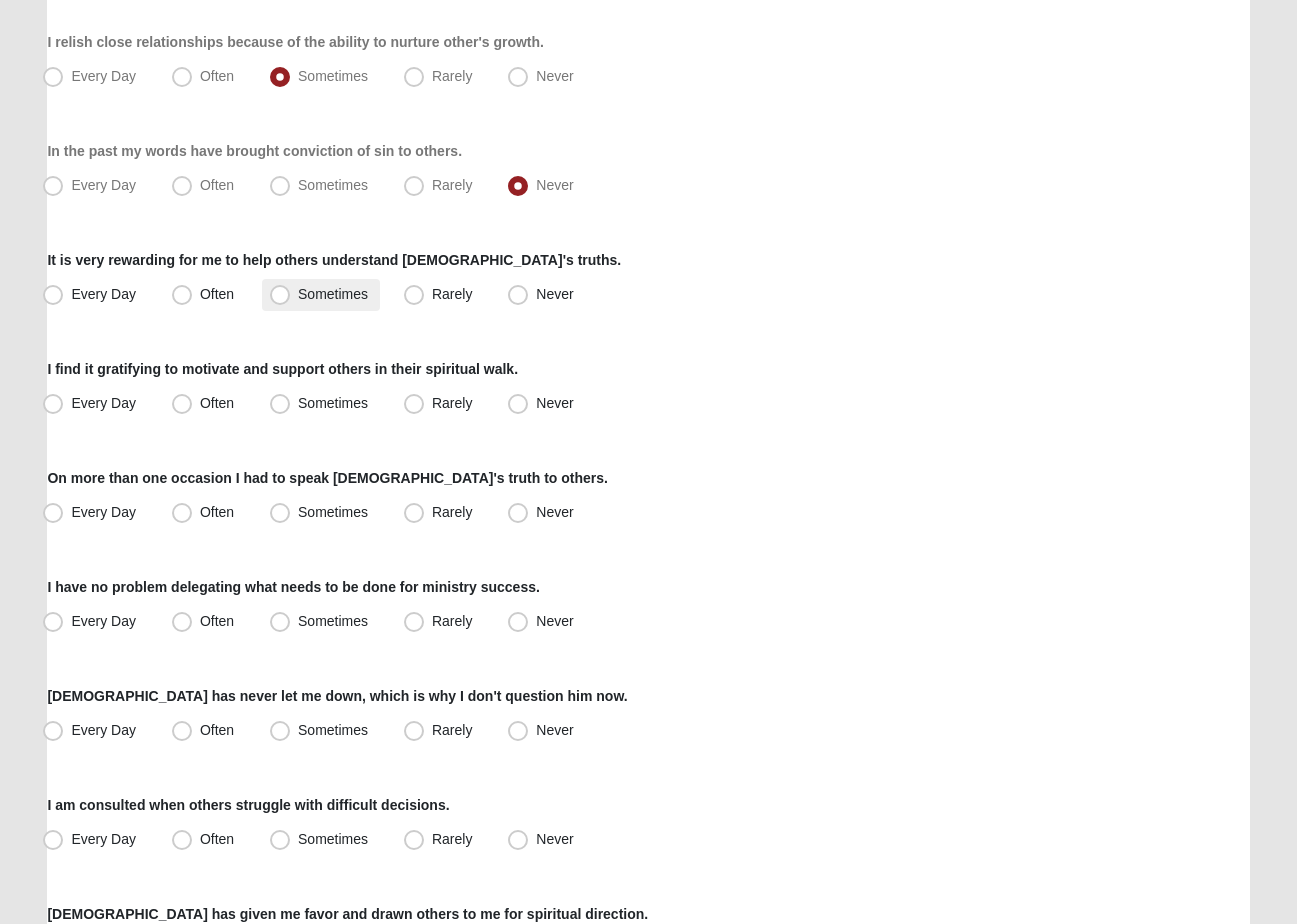 click on "Sometimes" at bounding box center (333, 294) 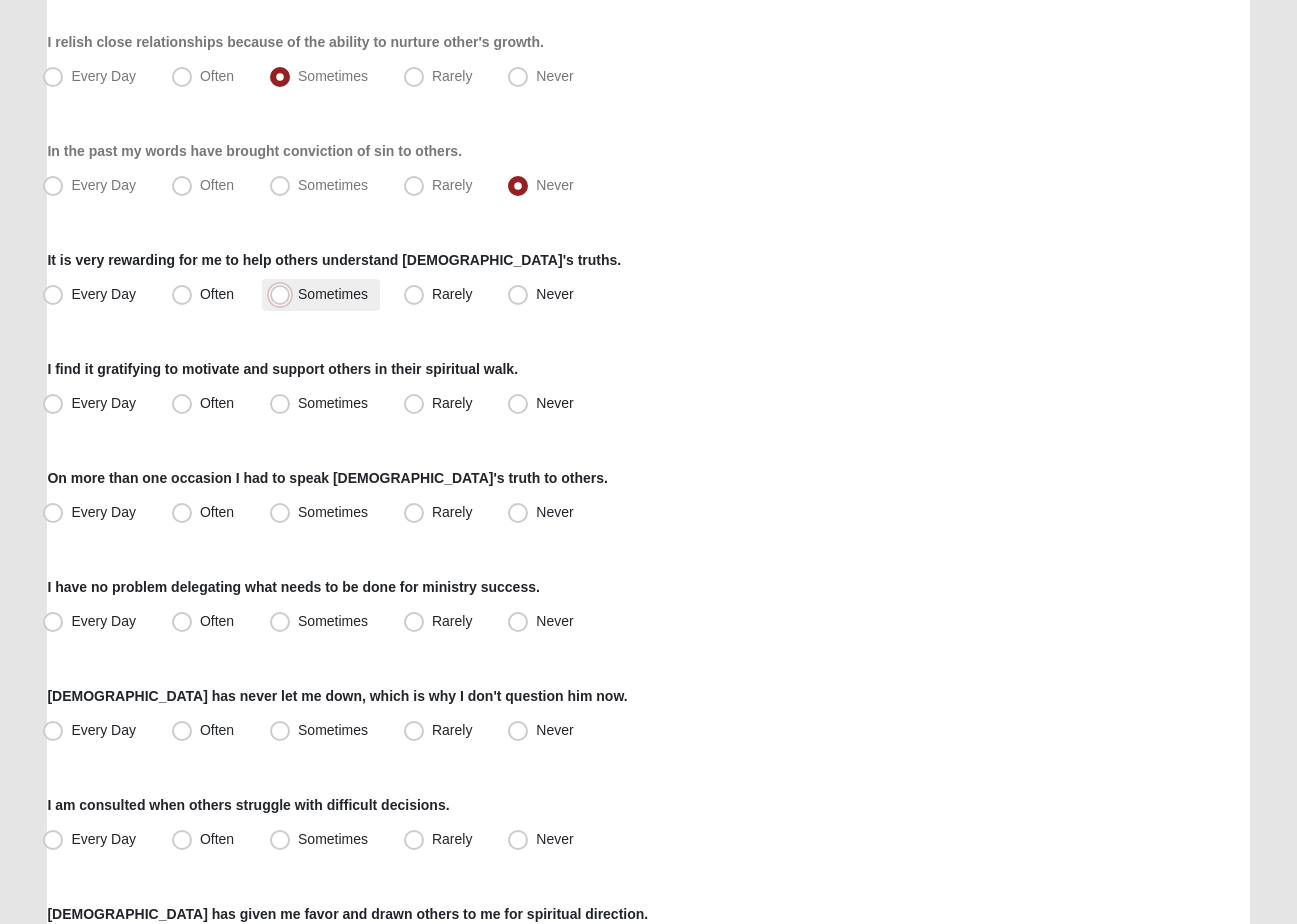 click on "Sometimes" at bounding box center [284, 294] 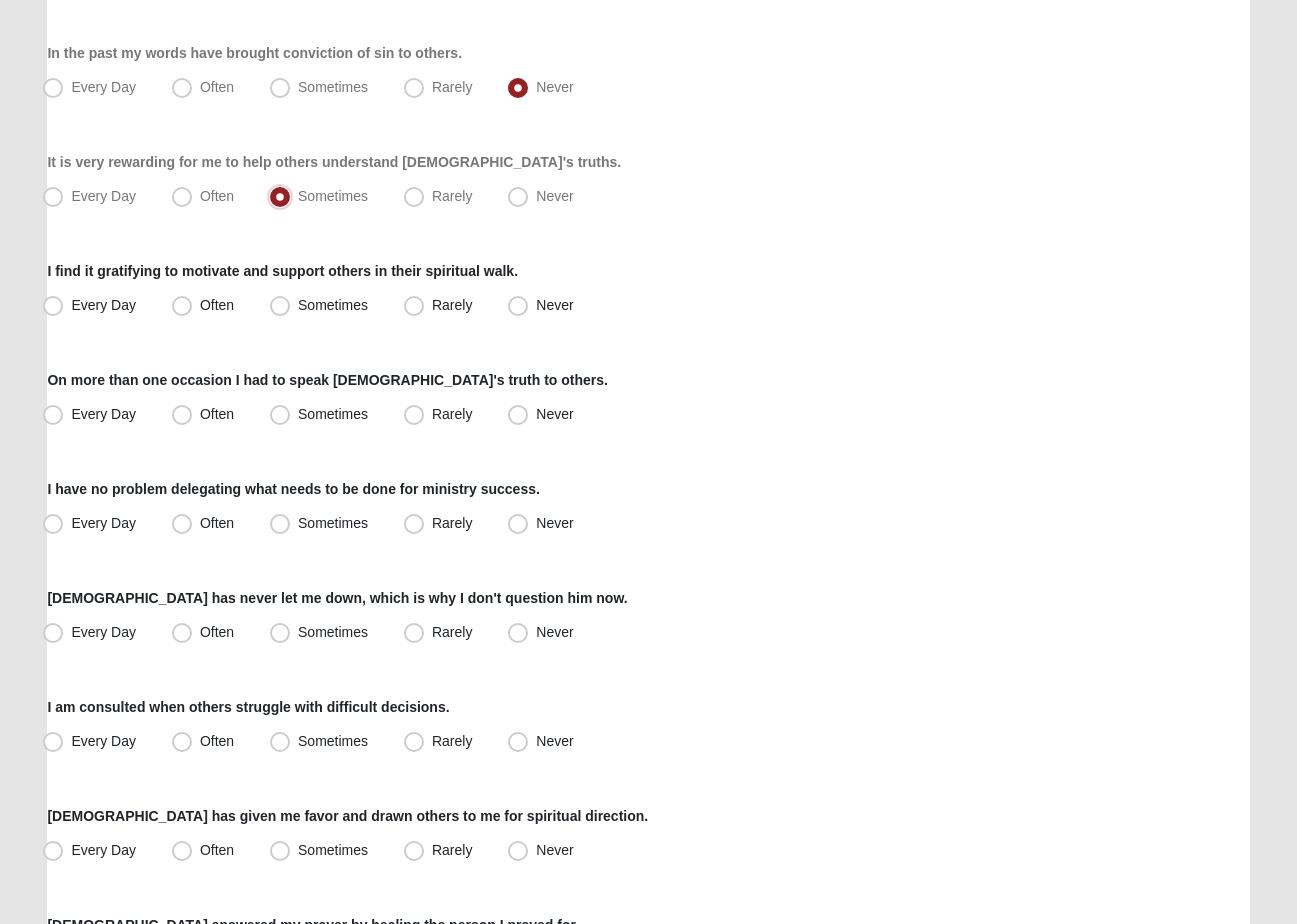 scroll, scrollTop: 562, scrollLeft: 0, axis: vertical 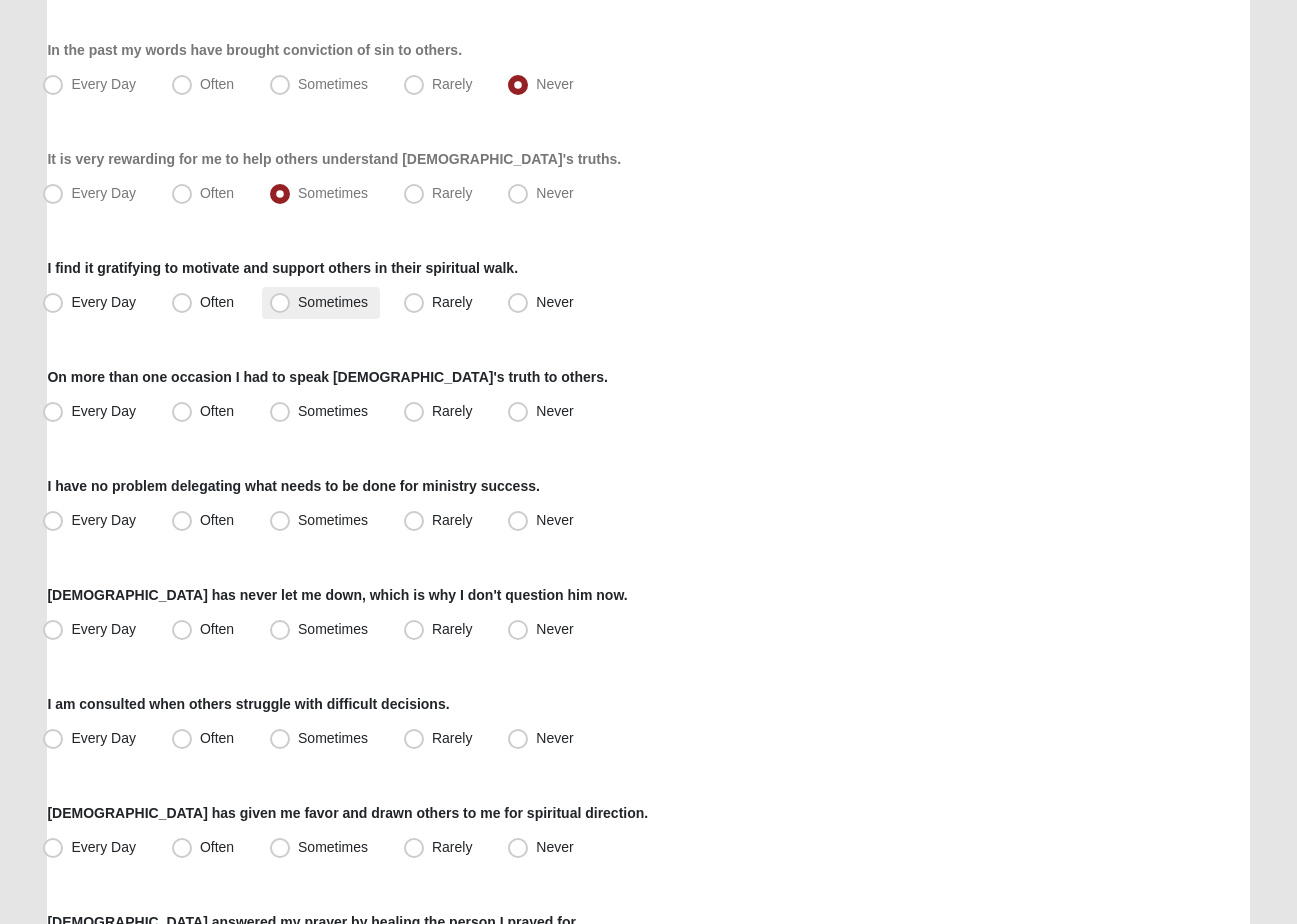 click on "Sometimes" at bounding box center [333, 302] 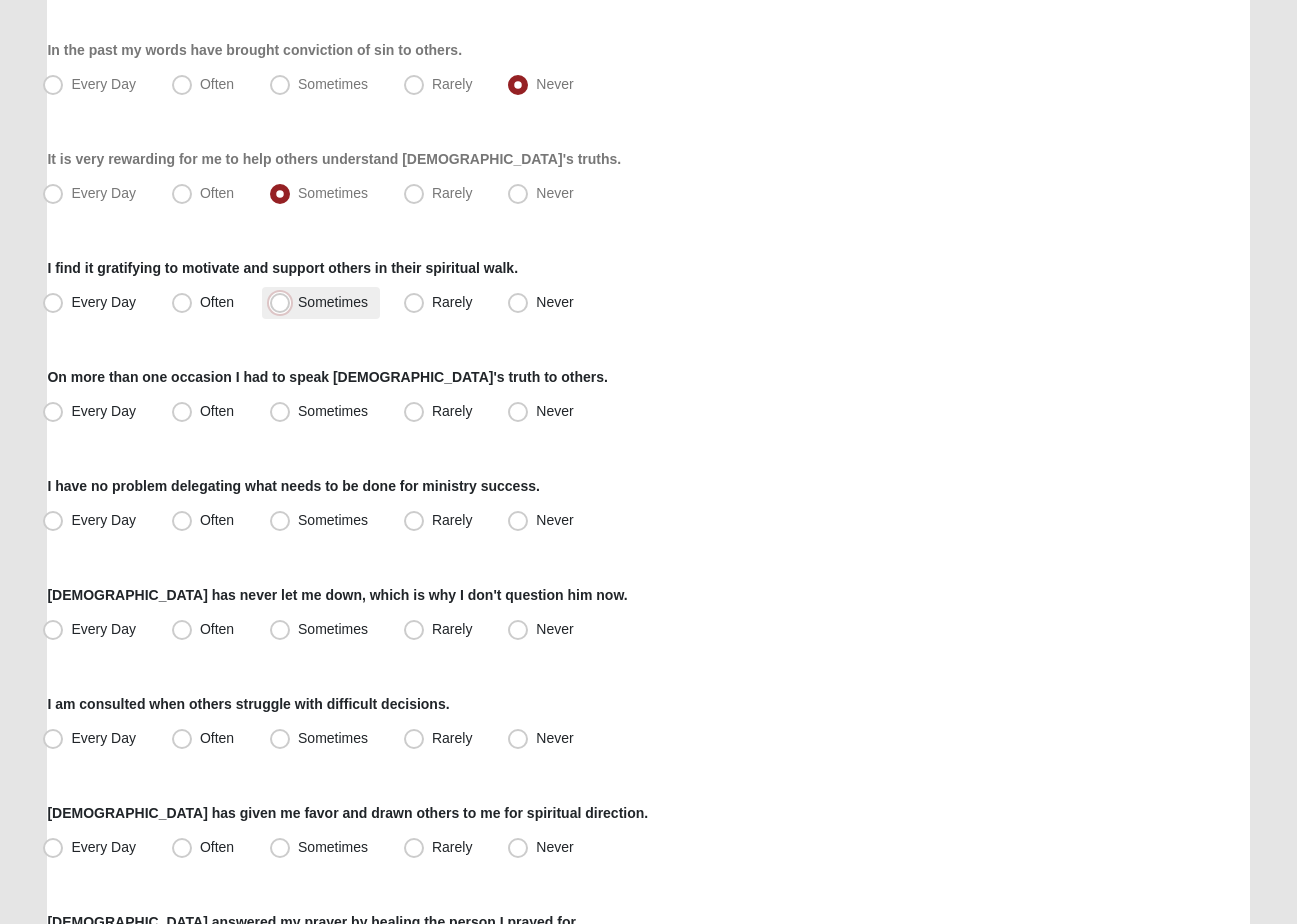 click on "Sometimes" at bounding box center (284, 302) 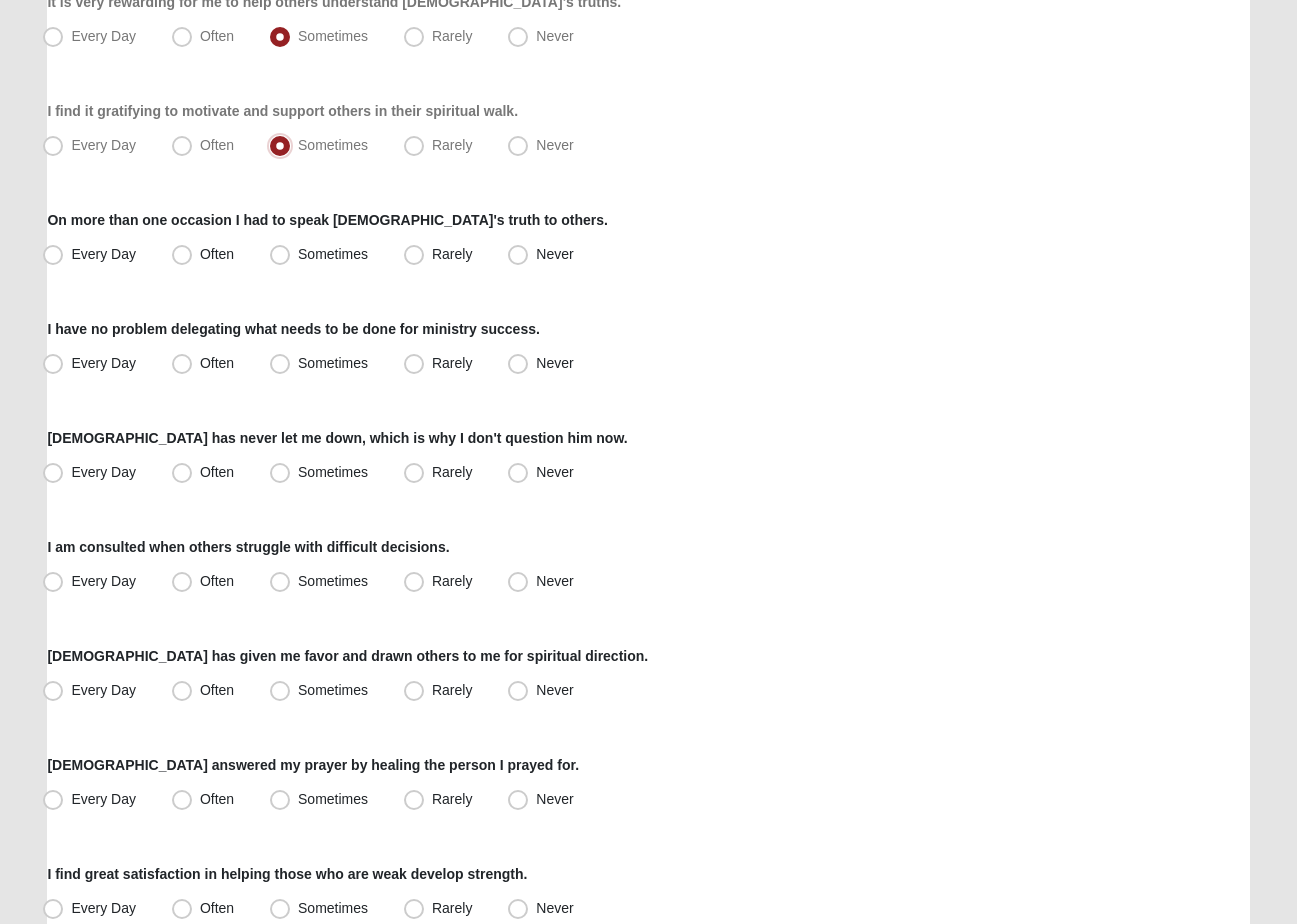 scroll, scrollTop: 723, scrollLeft: 0, axis: vertical 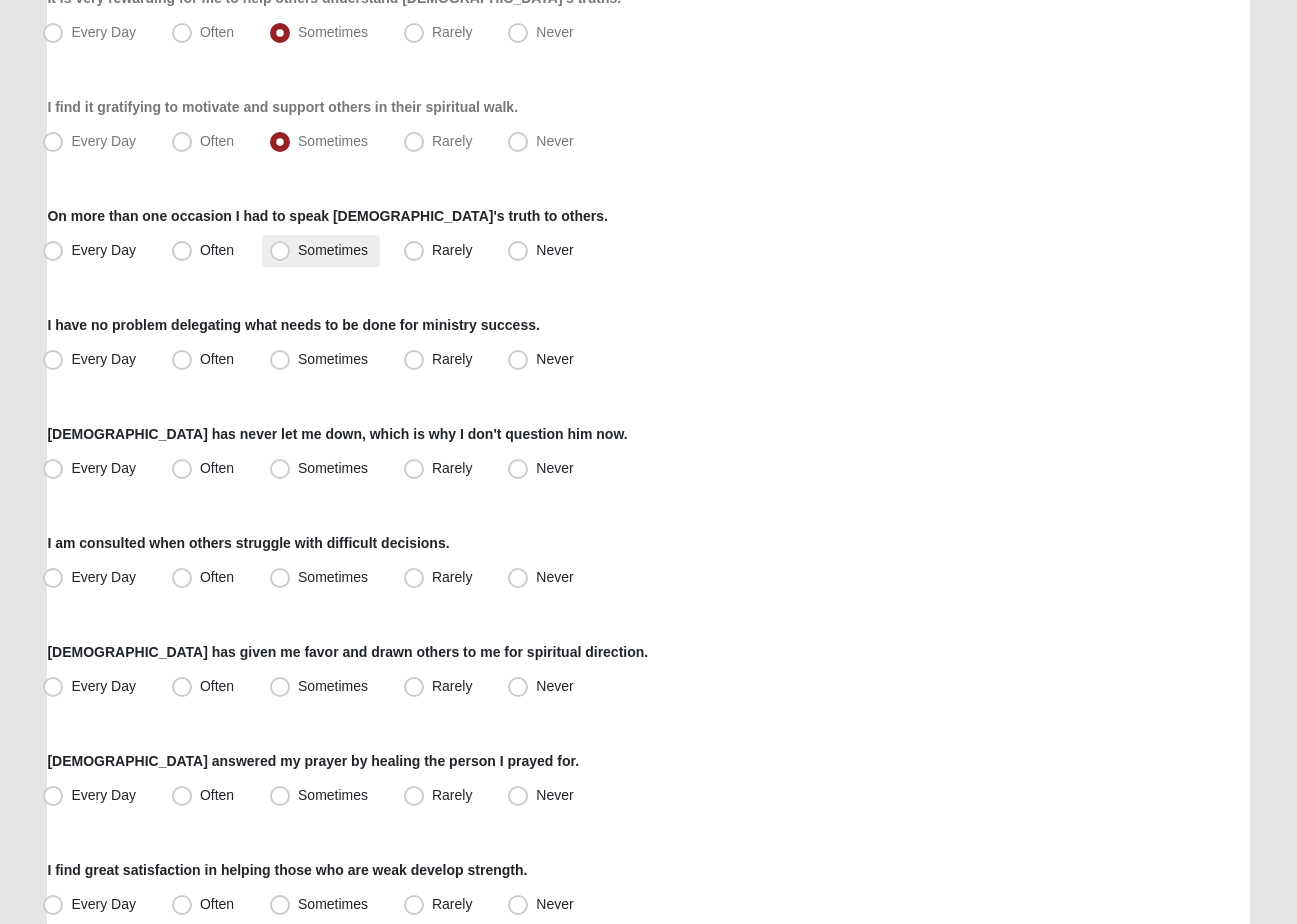 click on "Sometimes" at bounding box center [333, 250] 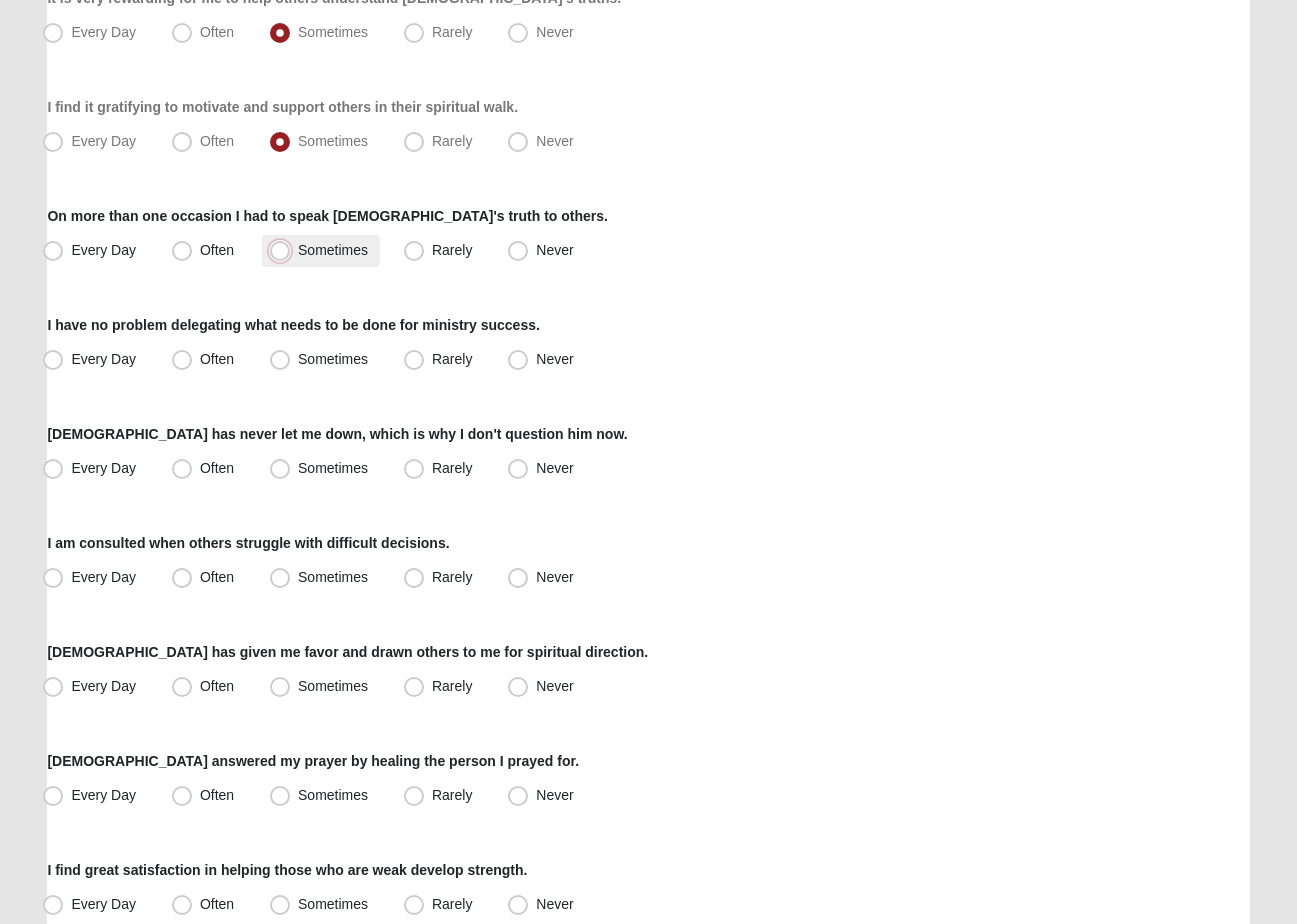 click on "Sometimes" at bounding box center (284, 250) 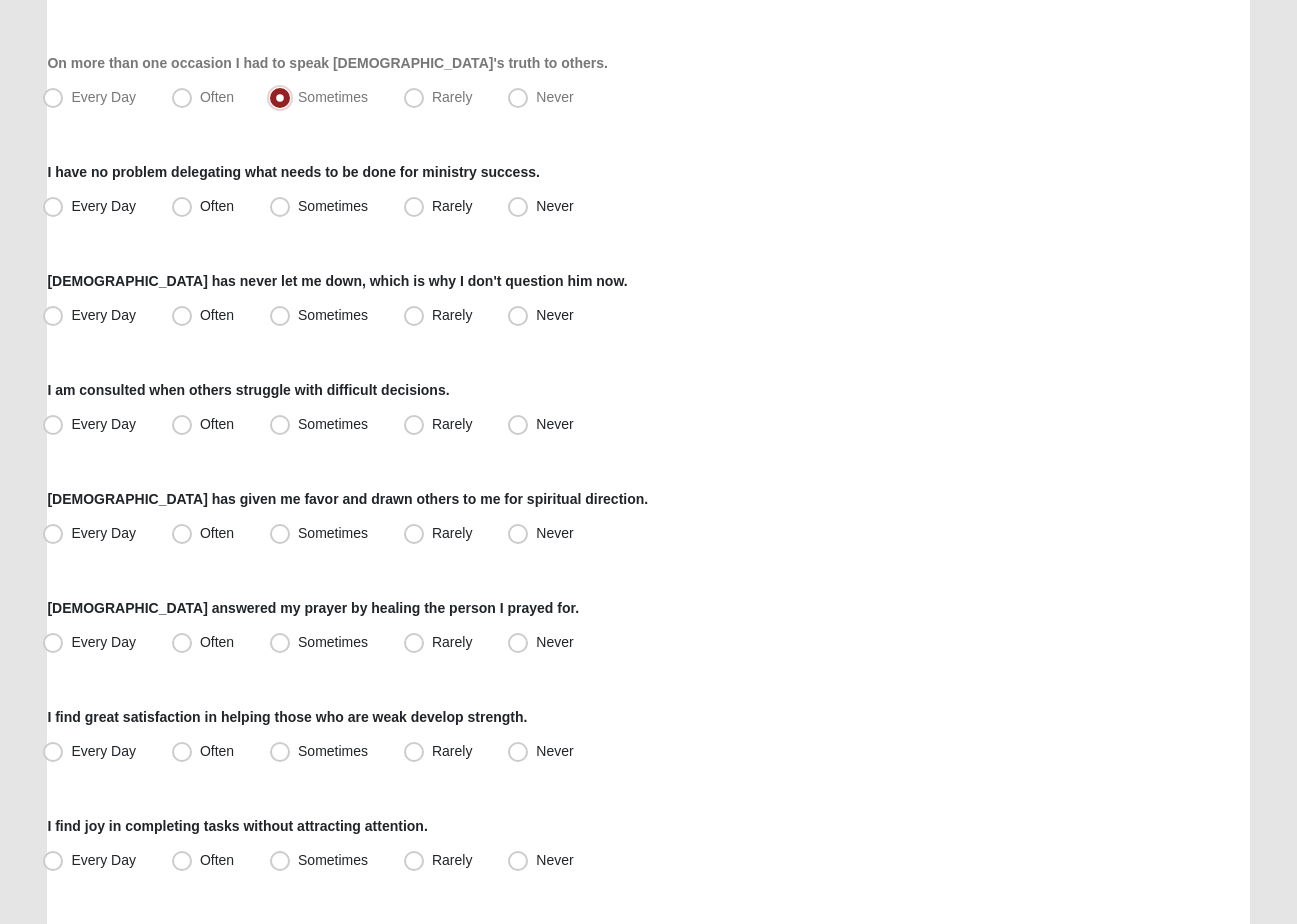 scroll, scrollTop: 878, scrollLeft: 0, axis: vertical 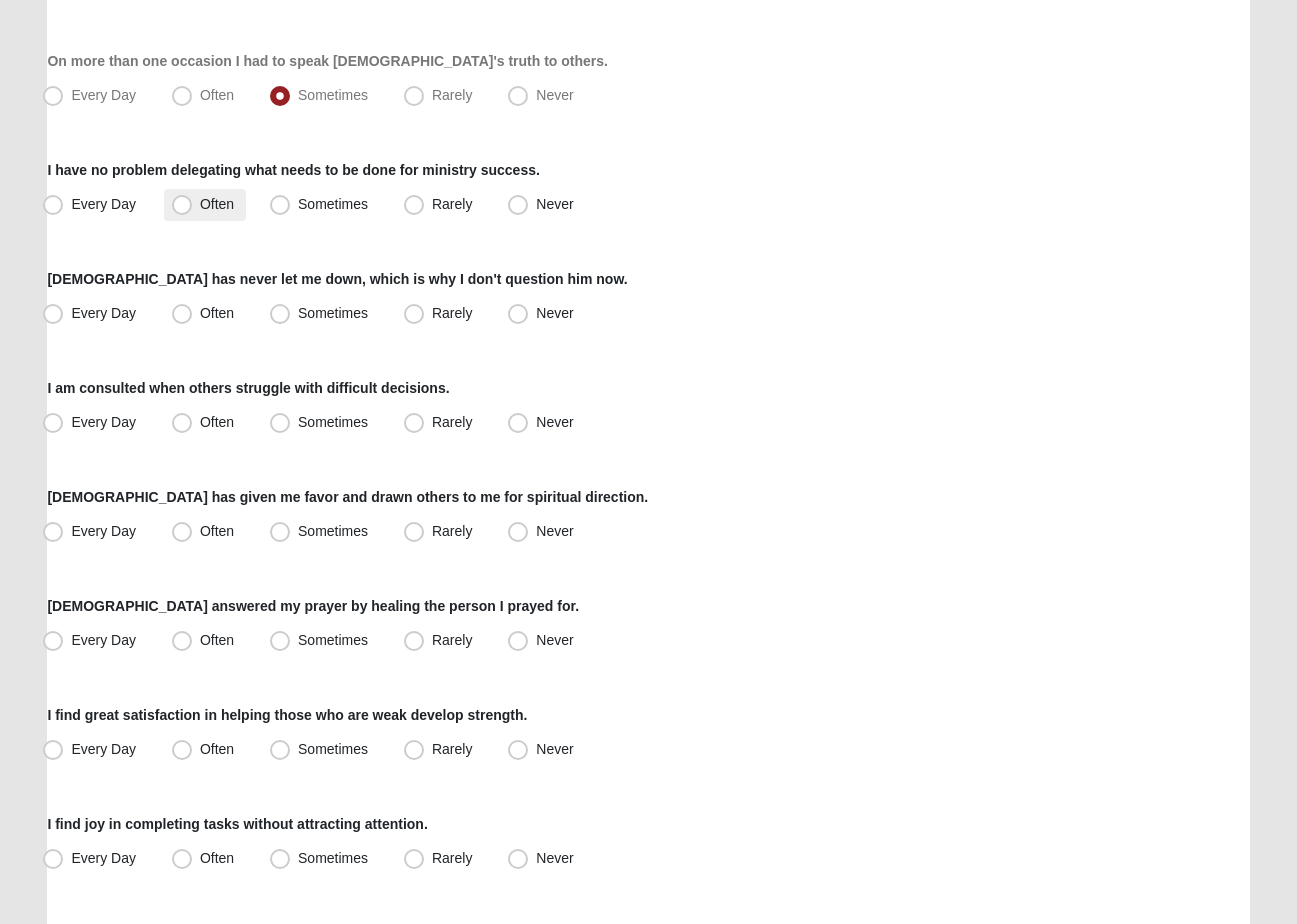 click on "Often" at bounding box center [217, 204] 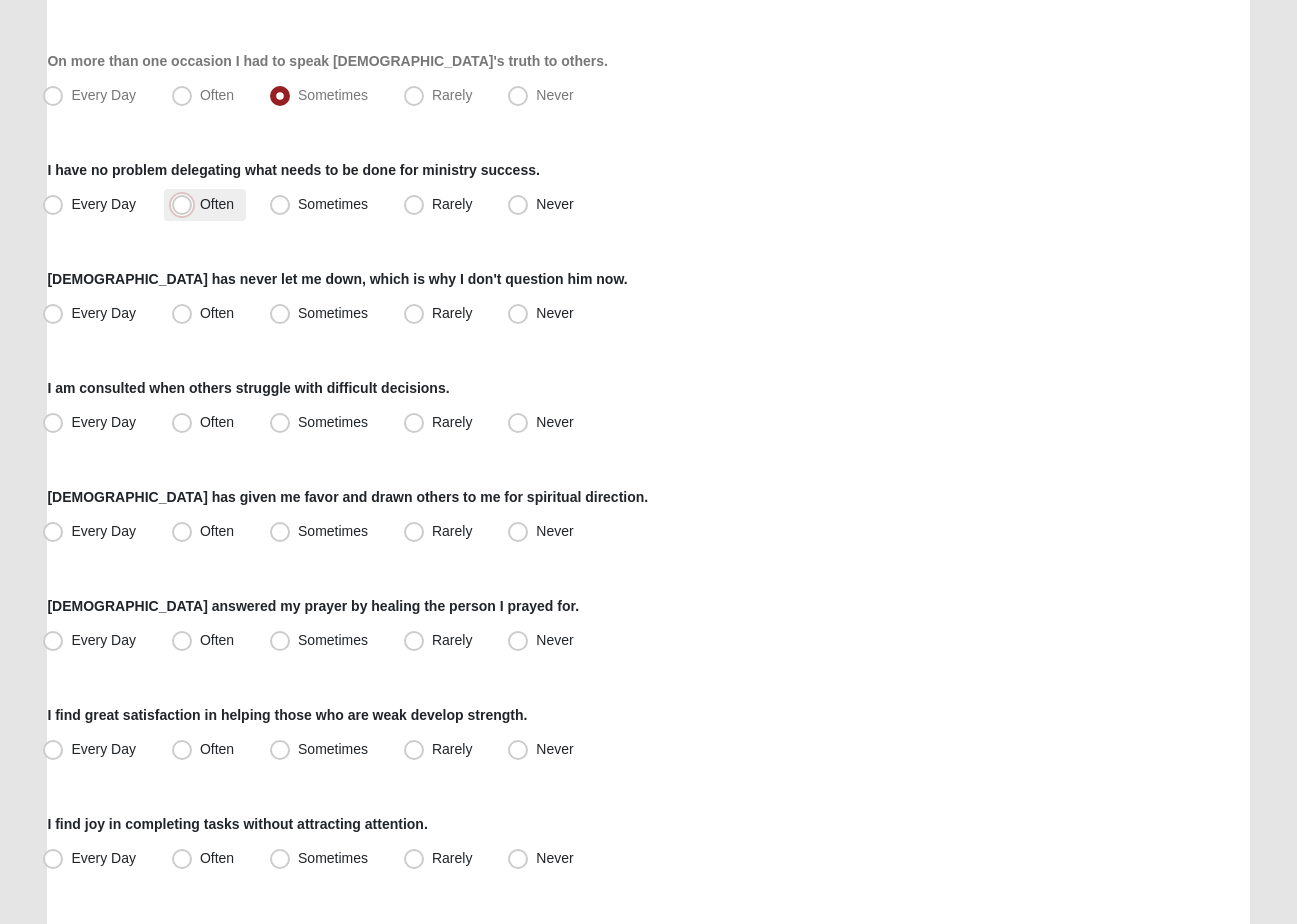 click on "Often" at bounding box center (186, 204) 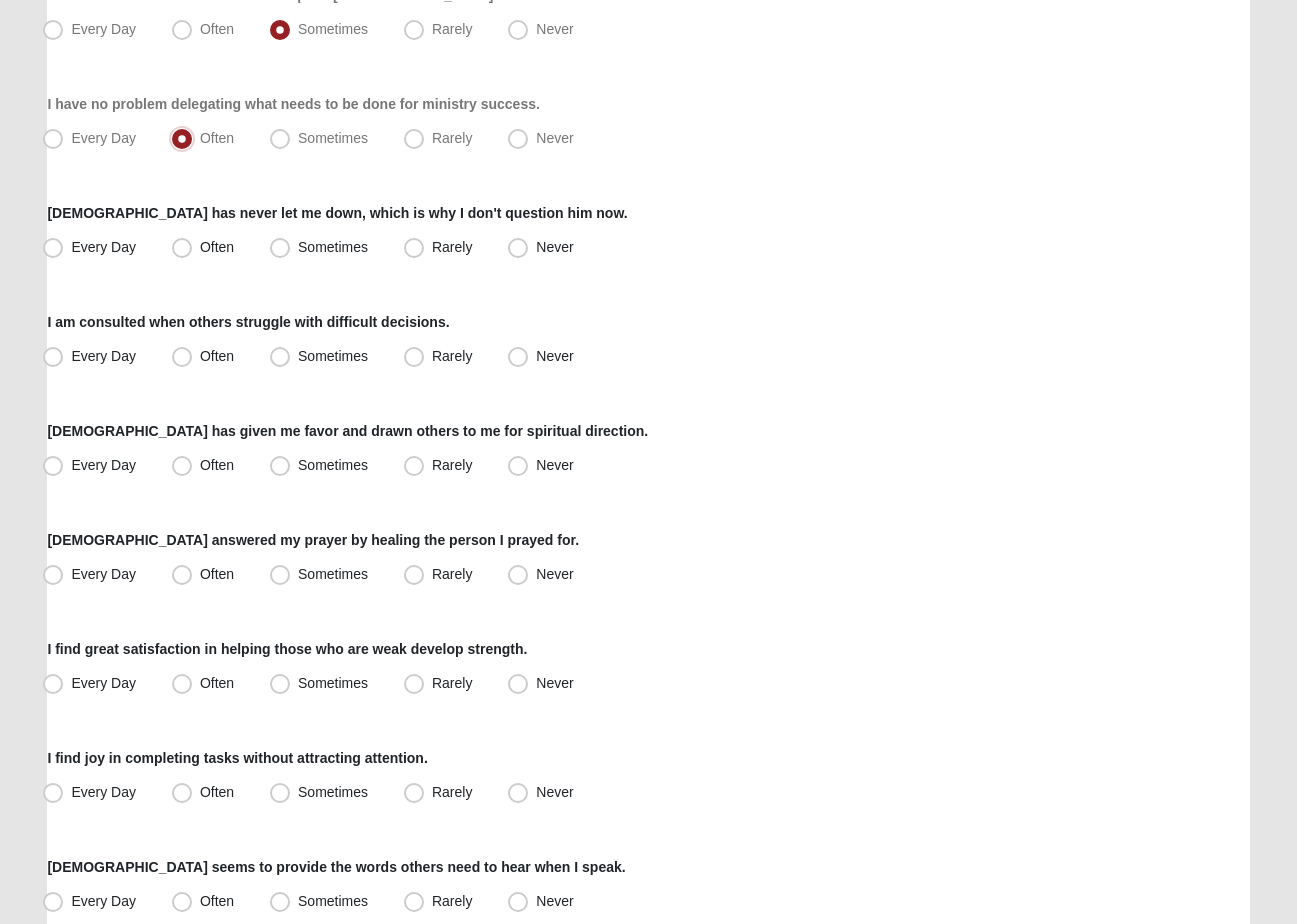 scroll, scrollTop: 949, scrollLeft: 0, axis: vertical 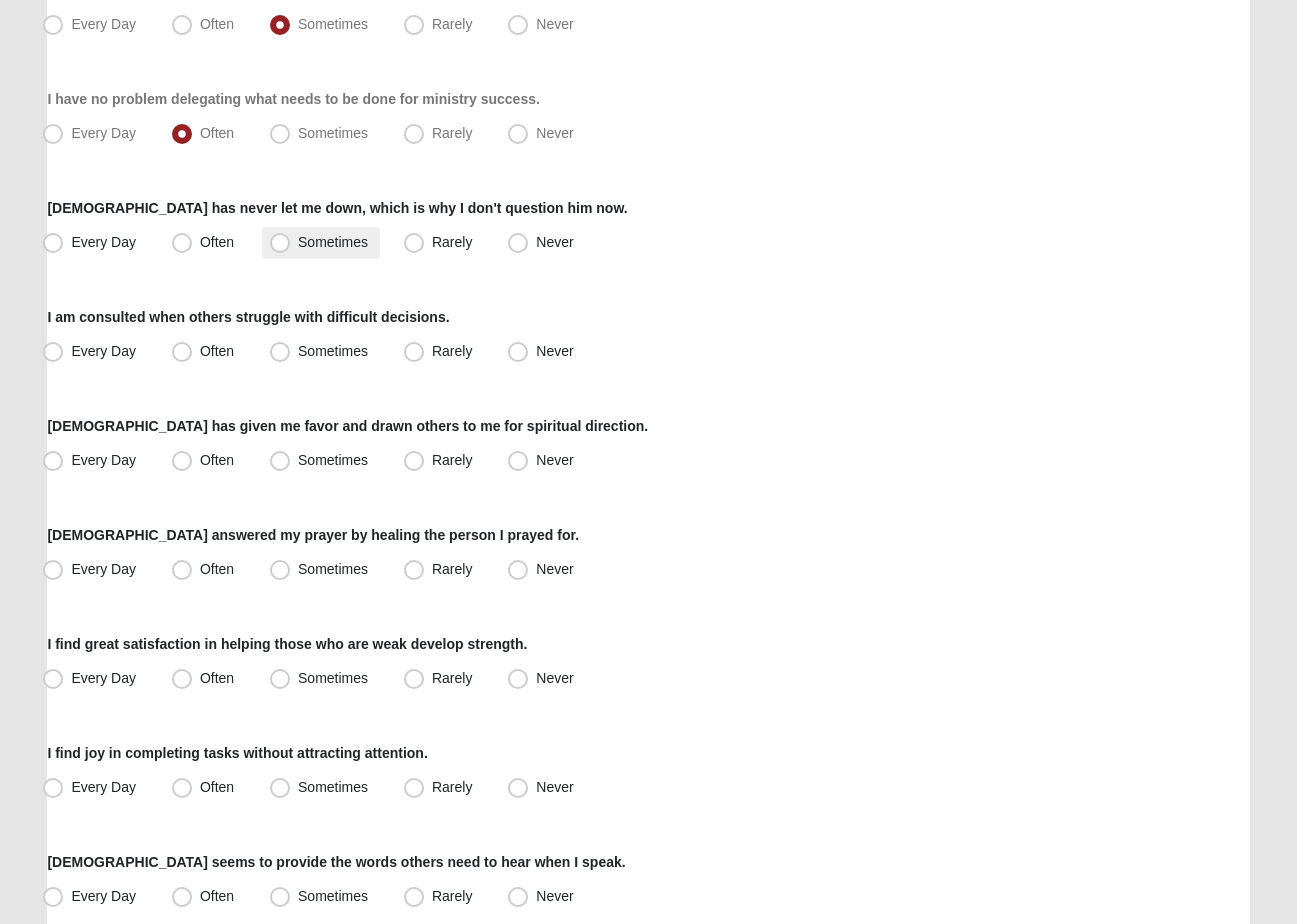 click on "Sometimes" at bounding box center [333, 242] 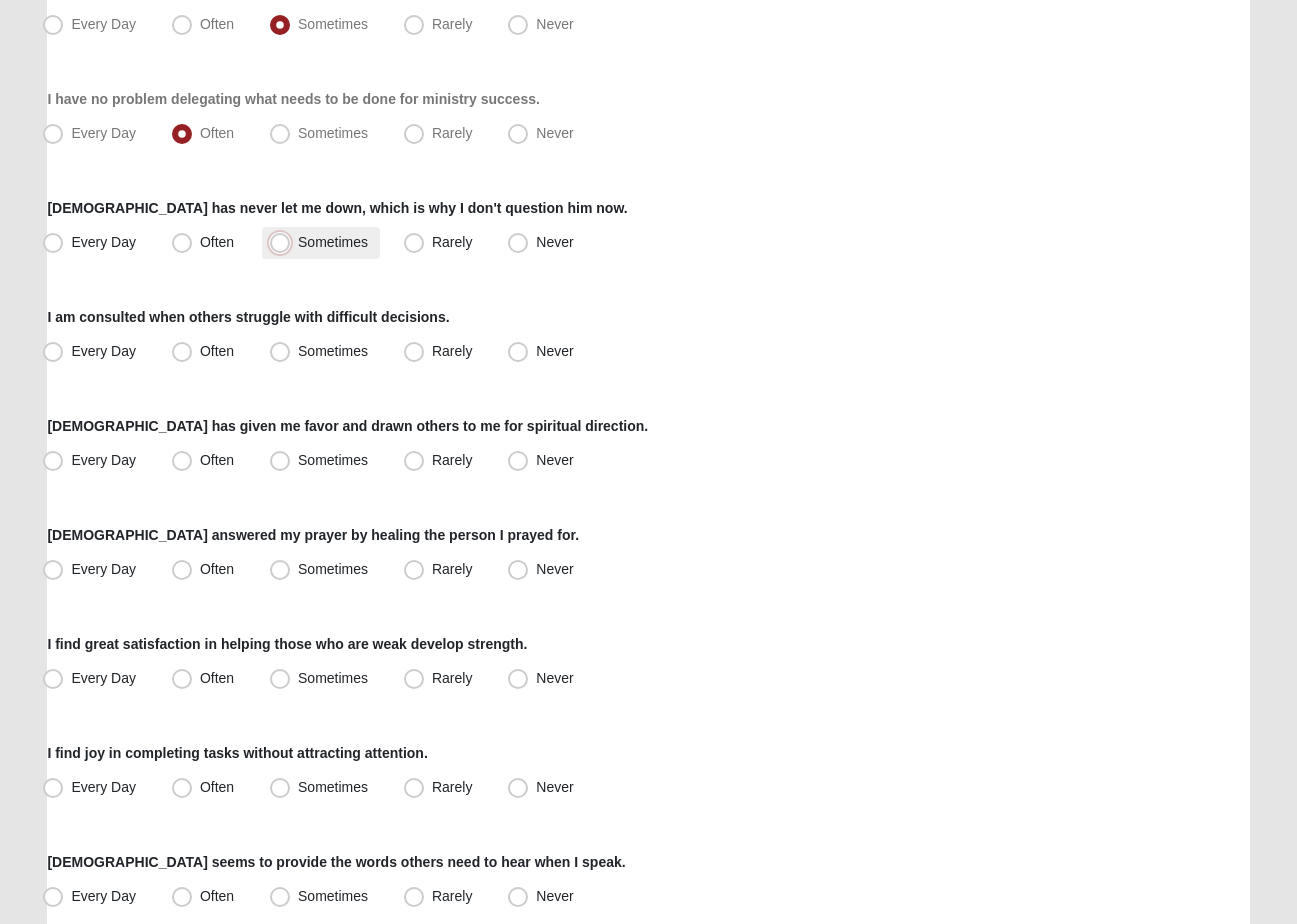 click on "Sometimes" at bounding box center (284, 242) 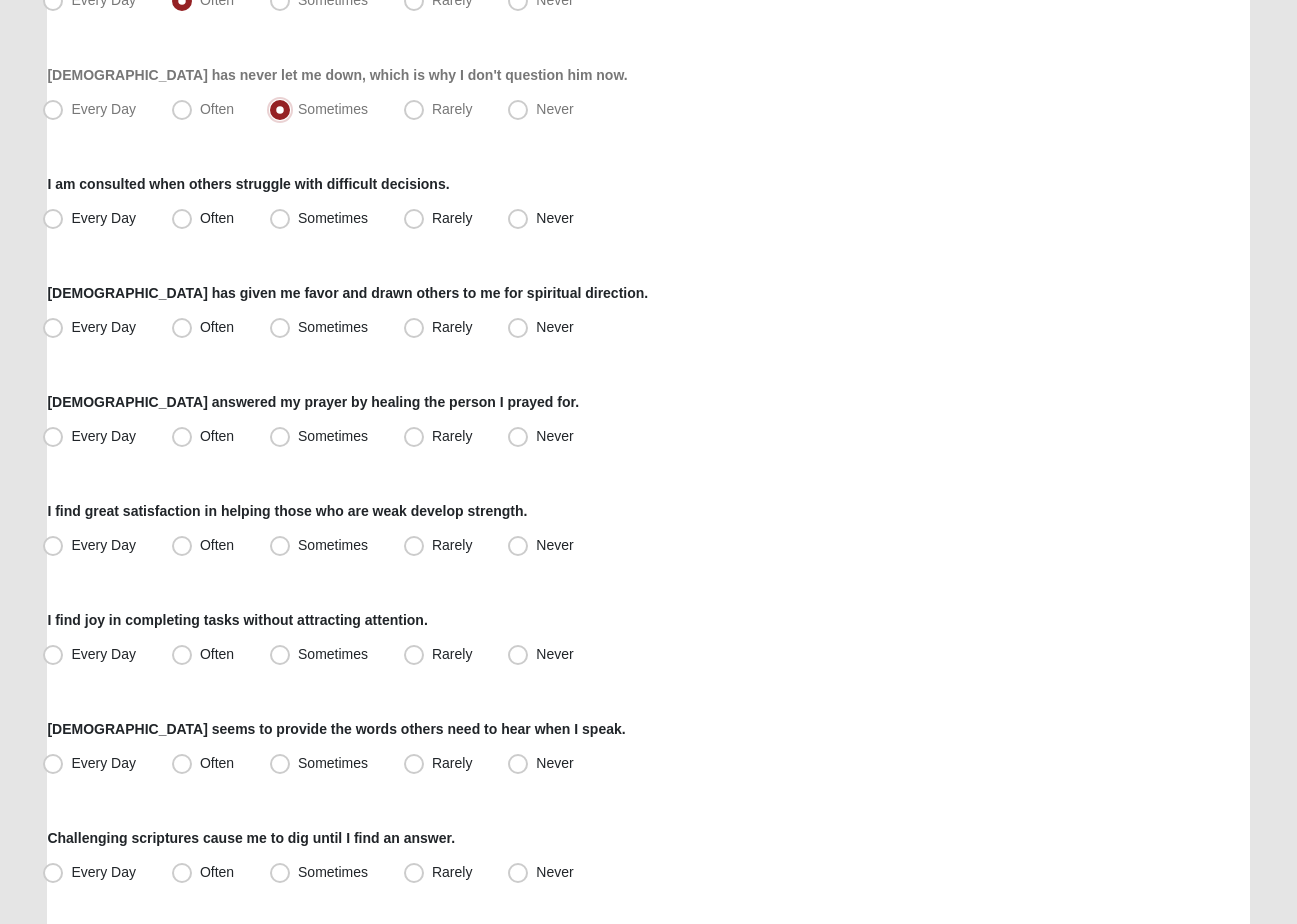 scroll, scrollTop: 1087, scrollLeft: 0, axis: vertical 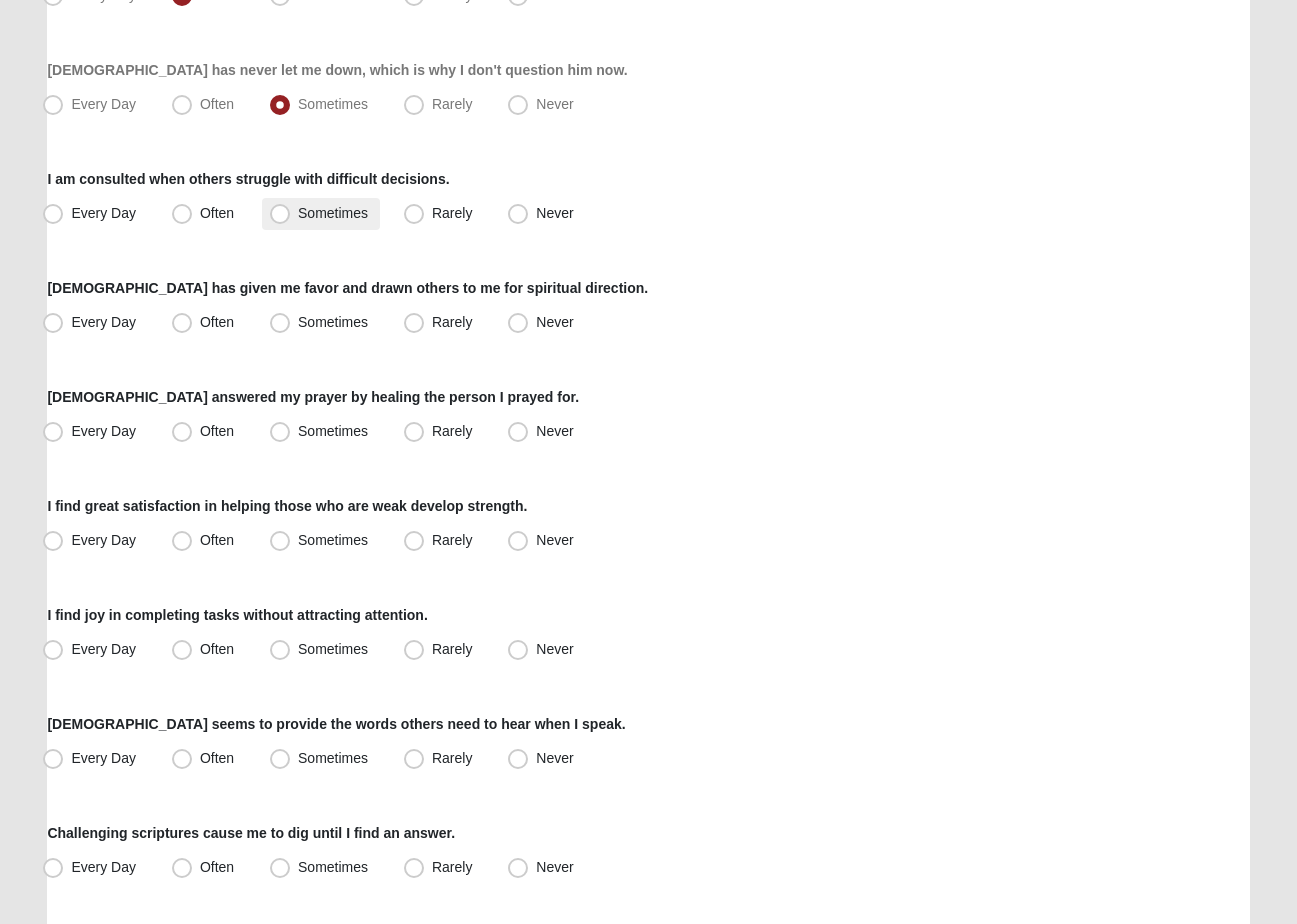 click on "Sometimes" at bounding box center (333, 213) 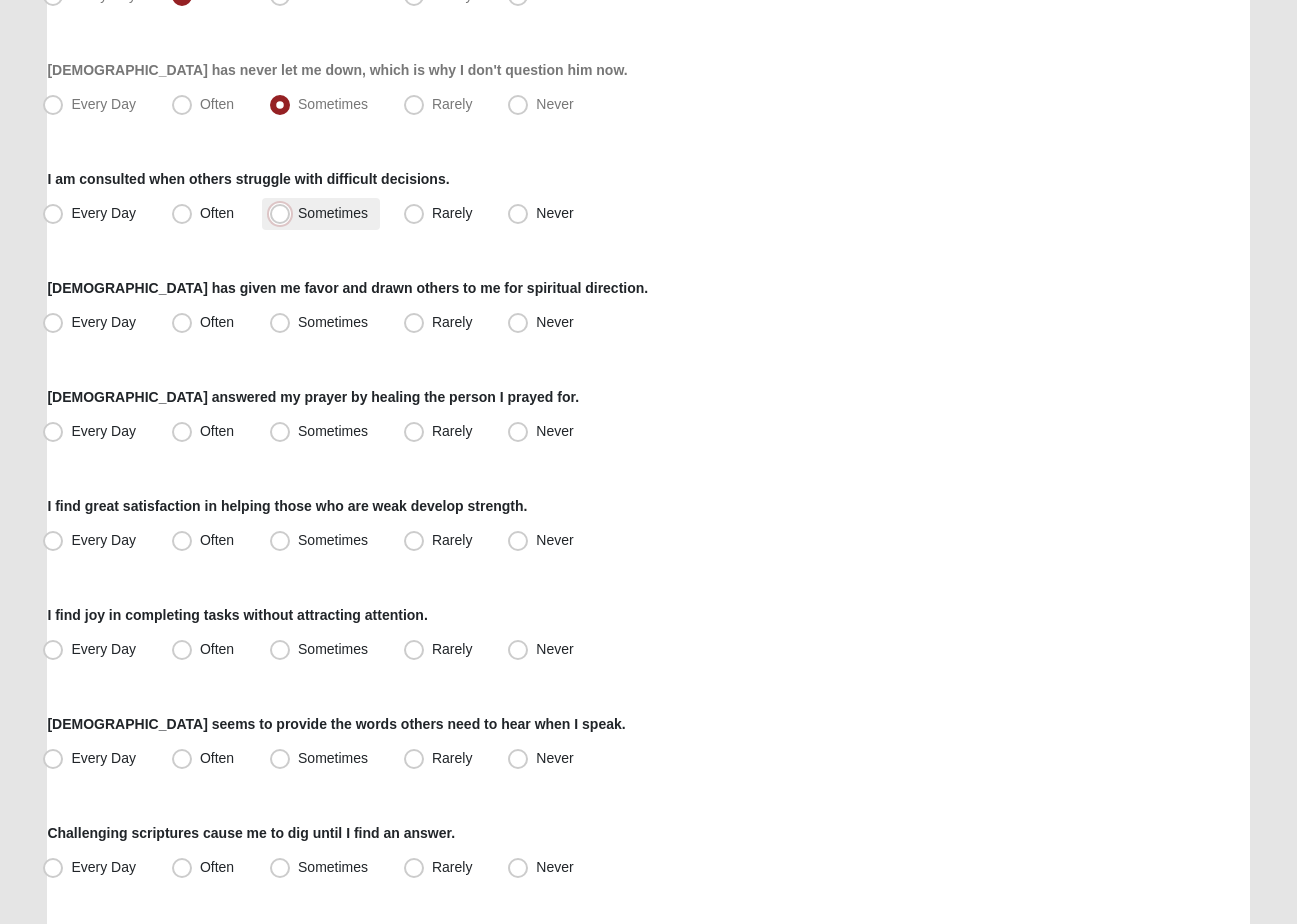 click on "Sometimes" at bounding box center (284, 213) 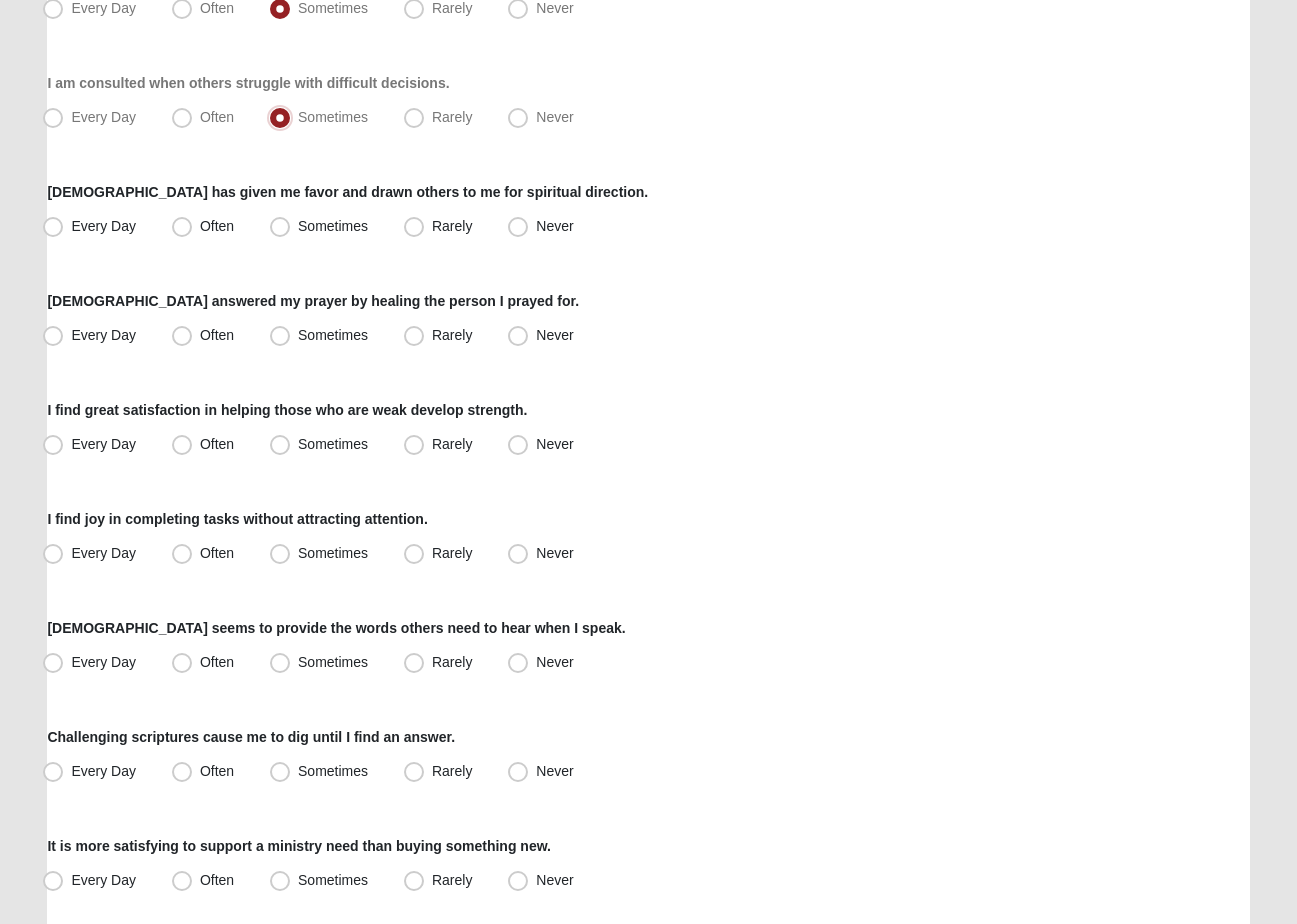 scroll, scrollTop: 1185, scrollLeft: 0, axis: vertical 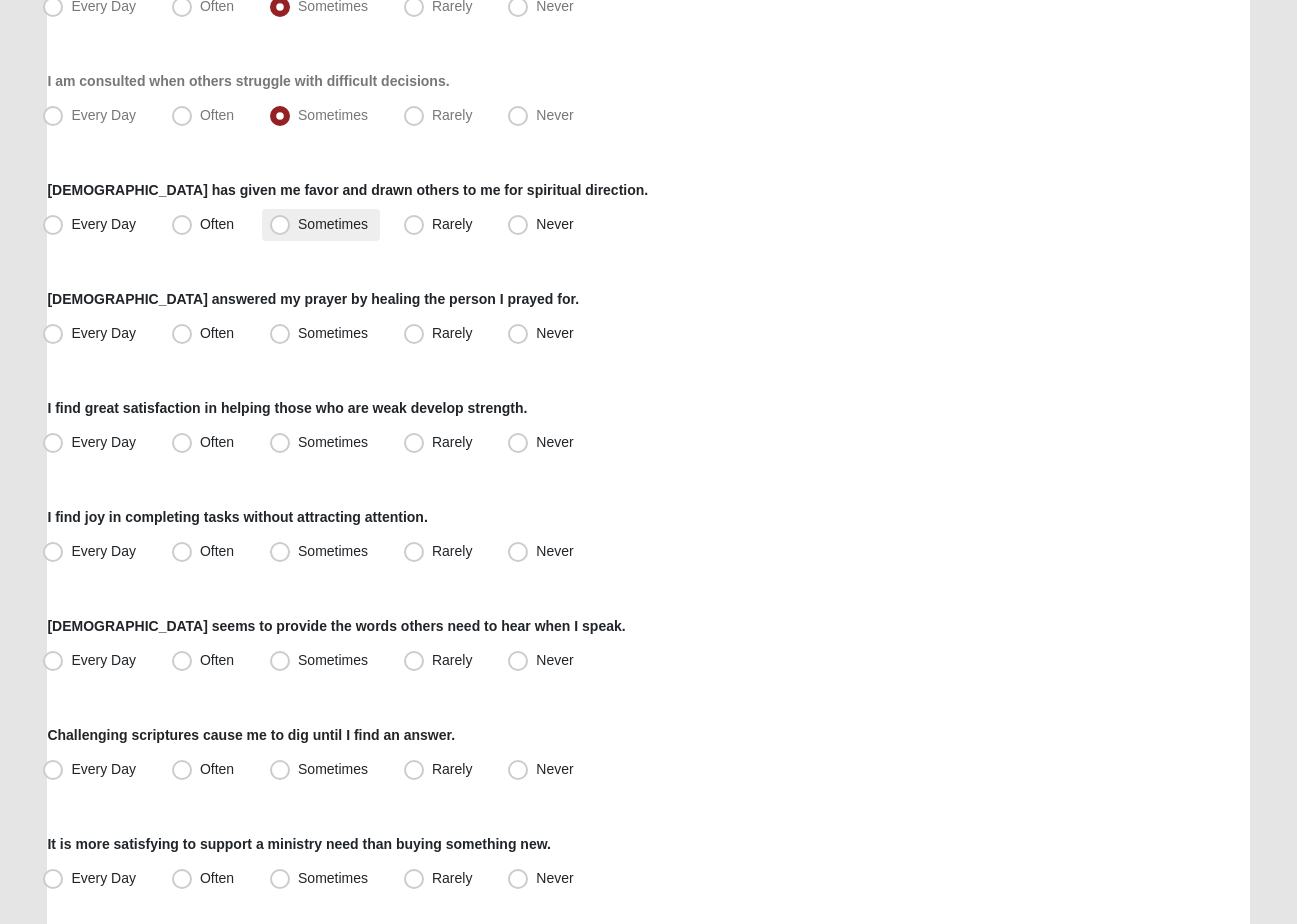 click on "Sometimes" at bounding box center (333, 224) 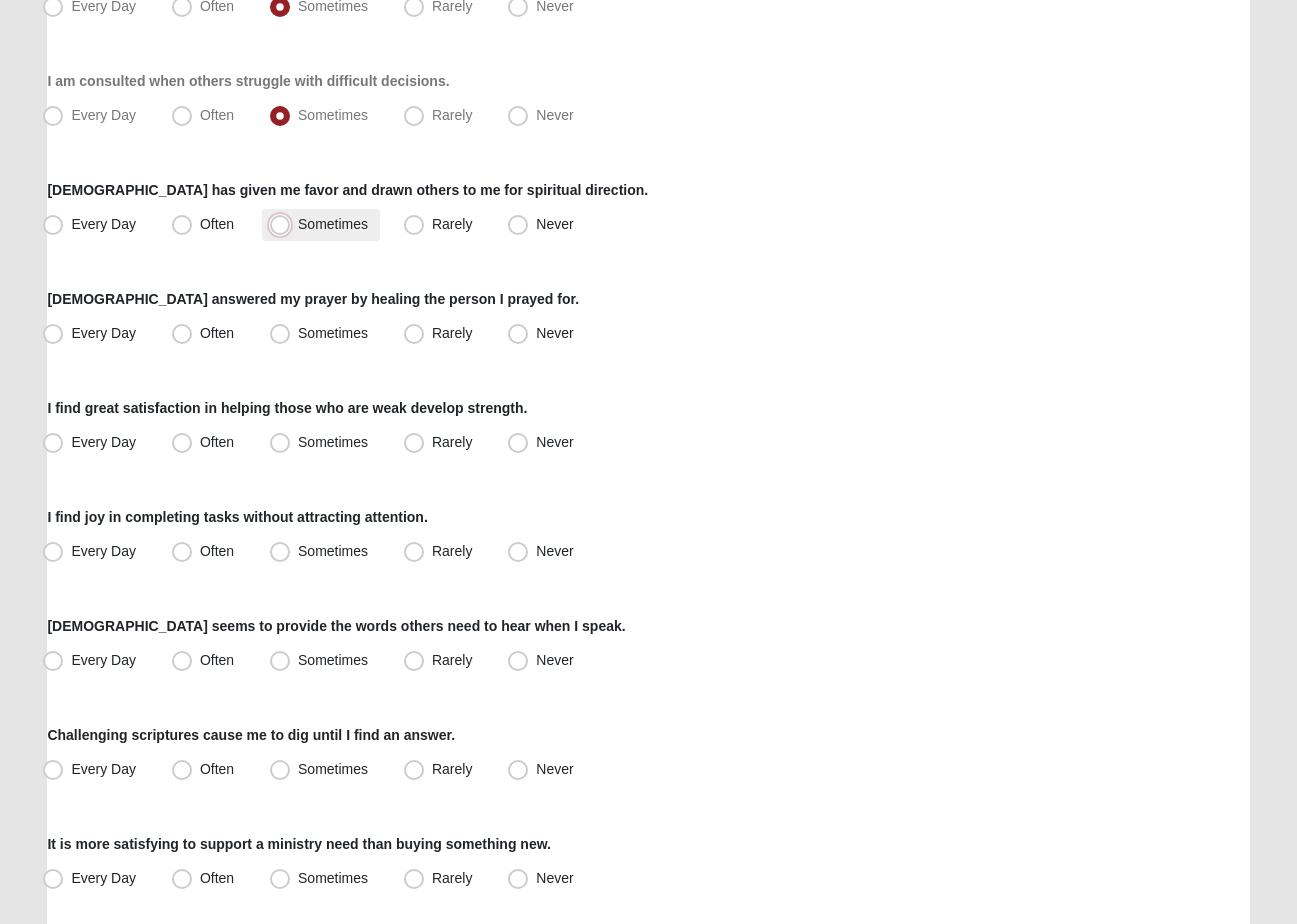 click on "Sometimes" at bounding box center [284, 224] 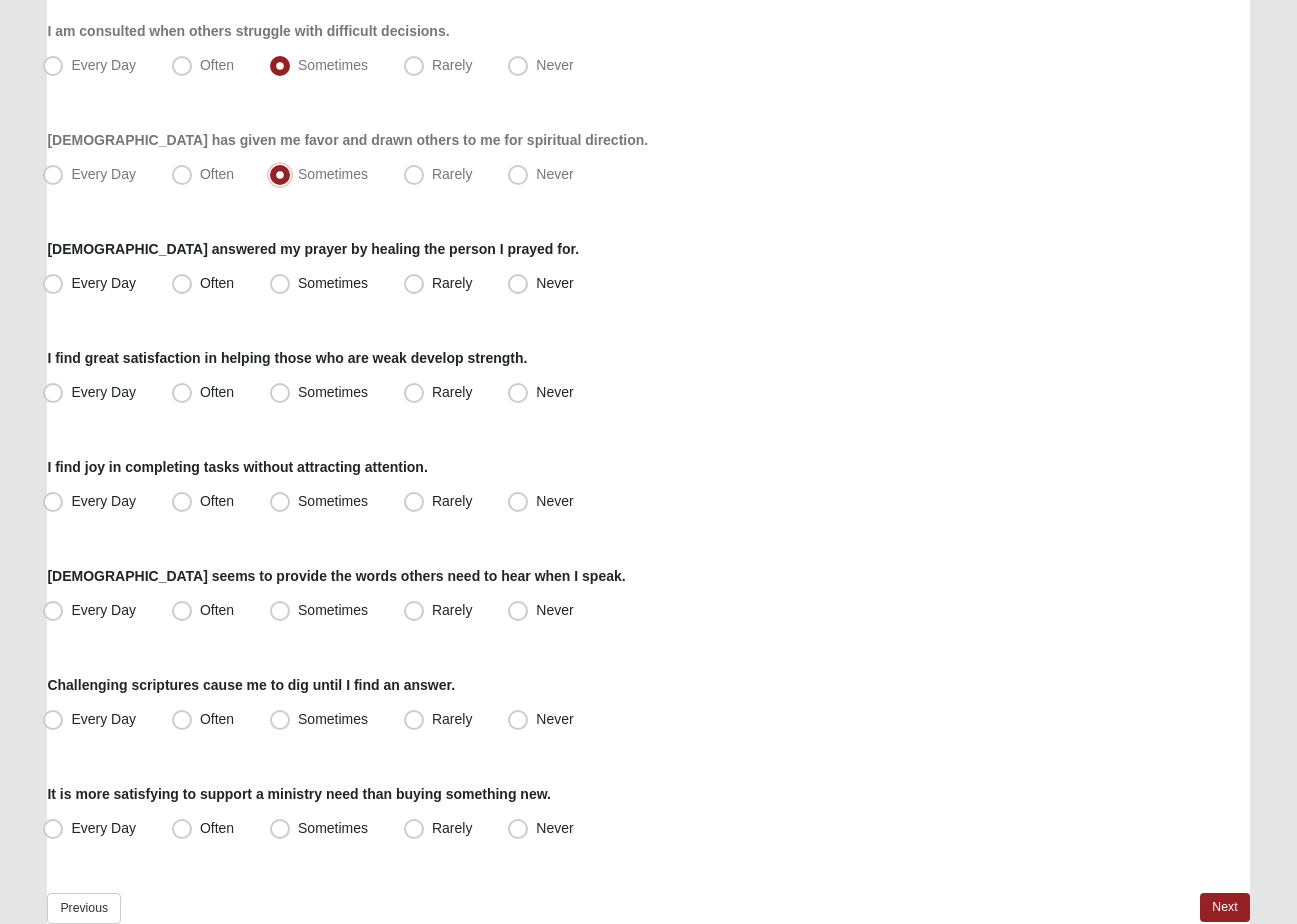 scroll, scrollTop: 1332, scrollLeft: 0, axis: vertical 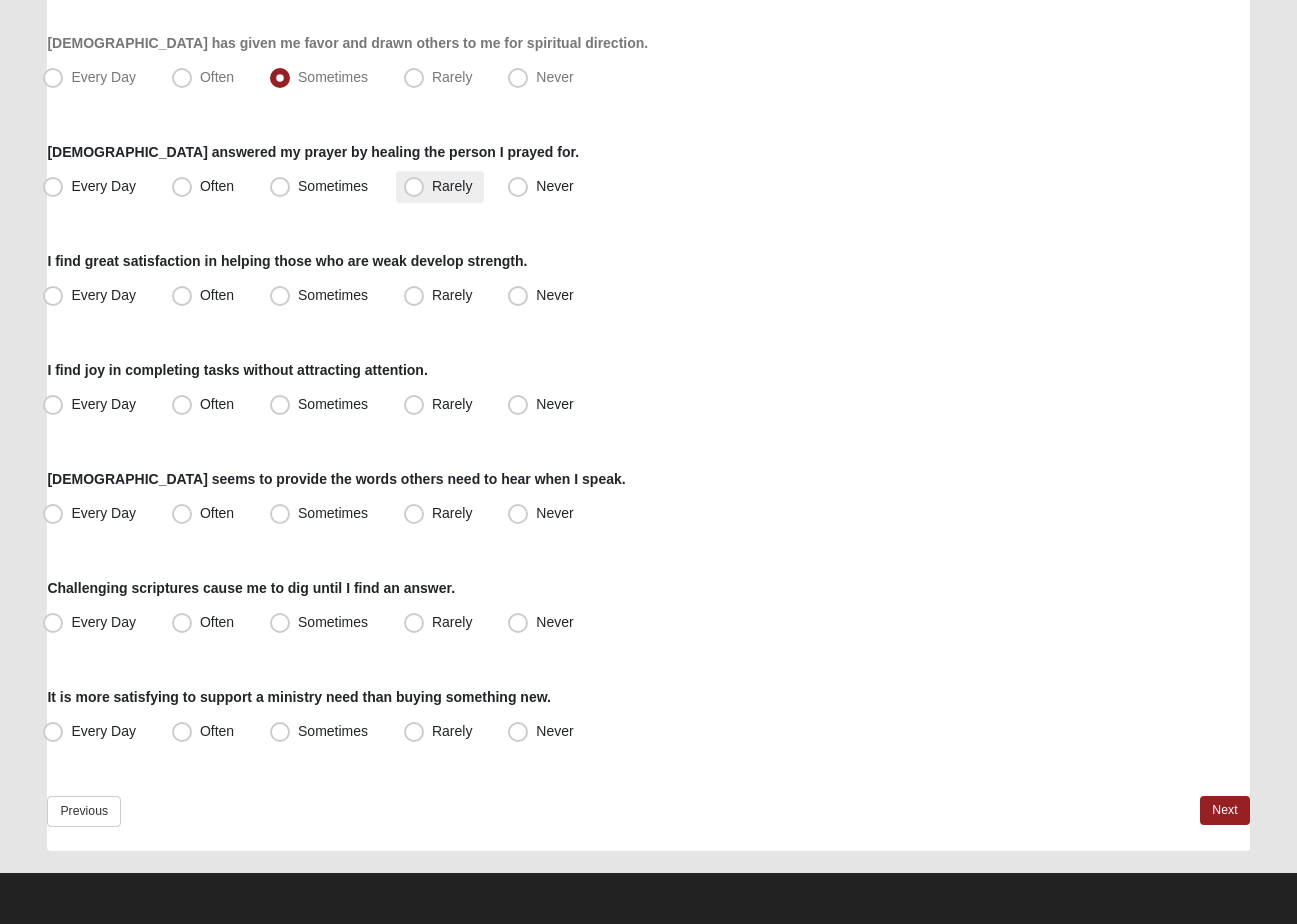 click on "Rarely" at bounding box center (452, 186) 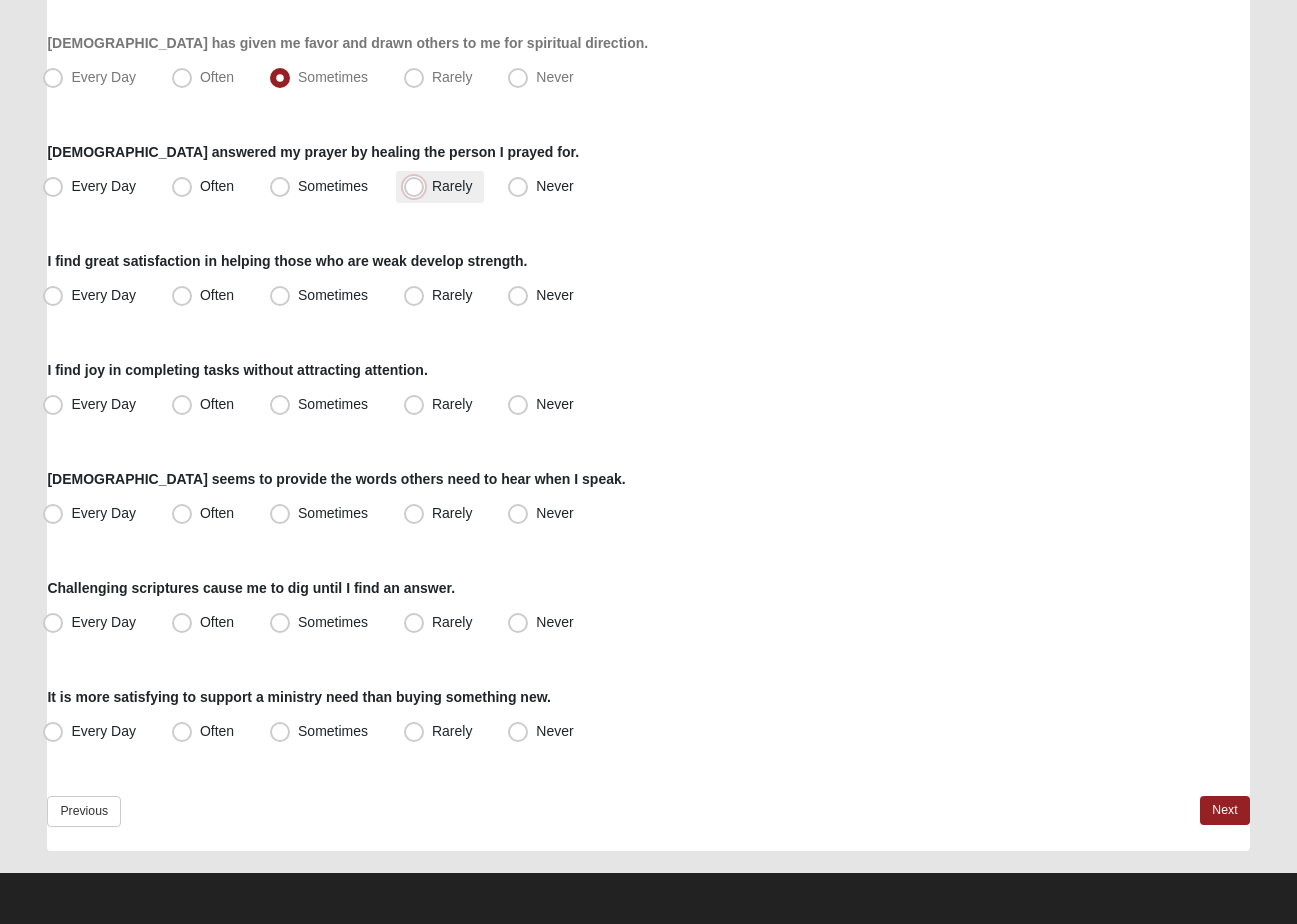 click on "Rarely" at bounding box center (418, 186) 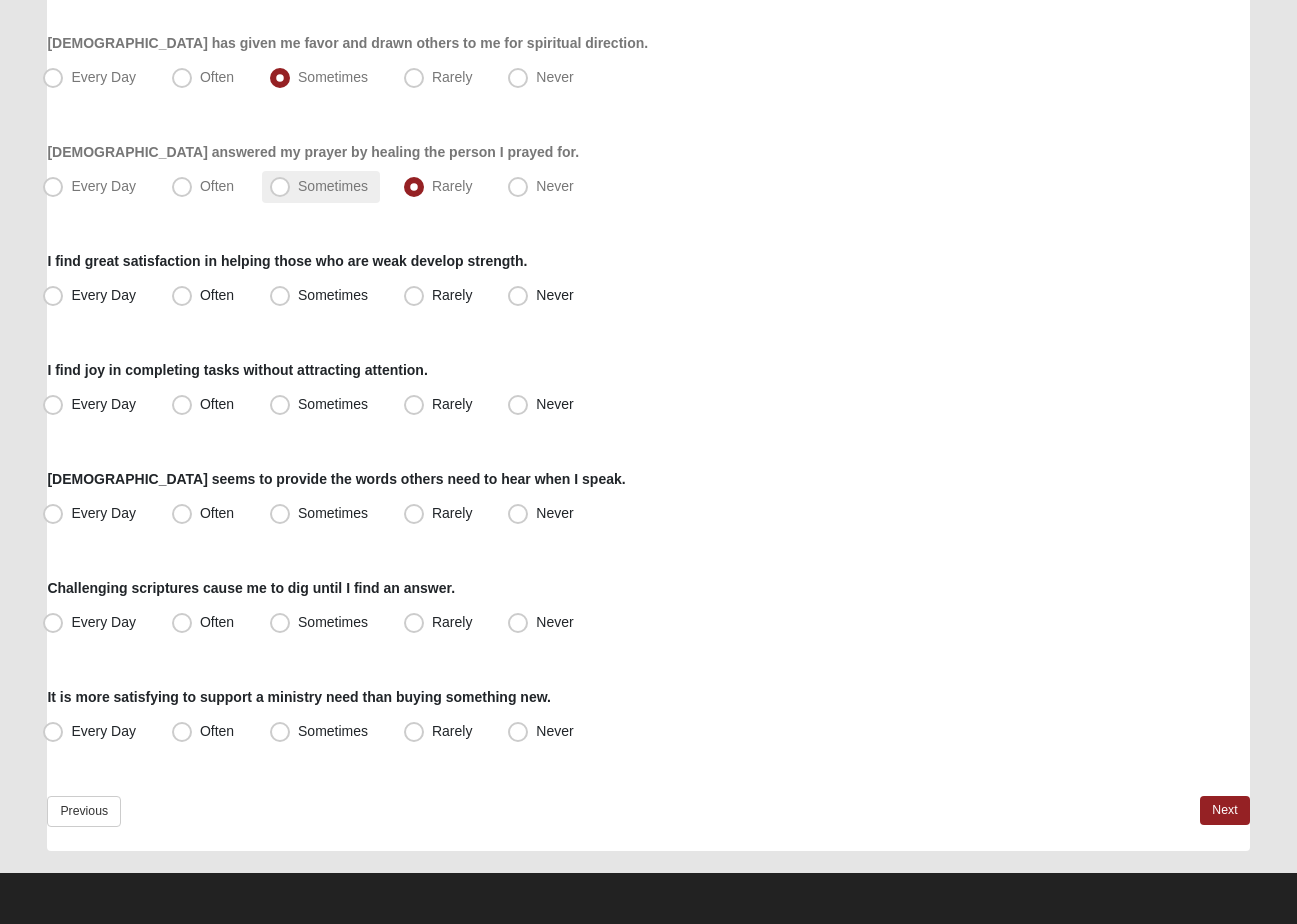 click on "Sometimes" at bounding box center (333, 186) 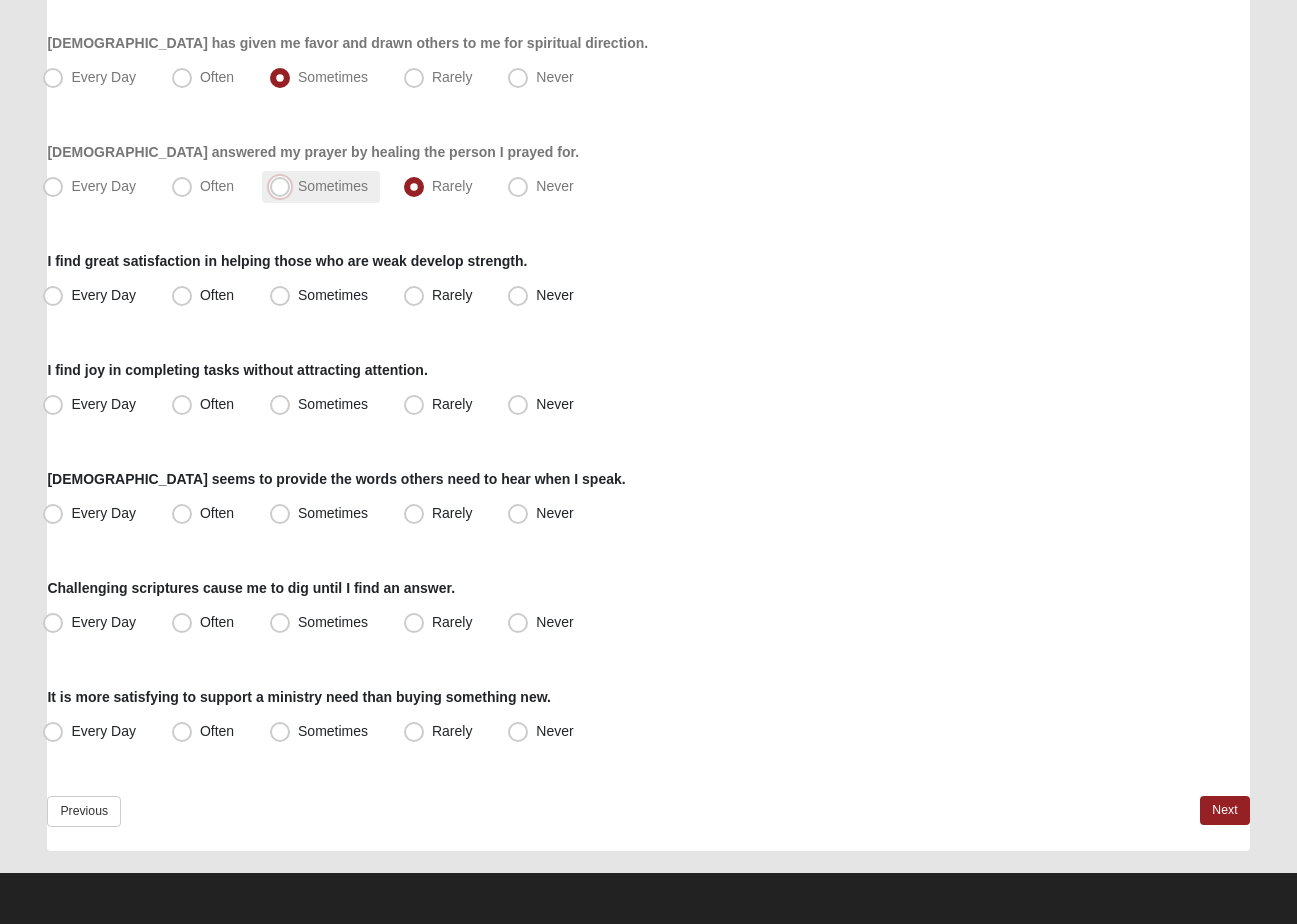 click on "Sometimes" at bounding box center (284, 186) 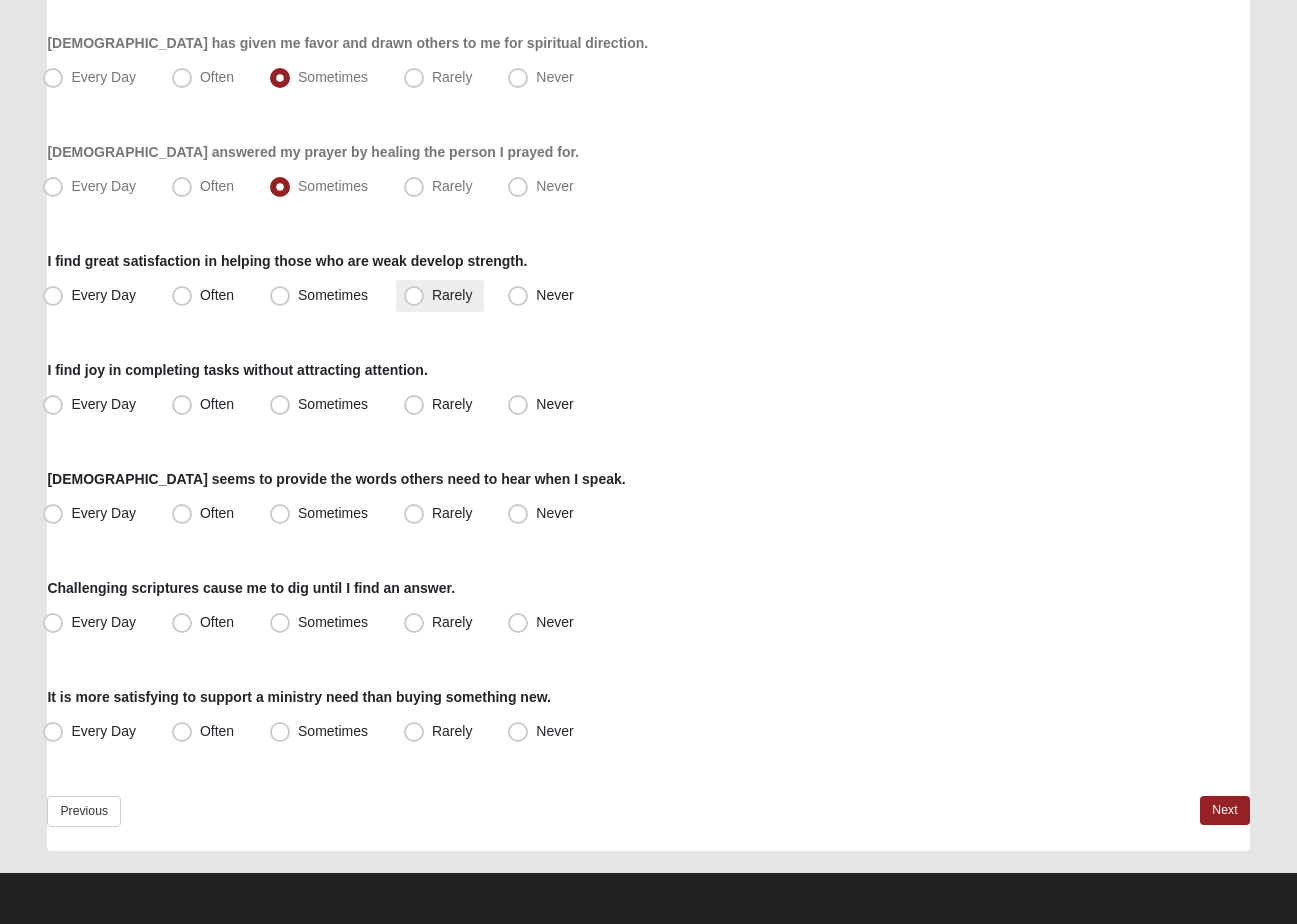 click on "Rarely" at bounding box center (452, 295) 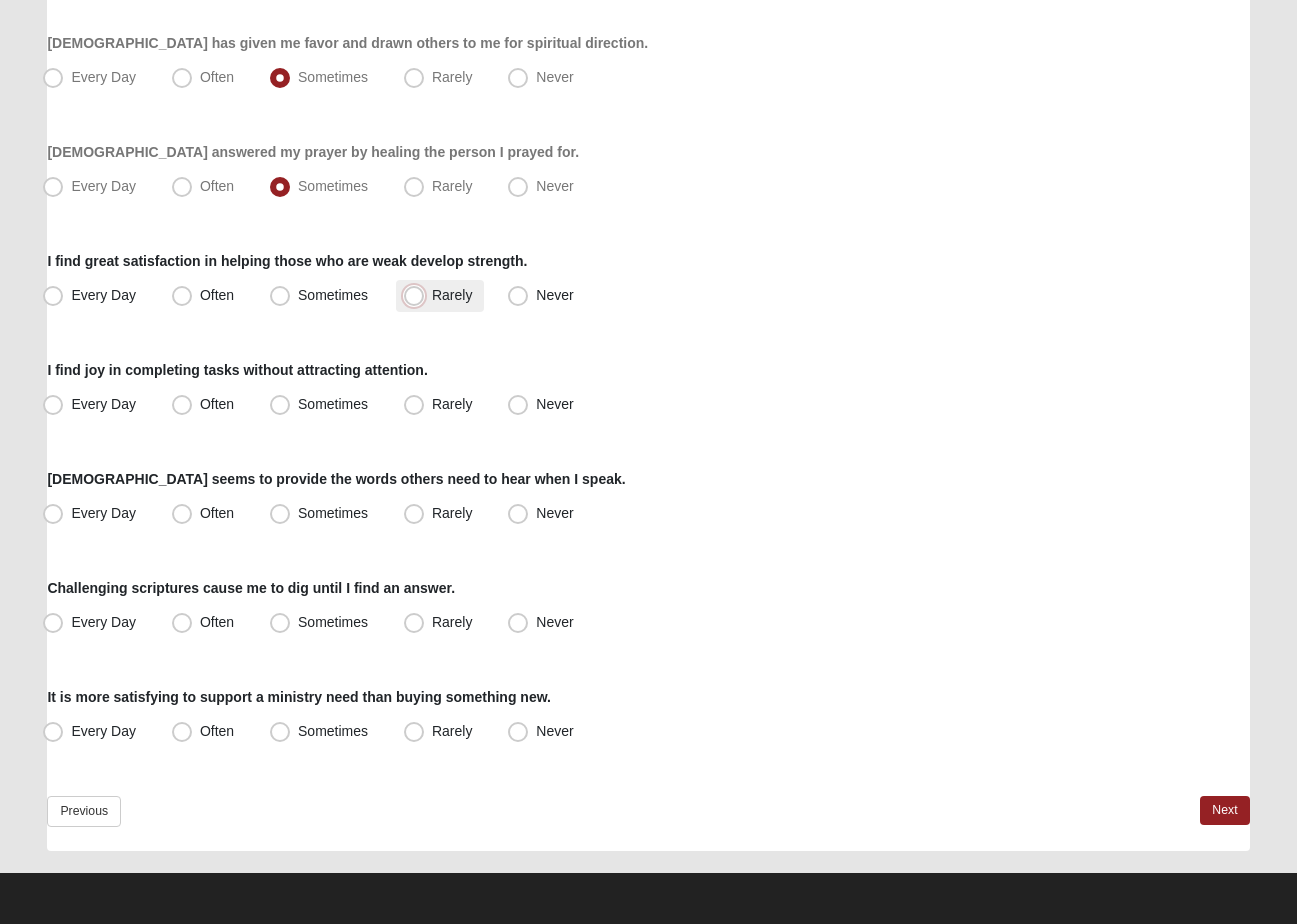 click on "Rarely" at bounding box center [418, 295] 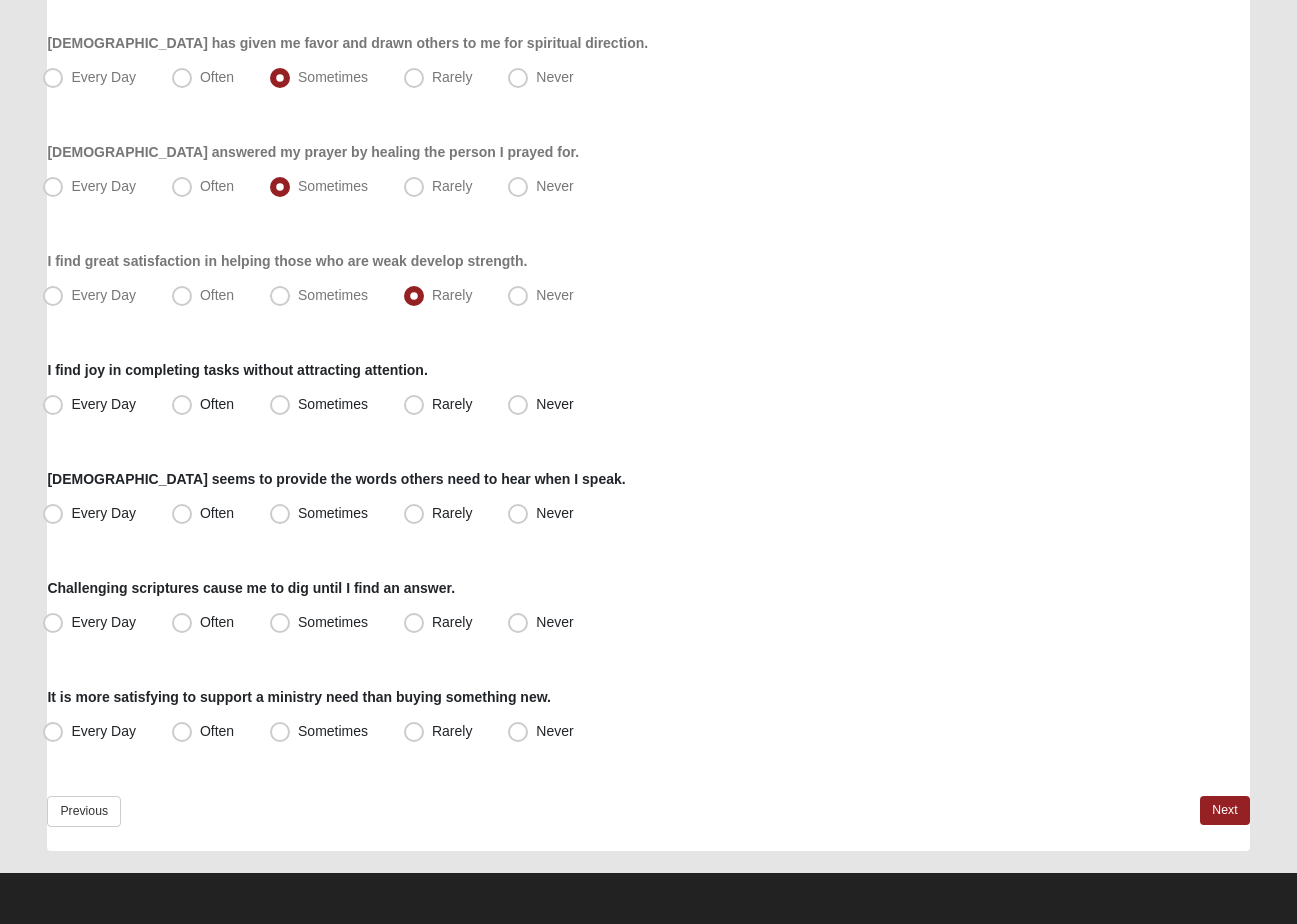 click on "I find joy in completing tasks without attracting attention.
Every Day
Often
Sometimes
Rarely
Never" at bounding box center [648, 390] 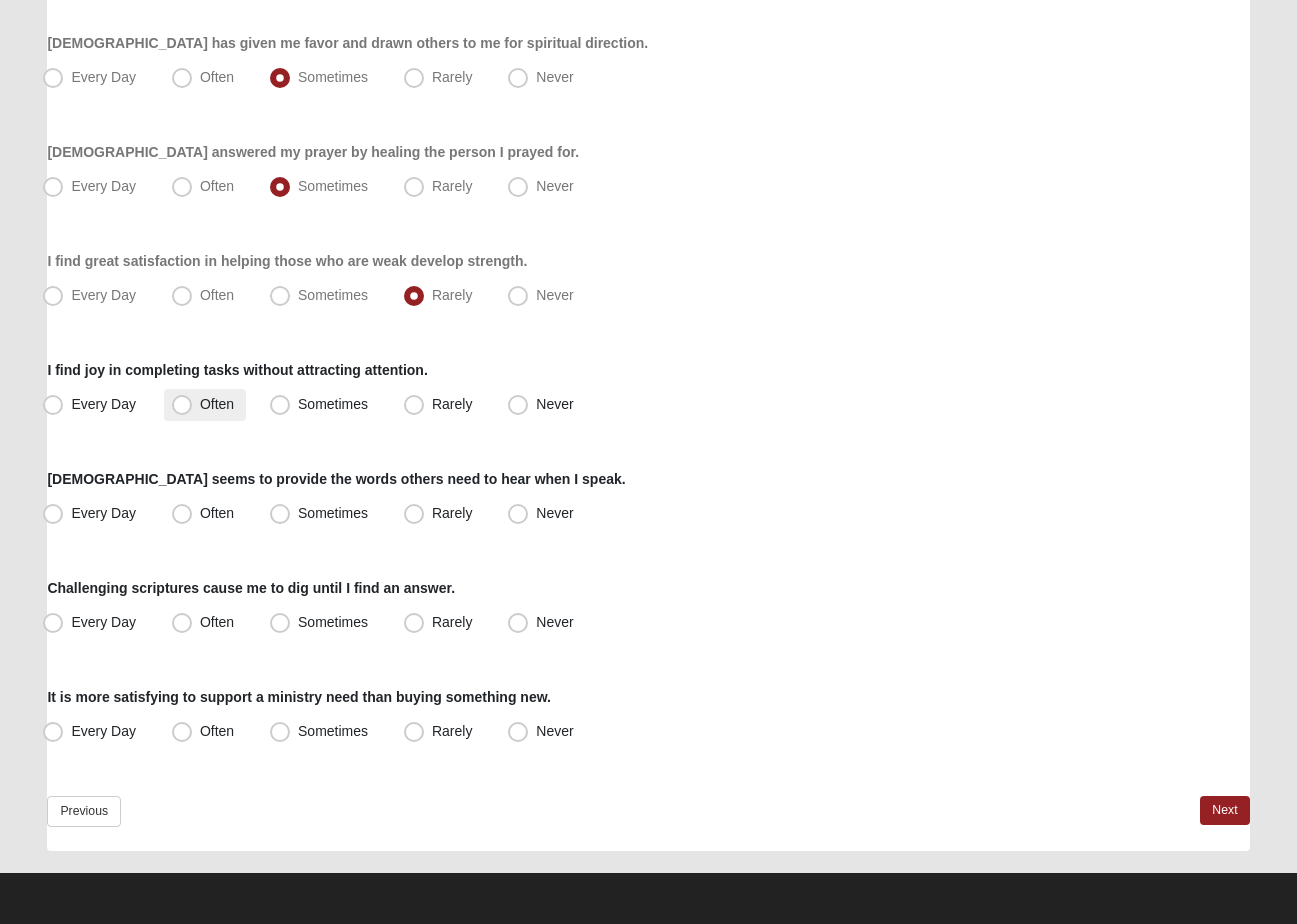 click on "Often" at bounding box center [217, 404] 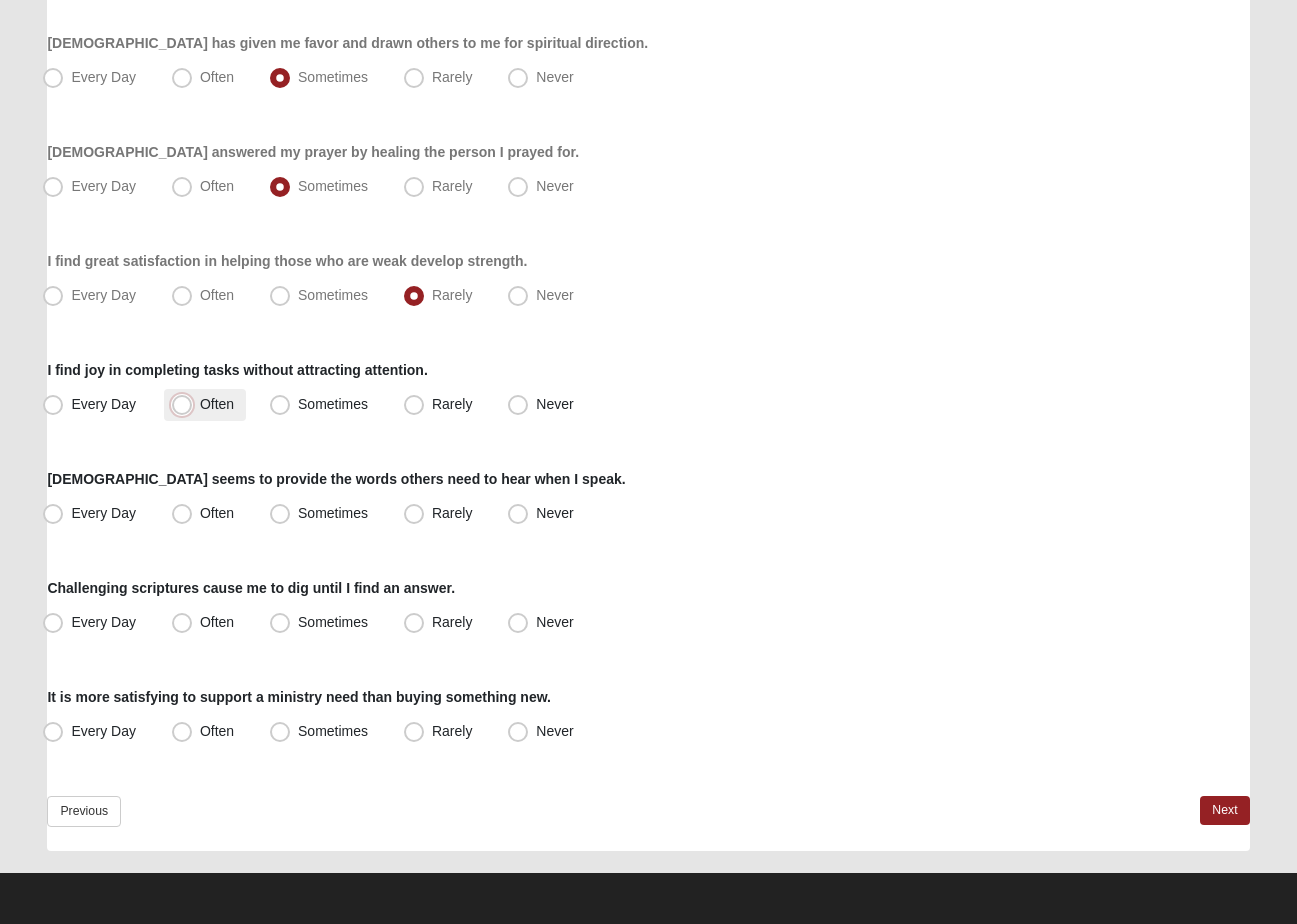 click on "Often" at bounding box center [186, 404] 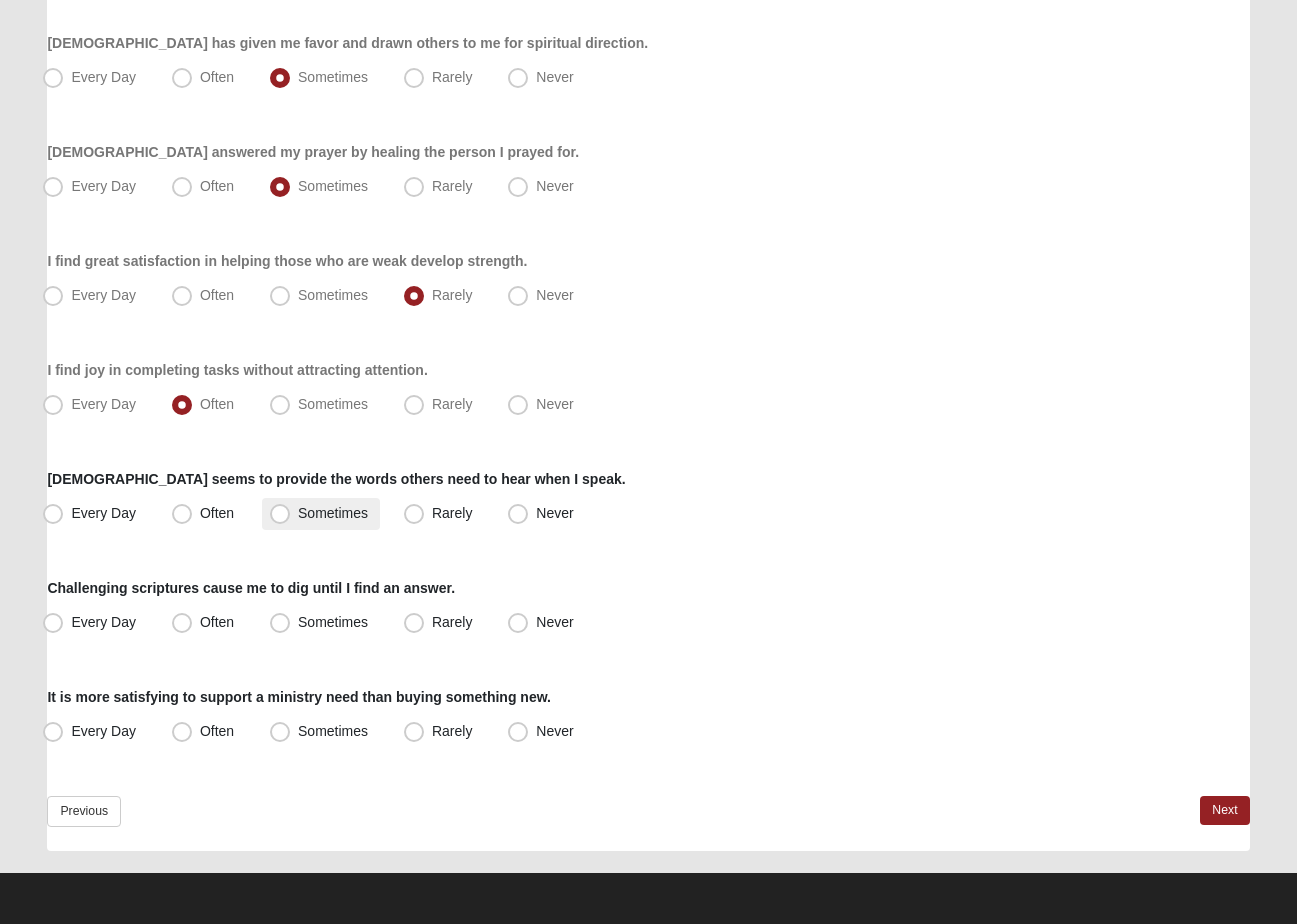 click on "Sometimes" at bounding box center [333, 513] 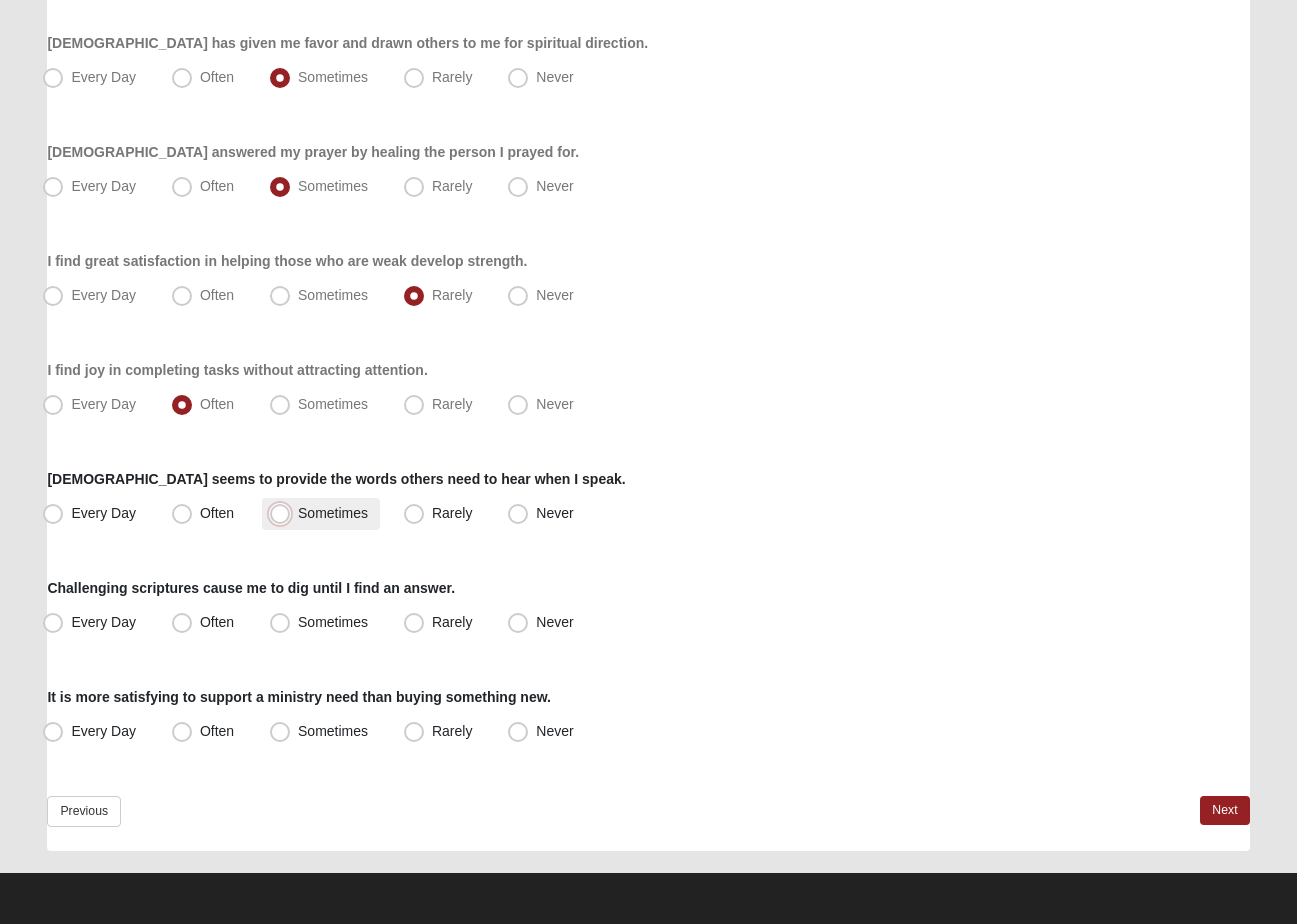 click on "Sometimes" at bounding box center (284, 513) 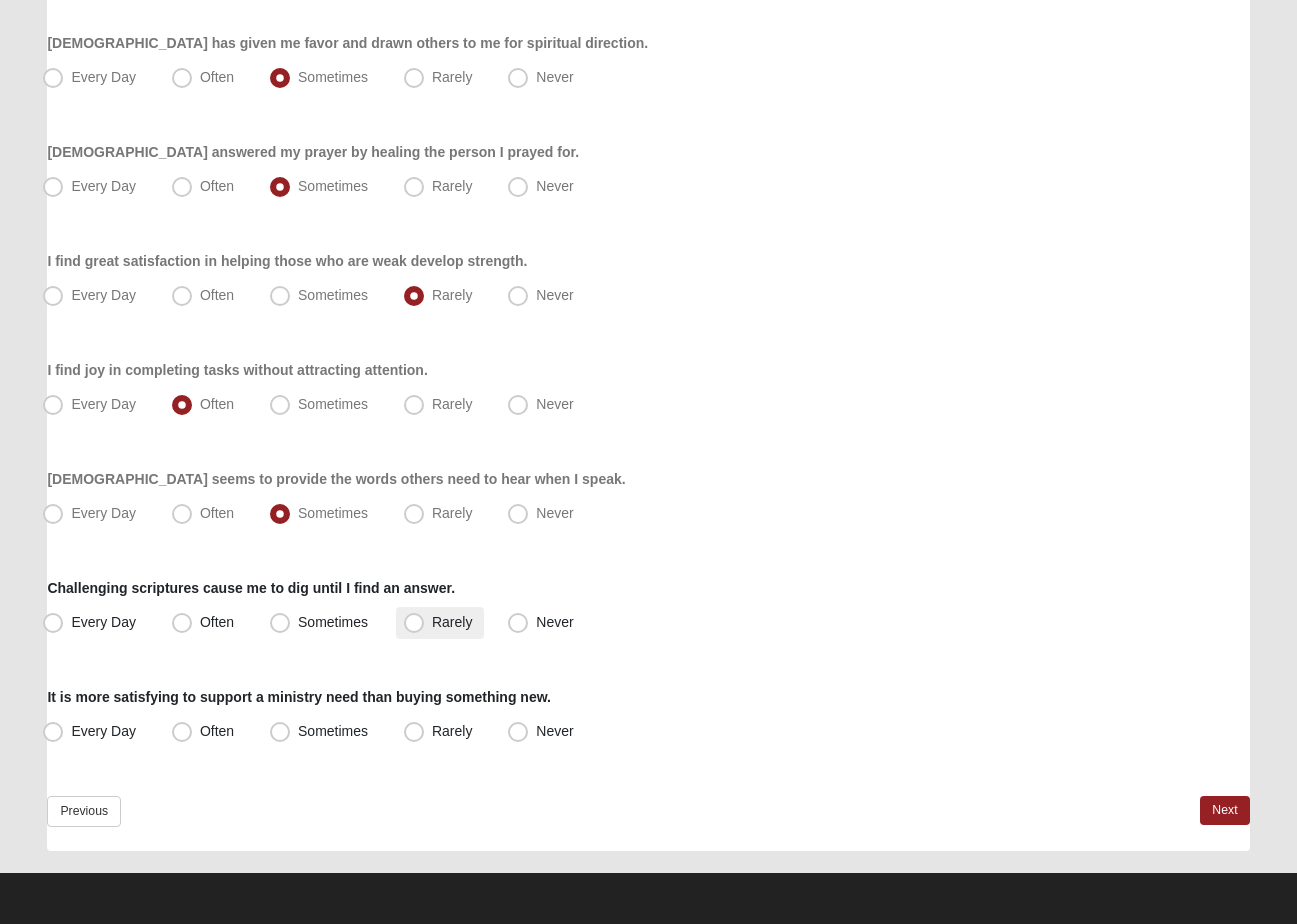 click on "Rarely" at bounding box center (452, 622) 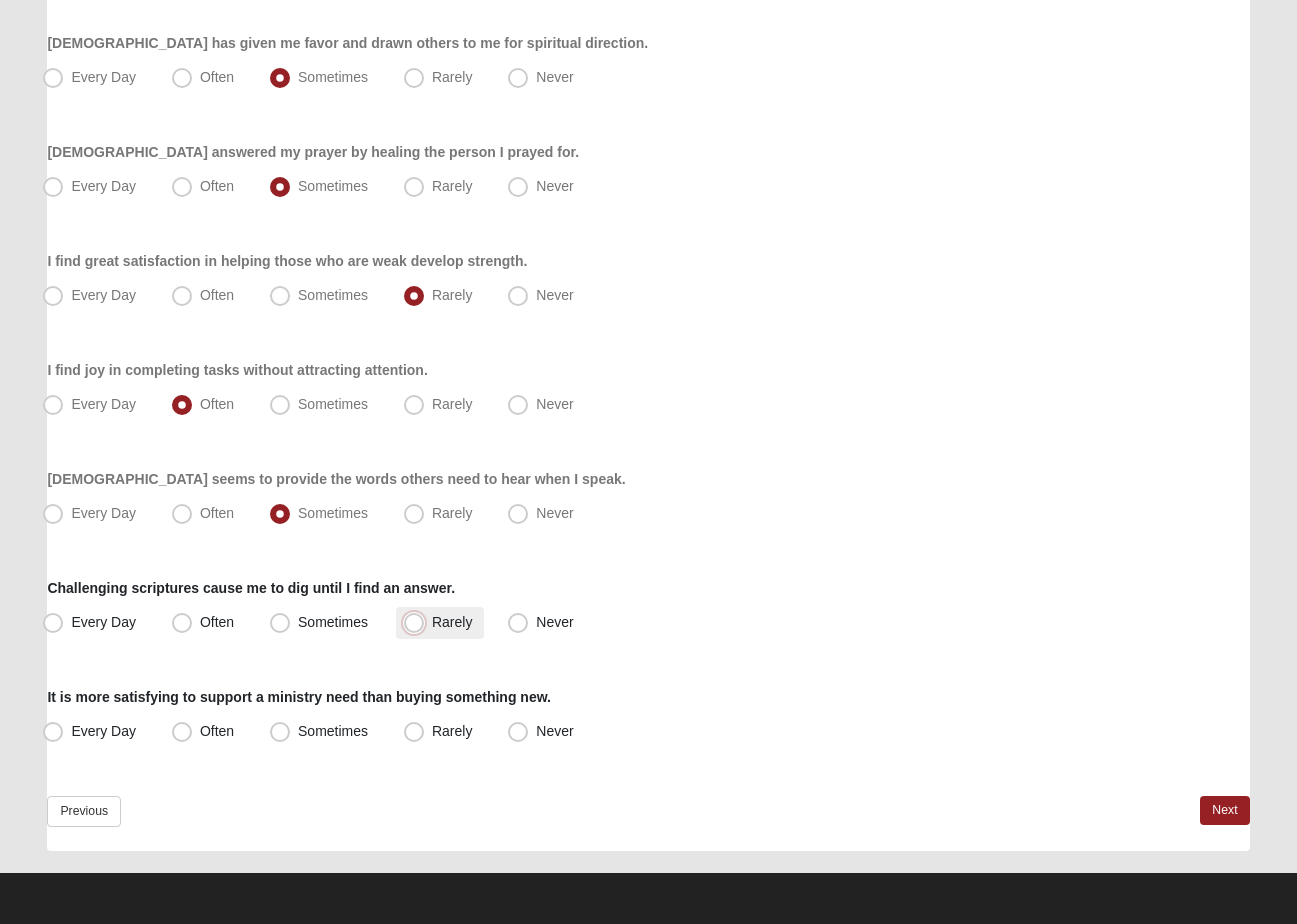 click on "Rarely" at bounding box center [418, 622] 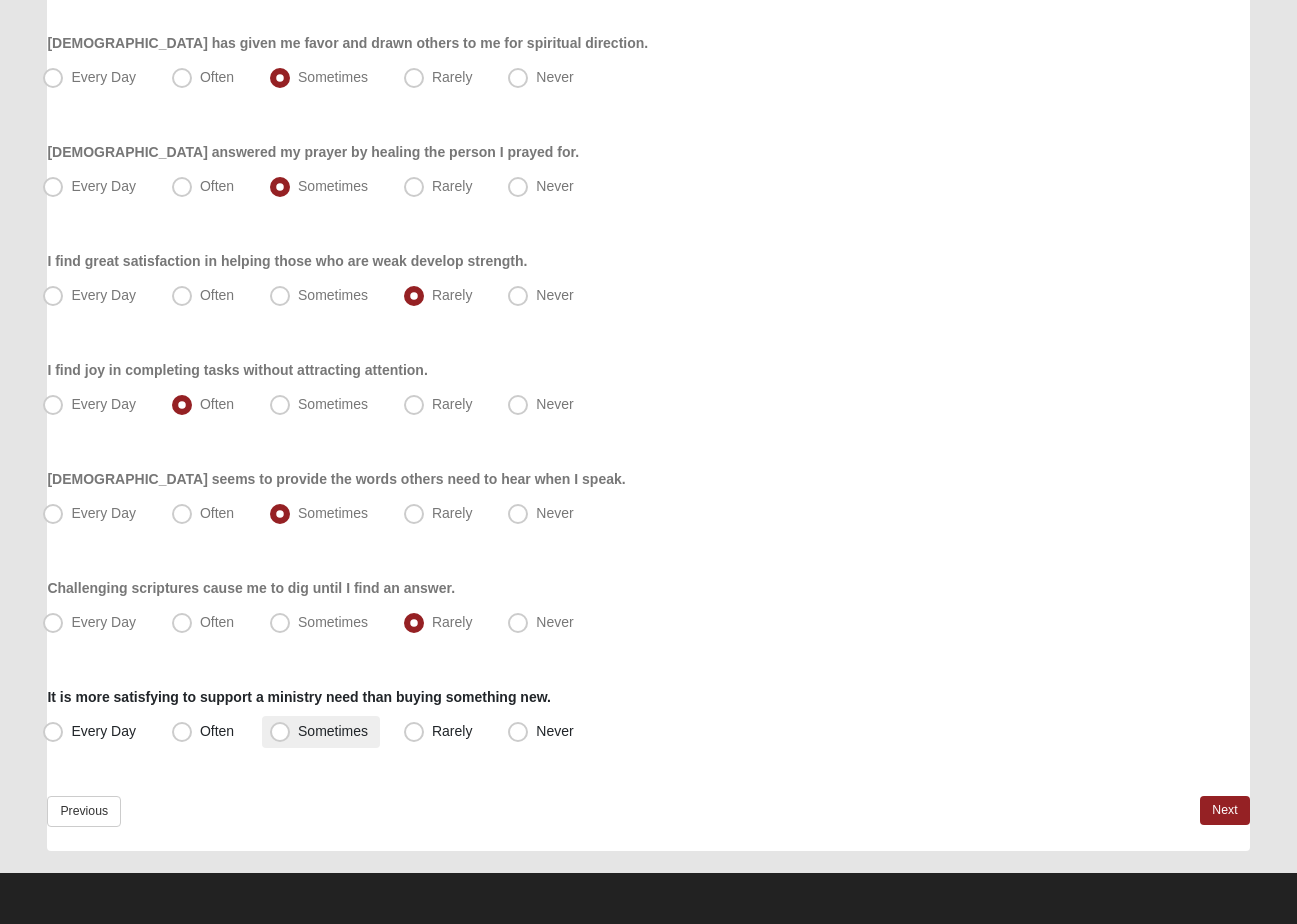 click on "Sometimes" at bounding box center (333, 731) 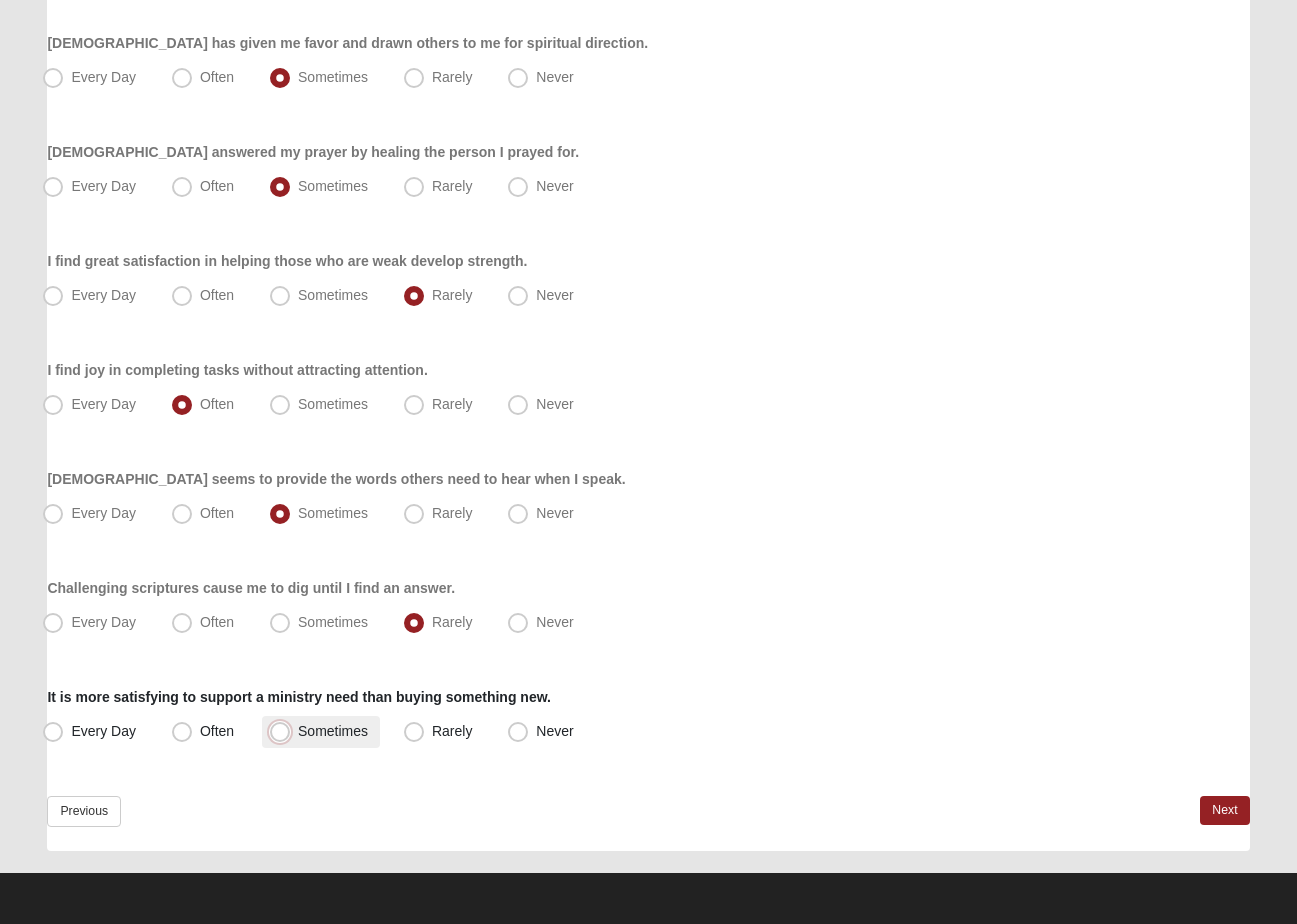 click on "Sometimes" at bounding box center (284, 731) 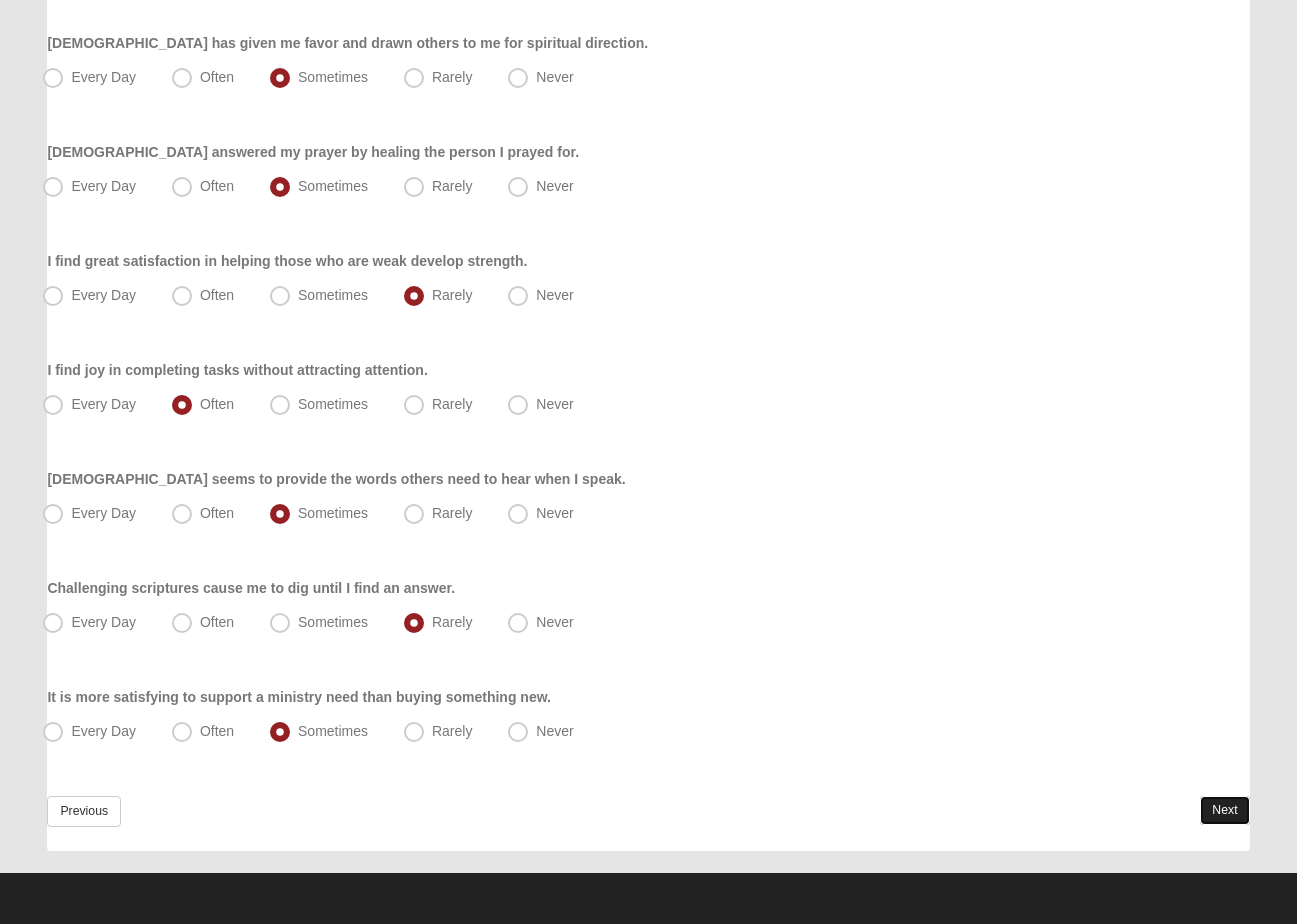 click on "Next" at bounding box center (1224, 810) 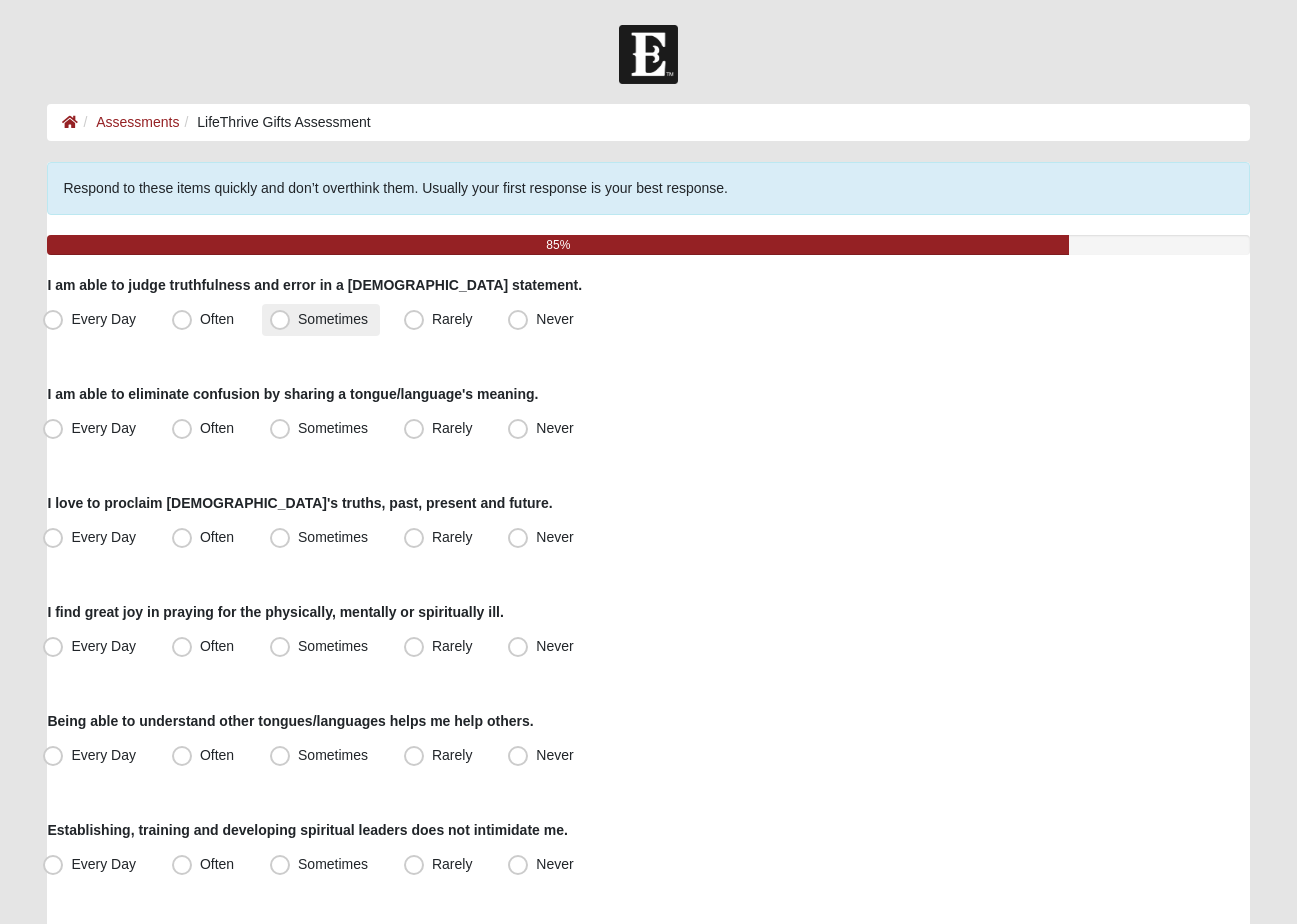 click on "Sometimes" at bounding box center [333, 319] 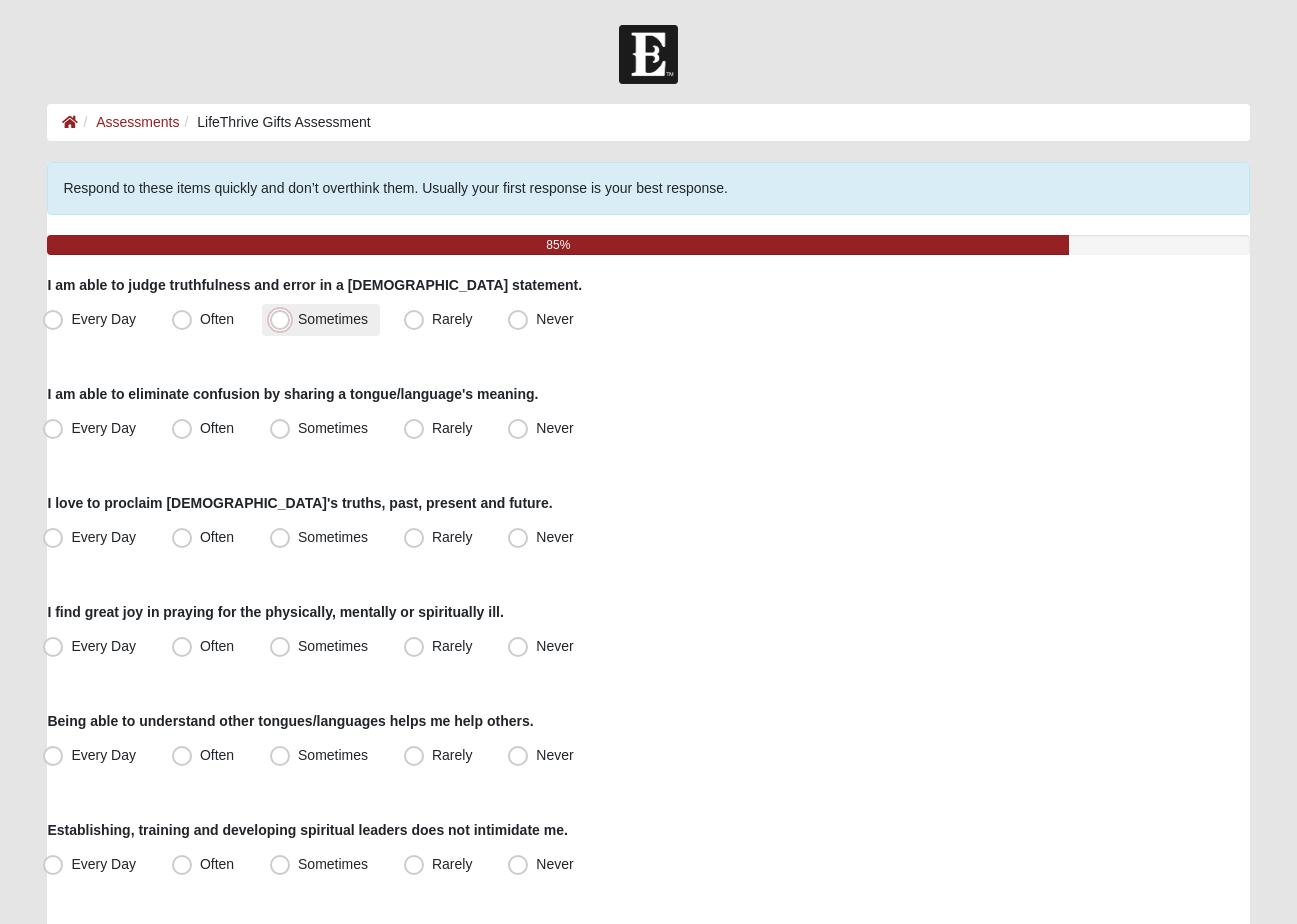 click on "Sometimes" at bounding box center [284, 319] 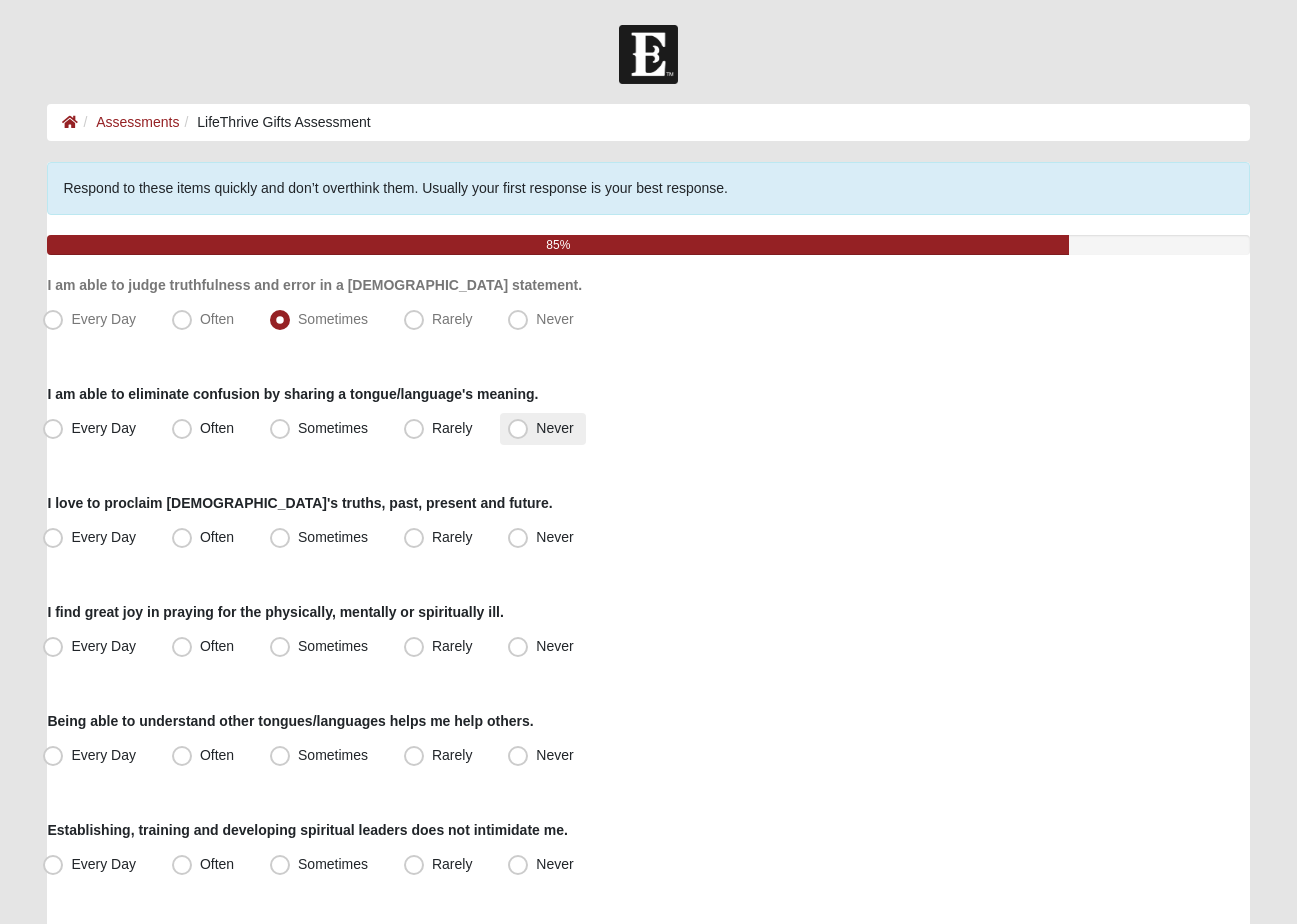 click on "Never" at bounding box center (554, 428) 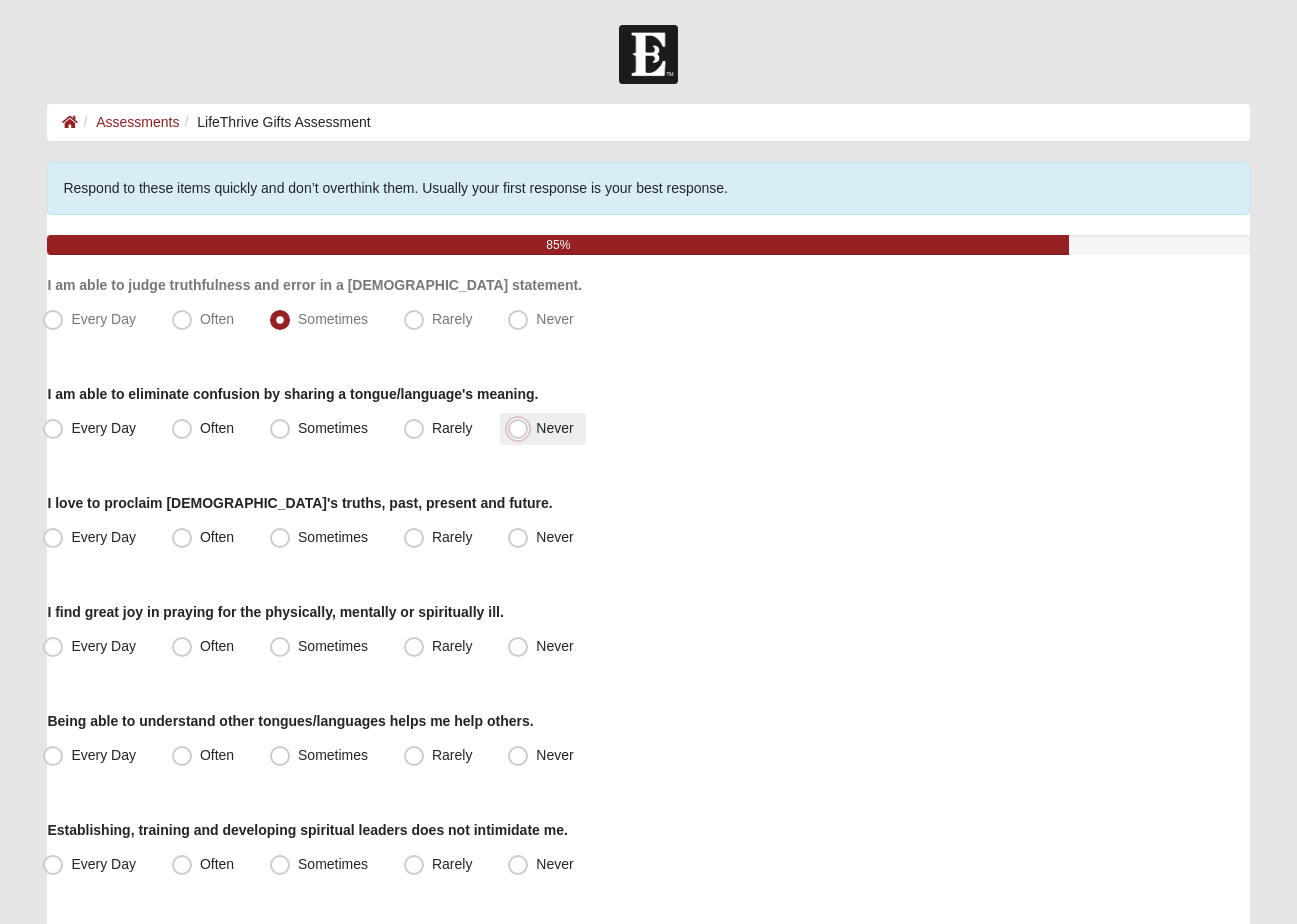 click on "Never" at bounding box center (522, 428) 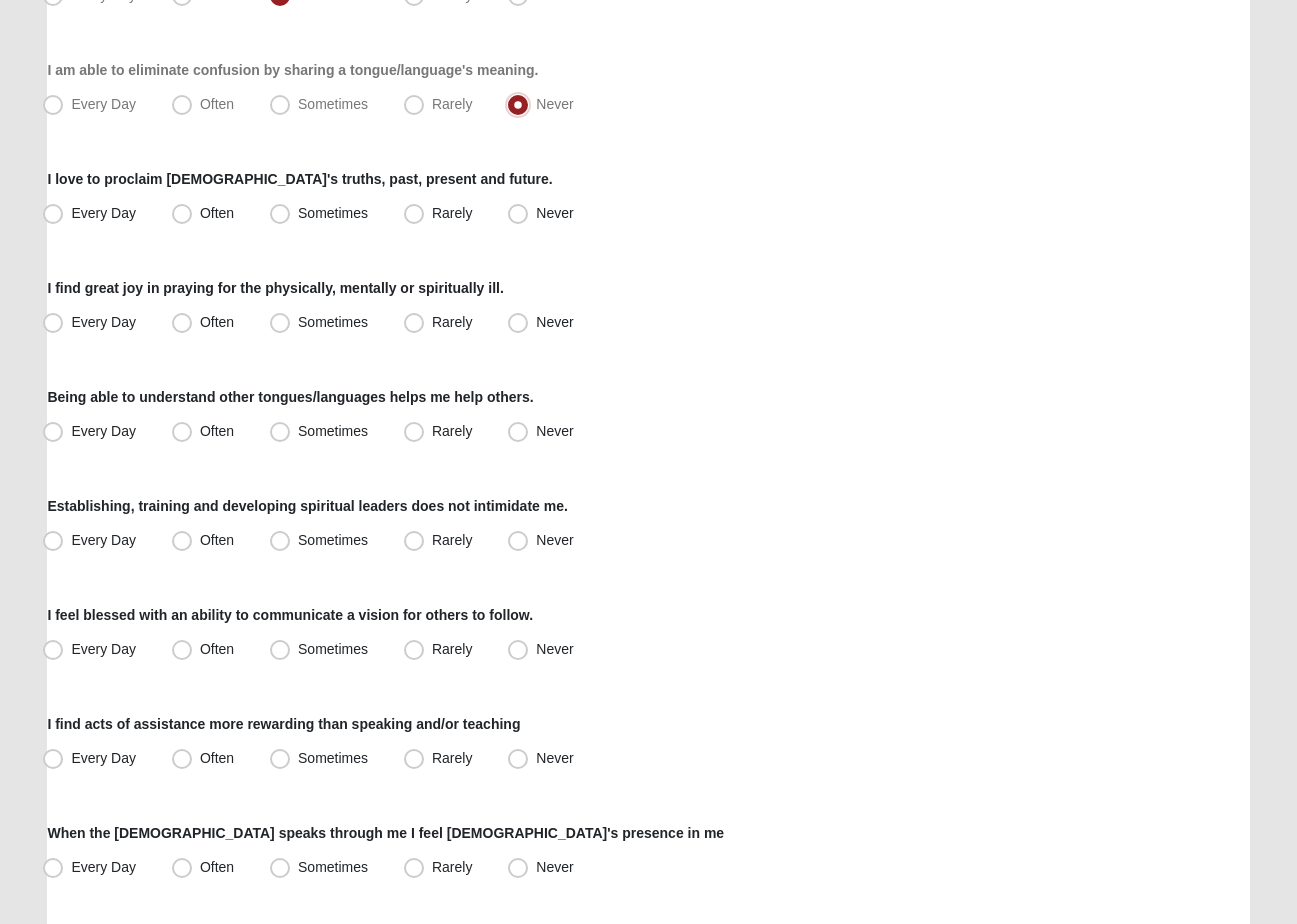 scroll, scrollTop: 325, scrollLeft: 0, axis: vertical 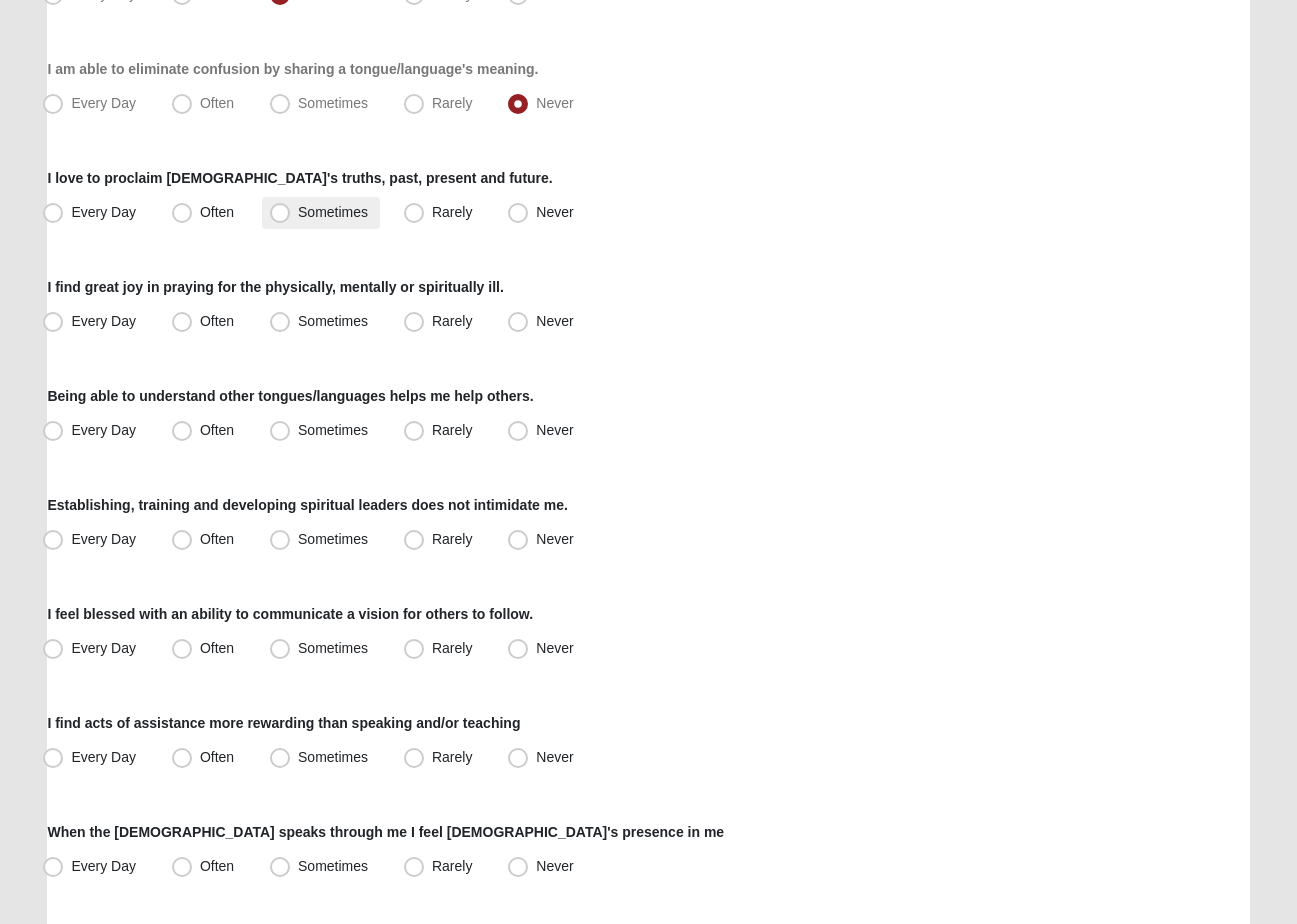 click on "Sometimes" at bounding box center [333, 212] 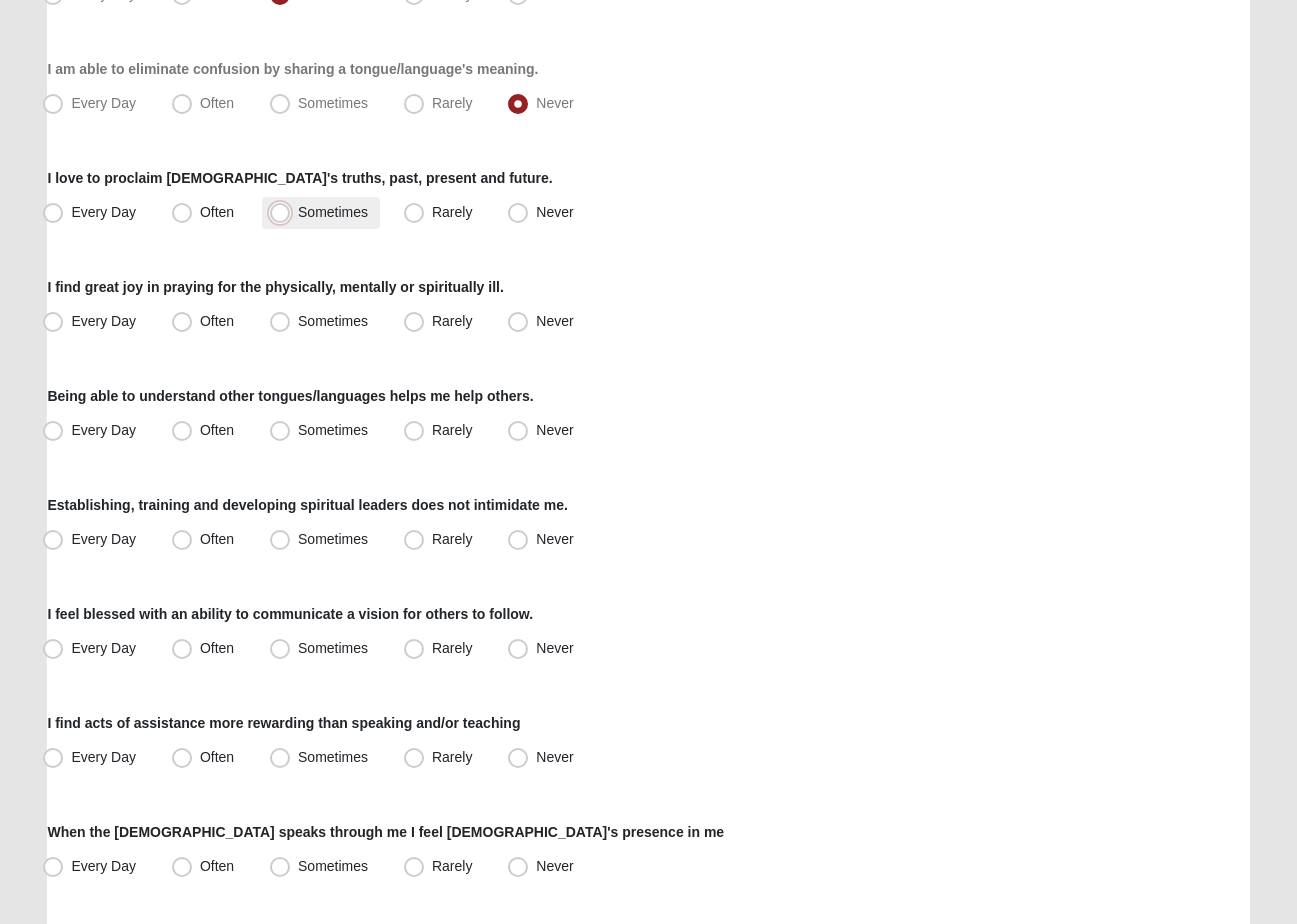 click on "Sometimes" at bounding box center [284, 212] 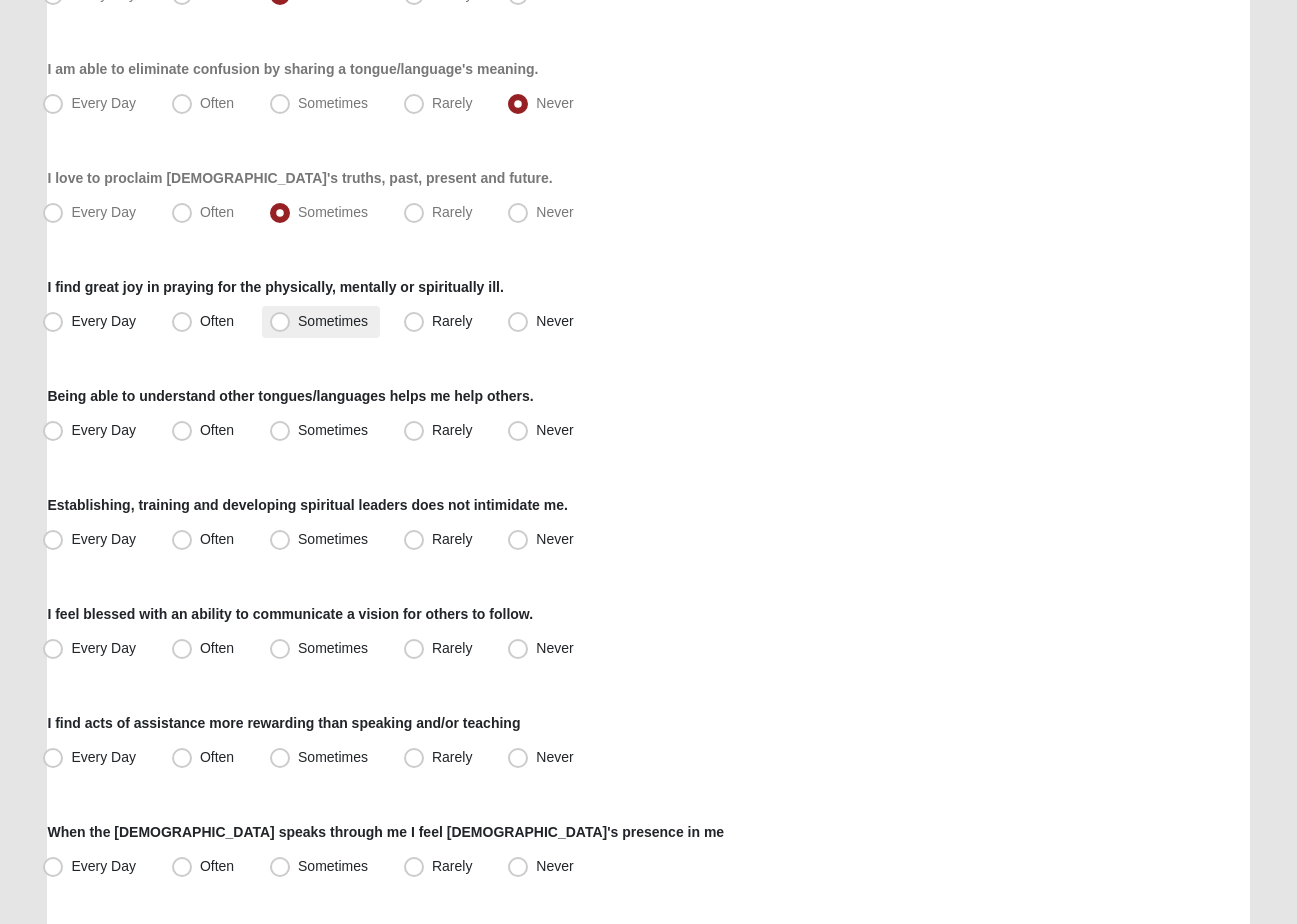 click on "Sometimes" at bounding box center (333, 321) 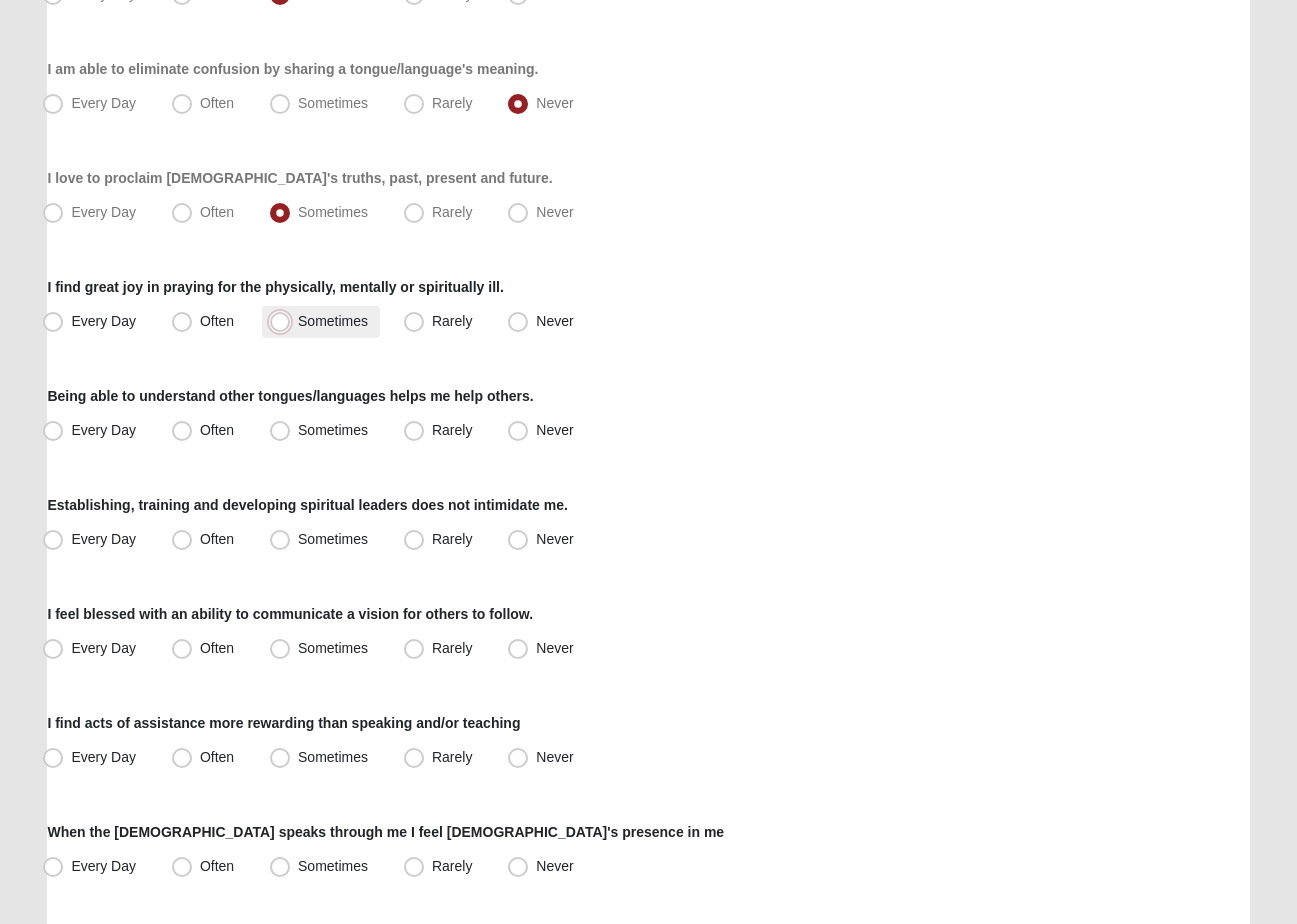 click on "Sometimes" at bounding box center [284, 321] 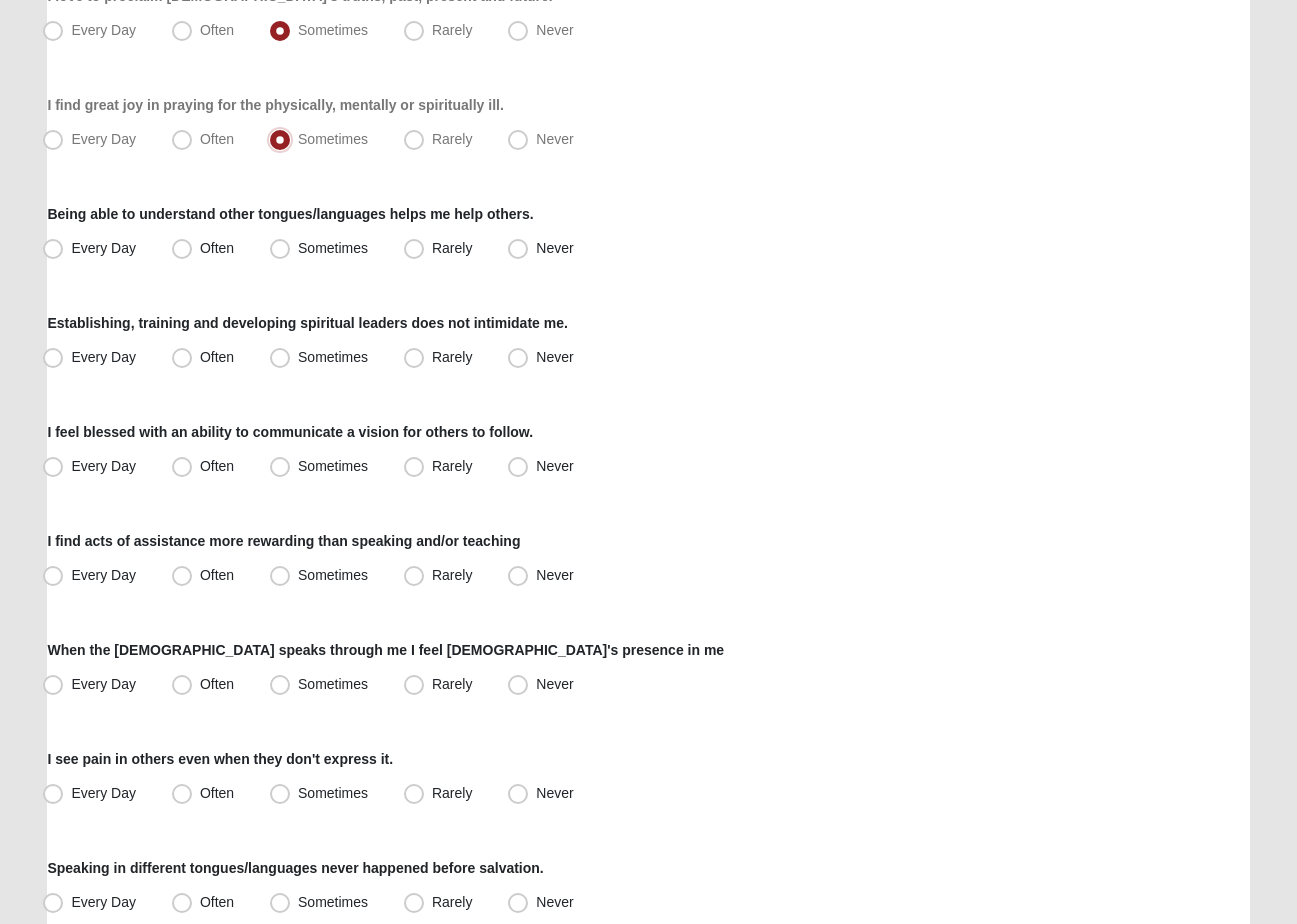 scroll, scrollTop: 508, scrollLeft: 0, axis: vertical 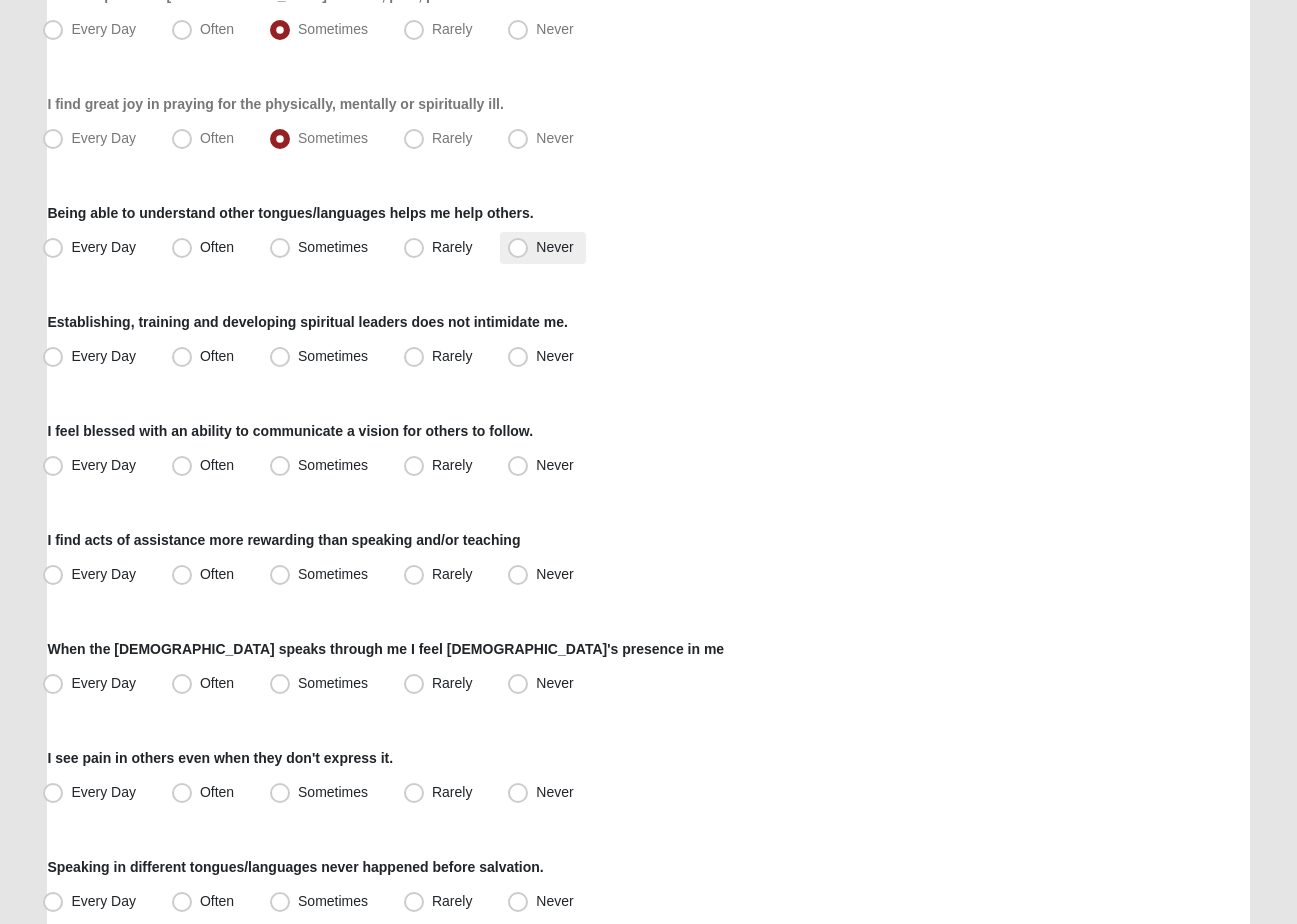 click on "Never" at bounding box center [554, 247] 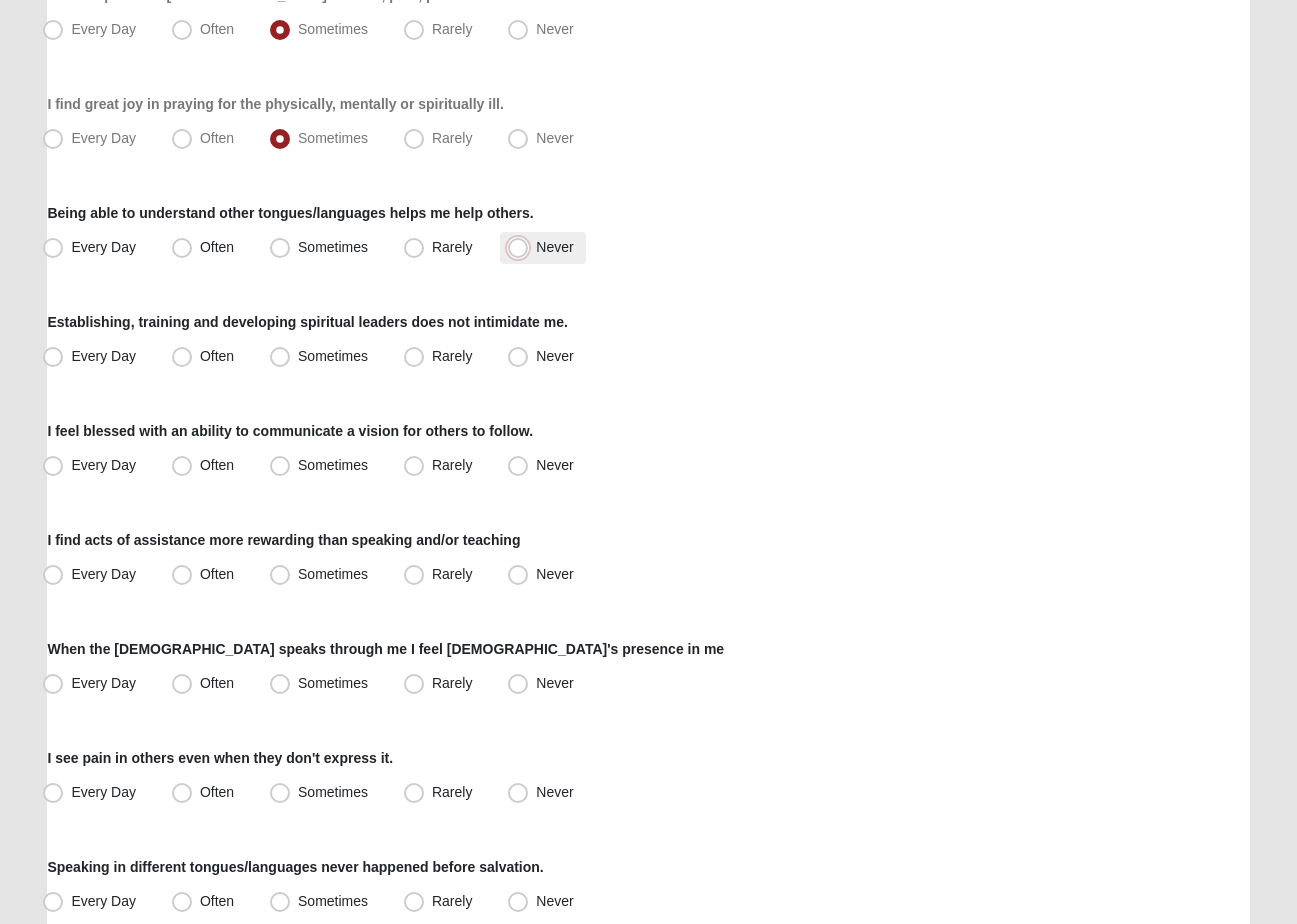 click on "Never" at bounding box center (522, 247) 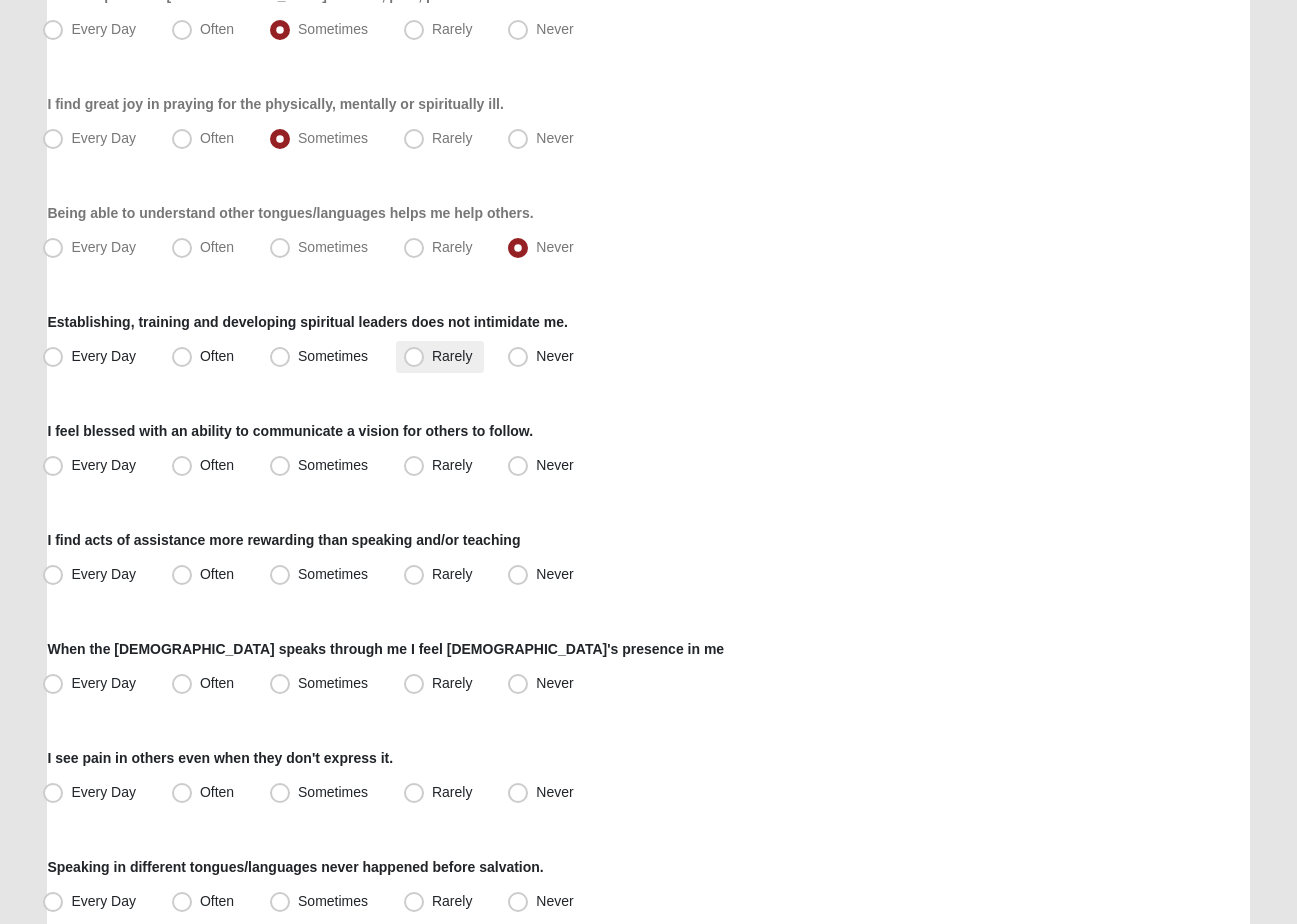 click on "Rarely" at bounding box center (440, 357) 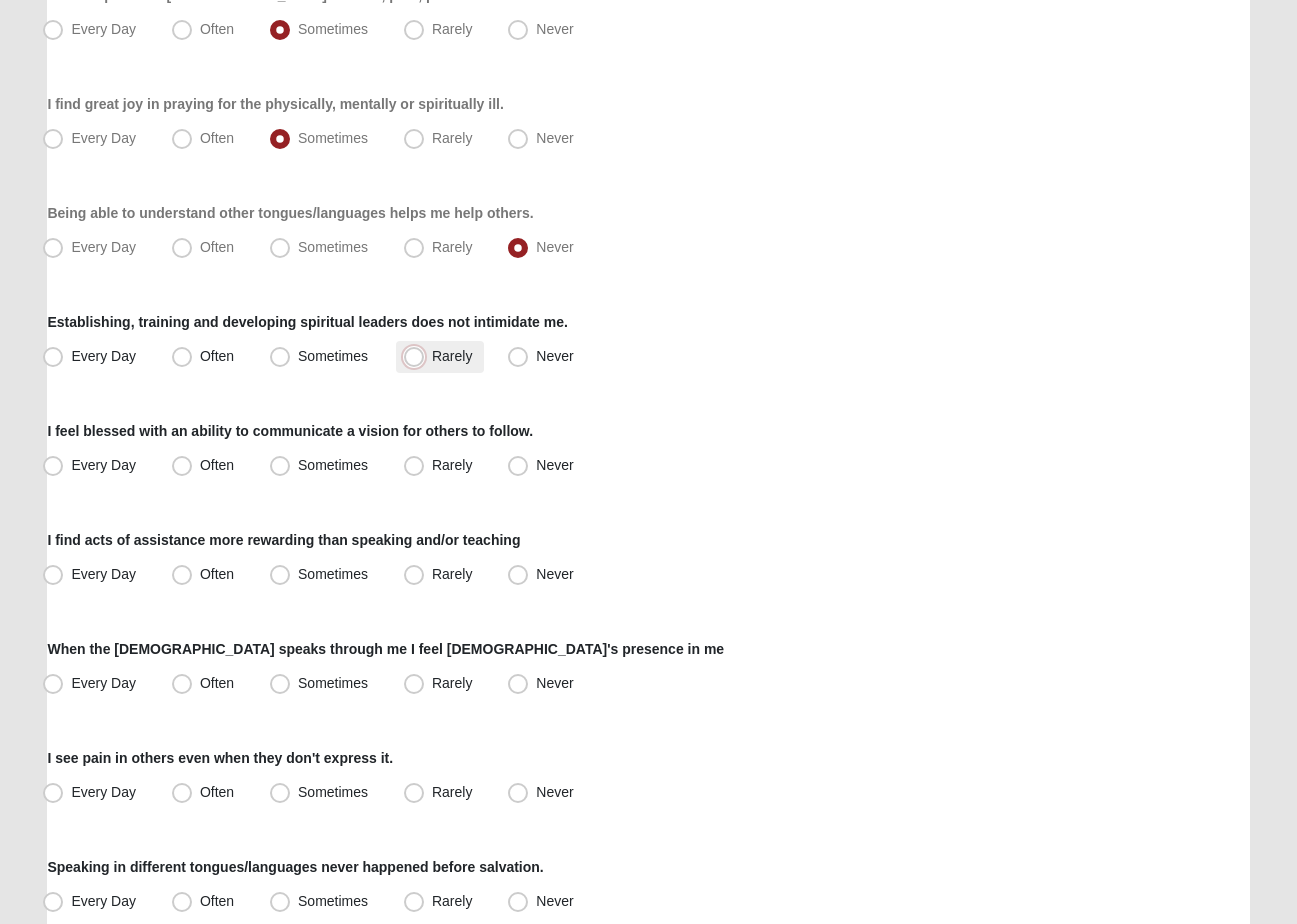 click on "Rarely" at bounding box center (418, 356) 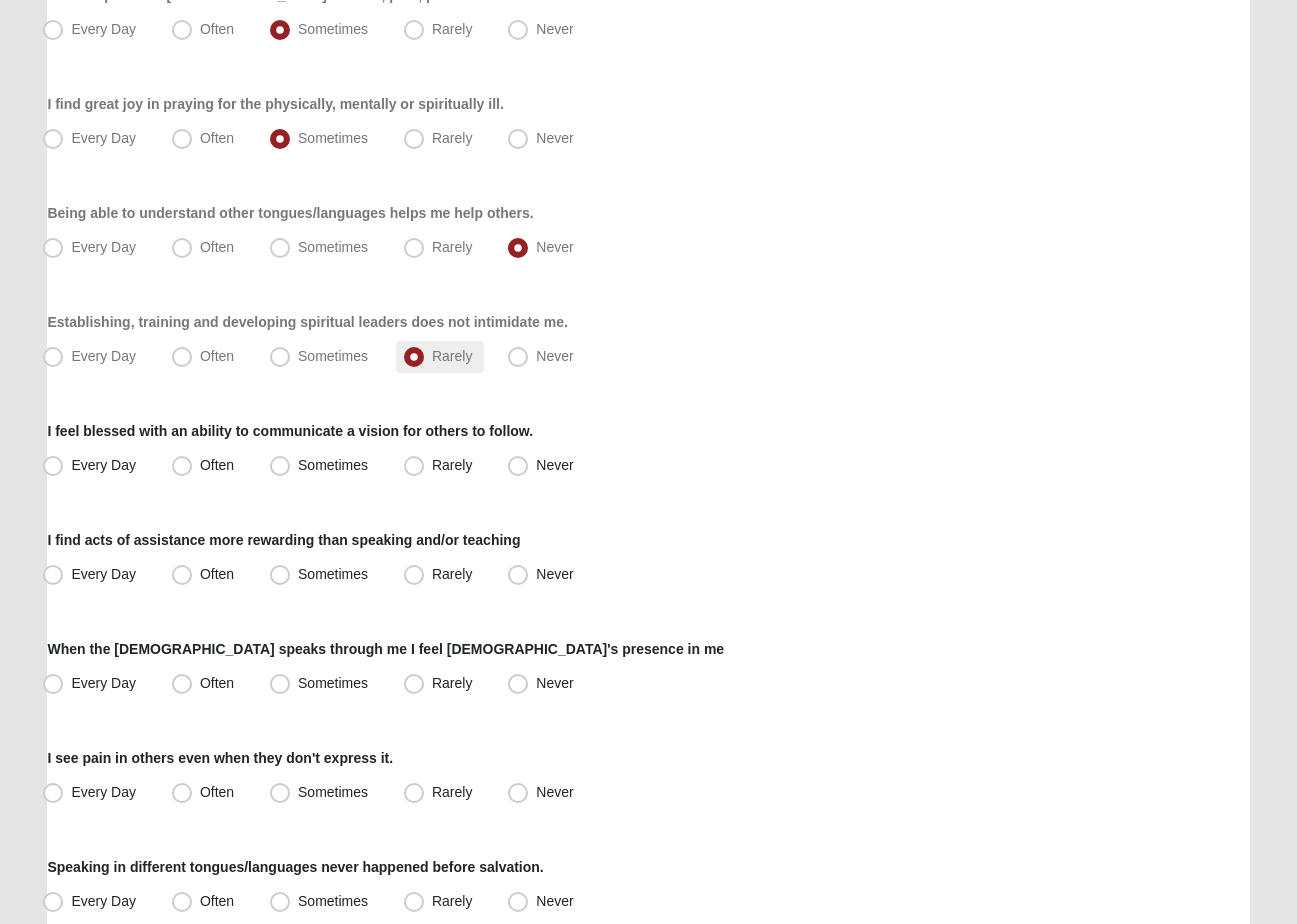 click on "Rarely" at bounding box center [452, 356] 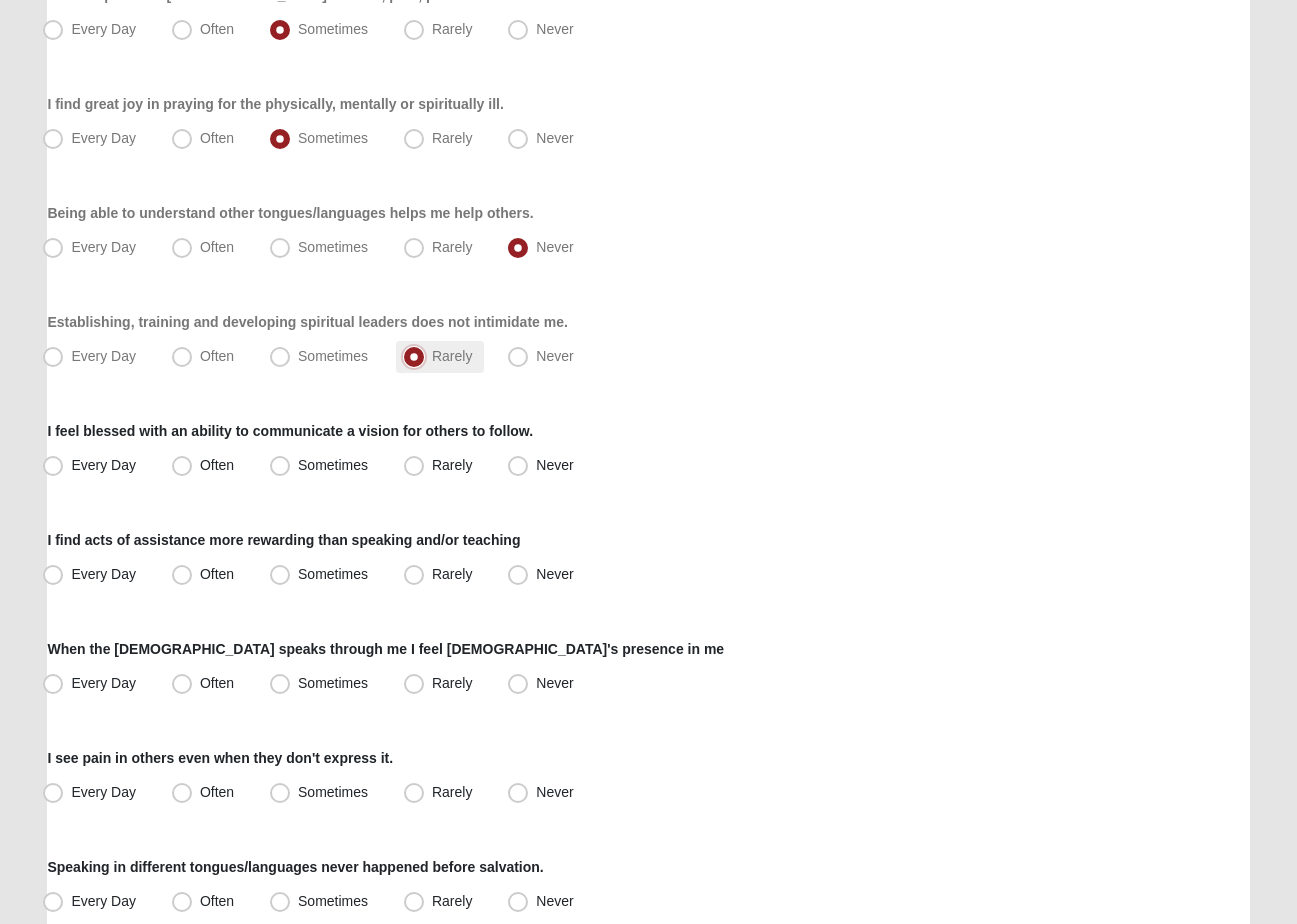 click on "Rarely" at bounding box center [418, 356] 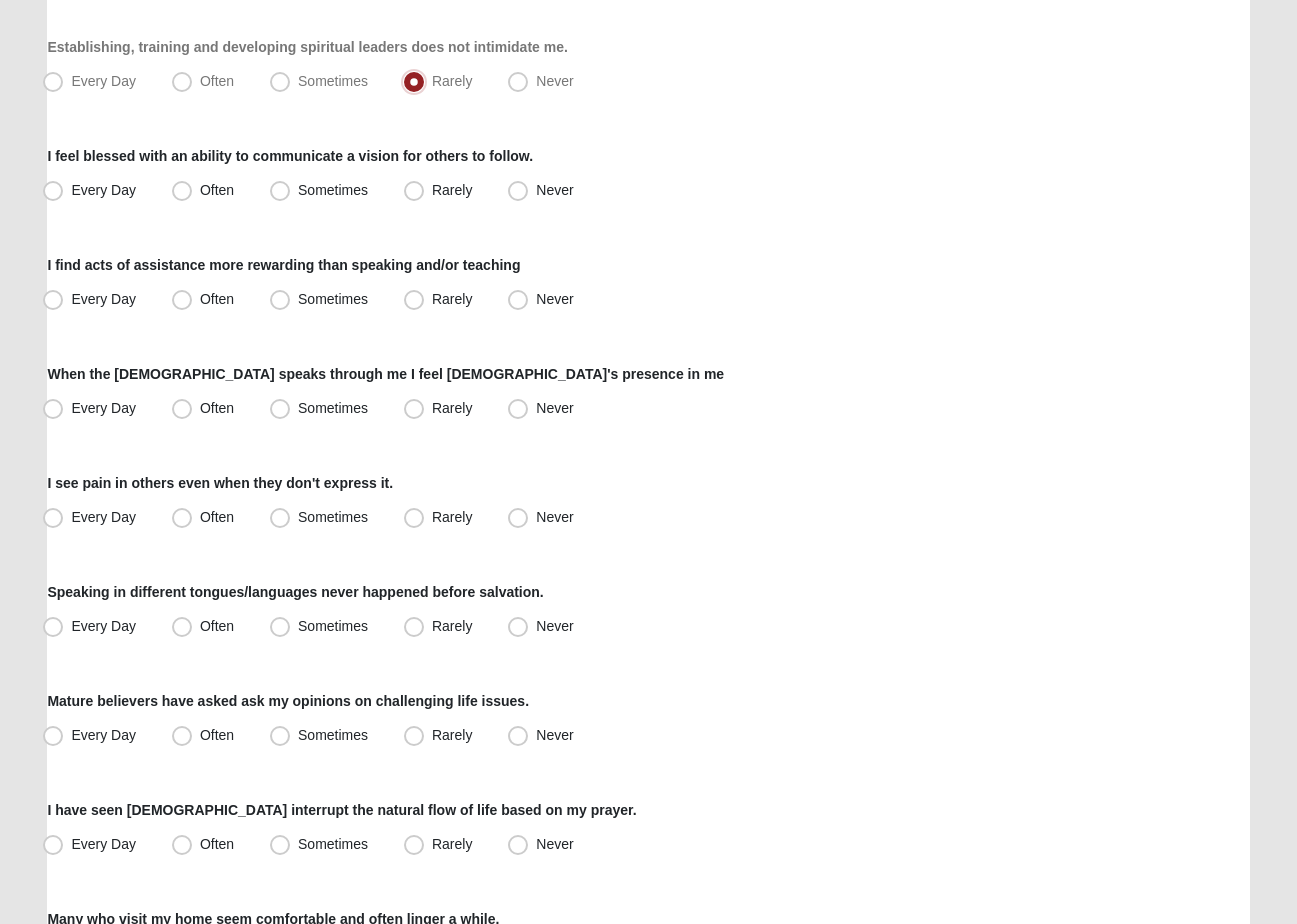 scroll, scrollTop: 785, scrollLeft: 0, axis: vertical 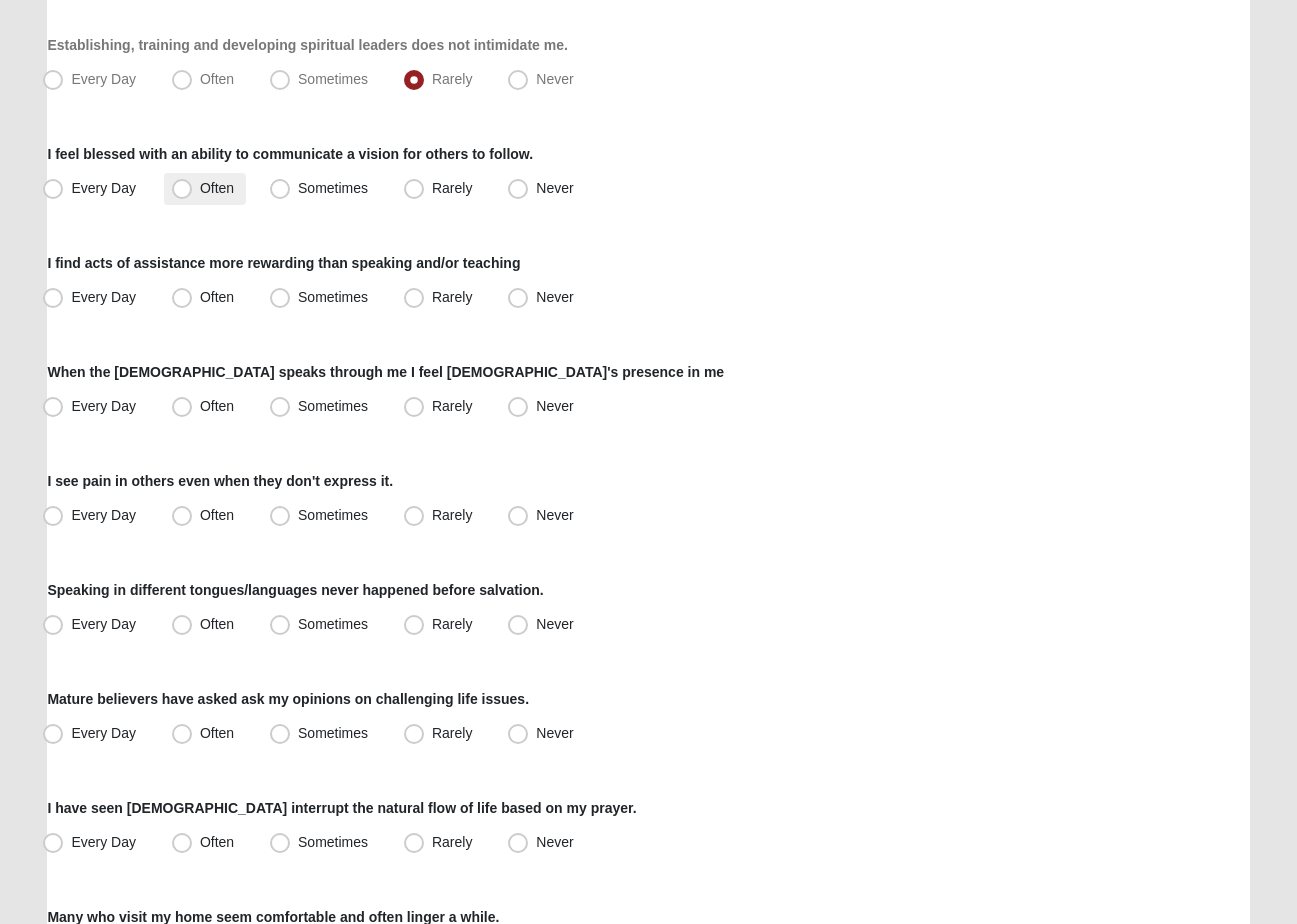 click on "Often" at bounding box center [217, 188] 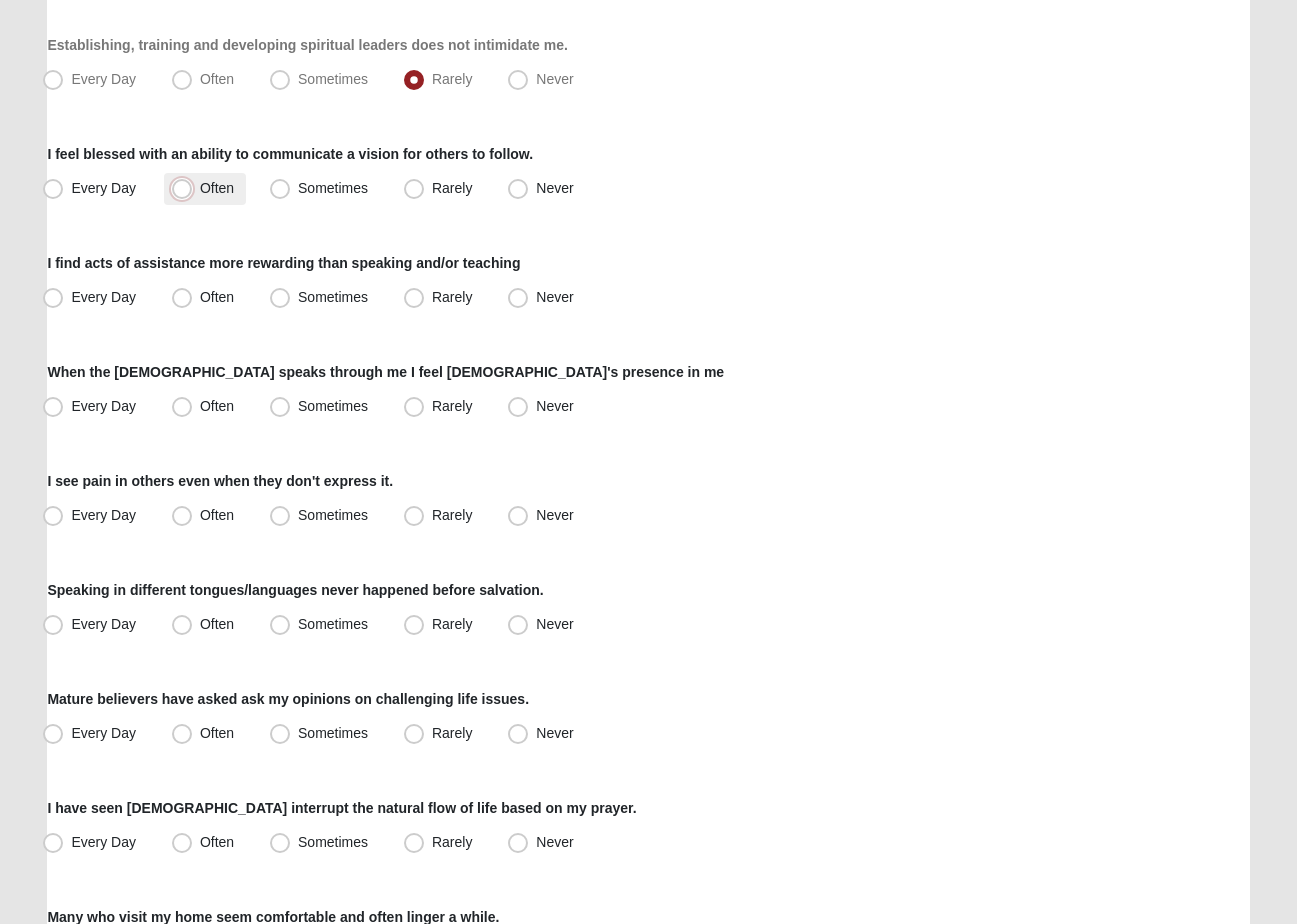 click on "Often" at bounding box center [186, 188] 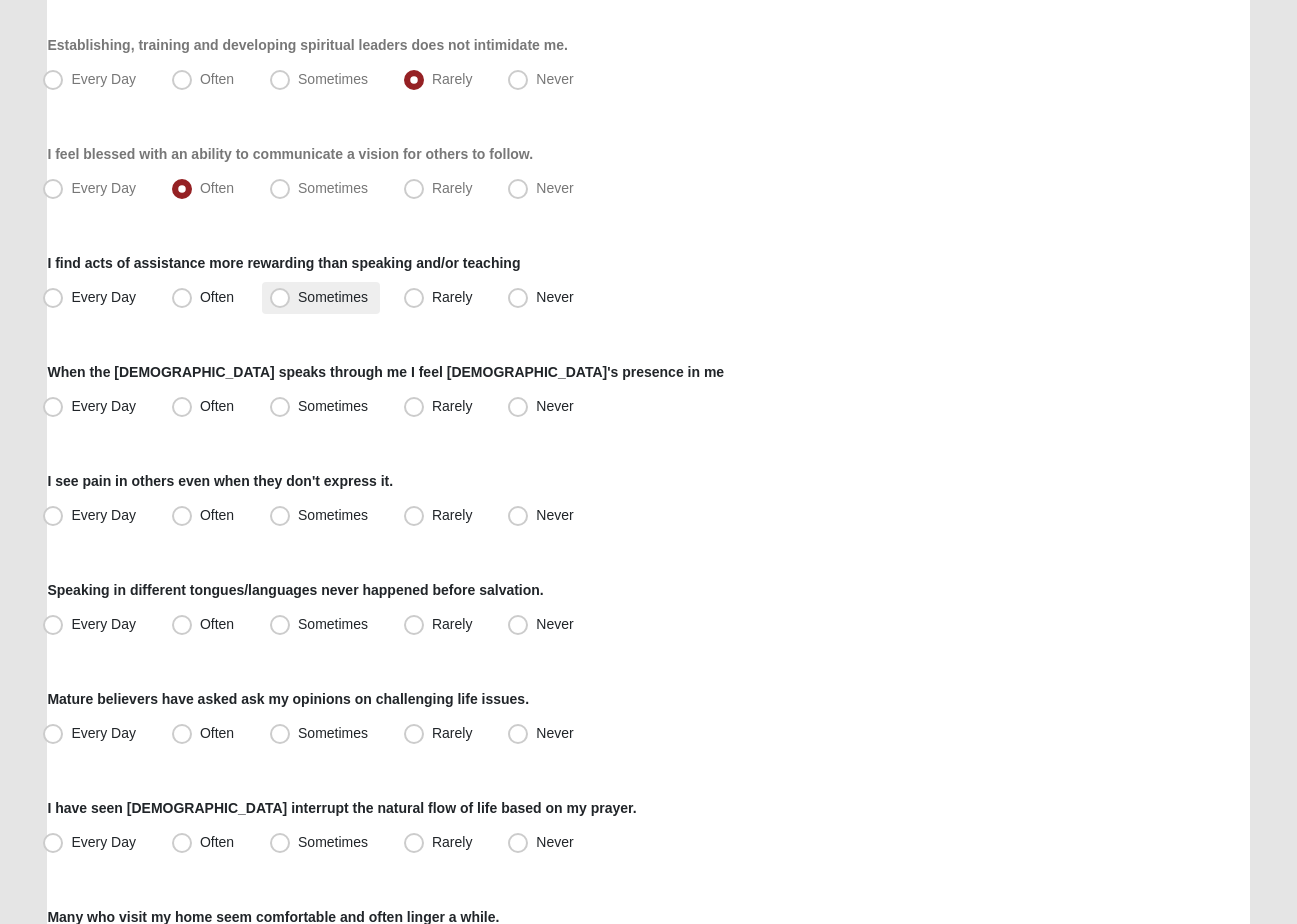click on "Sometimes" at bounding box center [333, 297] 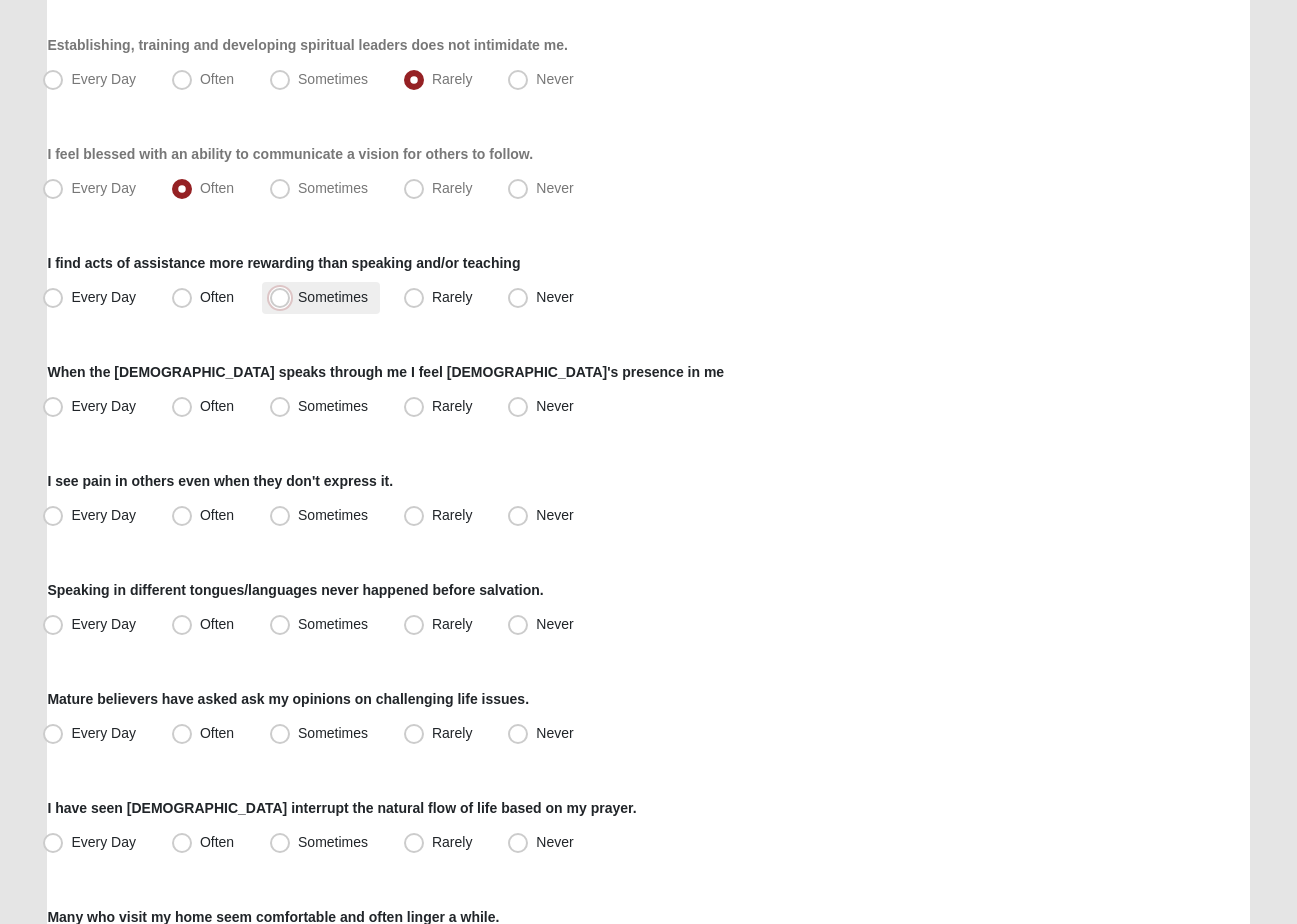 click on "Sometimes" at bounding box center (284, 297) 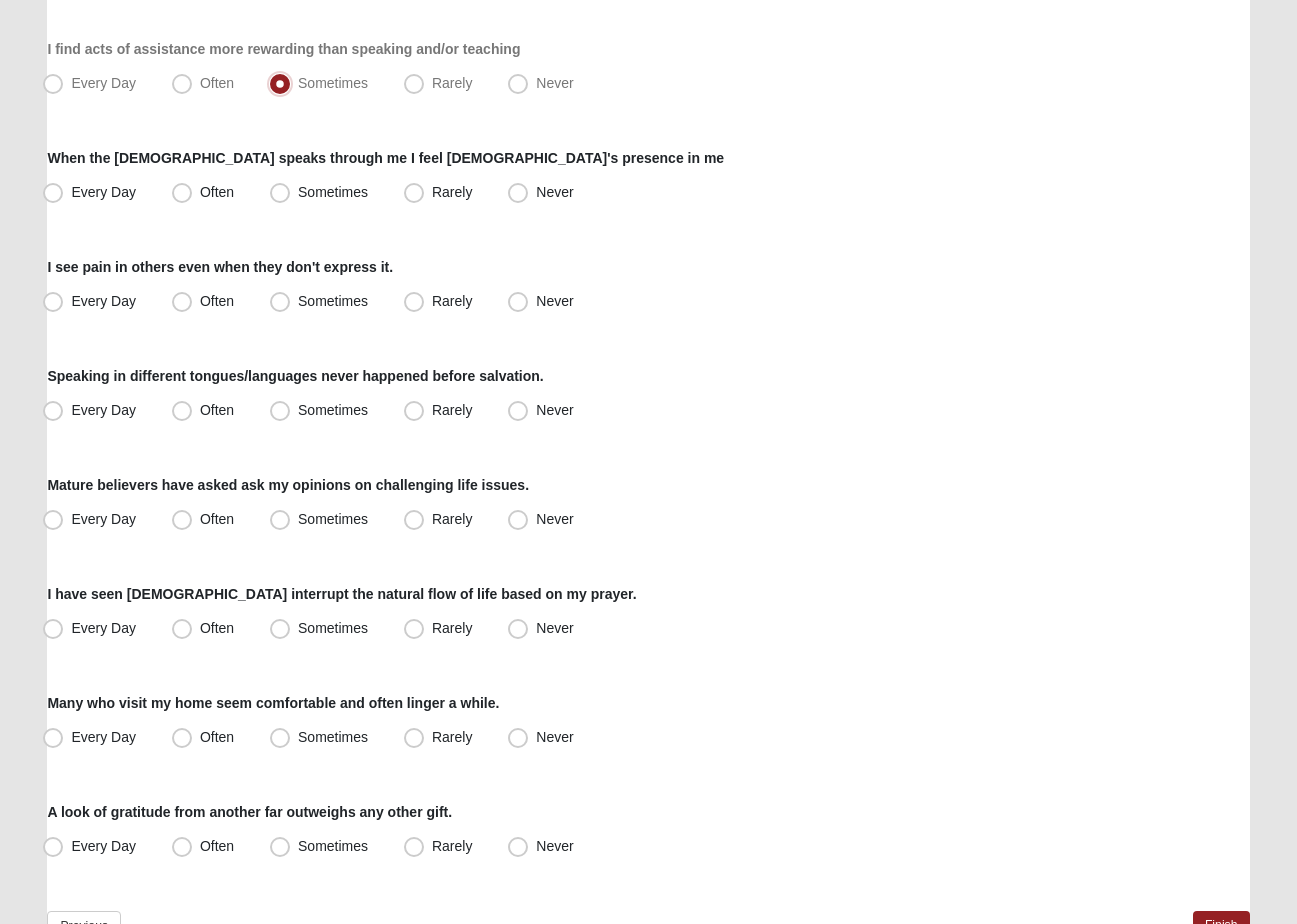 scroll, scrollTop: 1006, scrollLeft: 0, axis: vertical 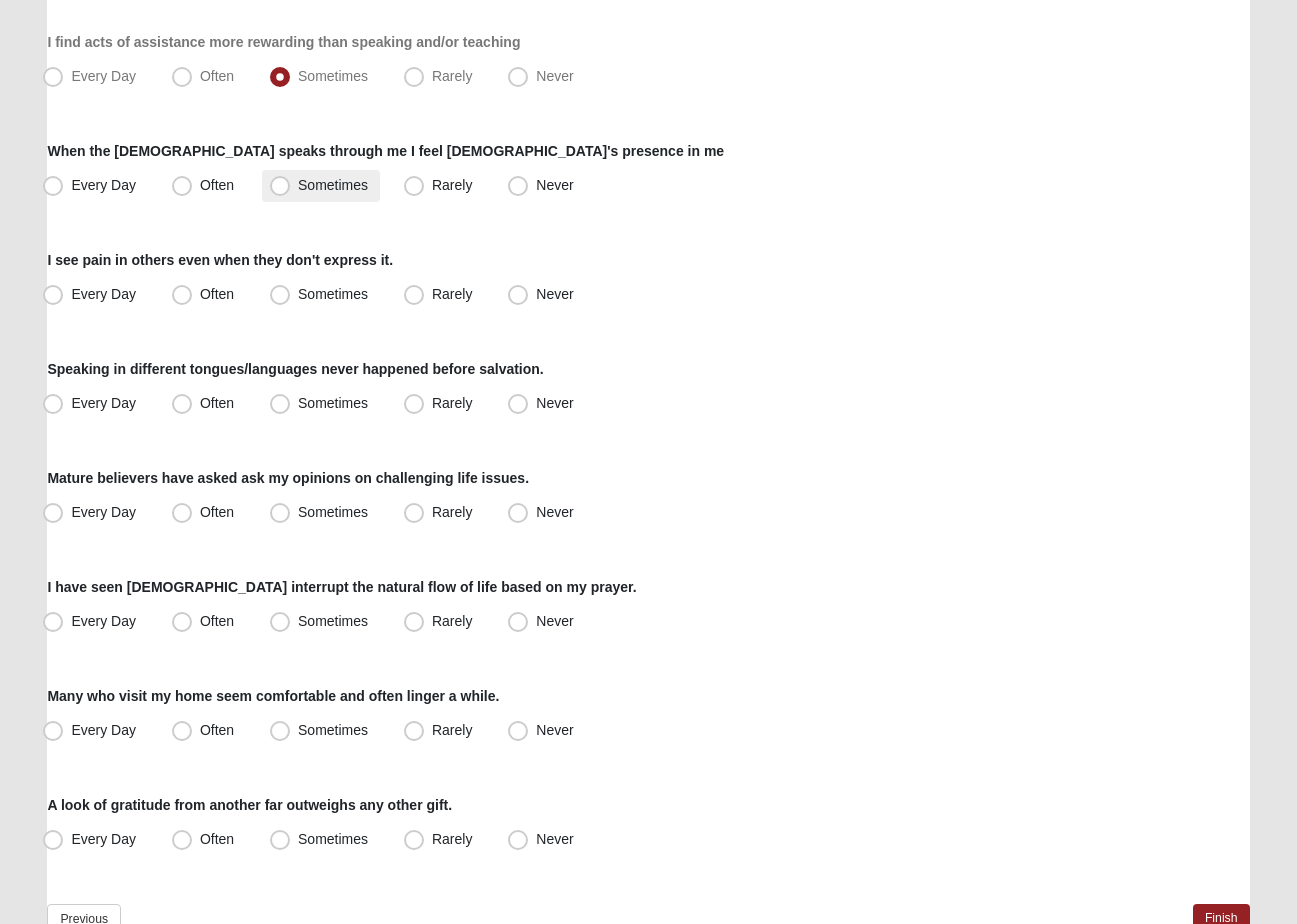 click on "Sometimes" at bounding box center (333, 185) 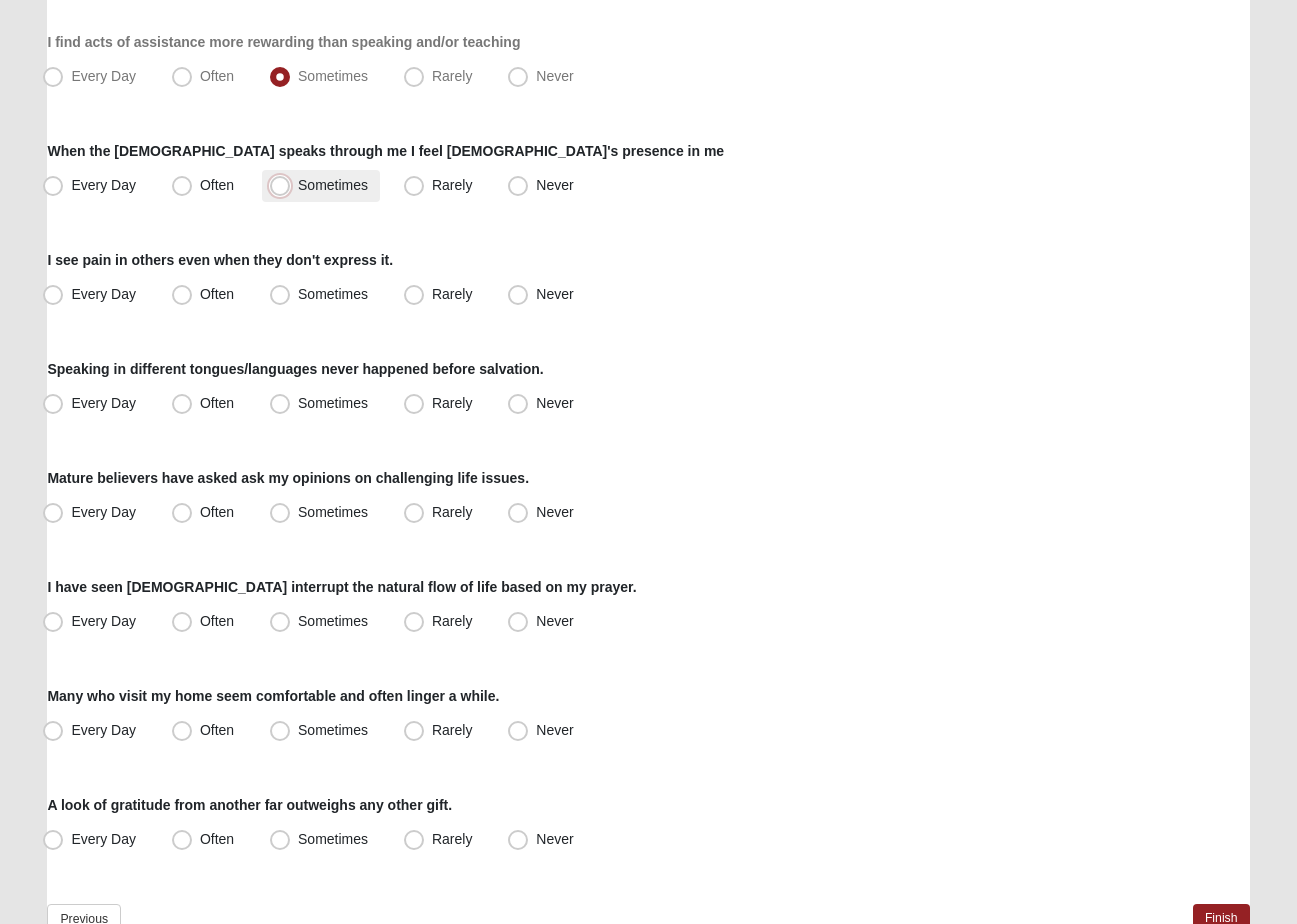 click on "Sometimes" at bounding box center (284, 185) 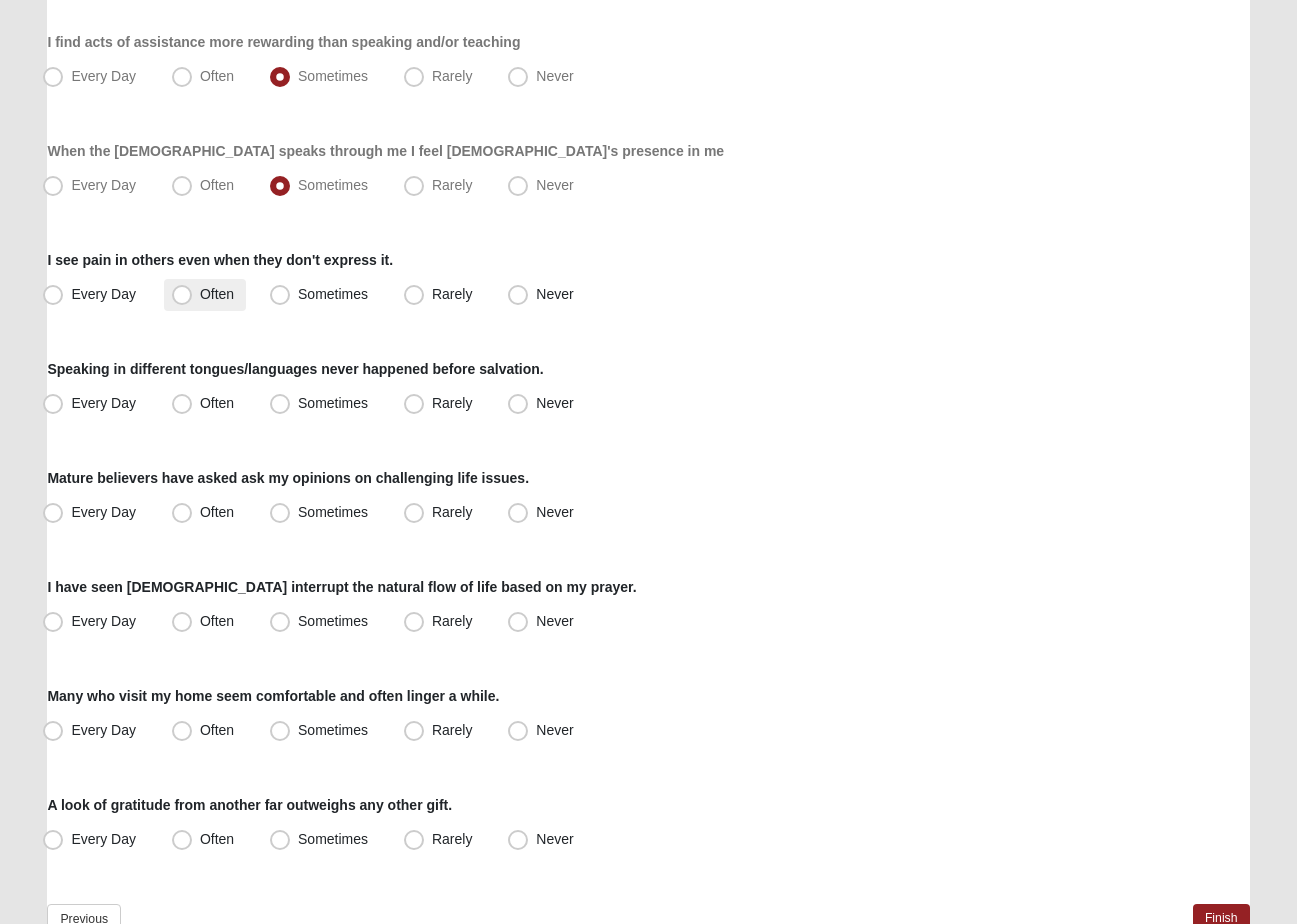 click on "Often" at bounding box center [217, 294] 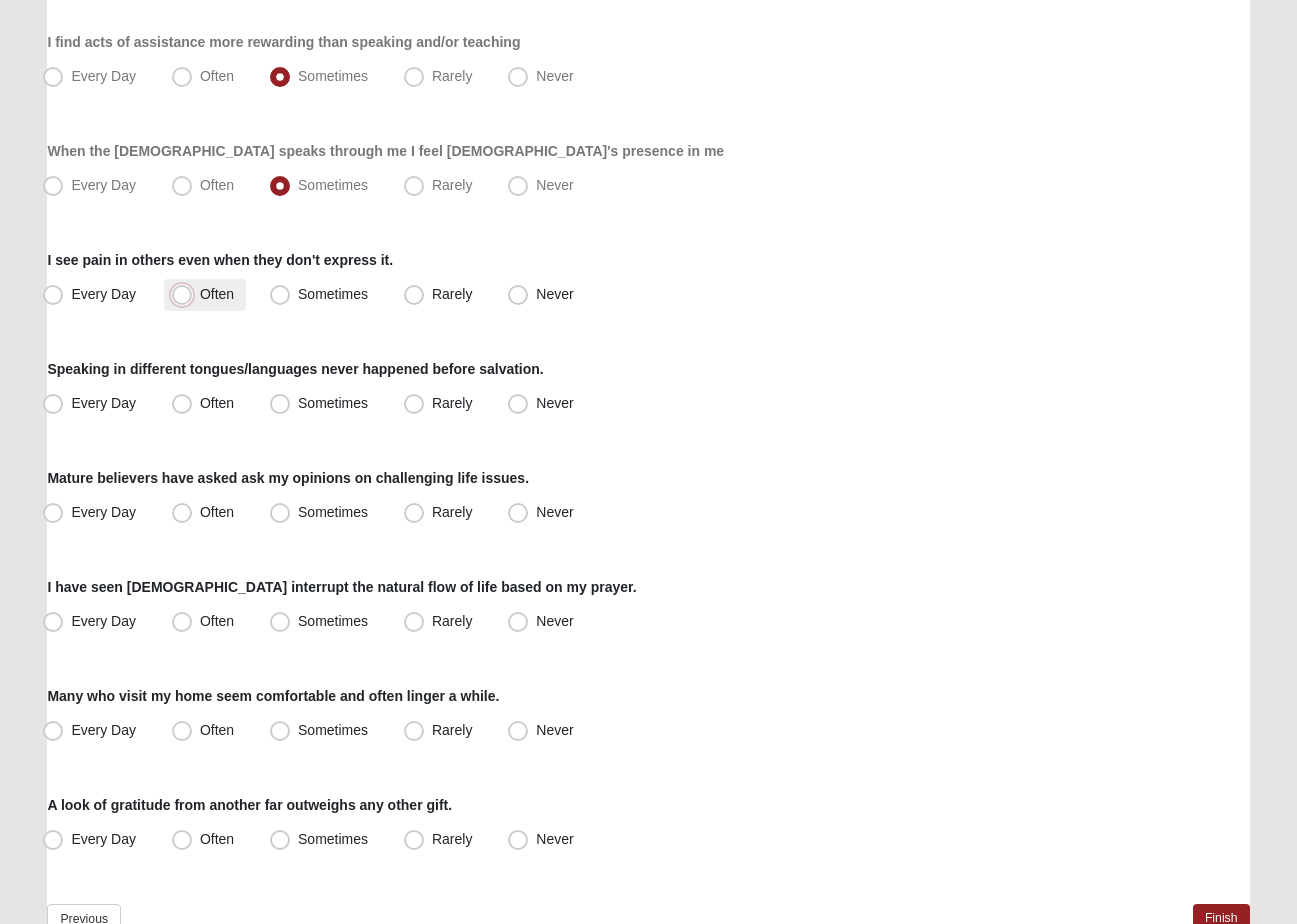 click on "Often" at bounding box center (186, 294) 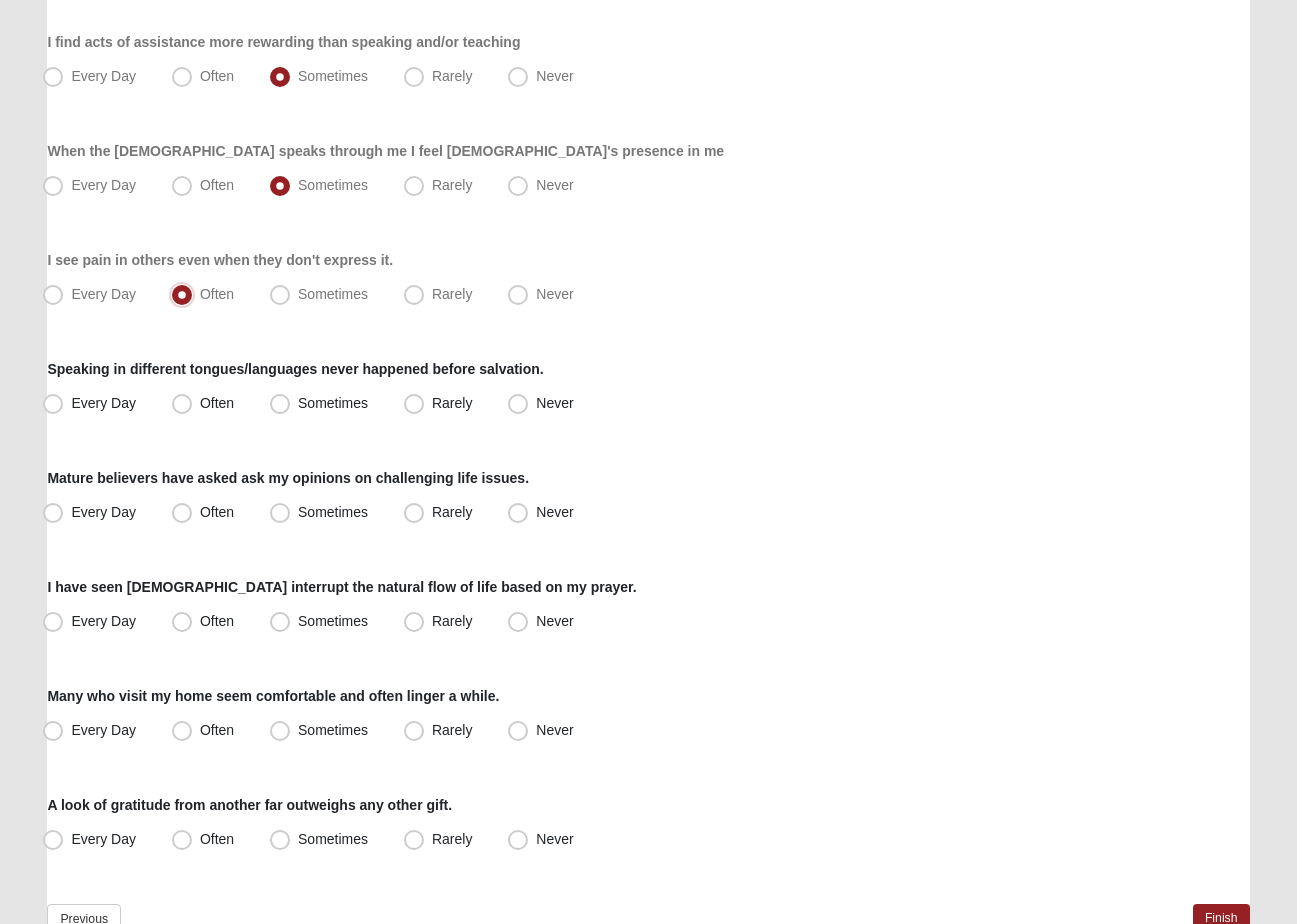 scroll, scrollTop: 1114, scrollLeft: 0, axis: vertical 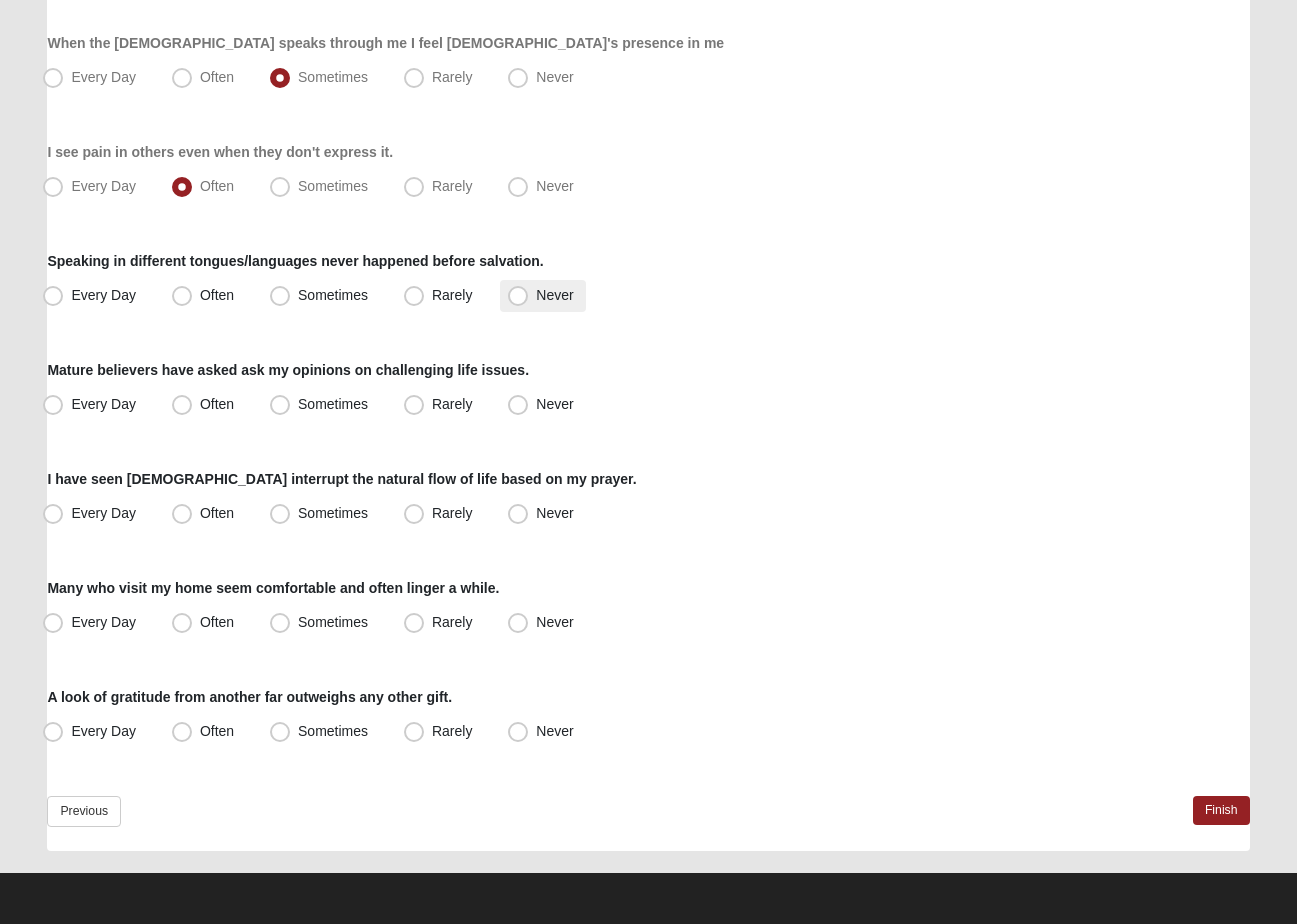 click on "Never" at bounding box center [554, 295] 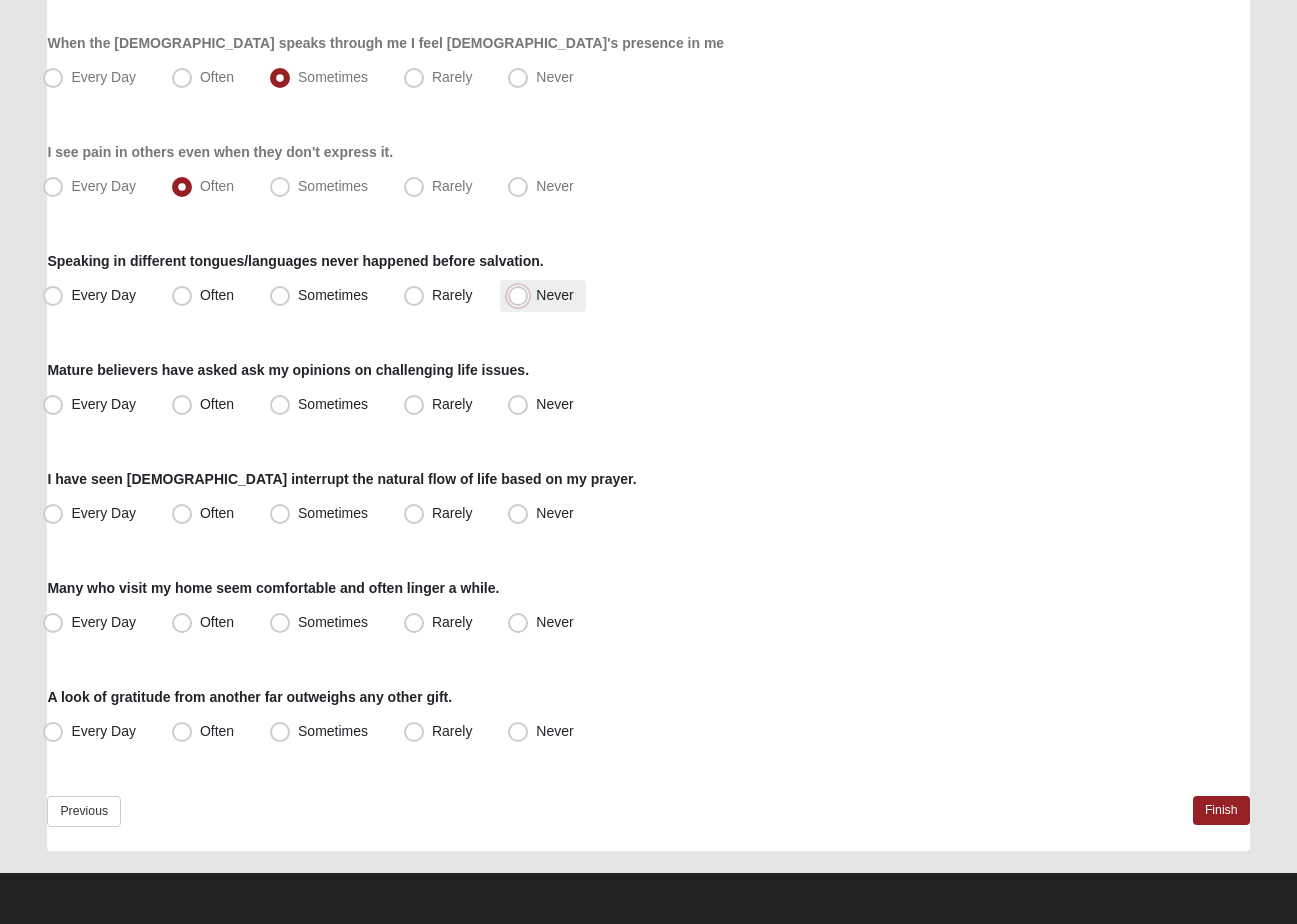 click on "Never" at bounding box center (522, 295) 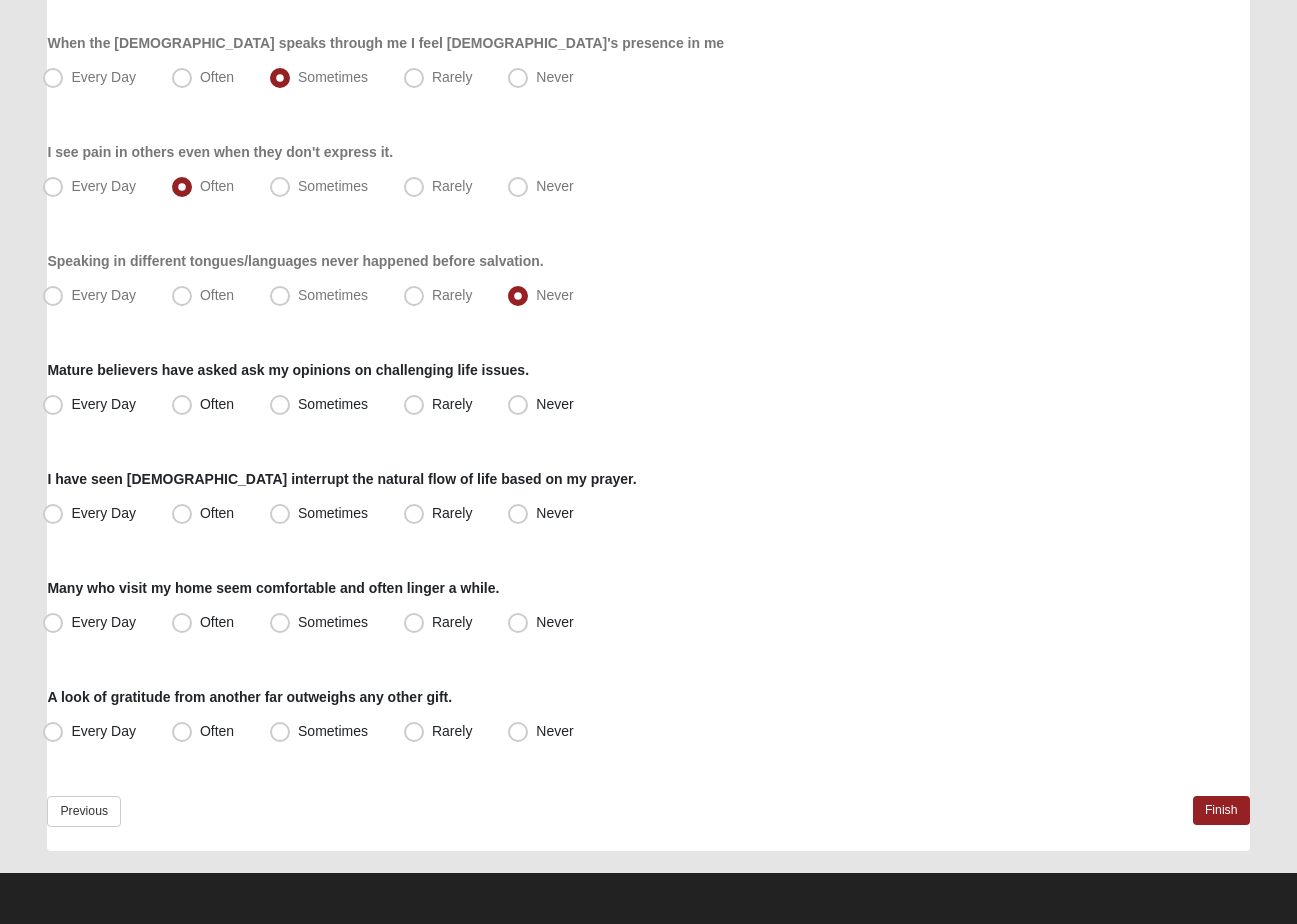 click on "Respond to these items quickly and don’t overthink them. Usually your first response is your best response.
85%
I am able to judge truthfulness and error in a theological statement.
Every Day
Often
Sometimes
Rarely
Never
I am able to eliminate confusion by sharing a tongue/language's meaning.
Every Day
Often" at bounding box center [648, -51] 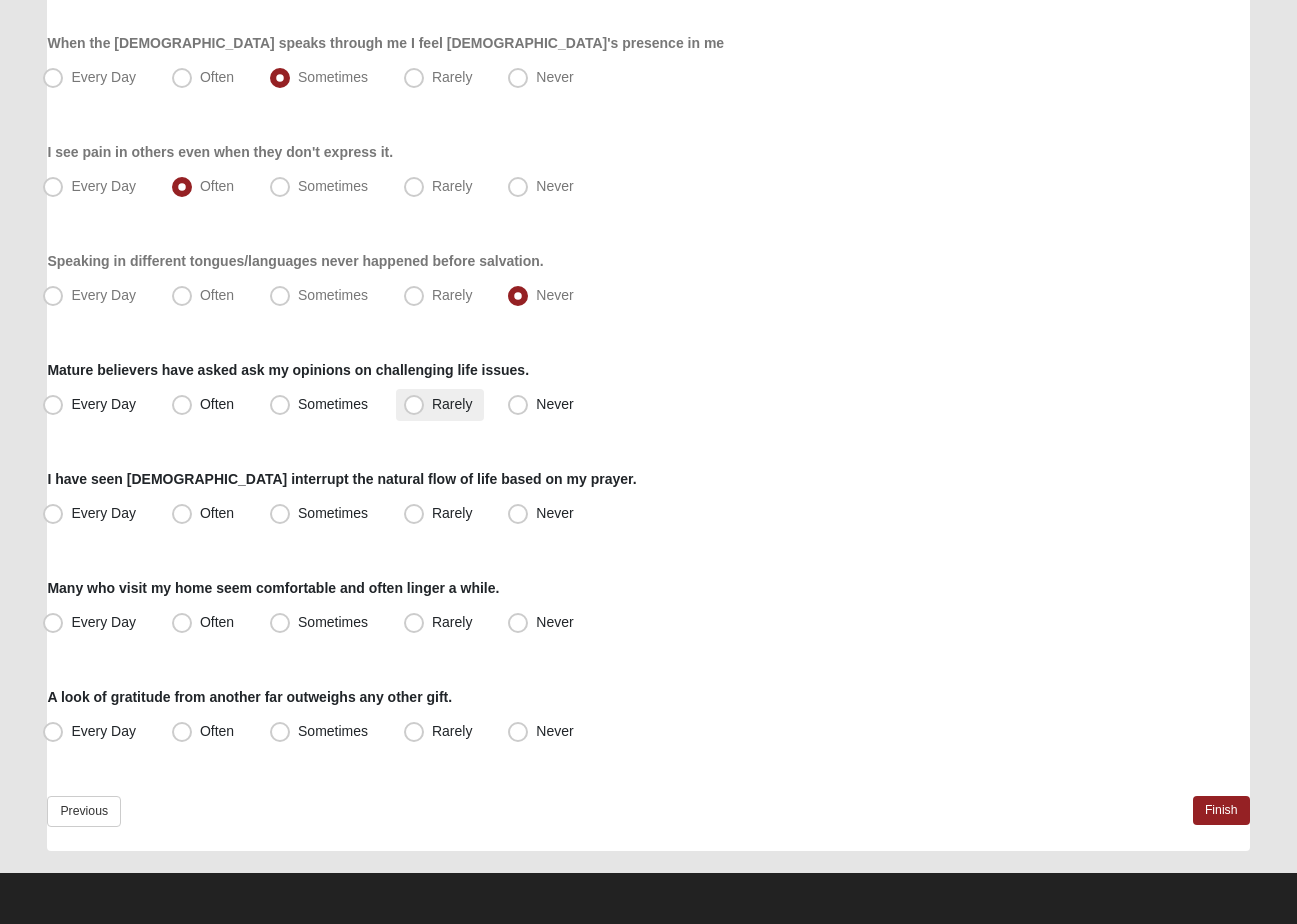 click on "Rarely" at bounding box center (452, 404) 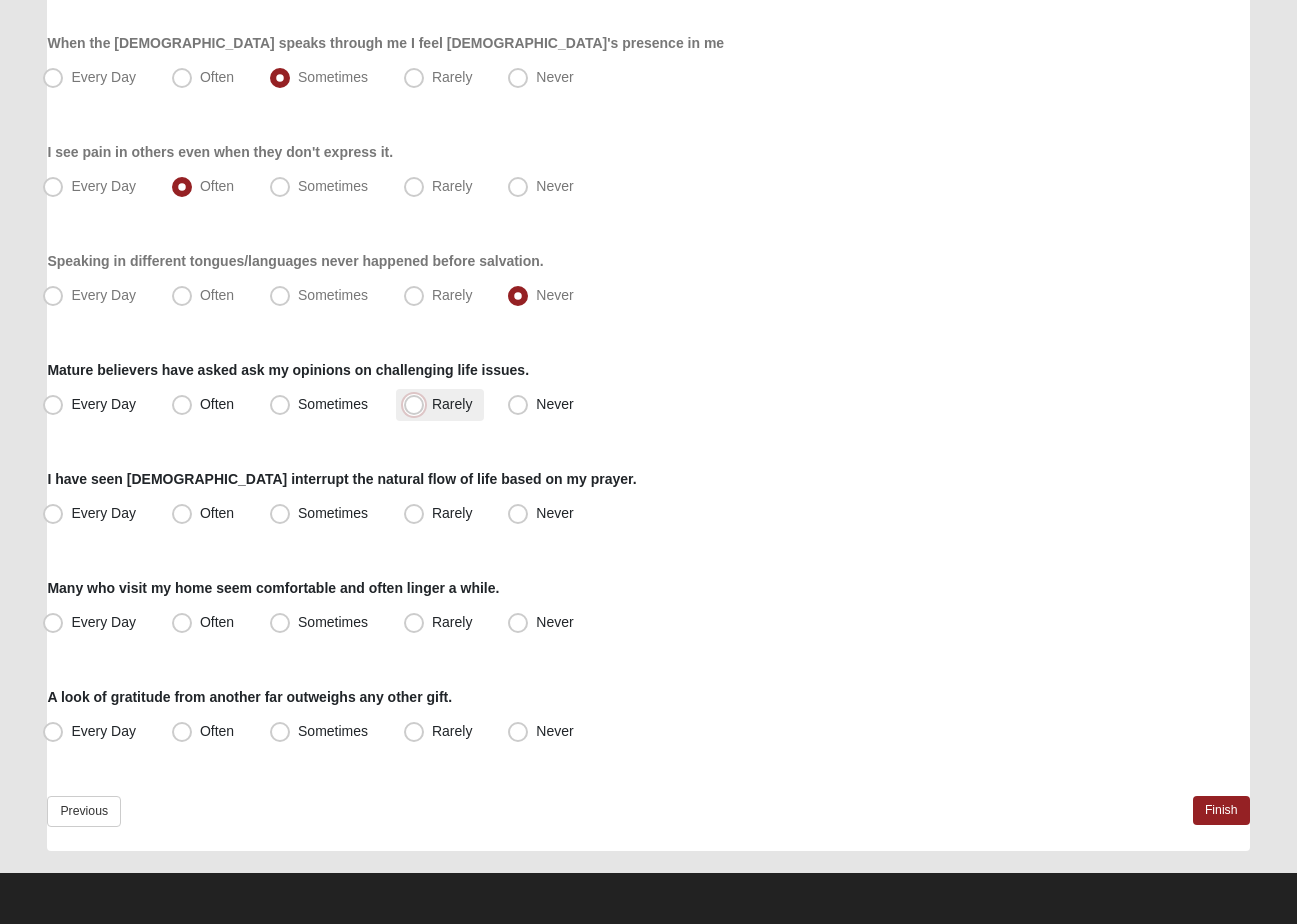 click on "Rarely" at bounding box center (418, 404) 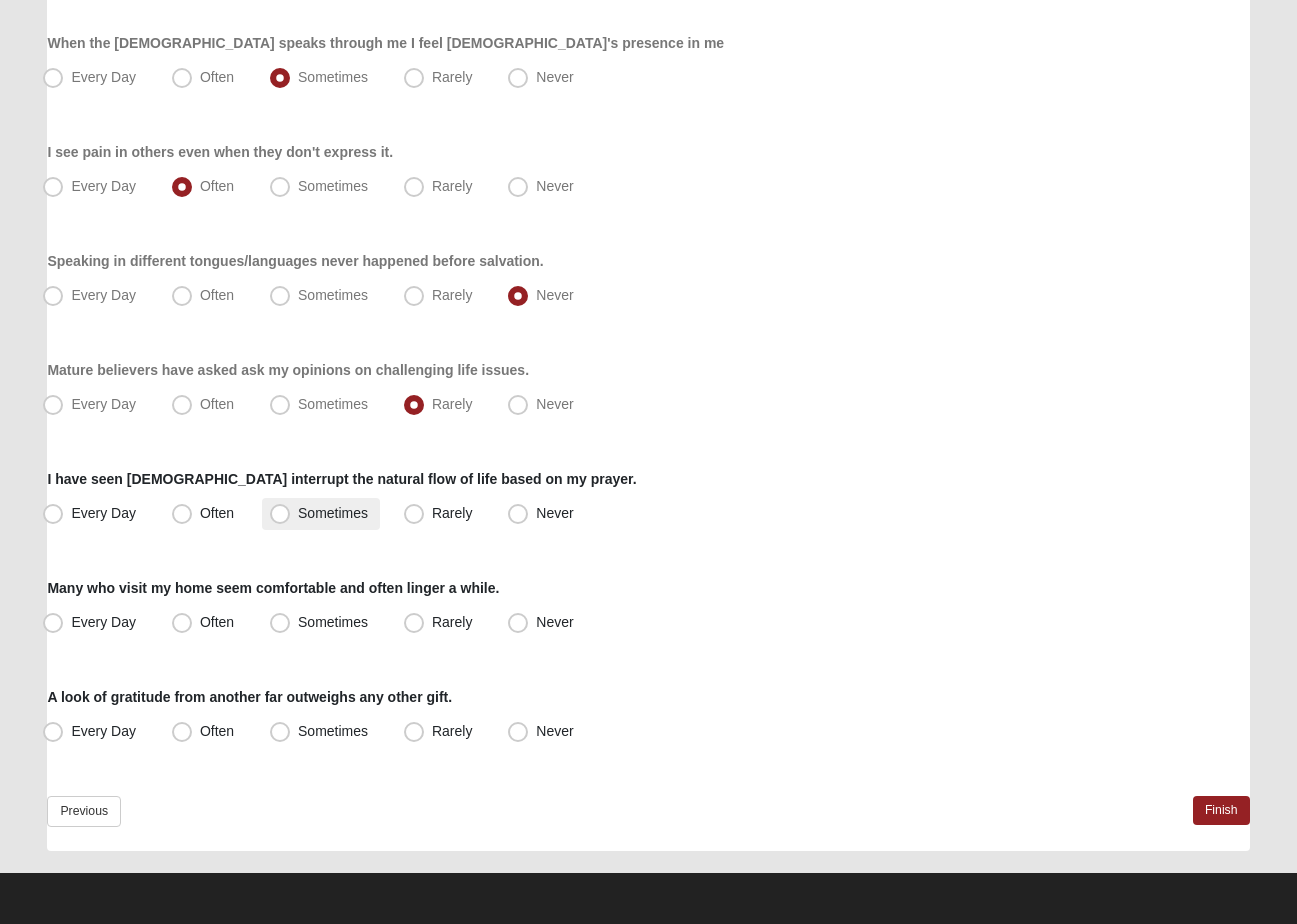 click on "Sometimes" at bounding box center [333, 513] 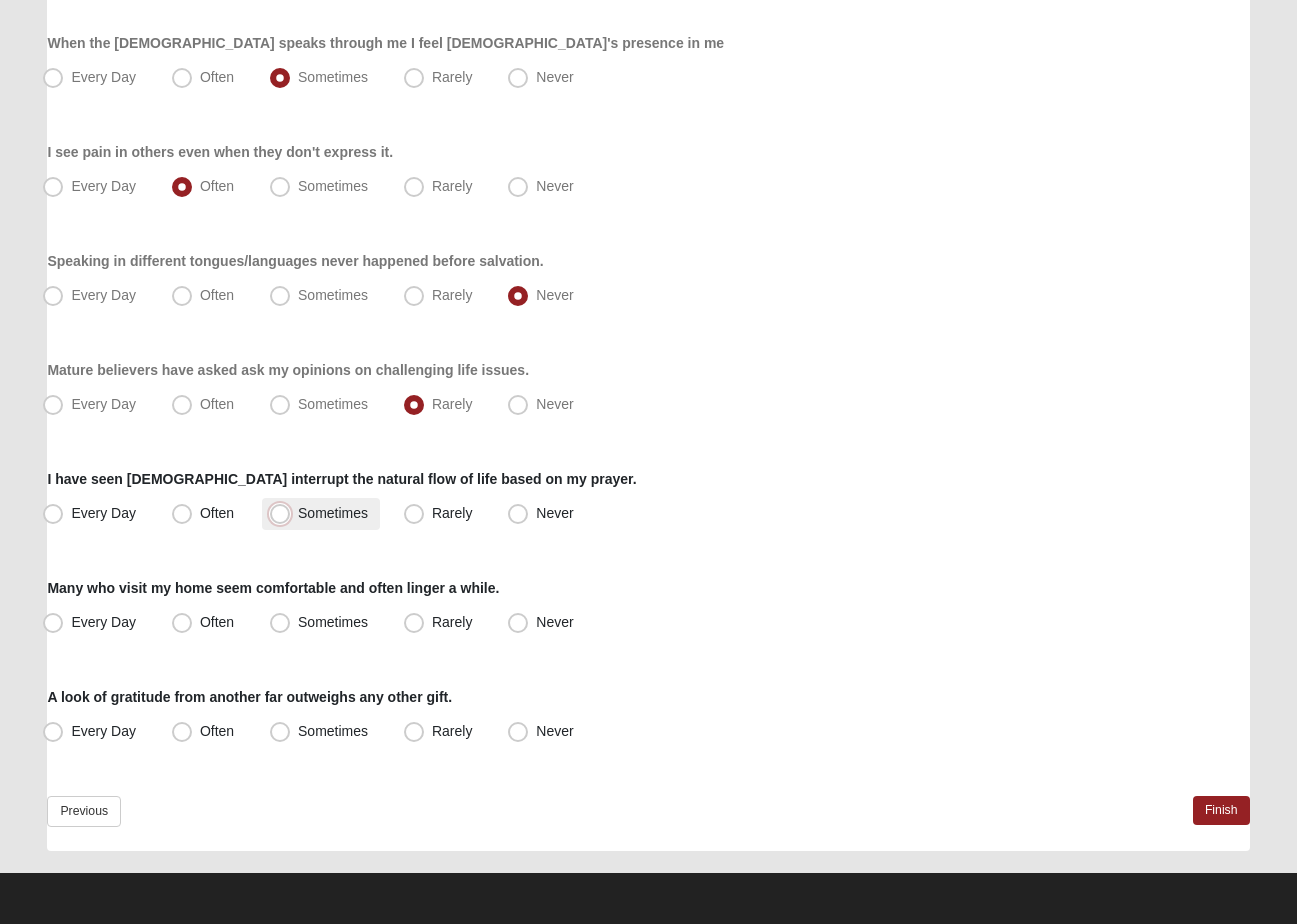 click on "Sometimes" at bounding box center [284, 513] 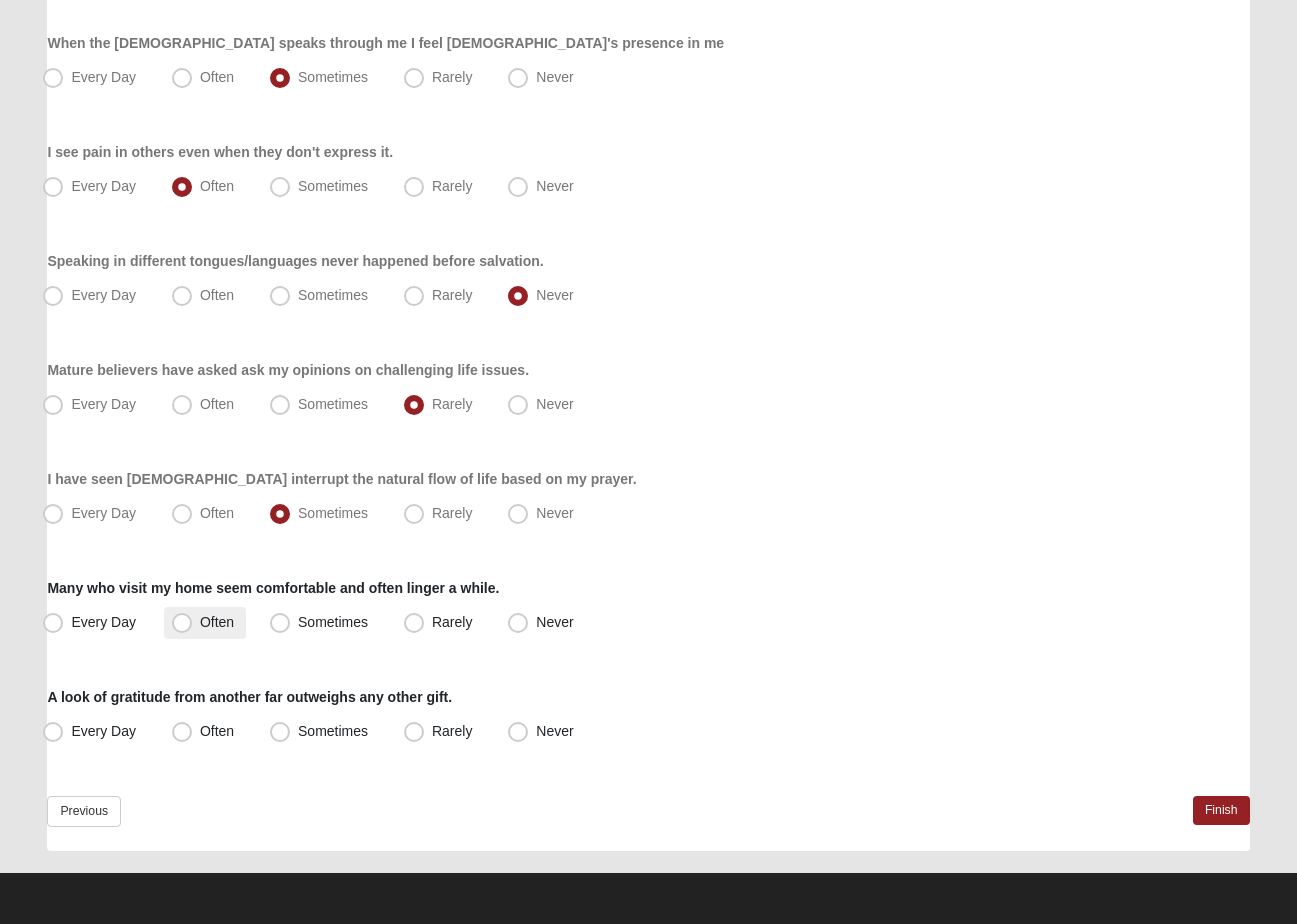 click on "Often" at bounding box center [217, 622] 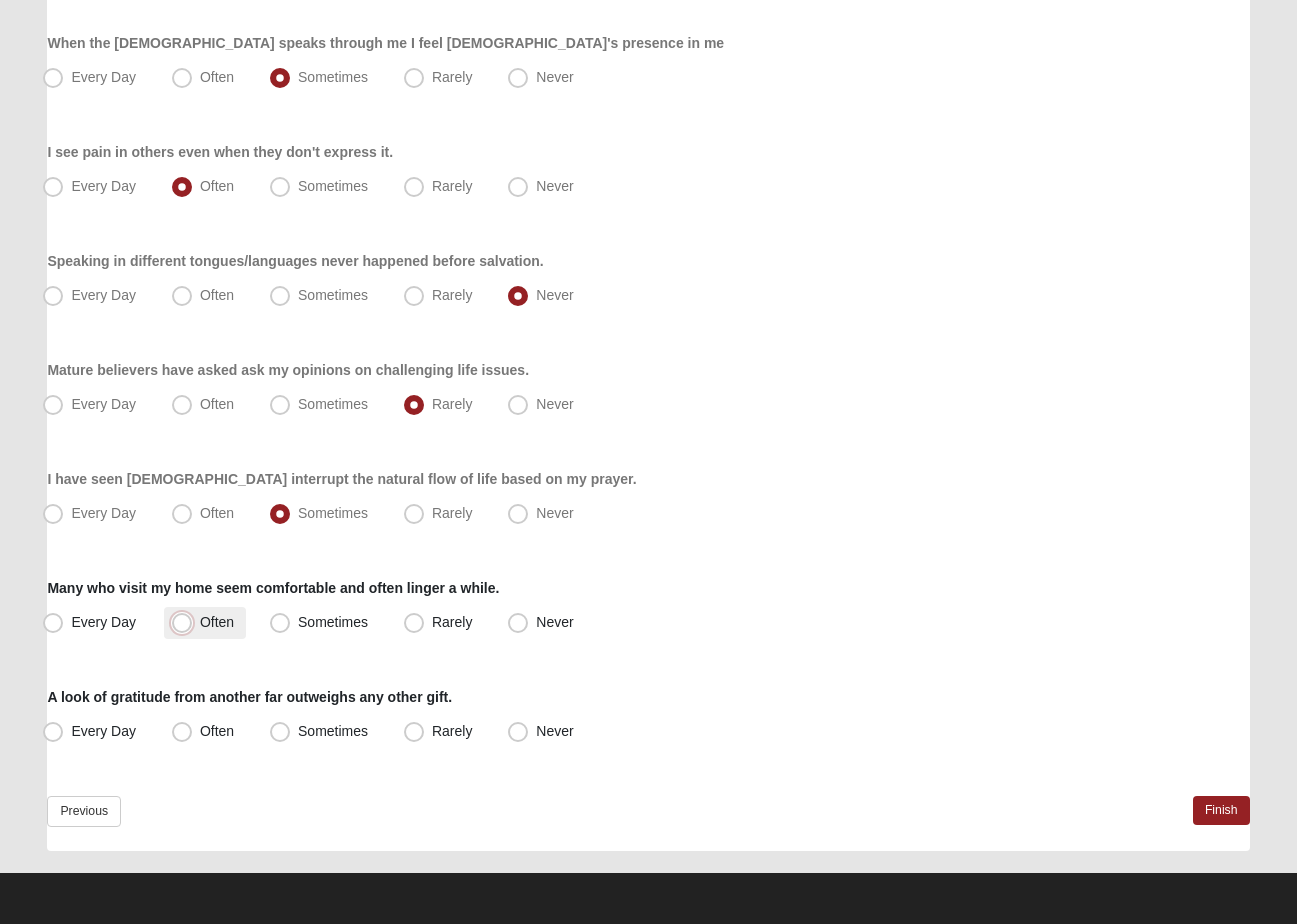 click on "Often" at bounding box center (186, 622) 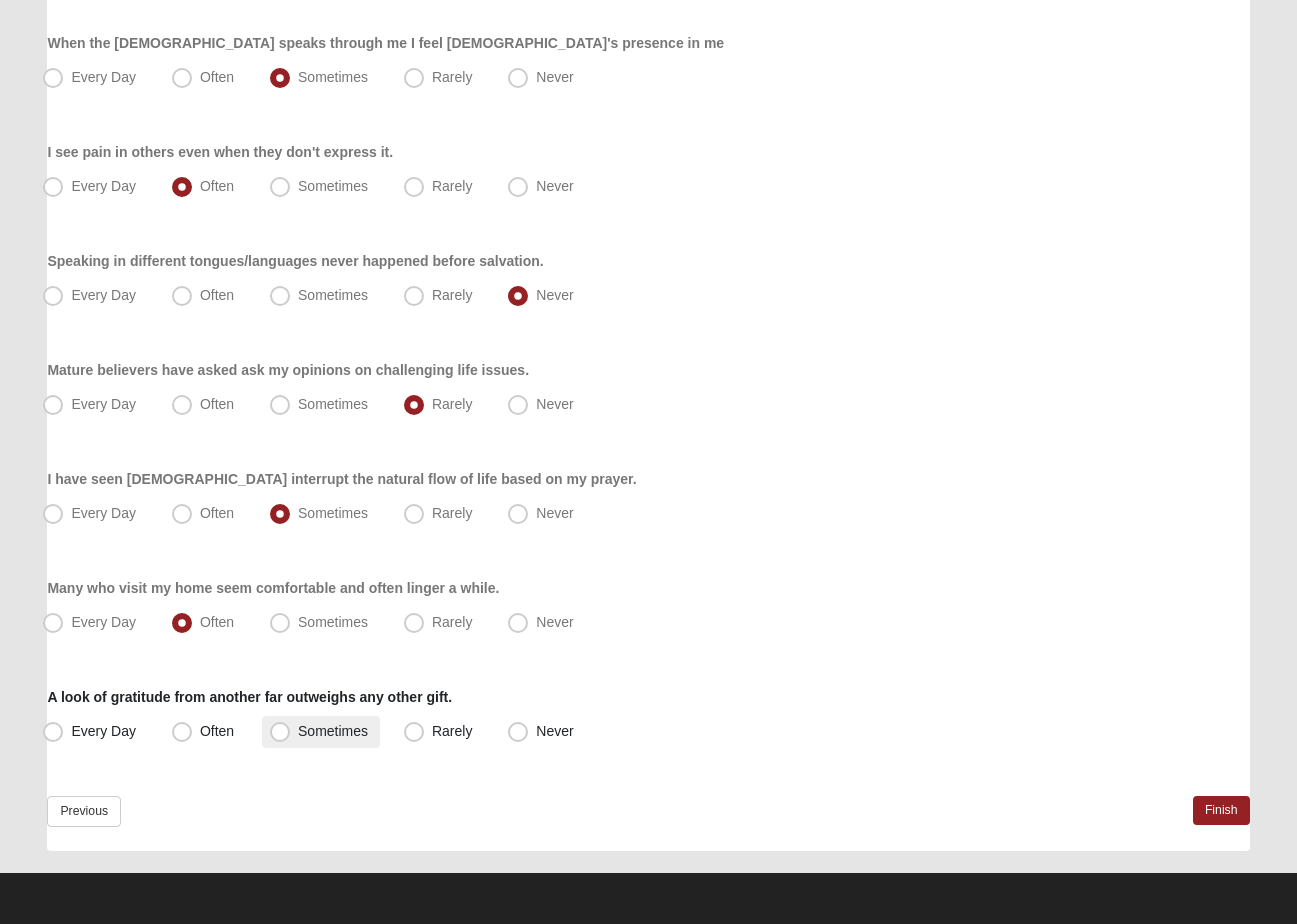 click on "Sometimes" at bounding box center (333, 731) 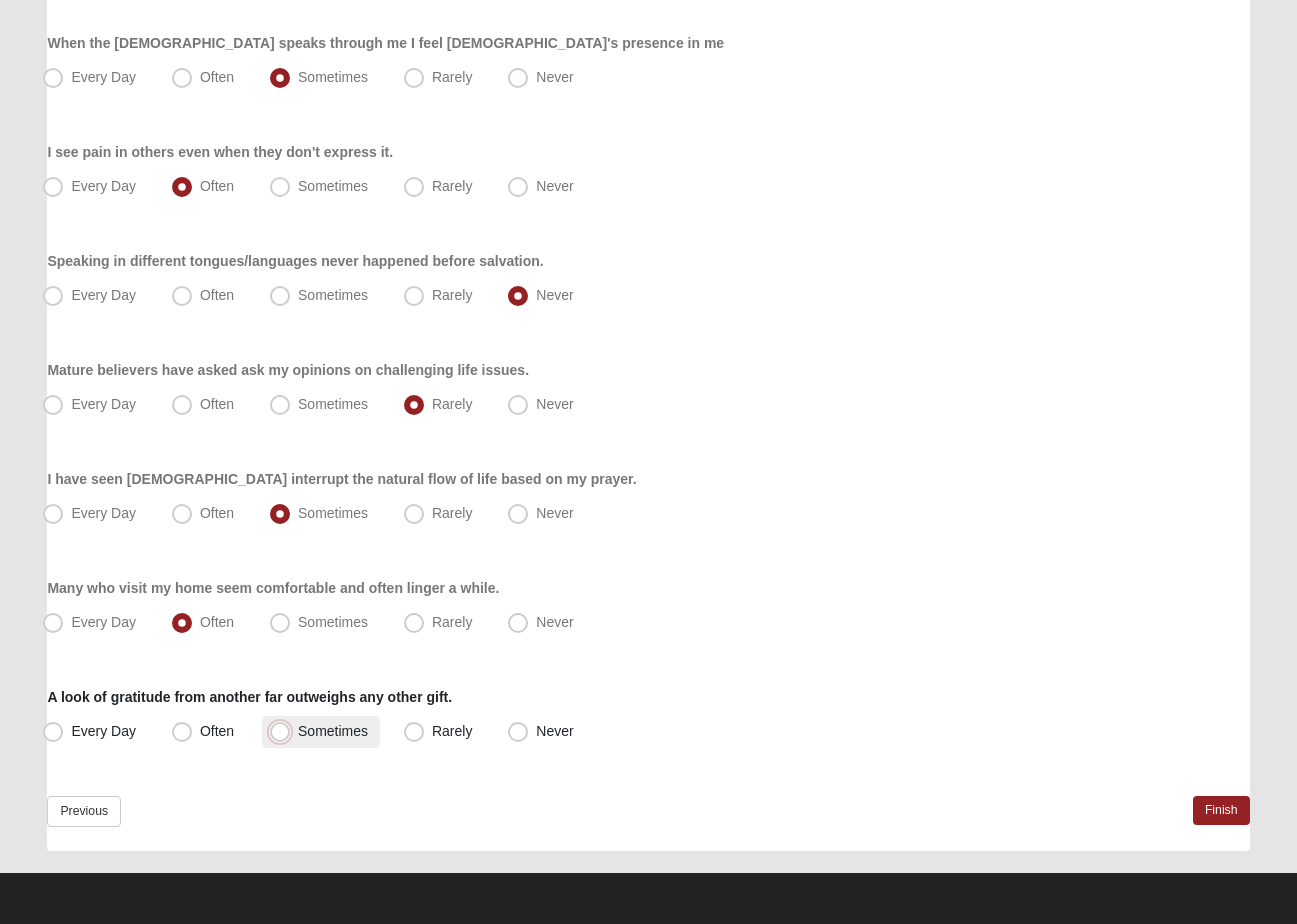 click on "Sometimes" at bounding box center (284, 731) 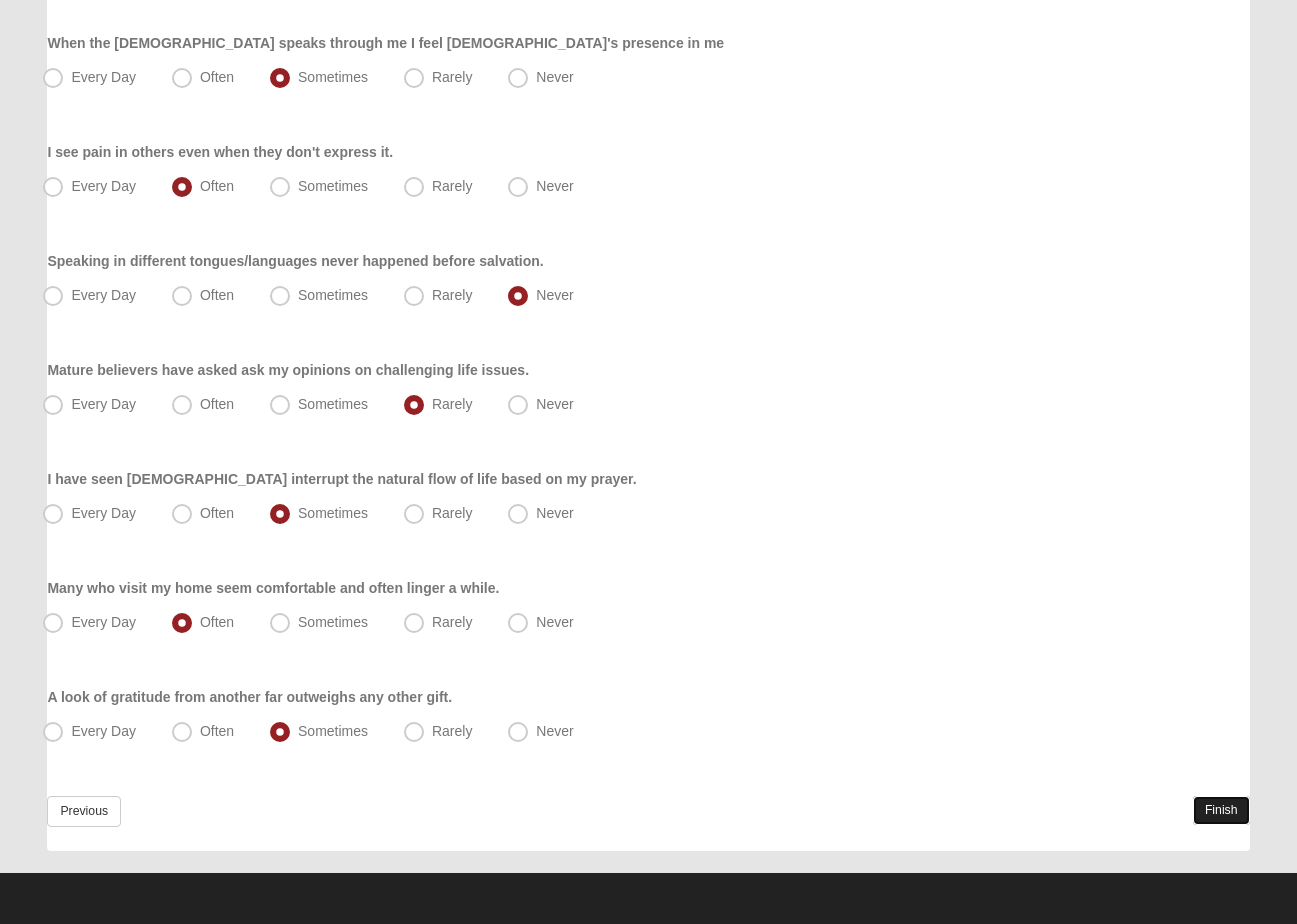 click on "Finish" at bounding box center [1221, 810] 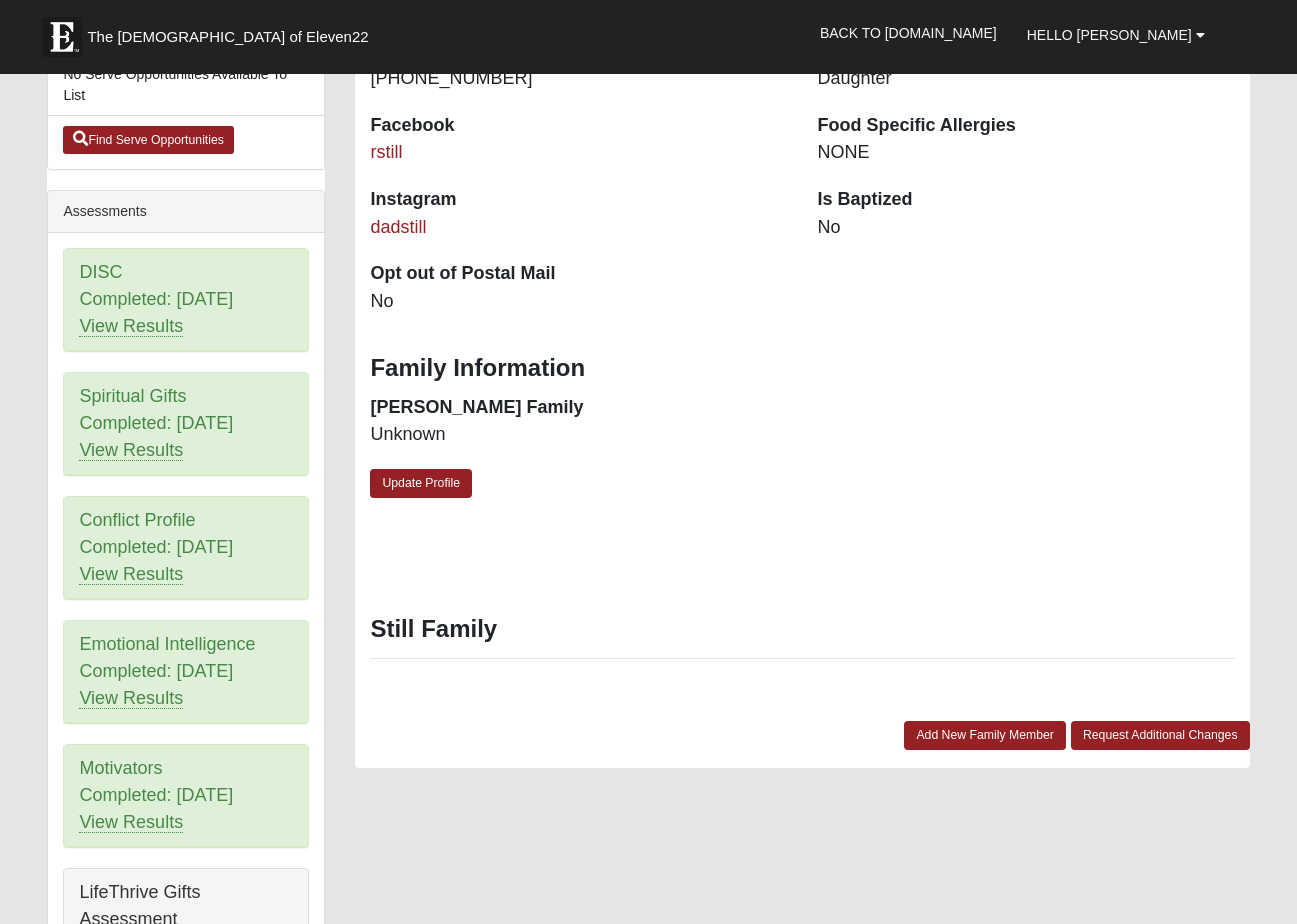 scroll, scrollTop: 677, scrollLeft: 0, axis: vertical 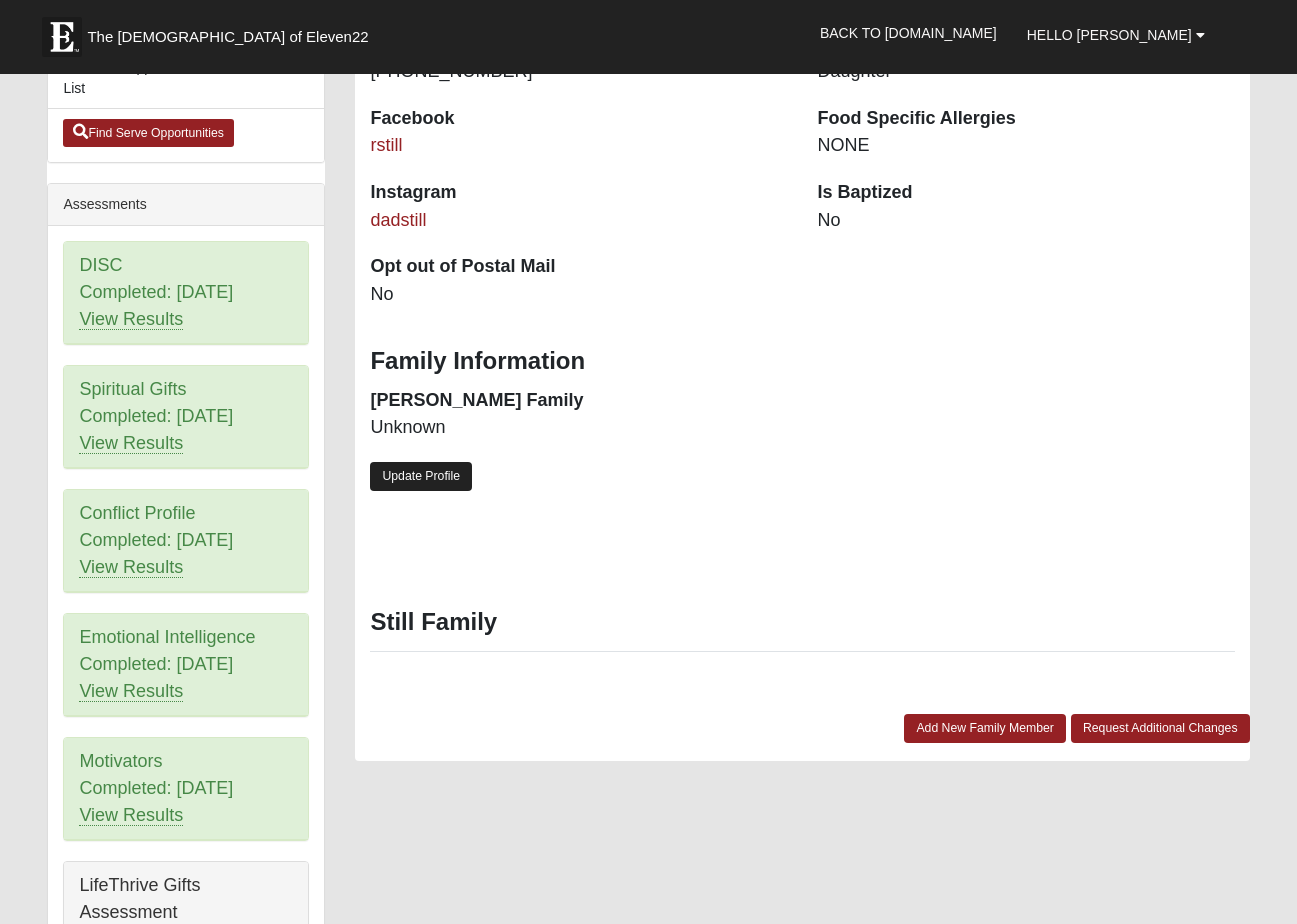 click on "Update Profile" at bounding box center [421, 476] 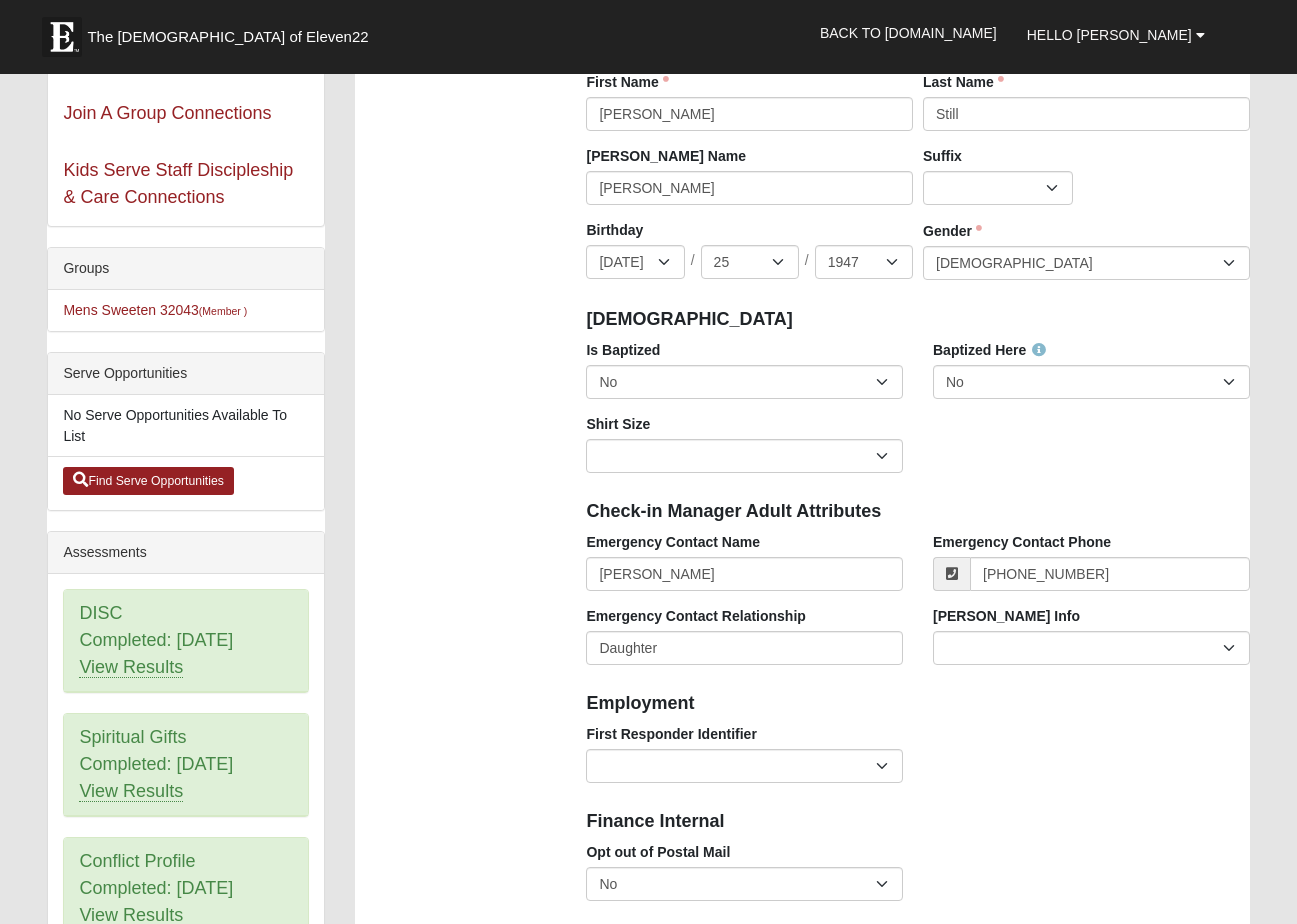 scroll, scrollTop: 328, scrollLeft: 0, axis: vertical 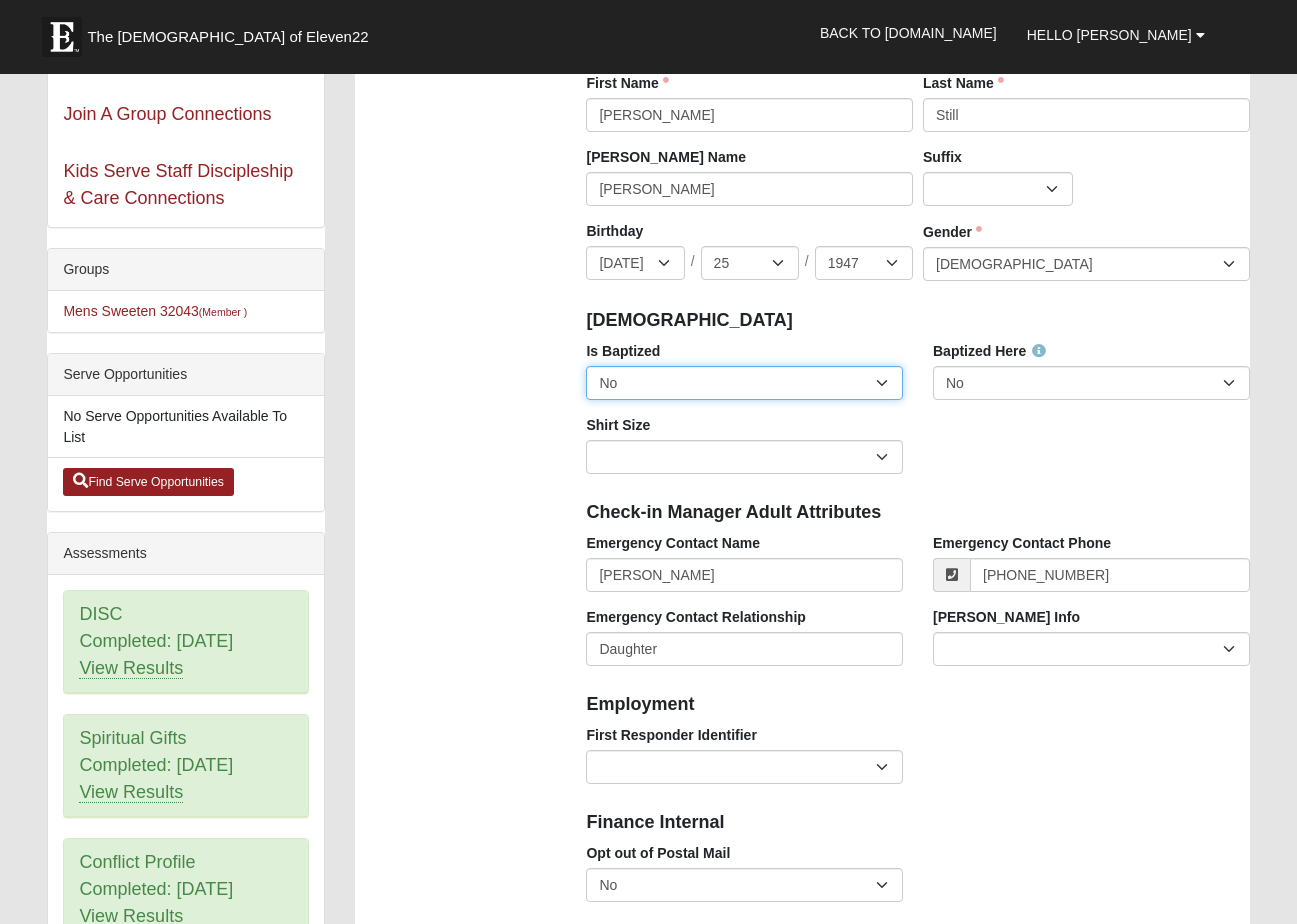 click on "No
Yes" at bounding box center (744, 383) 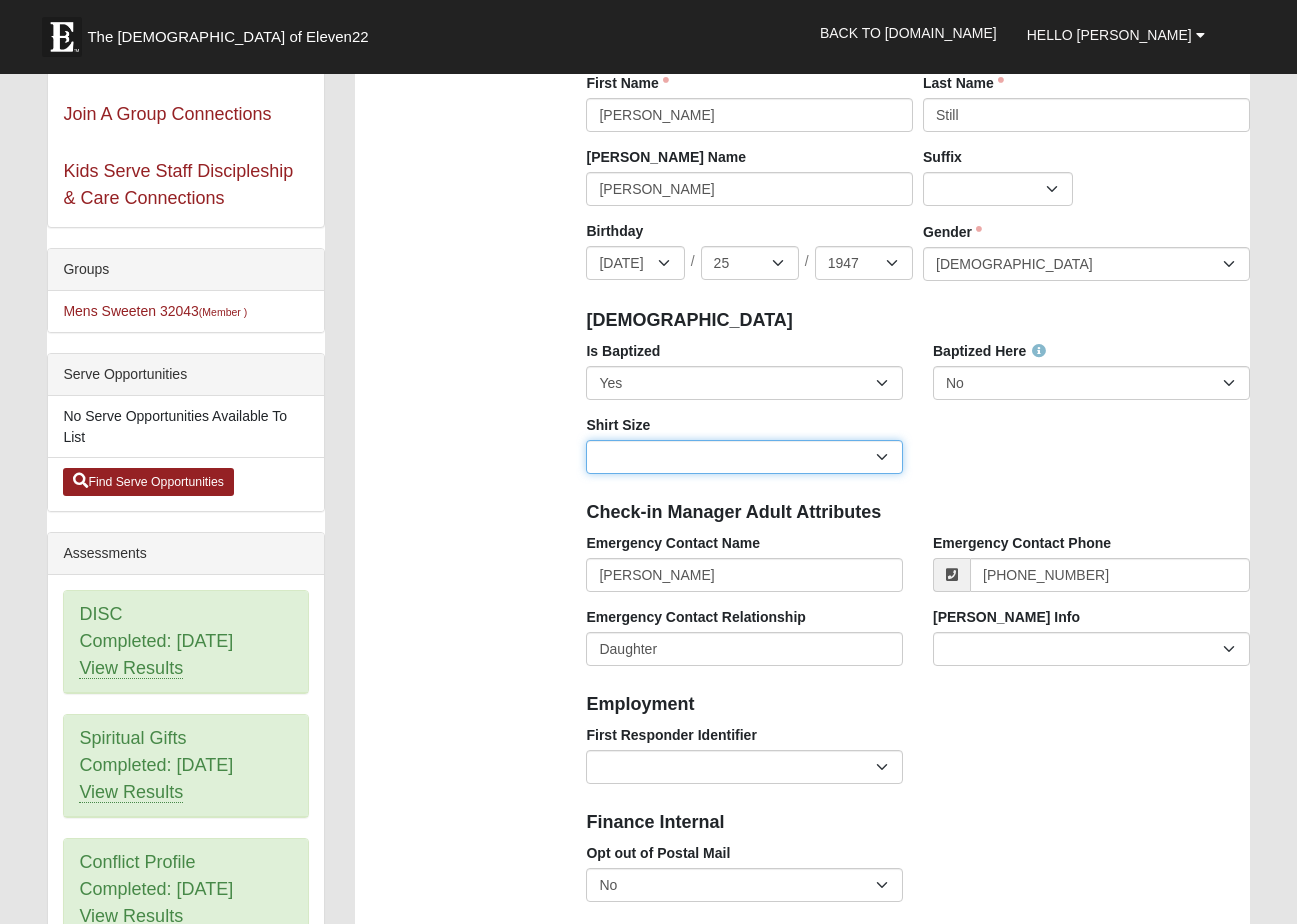 click on "Adult Small
Adult Medium
Adult Large
Adult XL
Adult XXL
Adult 3XL
Adult 4XL
Youth Small
Youth Medium
Youth Large" at bounding box center (744, 457) 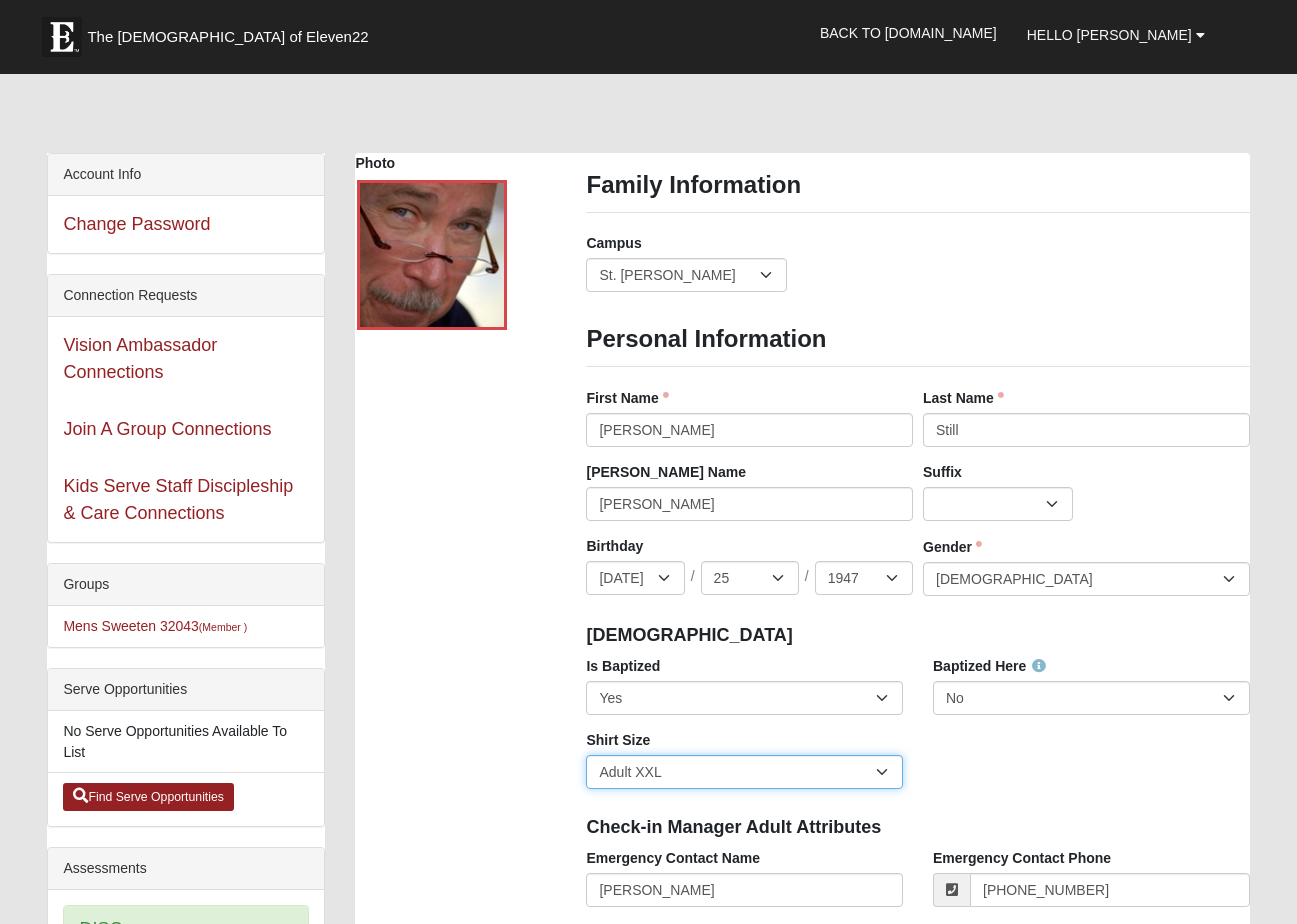 scroll, scrollTop: 0, scrollLeft: 0, axis: both 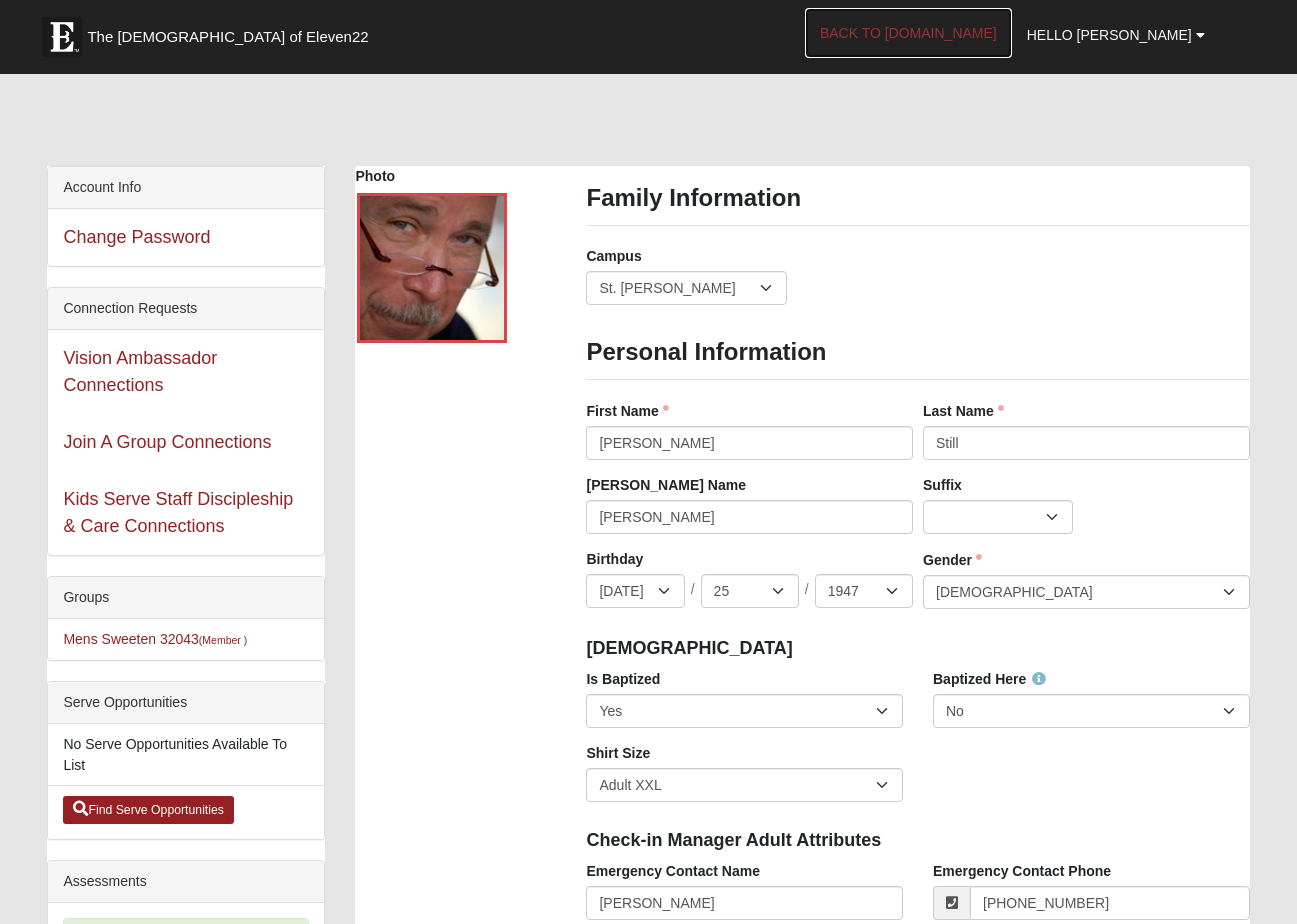 click on "Back to [DOMAIN_NAME]" at bounding box center [908, 33] 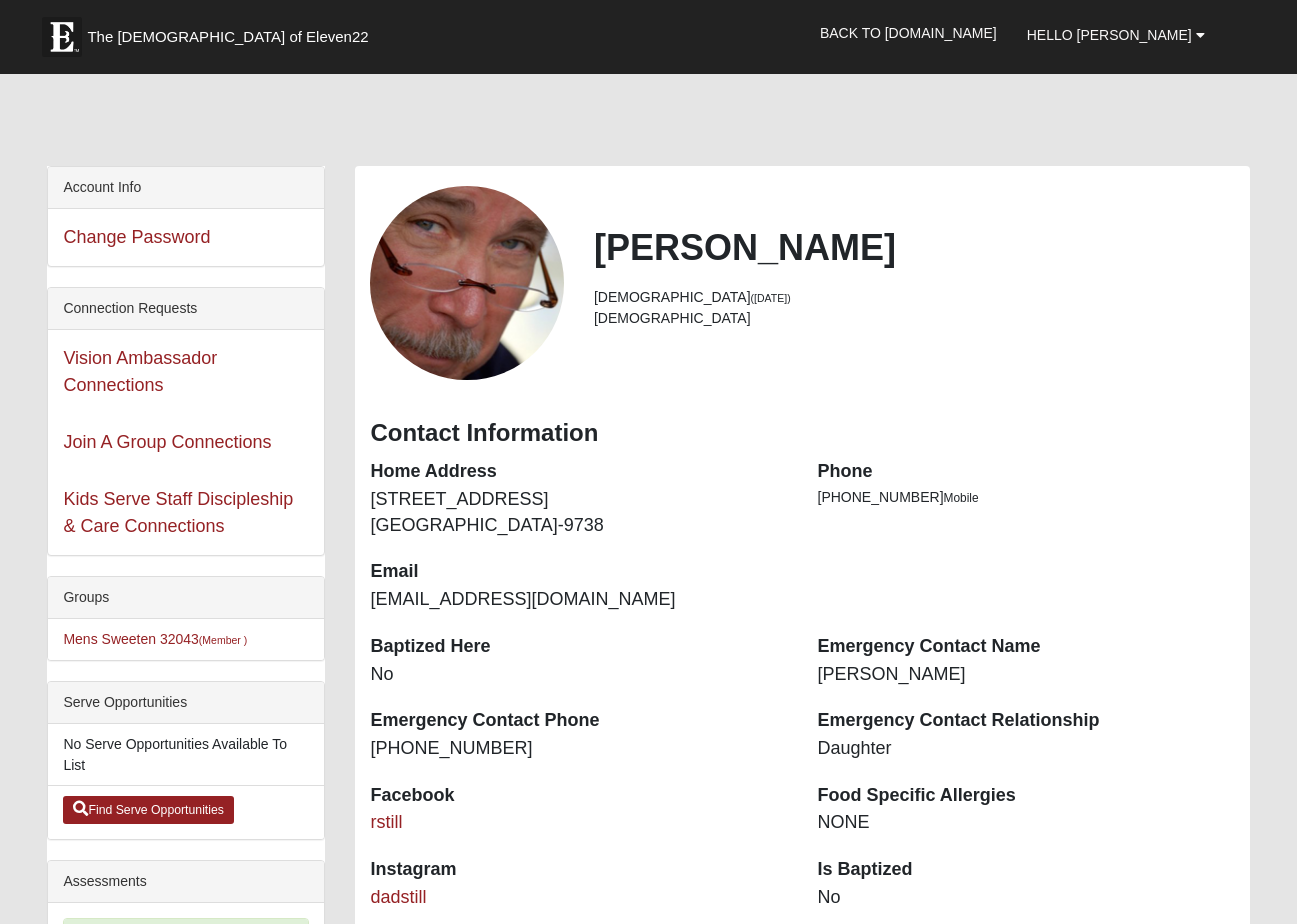 scroll, scrollTop: 0, scrollLeft: 0, axis: both 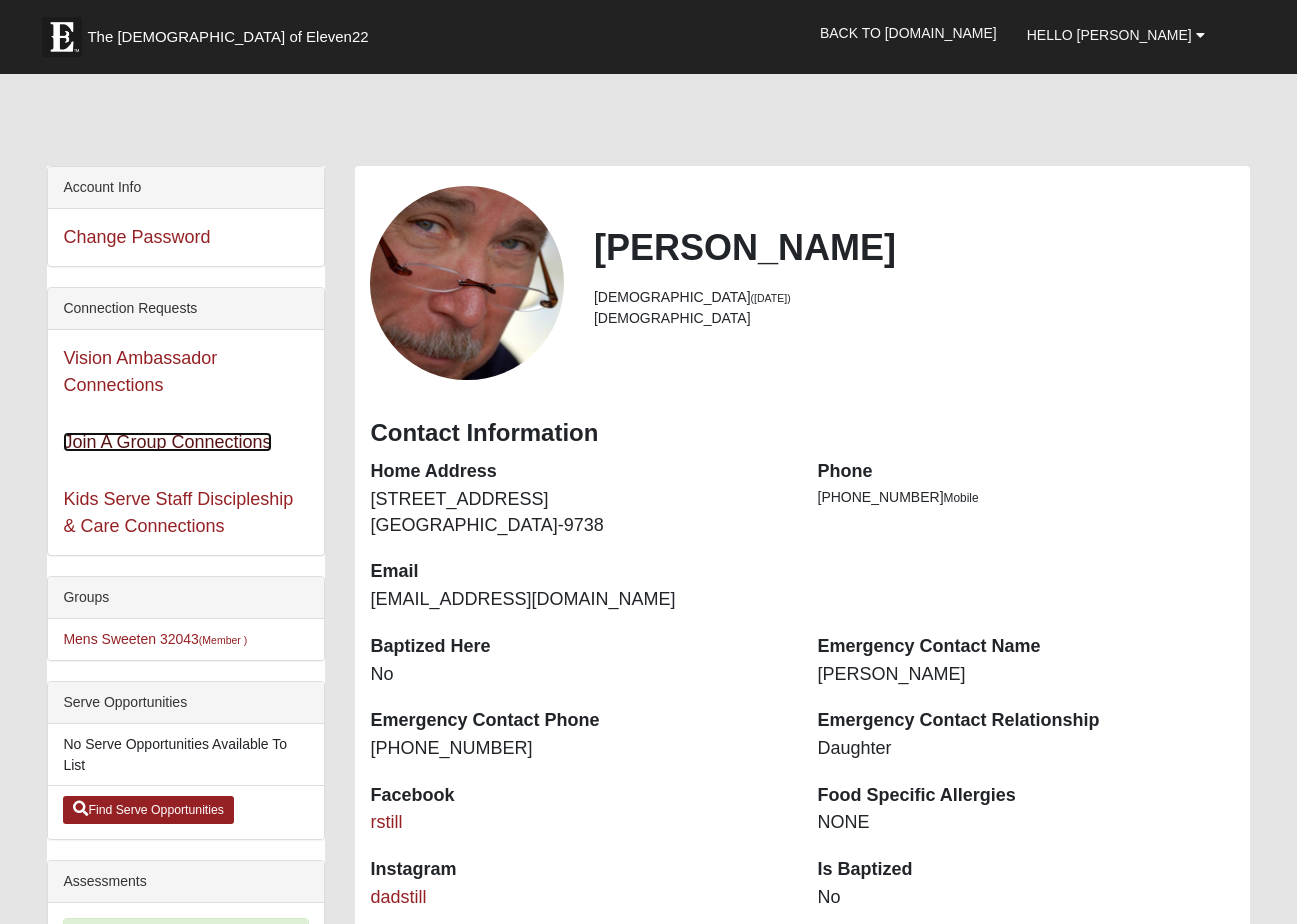 click on "Join A Group Connections" at bounding box center (167, 442) 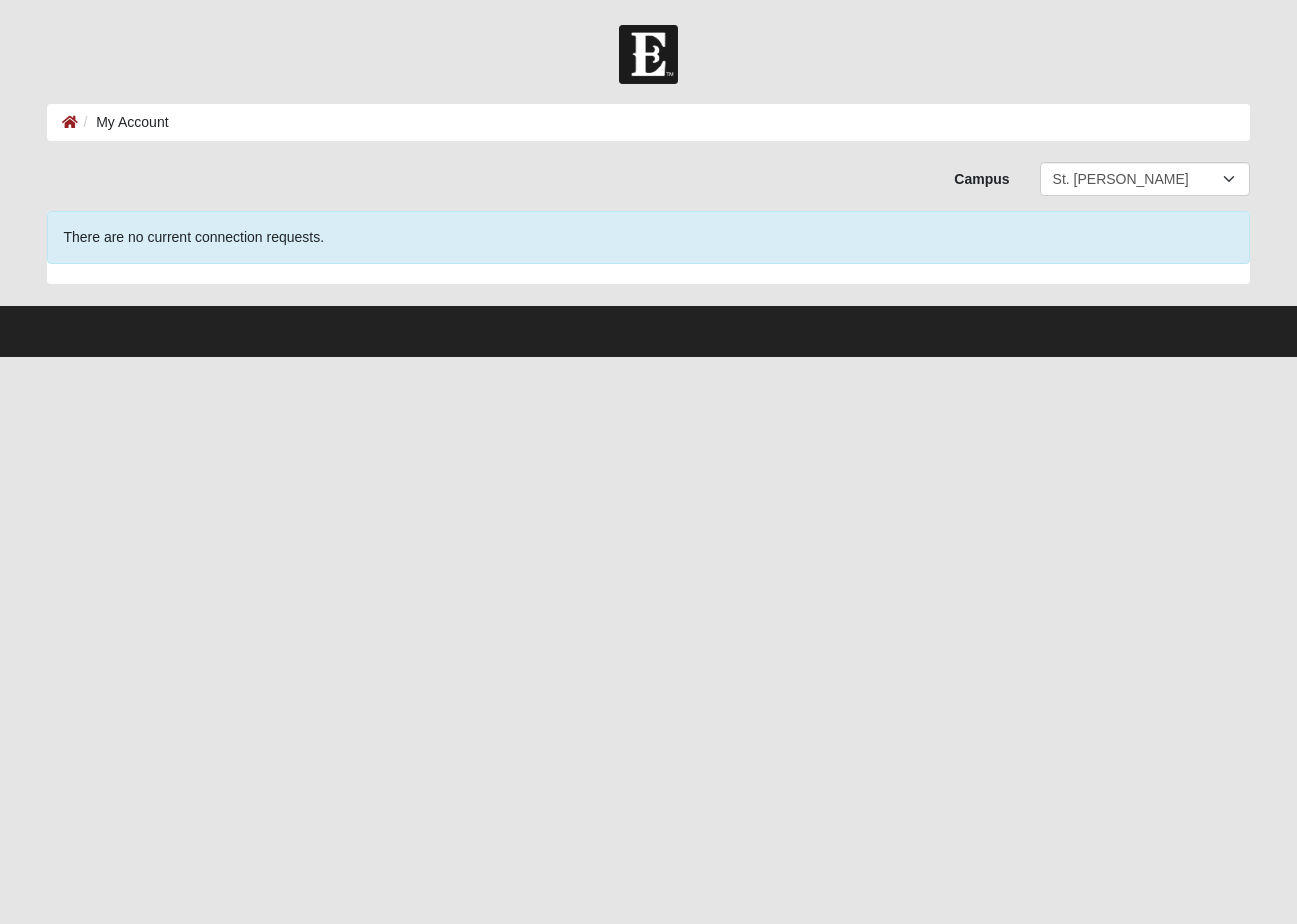 scroll, scrollTop: 0, scrollLeft: 0, axis: both 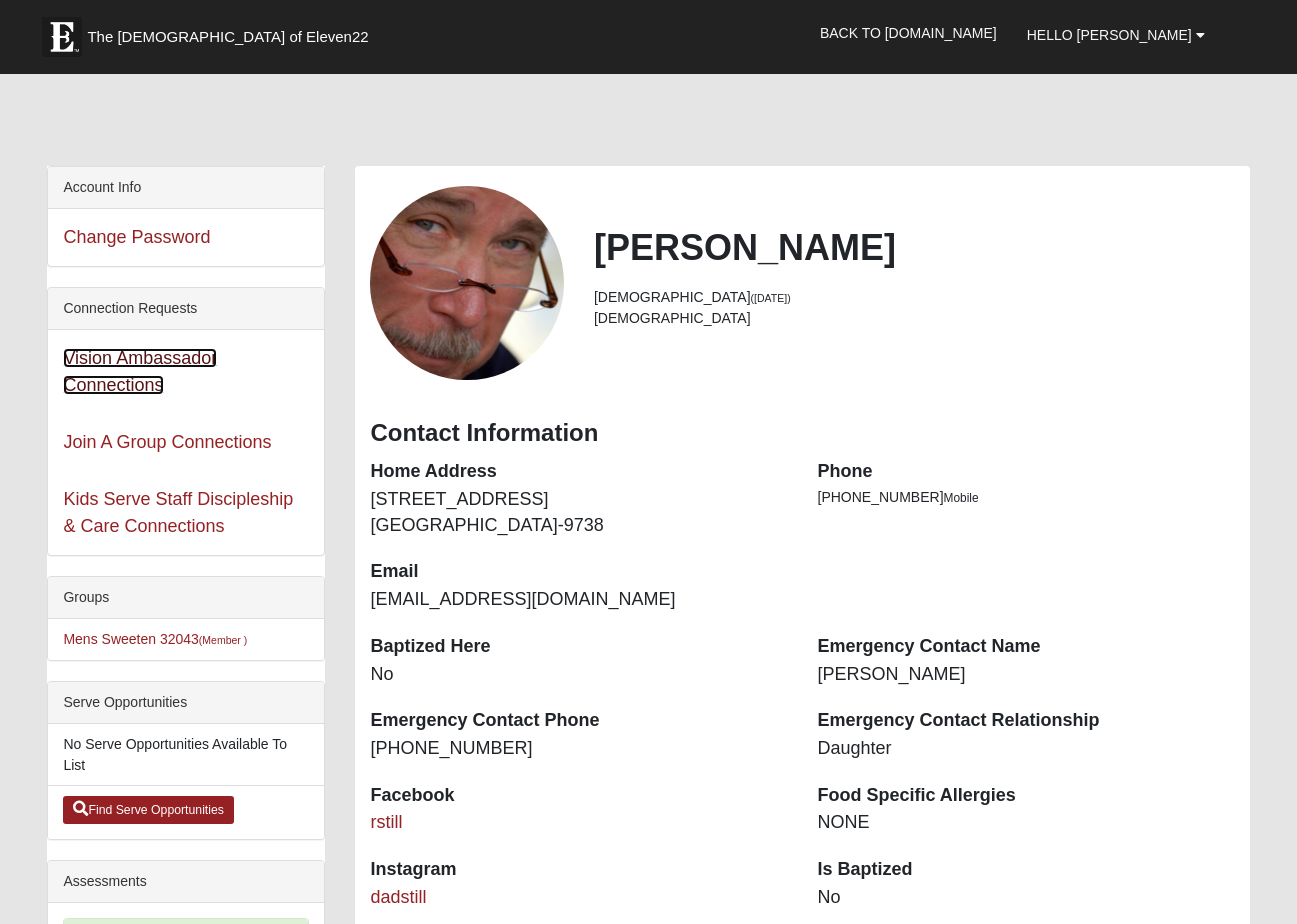 click on "Vision Ambassador Connections" at bounding box center (140, 371) 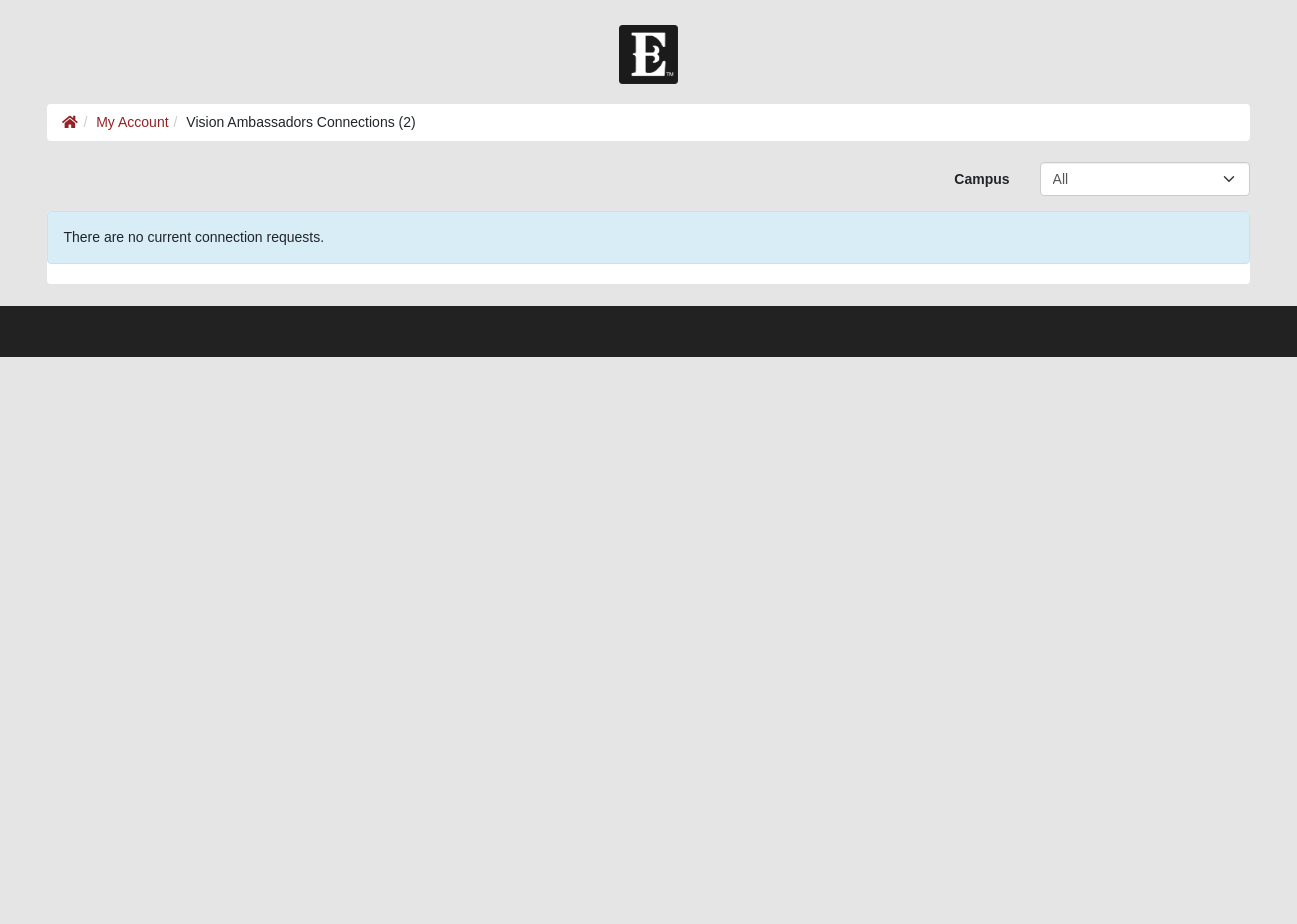 scroll, scrollTop: 0, scrollLeft: 0, axis: both 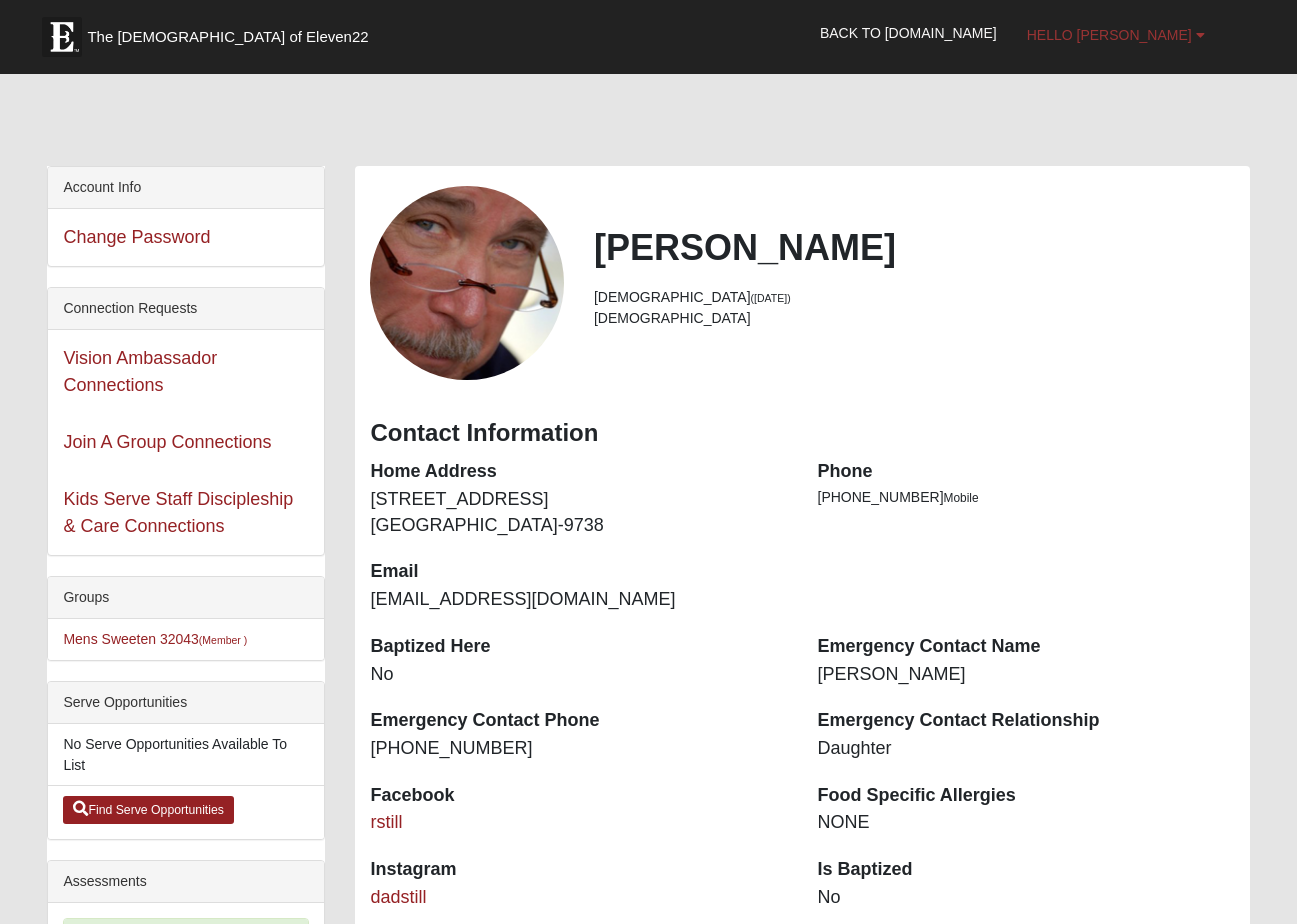 click on "Hello [PERSON_NAME]" at bounding box center [1116, 35] 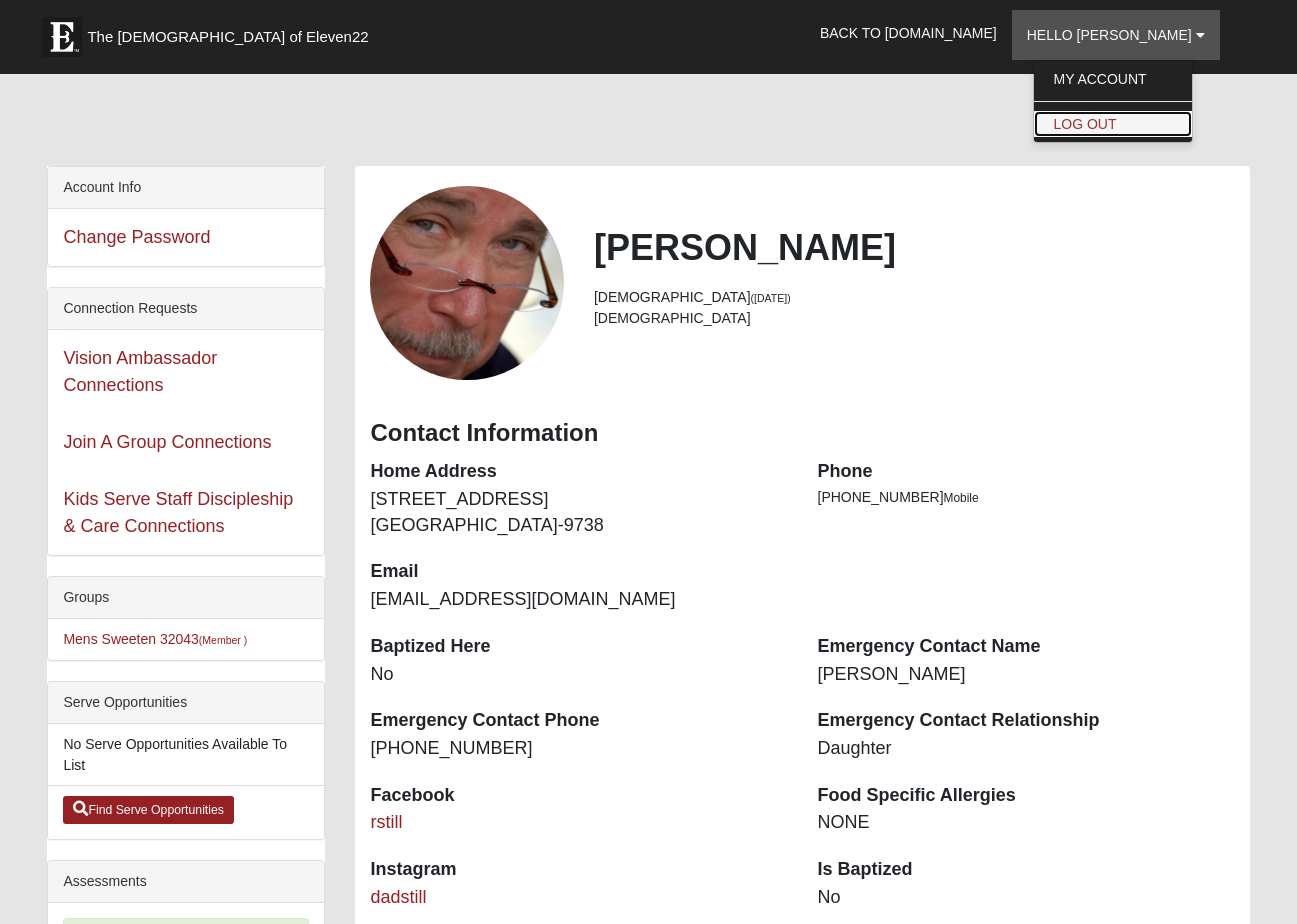 click on "Log Out" at bounding box center (1113, 124) 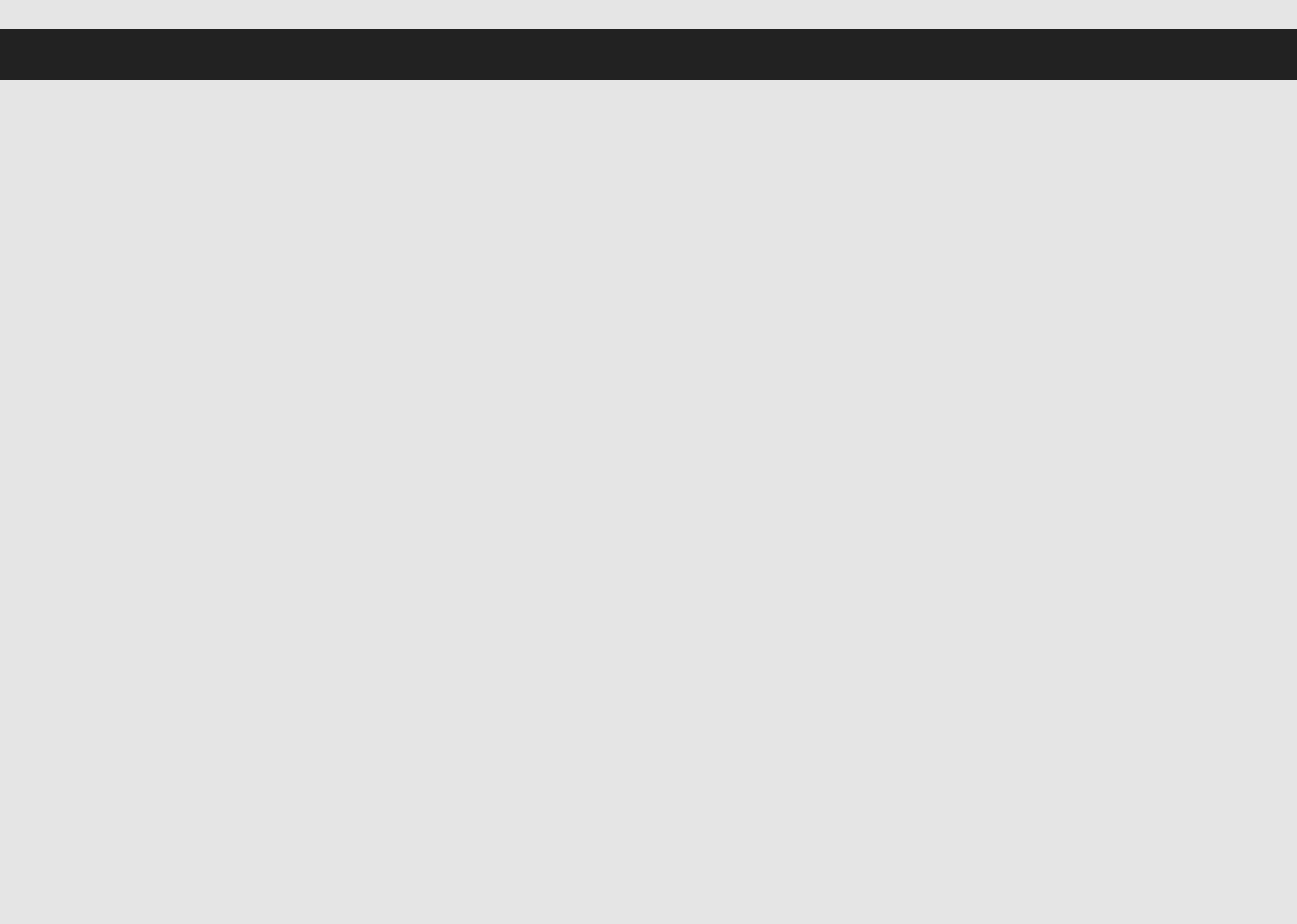 scroll, scrollTop: 0, scrollLeft: 0, axis: both 